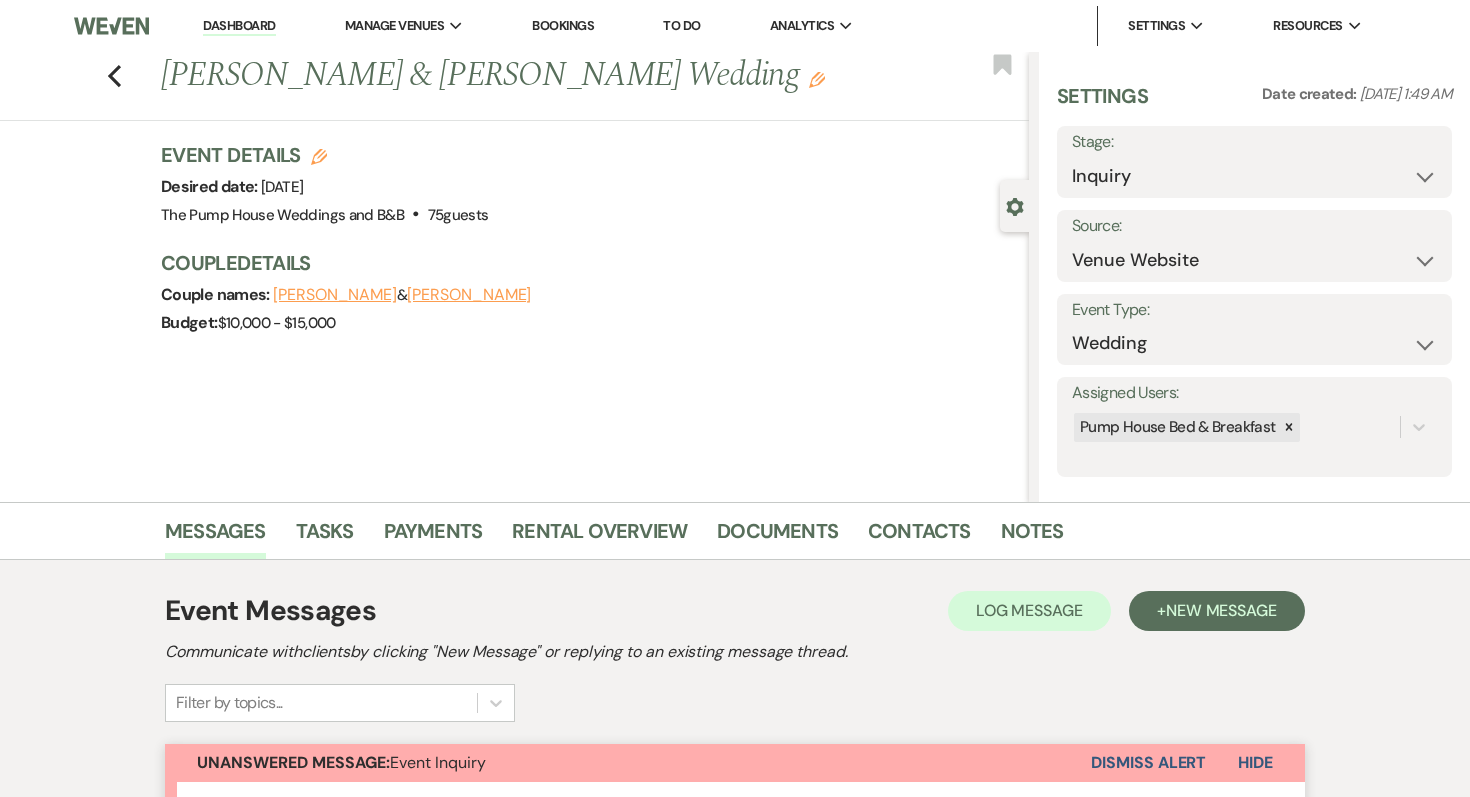select on "5" 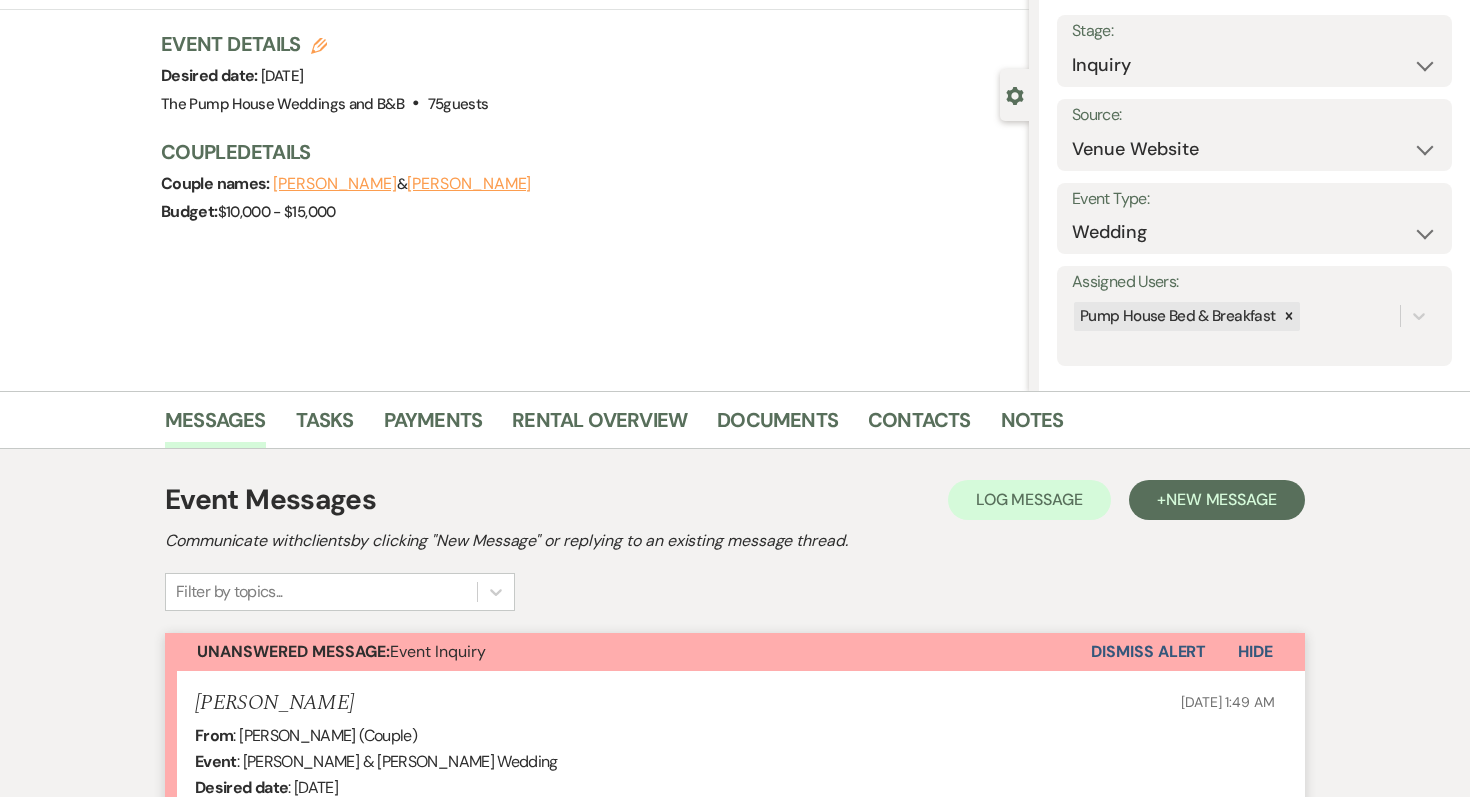 scroll, scrollTop: 0, scrollLeft: 0, axis: both 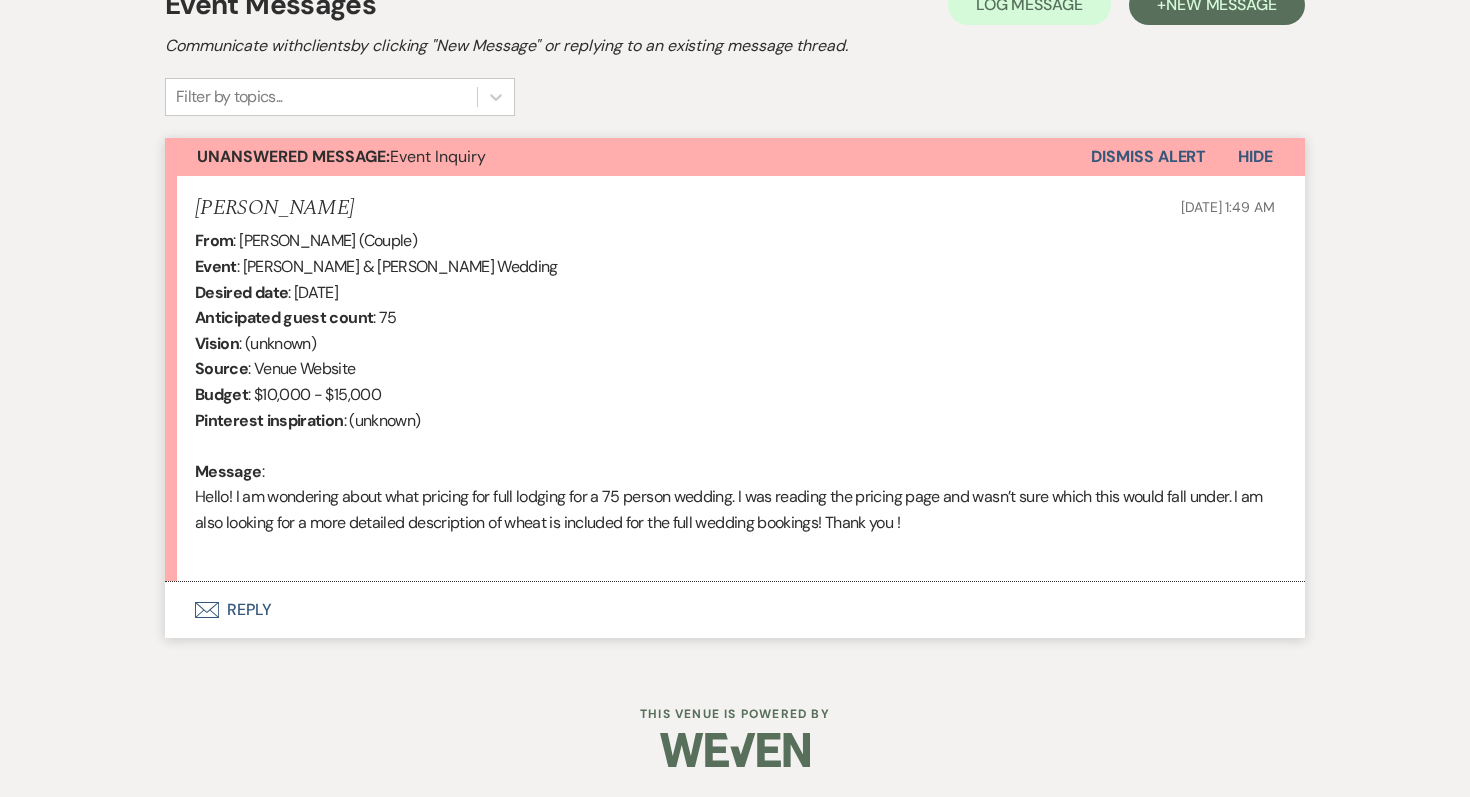 click on "Envelope Reply" at bounding box center [735, 610] 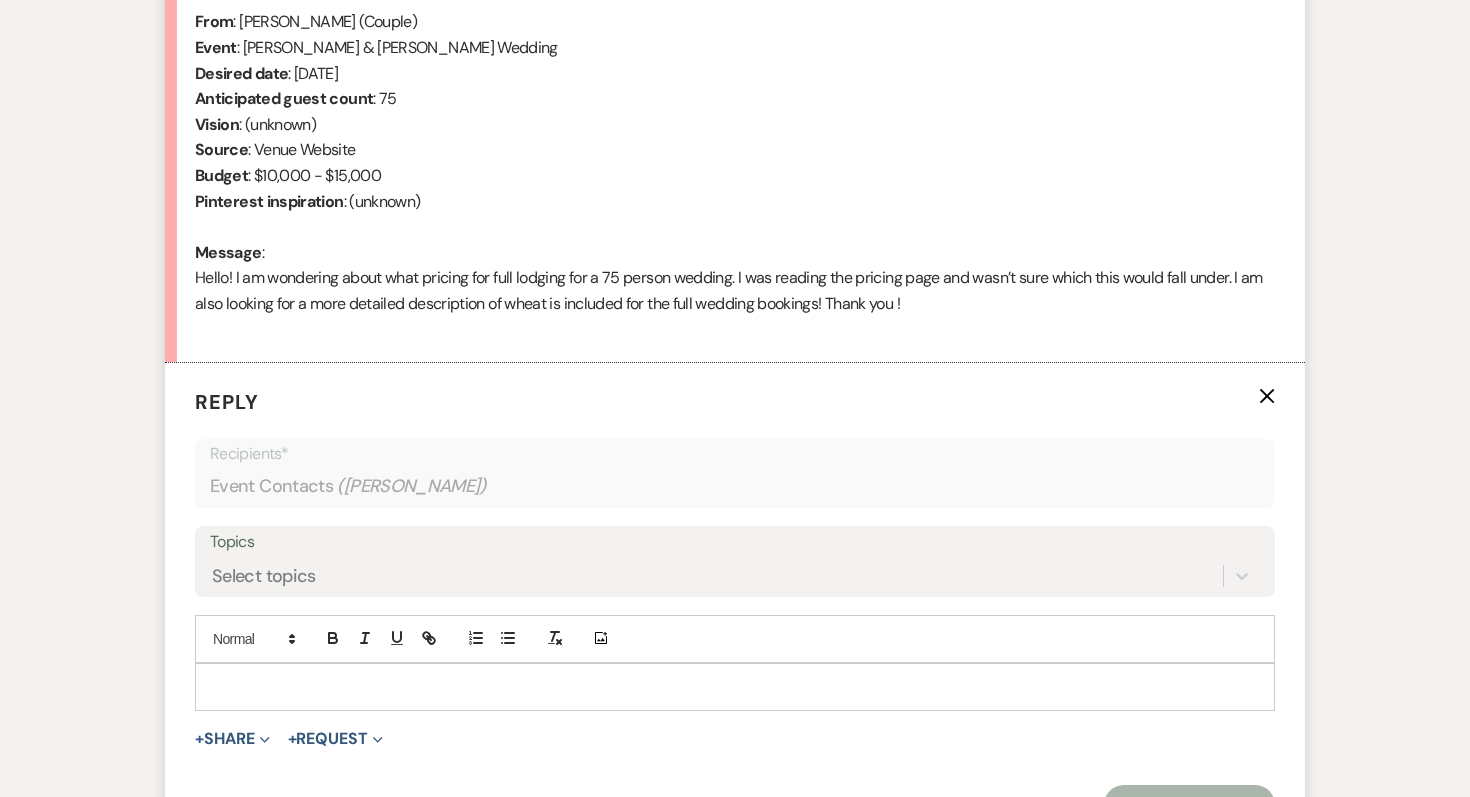 scroll, scrollTop: 987, scrollLeft: 0, axis: vertical 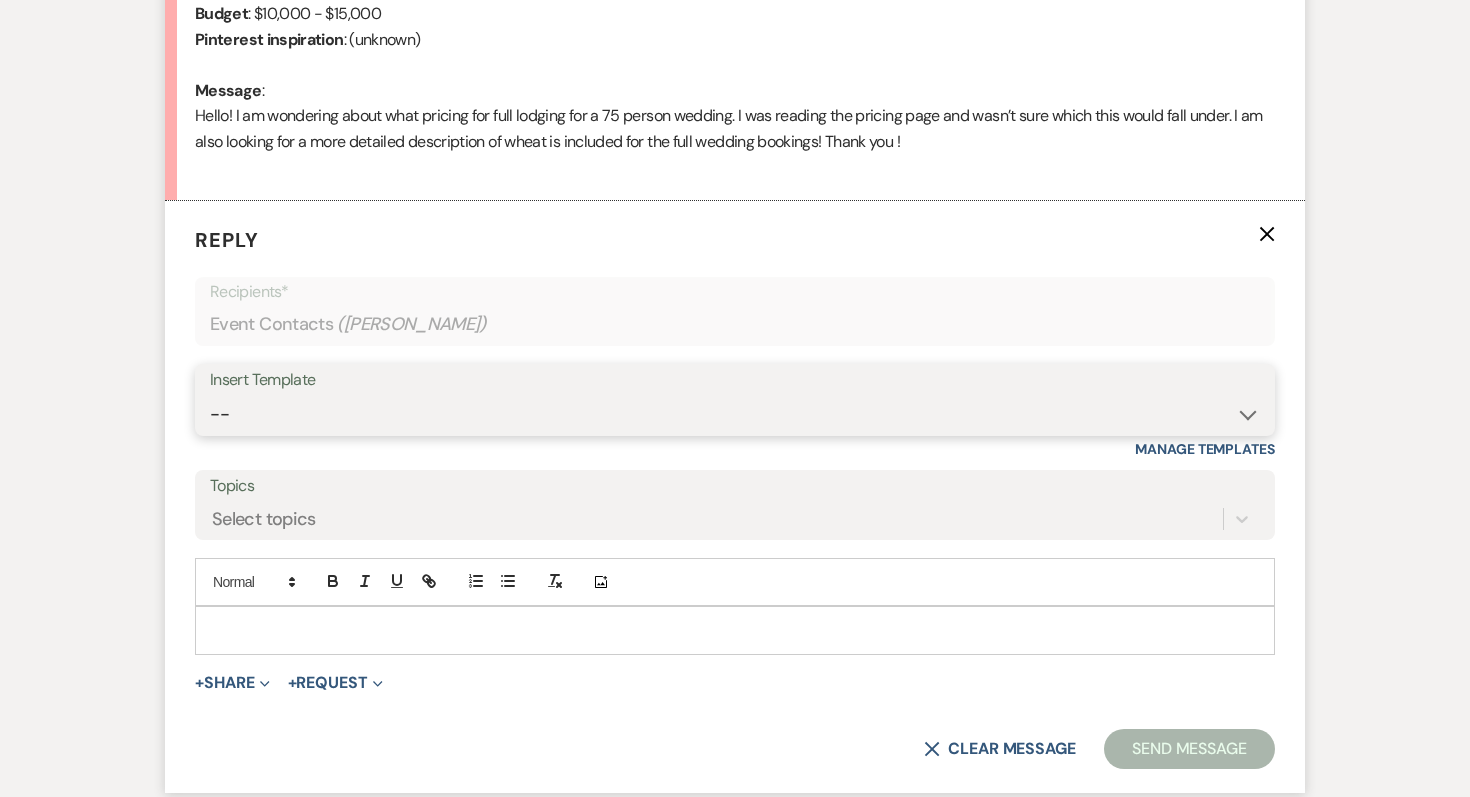 click on "-- Weven Planning Portal Introduction (Booked Events) Initial Inquiry Response Follow Up- Initial  Pump House Weddings Portal Introduction Follow Up Portal Intro Contract (Pre-Booked Leads) Long initial response ai long response New response [DATE] Second Outreach- USE [DATE]-[DATE] Micro Weddings Response- USE [DATE]-[DATE] [PERSON_NAME] & [PERSON_NAME]-July Response Template [PERSON_NAME]'s May-July Response Template Elopement Response- USE [DATE]-[DATE] Wedding Questionairre Follow-up, positive tour Full Wedding with Micro Wedding PS Tour Book Confirmation Proposal Template" at bounding box center (735, 414) 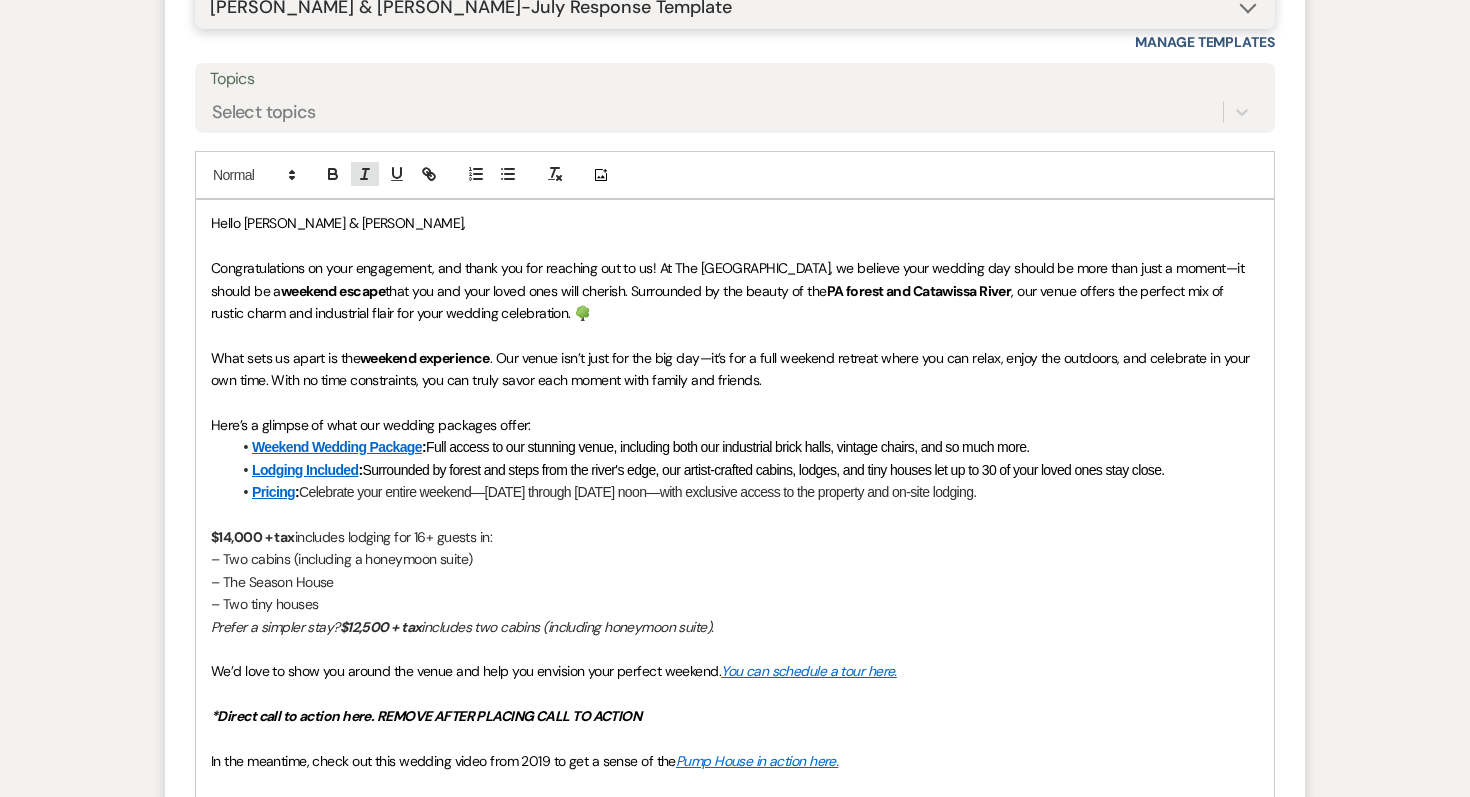 scroll, scrollTop: 1496, scrollLeft: 0, axis: vertical 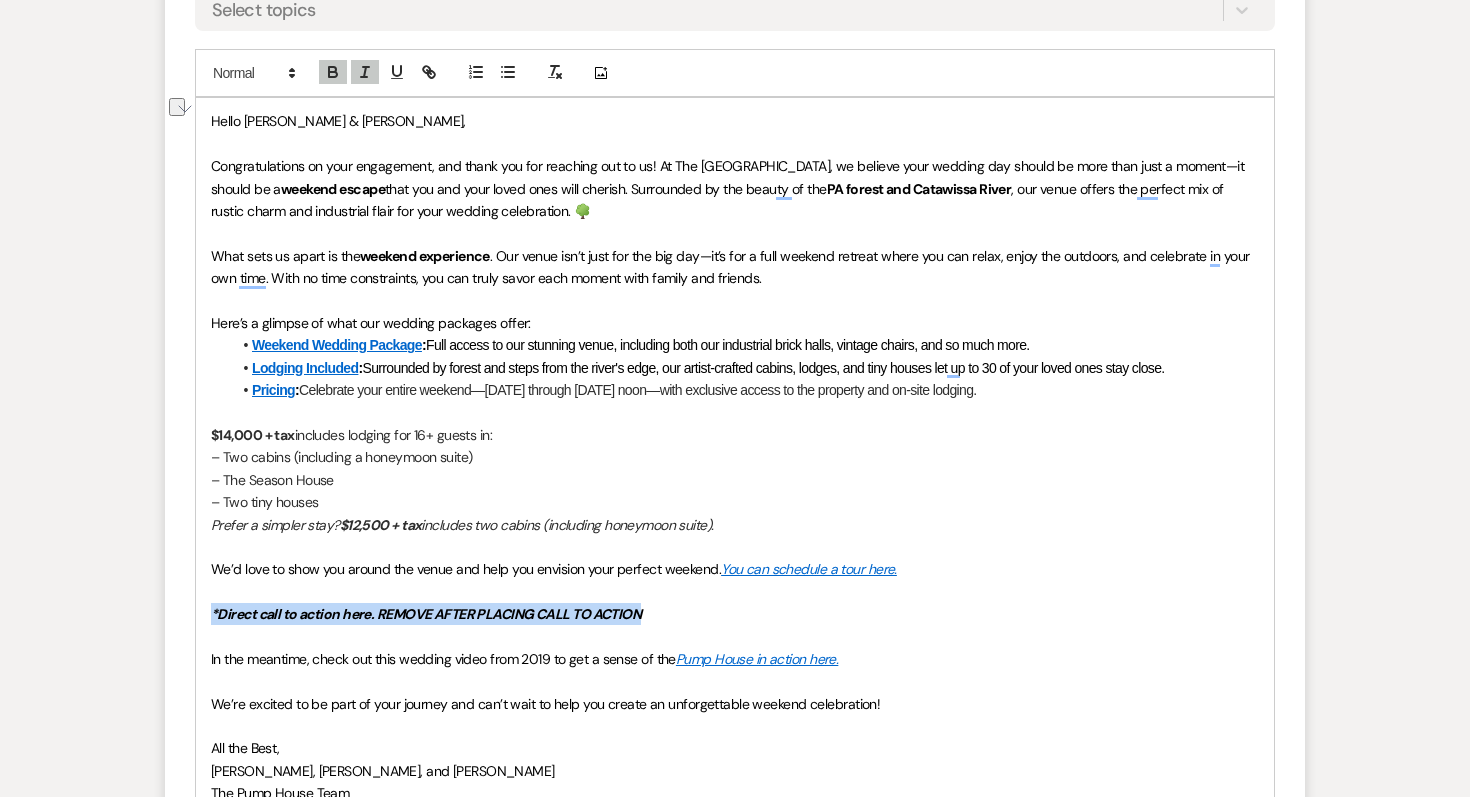 drag, startPoint x: 687, startPoint y: 617, endPoint x: 212, endPoint y: 609, distance: 475.06735 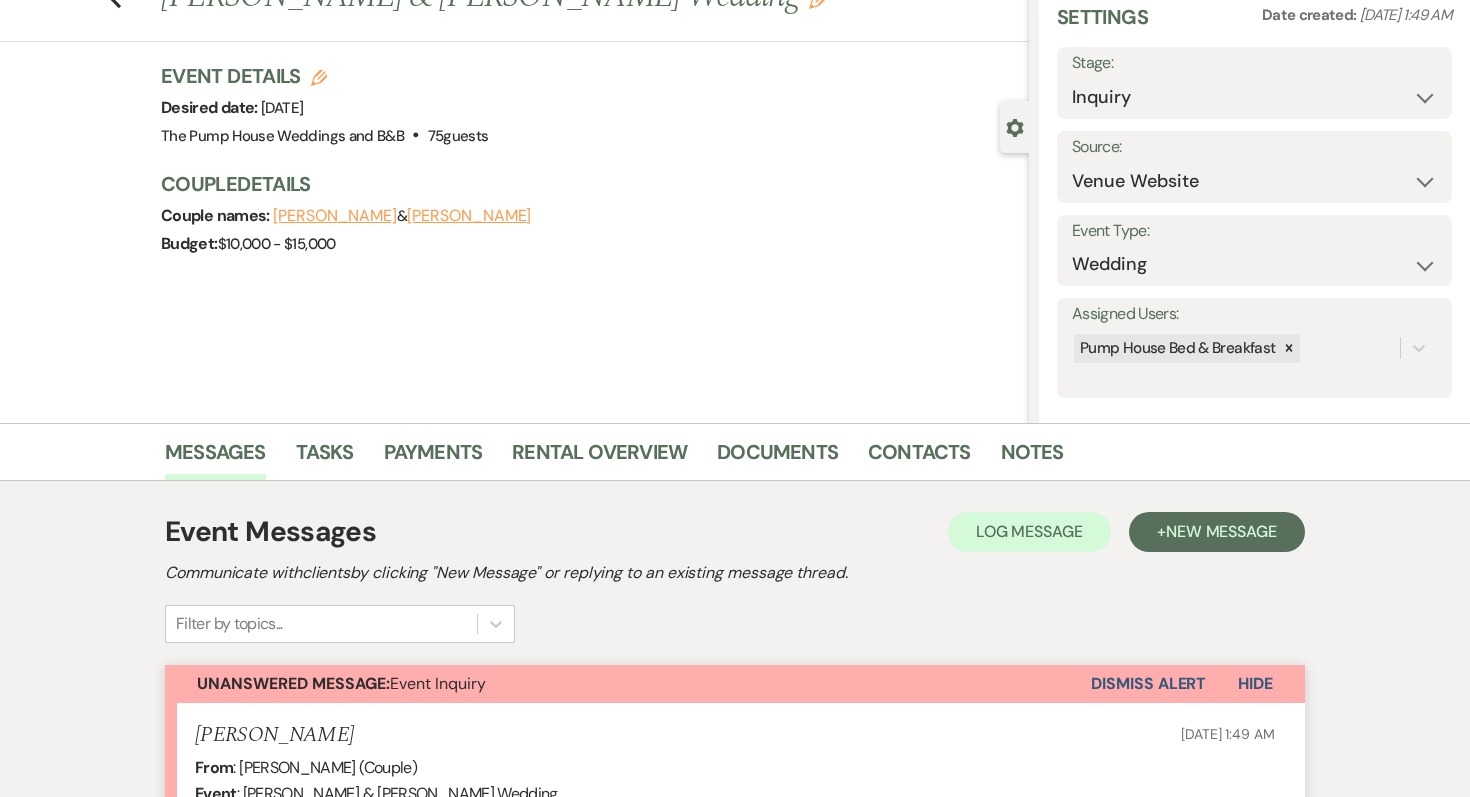 scroll, scrollTop: 0, scrollLeft: 0, axis: both 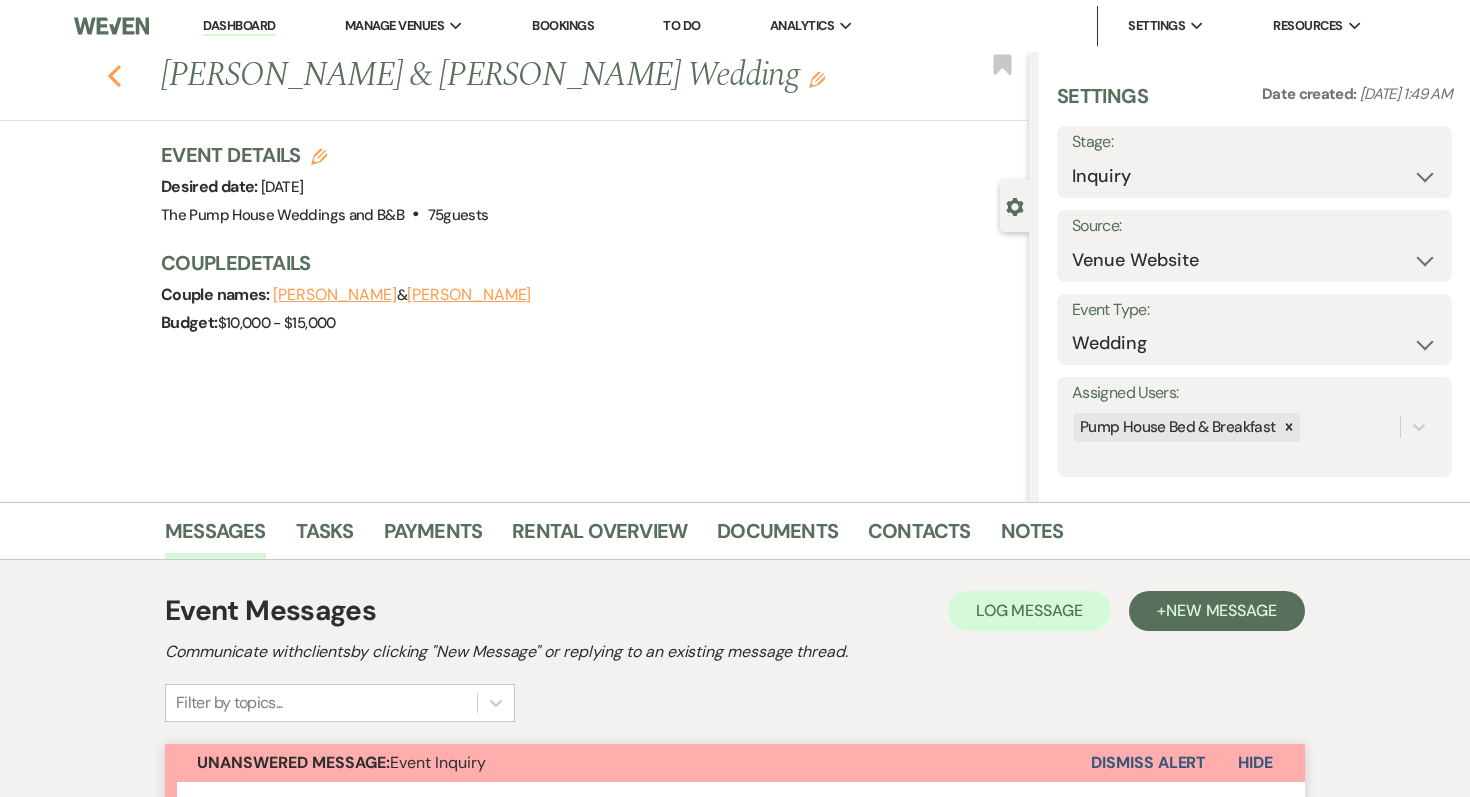 click on "Previous" 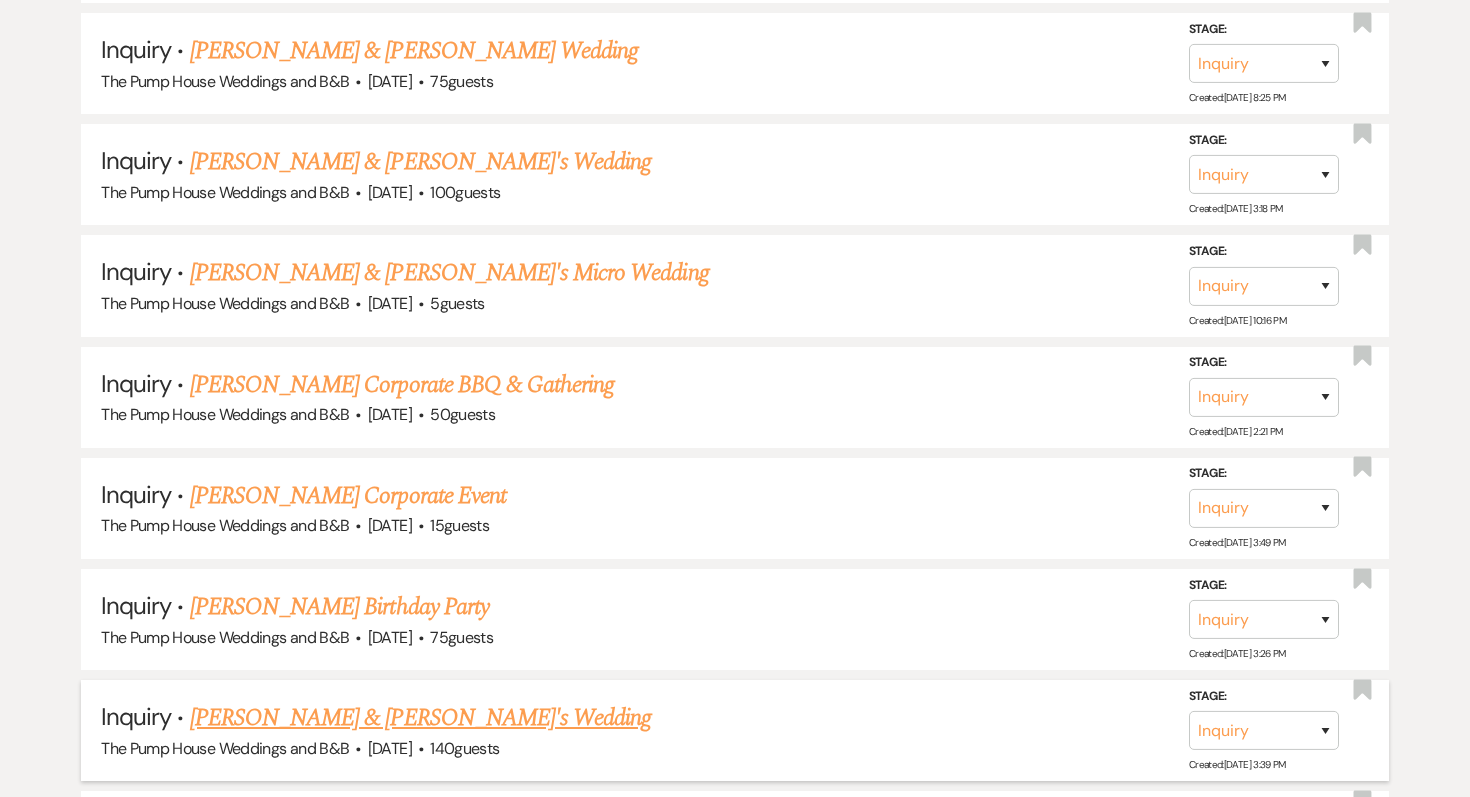 scroll, scrollTop: 1557, scrollLeft: 0, axis: vertical 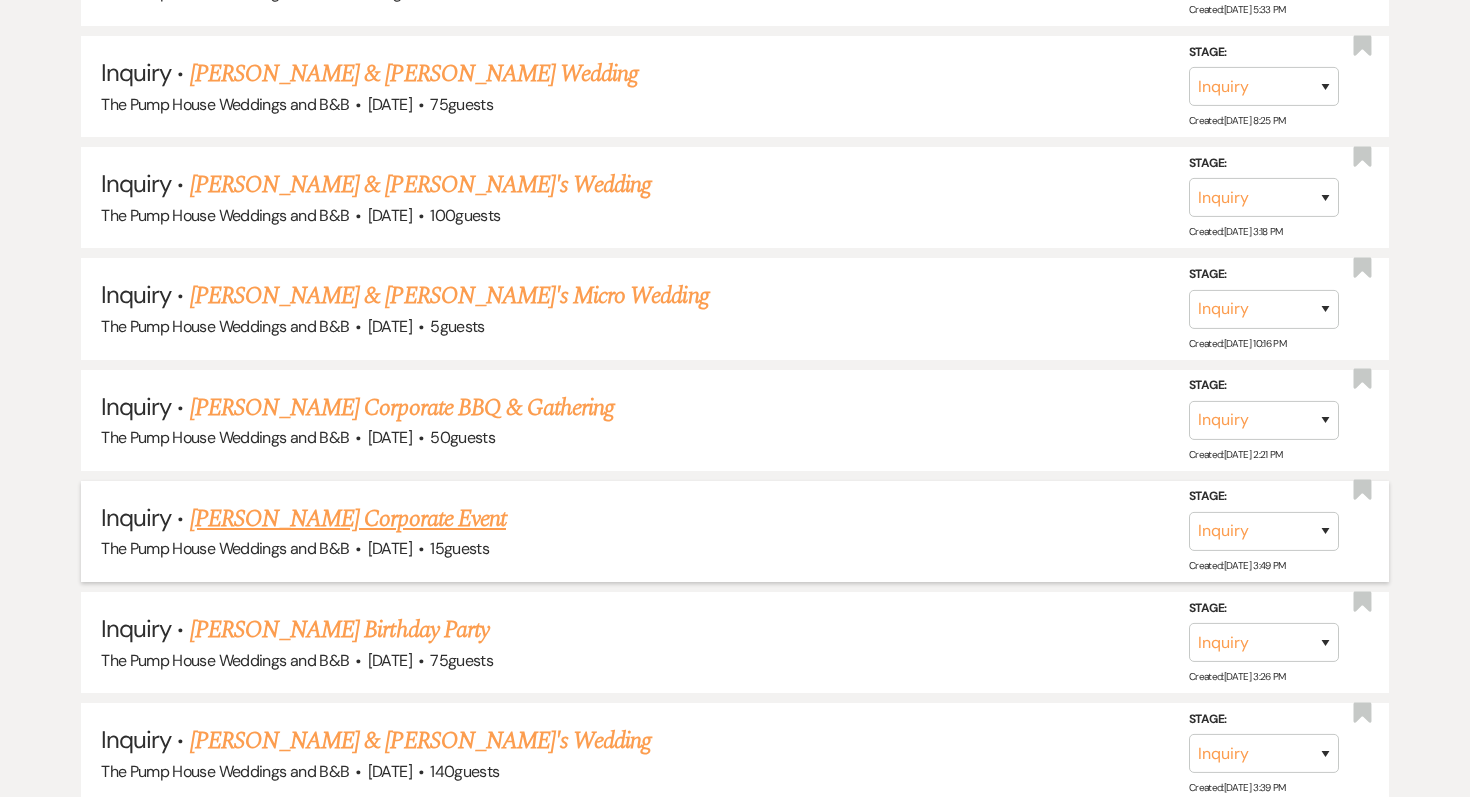 click on "[PERSON_NAME] Corporate Event" at bounding box center [348, 519] 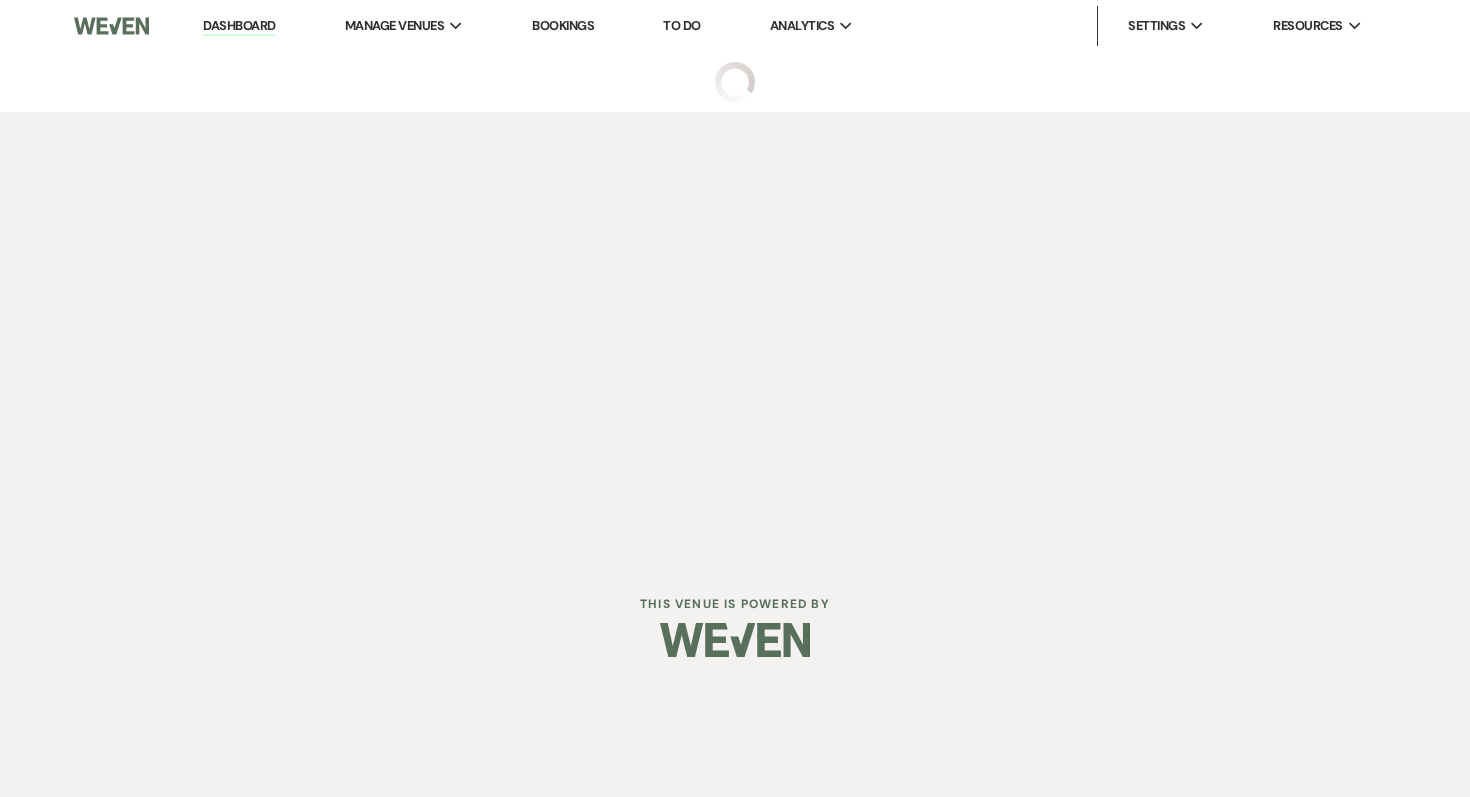 scroll, scrollTop: 0, scrollLeft: 0, axis: both 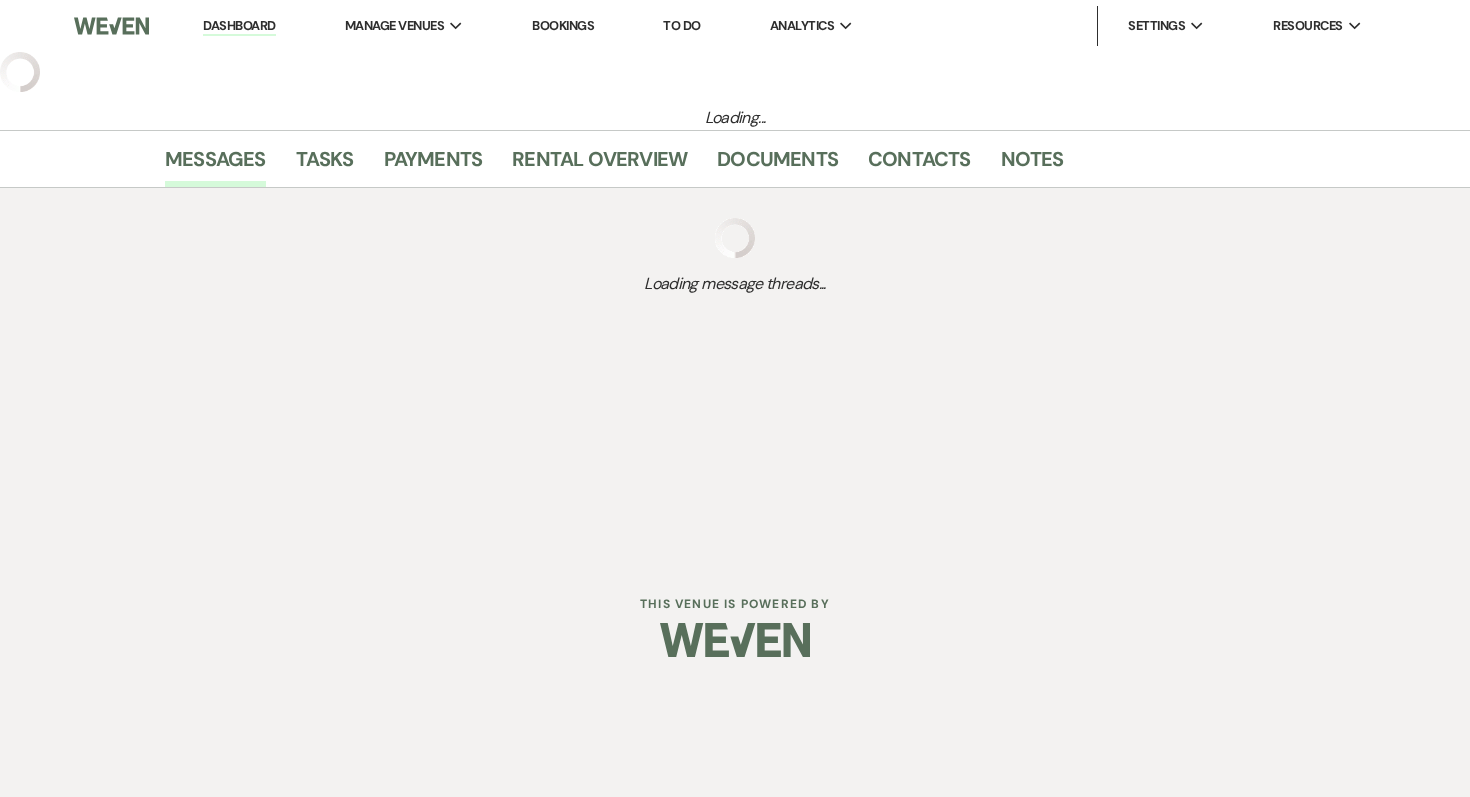 select on "5" 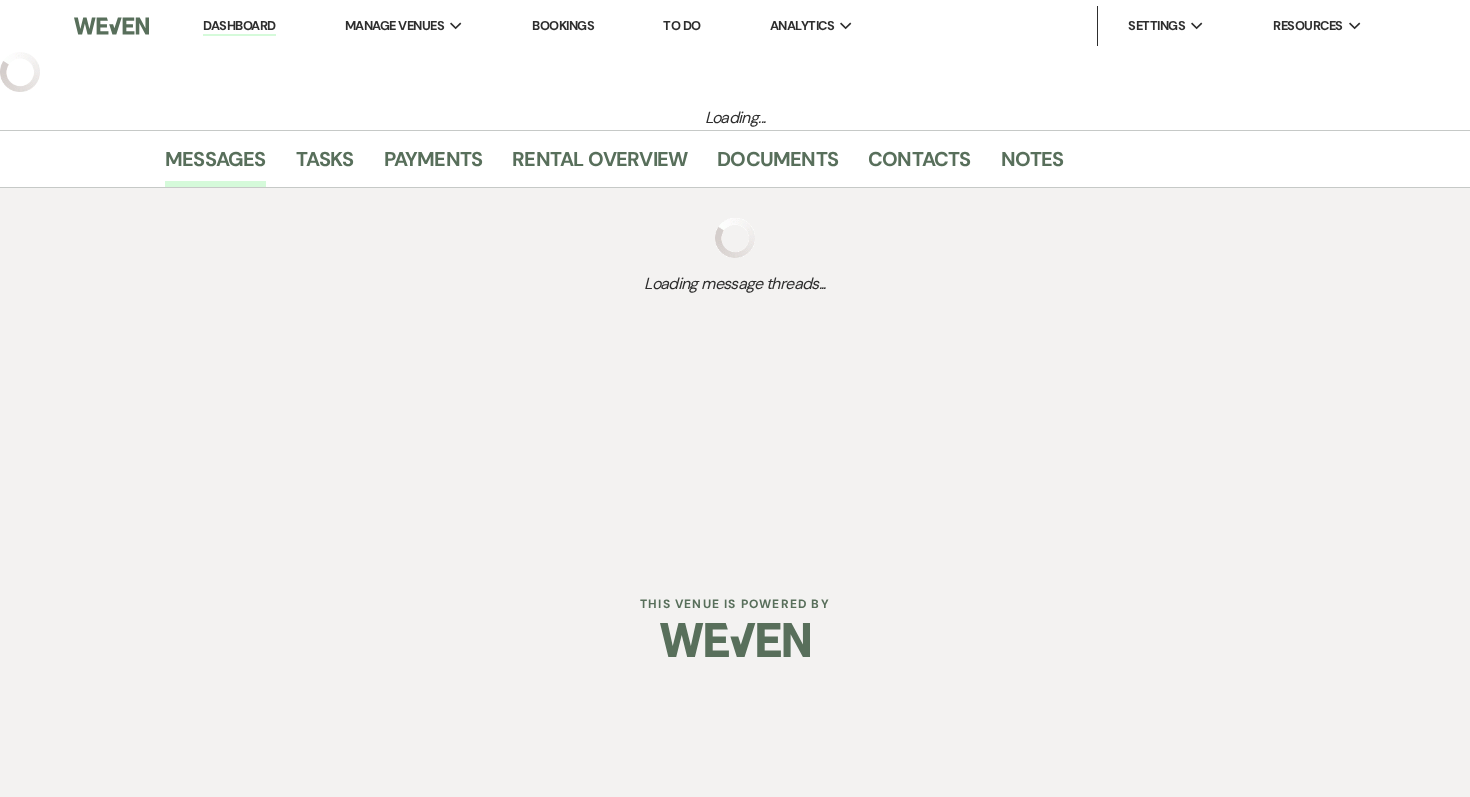 select on "9" 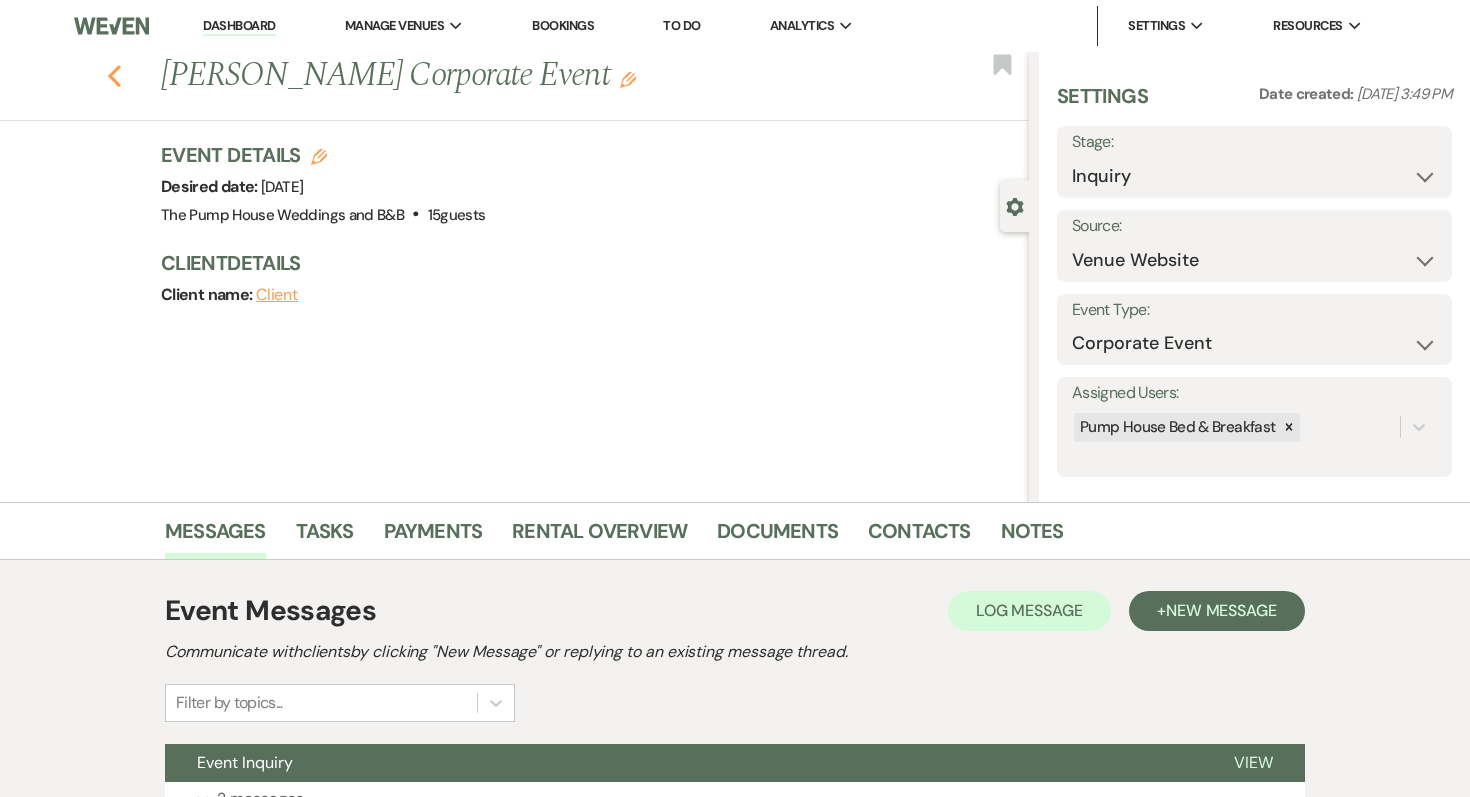 click 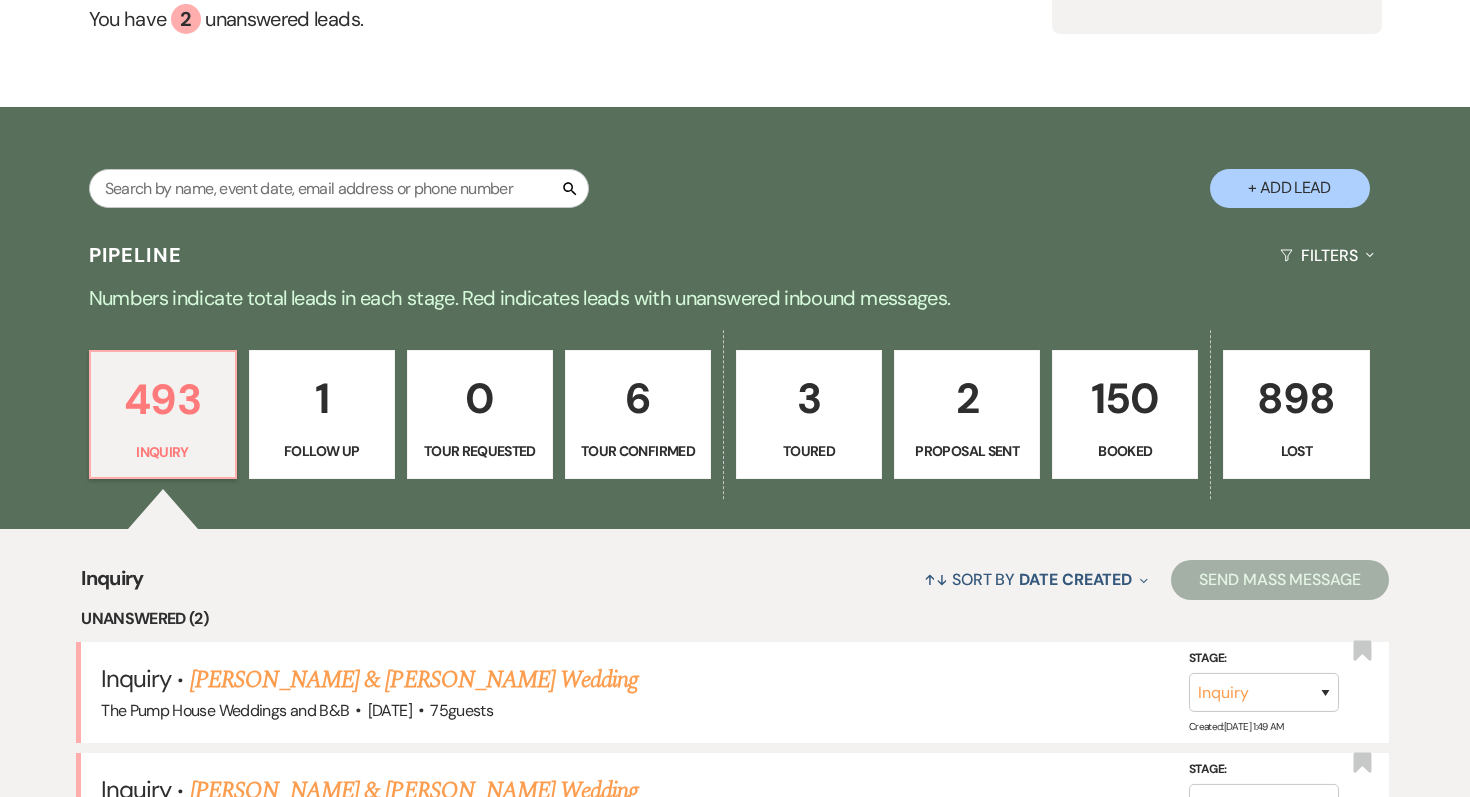 scroll, scrollTop: 234, scrollLeft: 0, axis: vertical 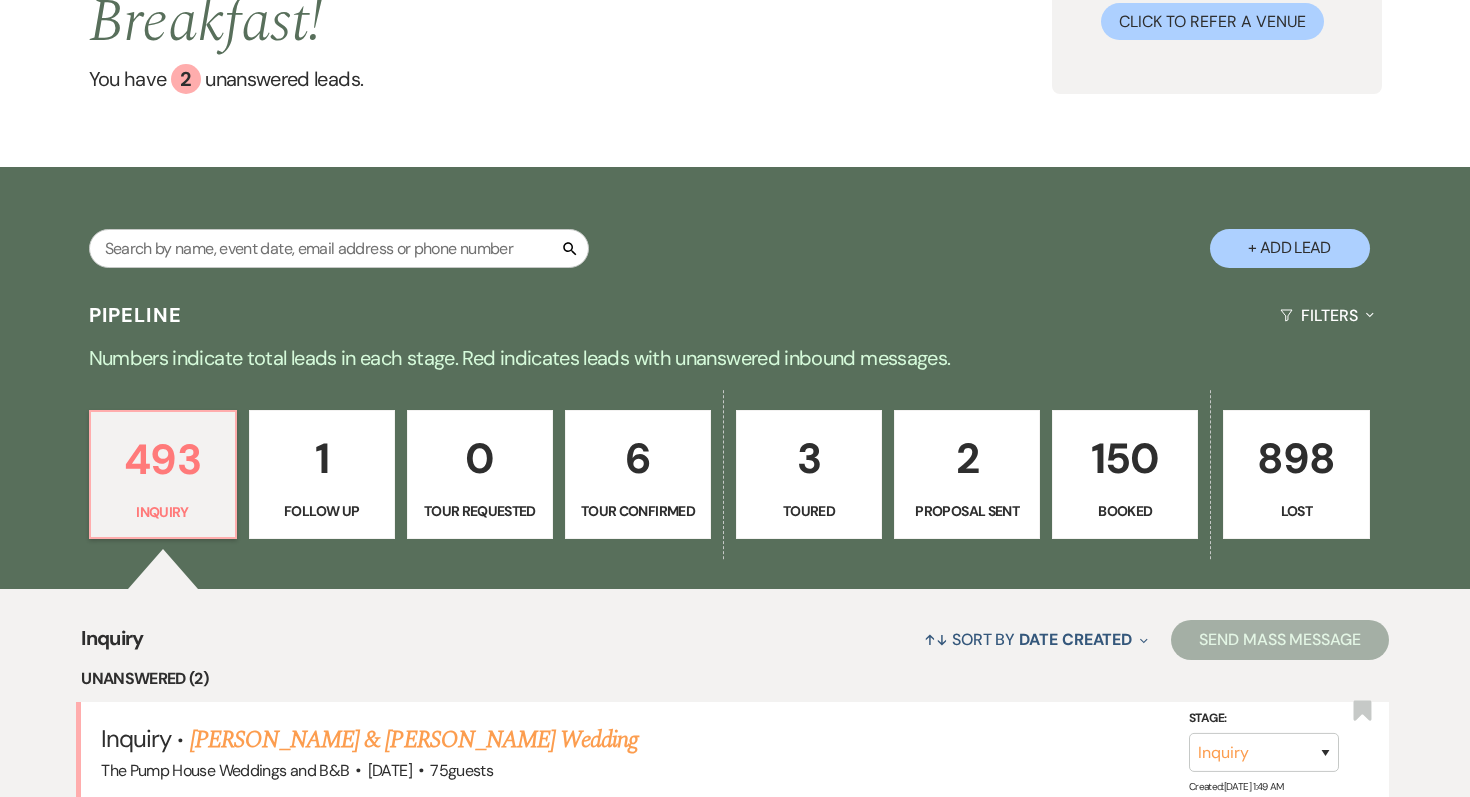 click on "898" at bounding box center (1296, 458) 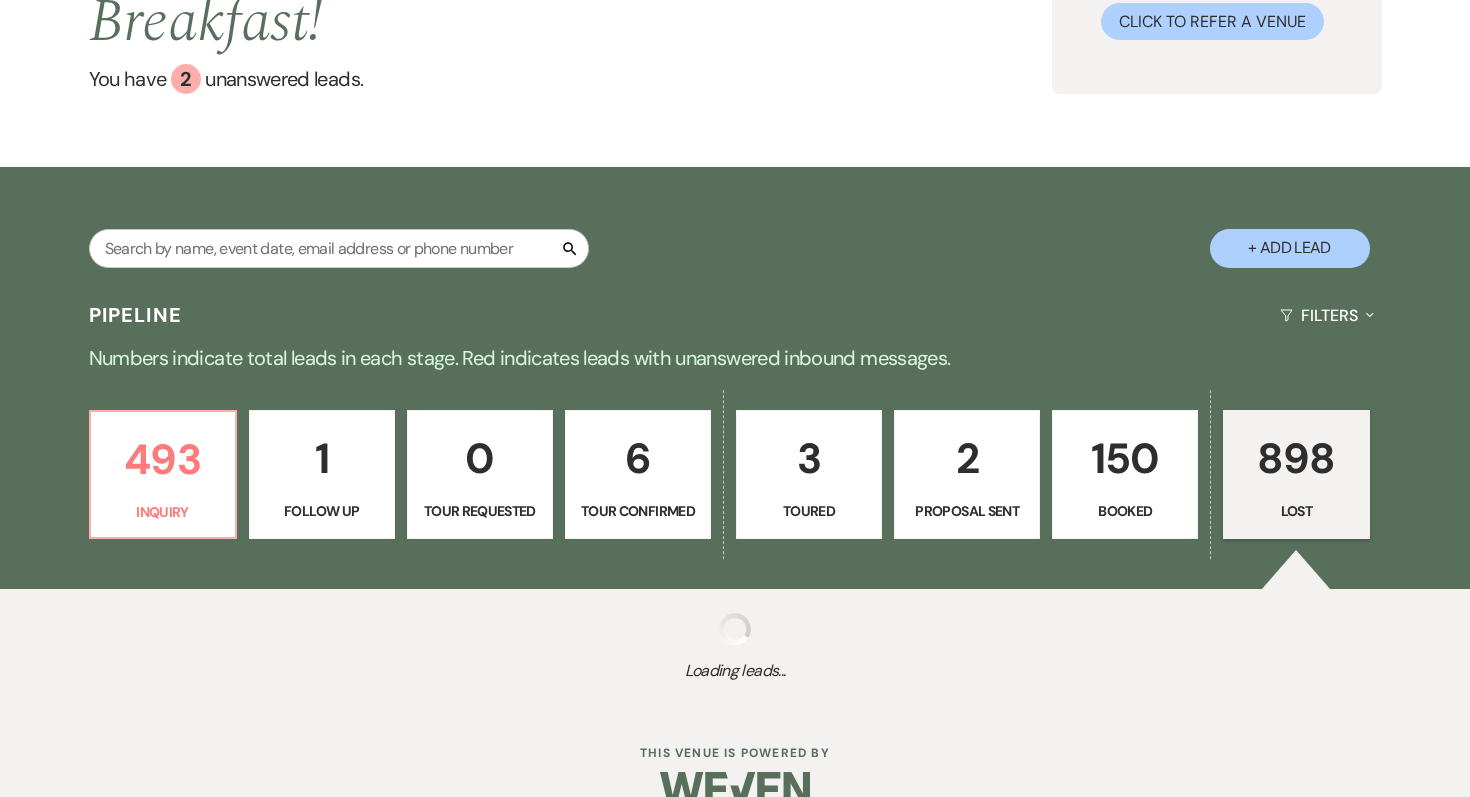 select on "8" 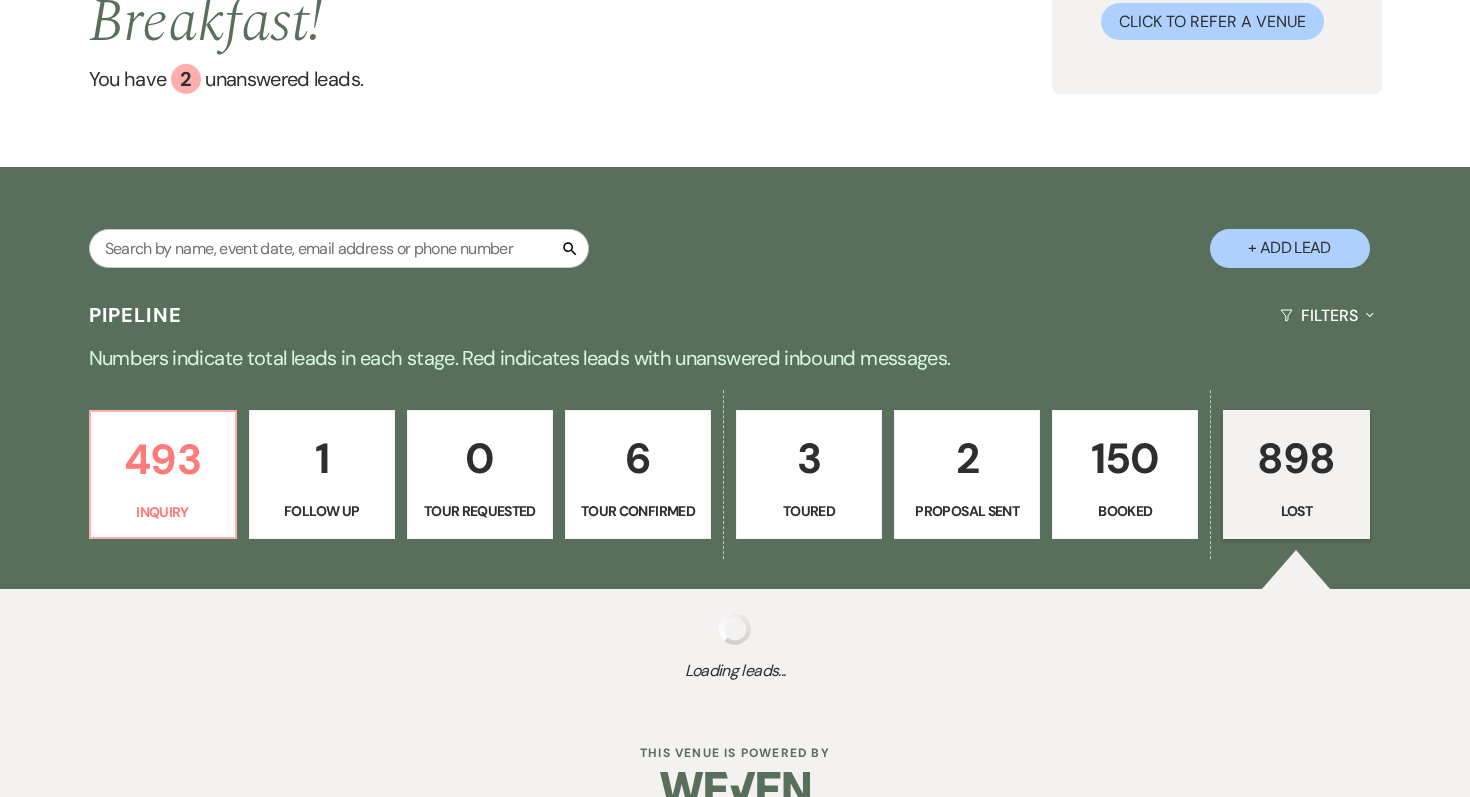 select on "5" 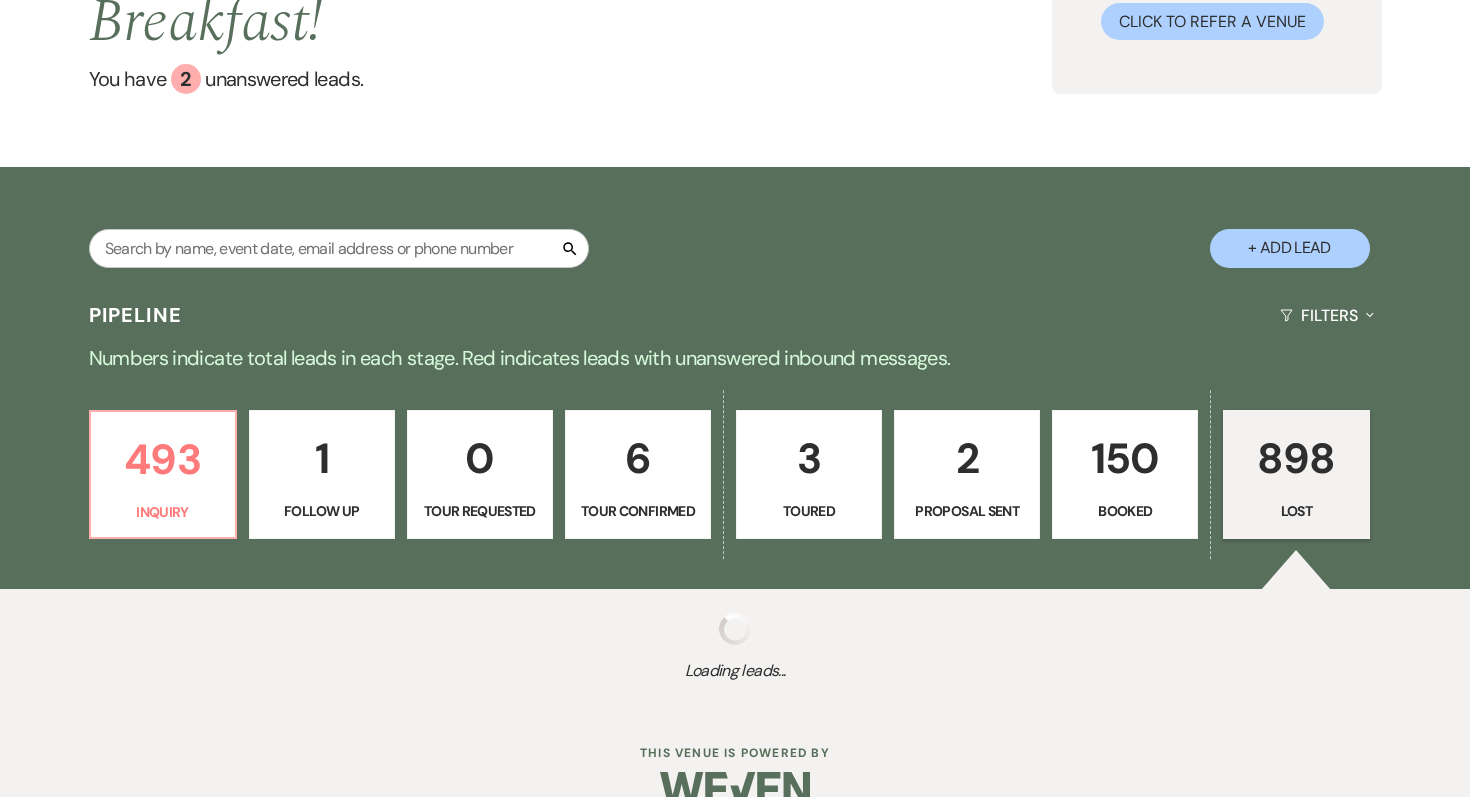 select on "8" 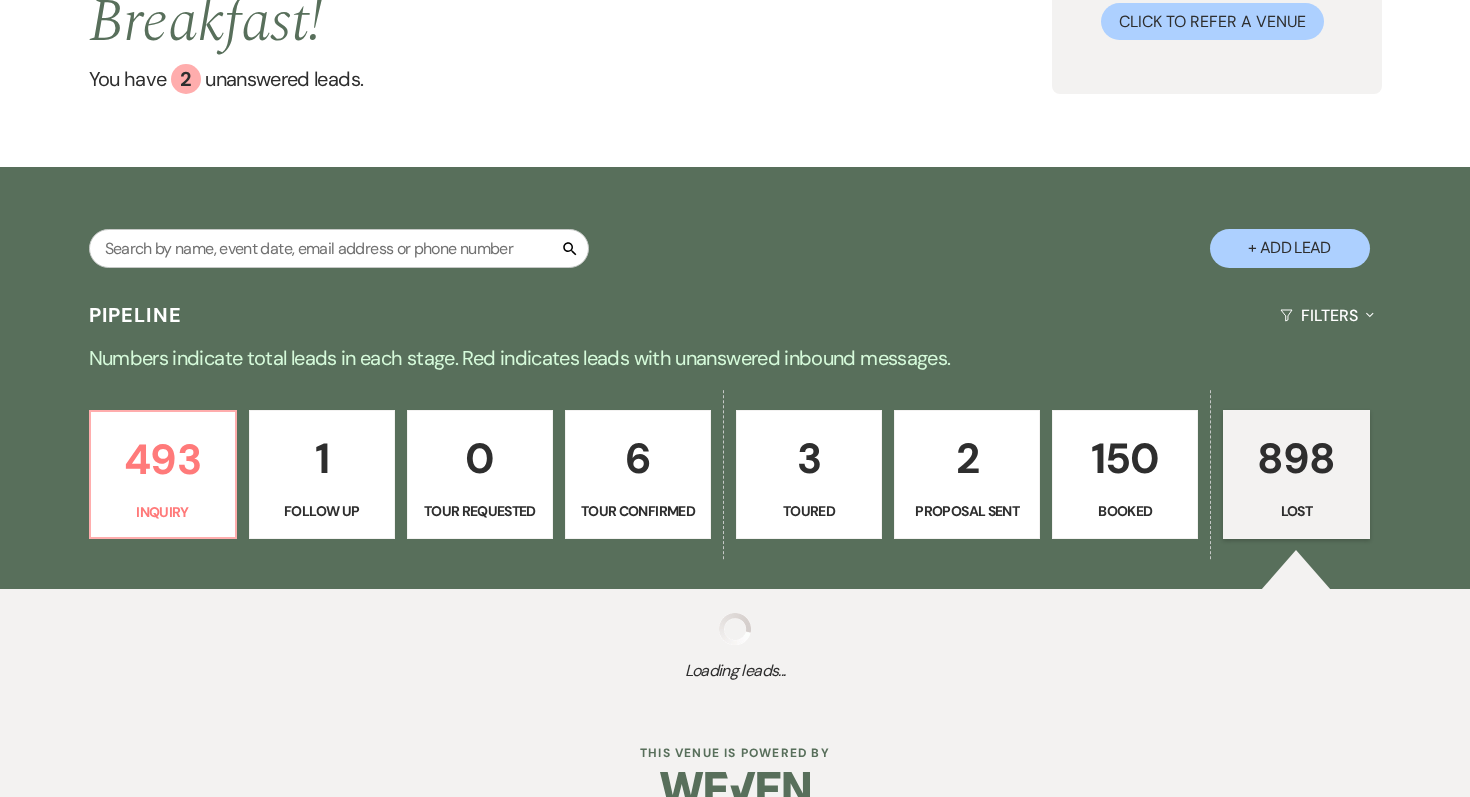 select on "5" 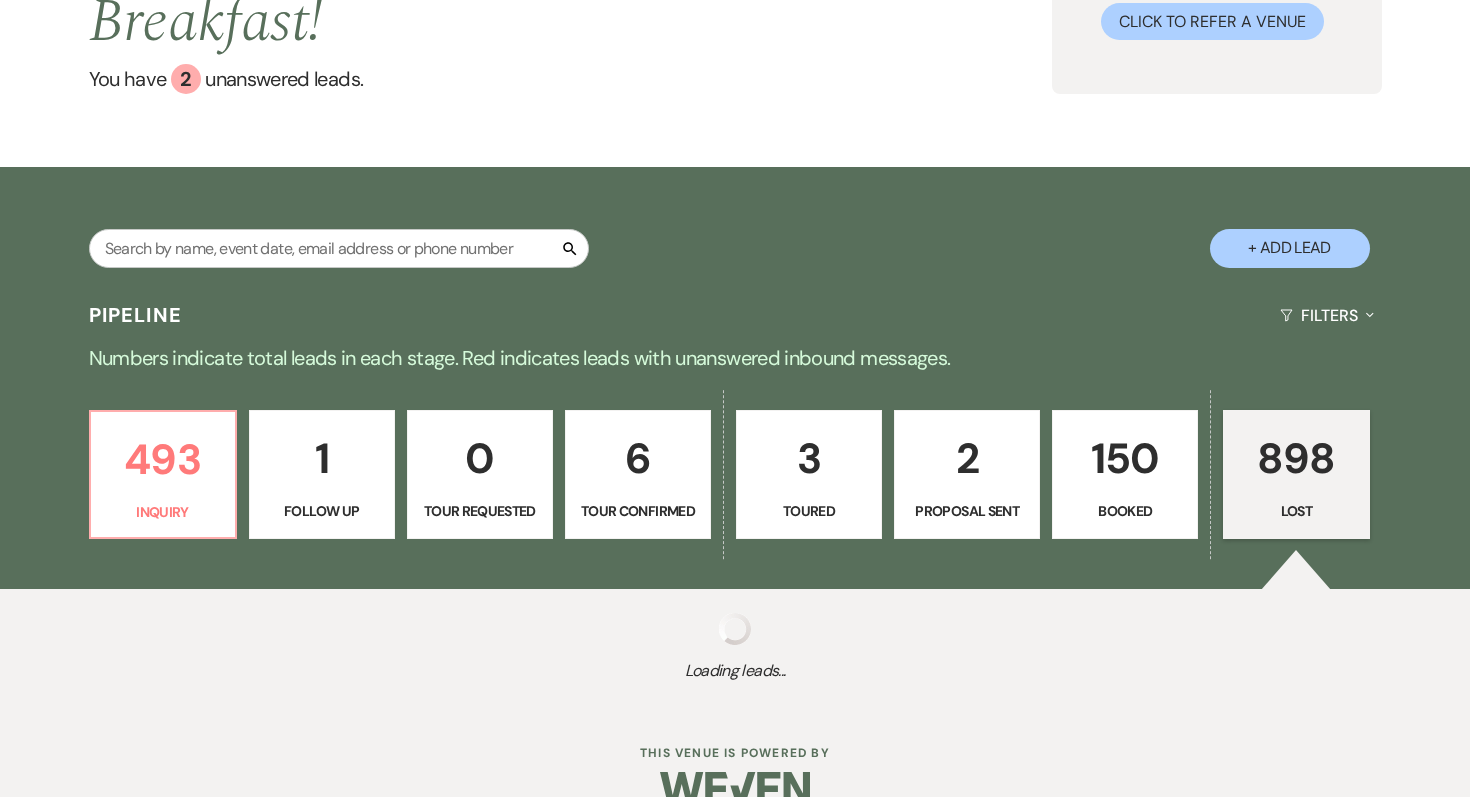 select on "8" 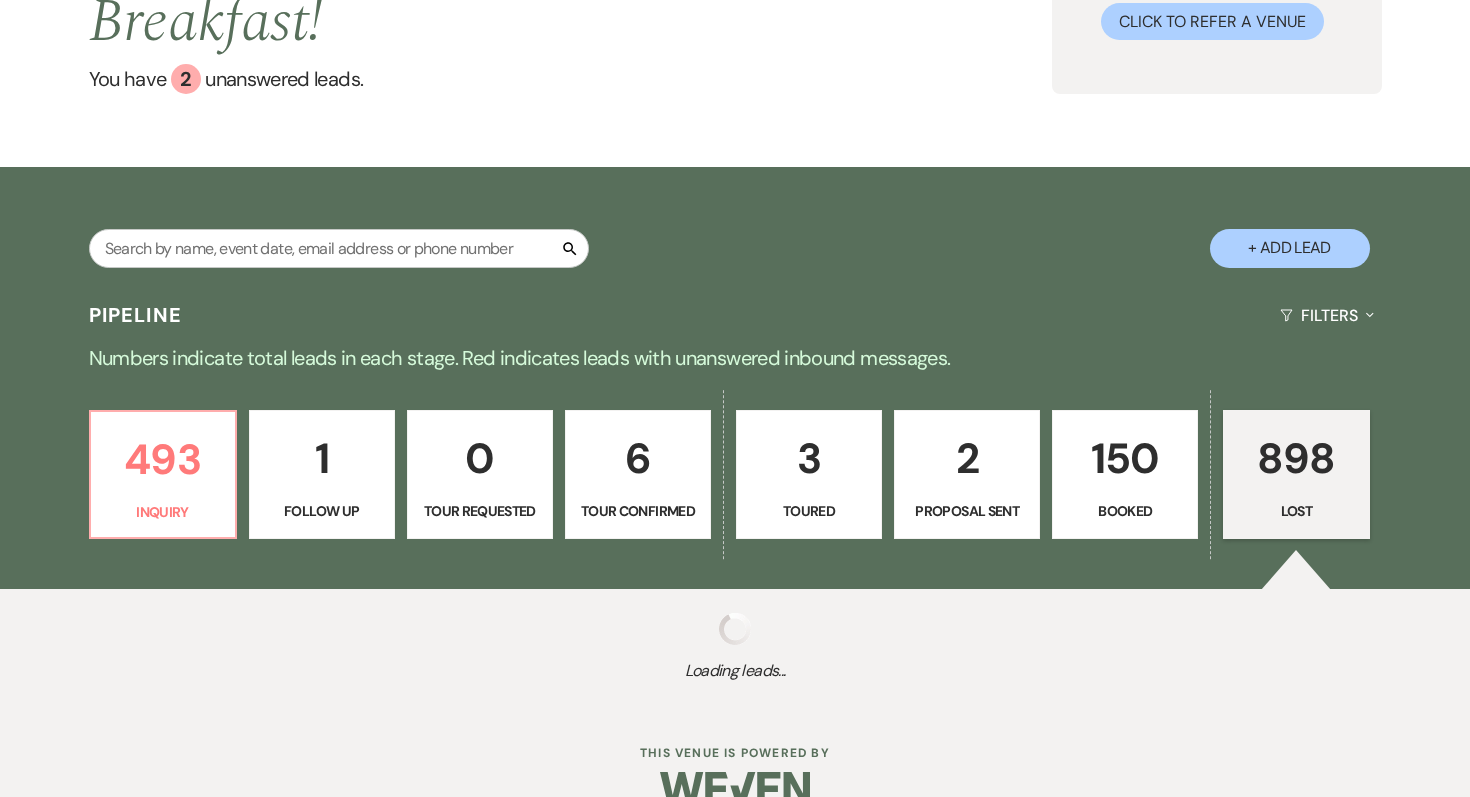 select on "5" 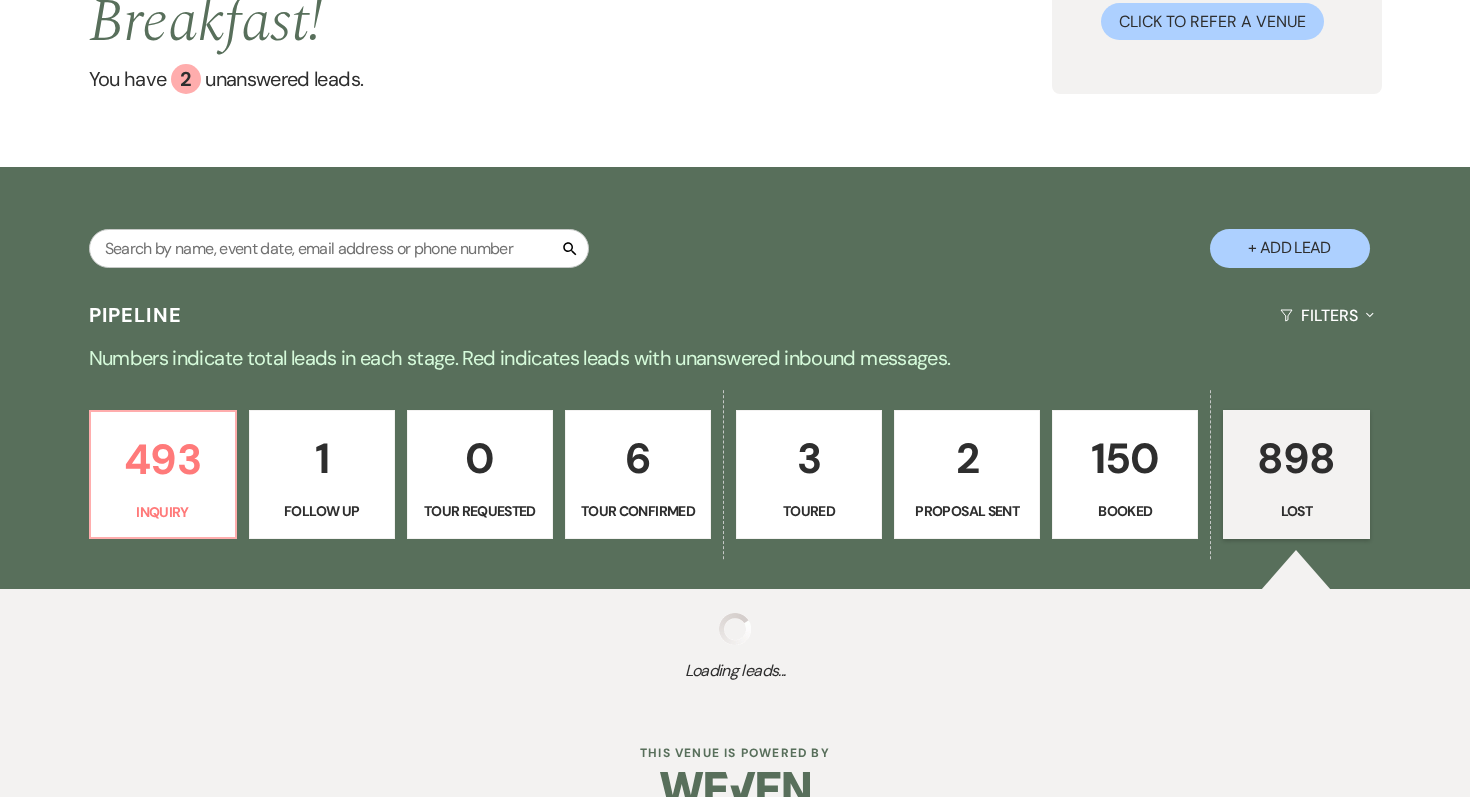 select on "8" 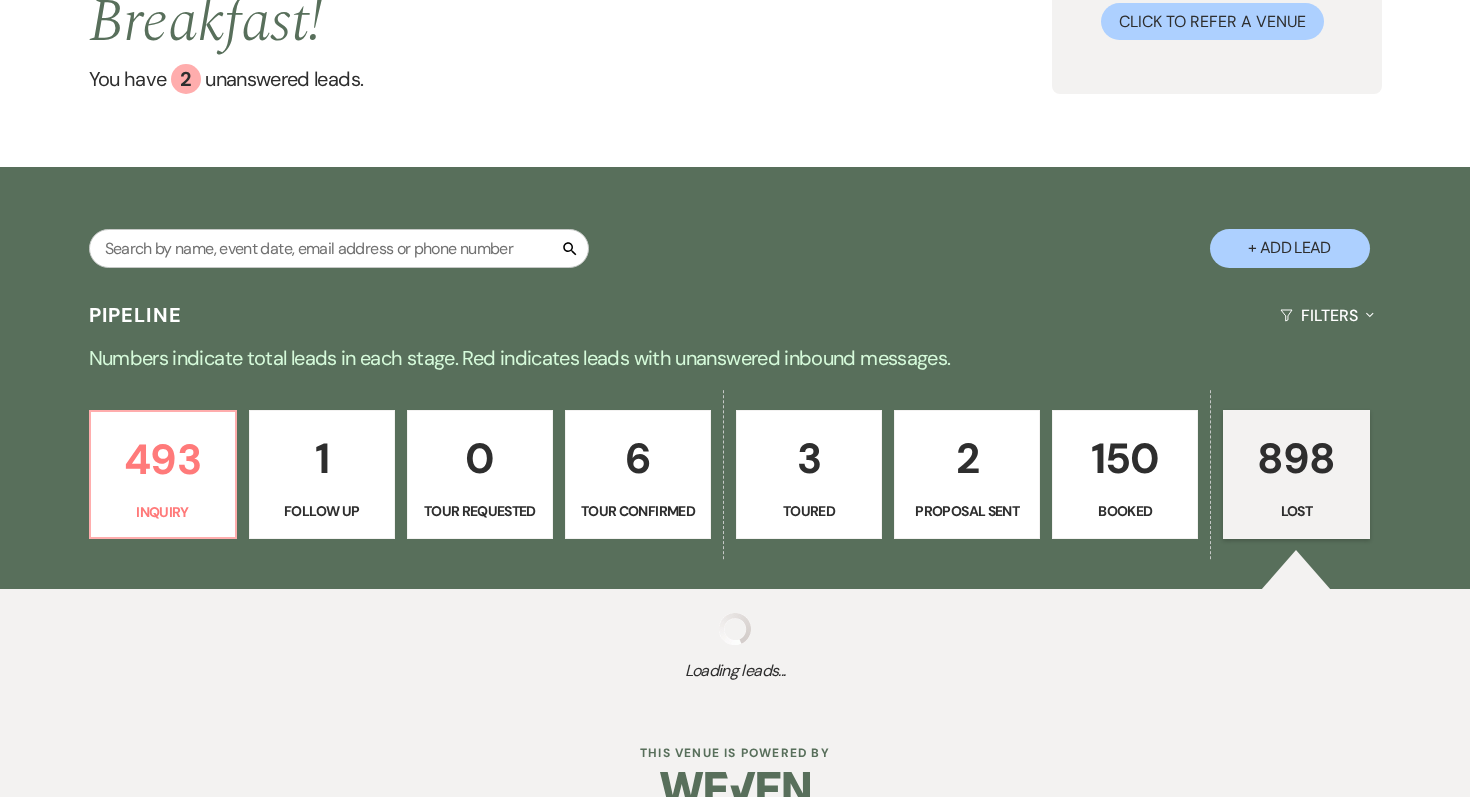 select on "5" 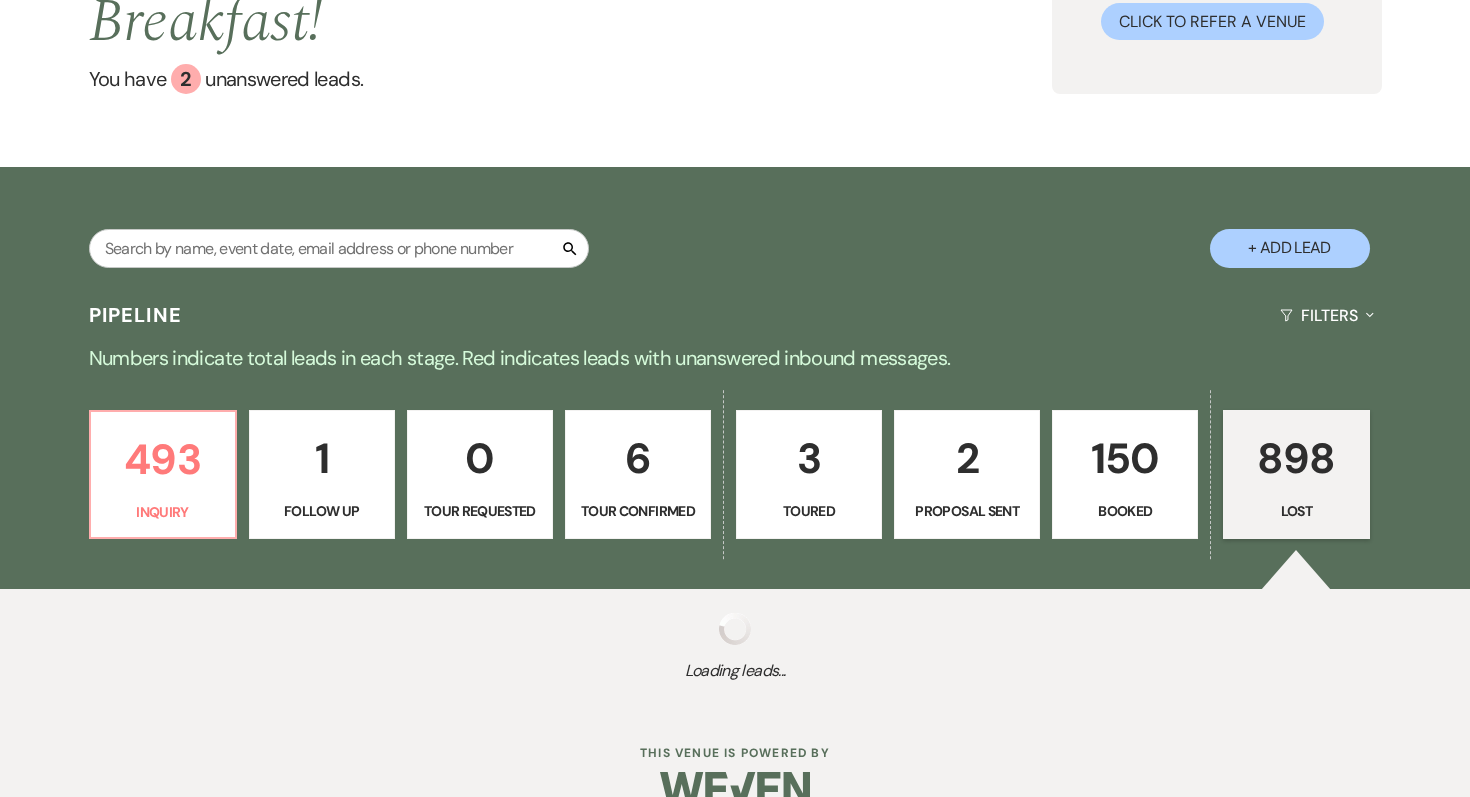 select on "8" 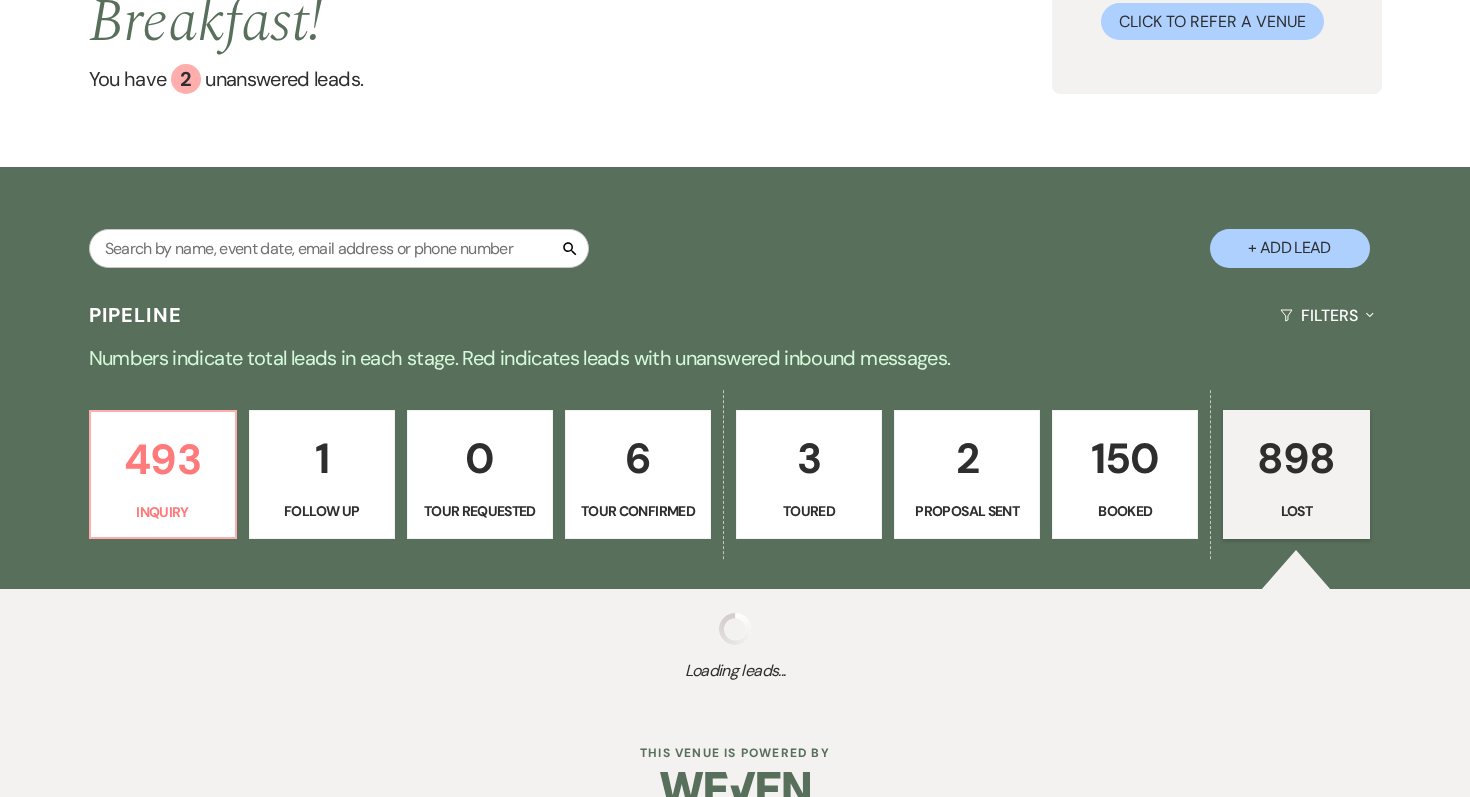 select on "5" 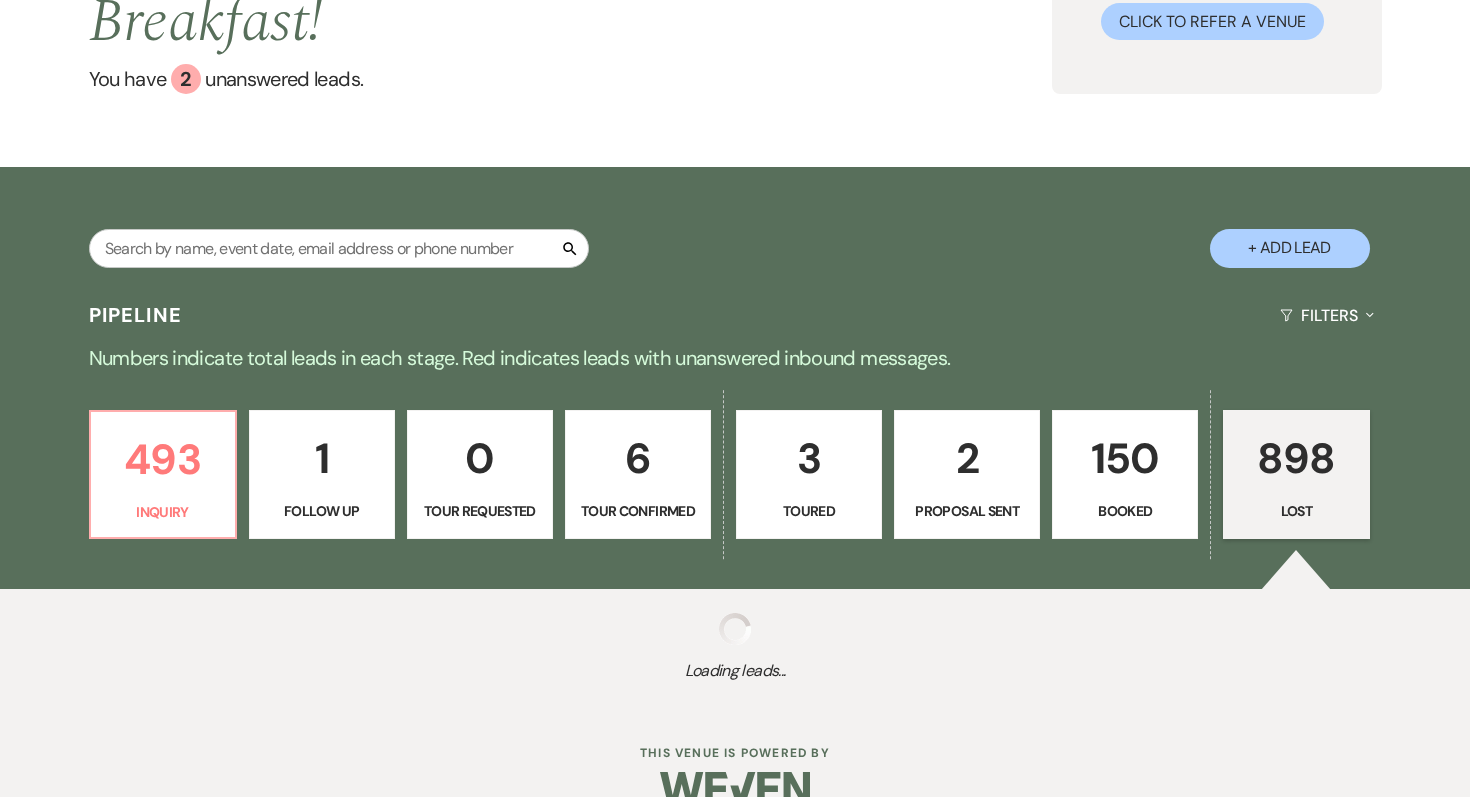 select on "8" 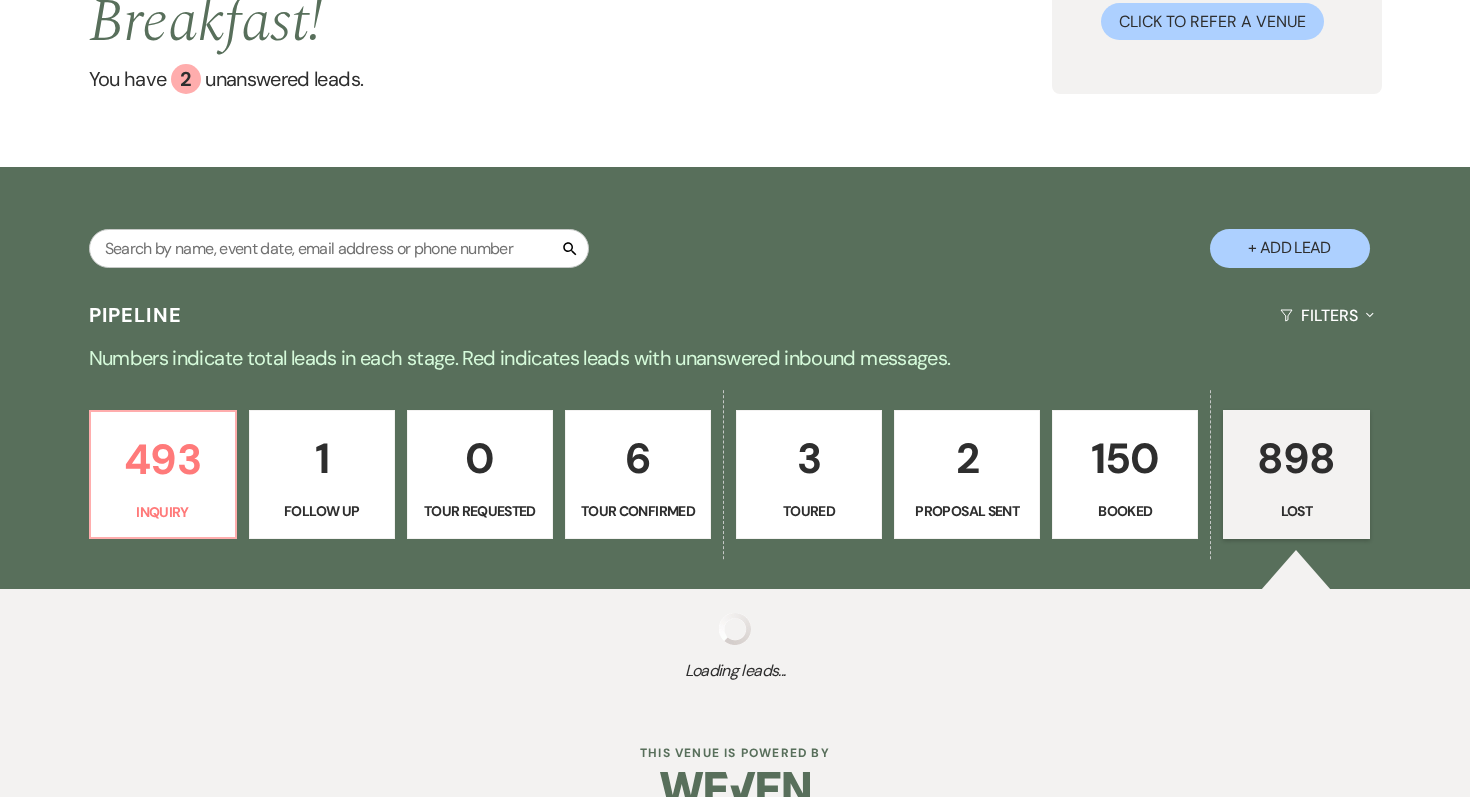 select on "5" 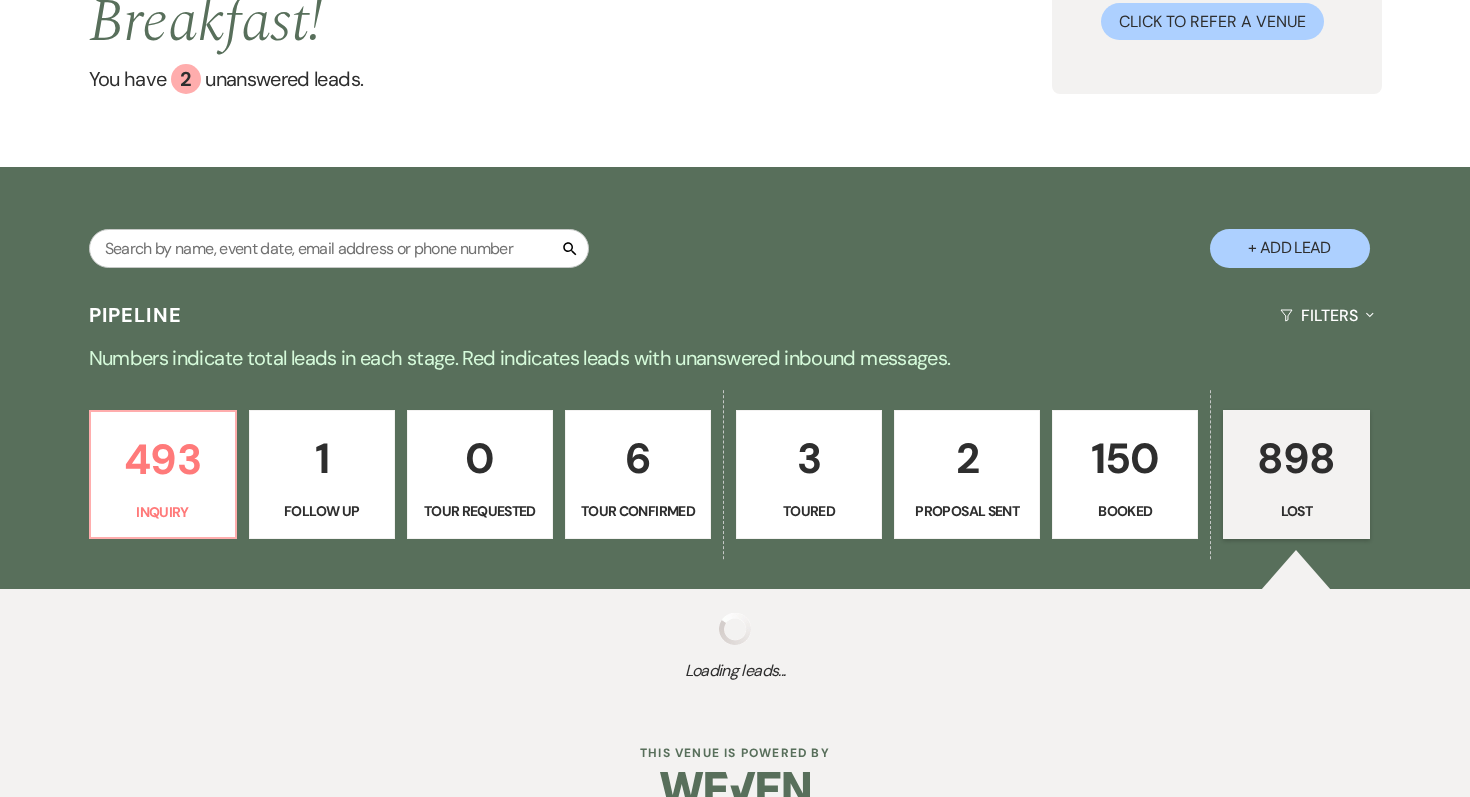 select on "8" 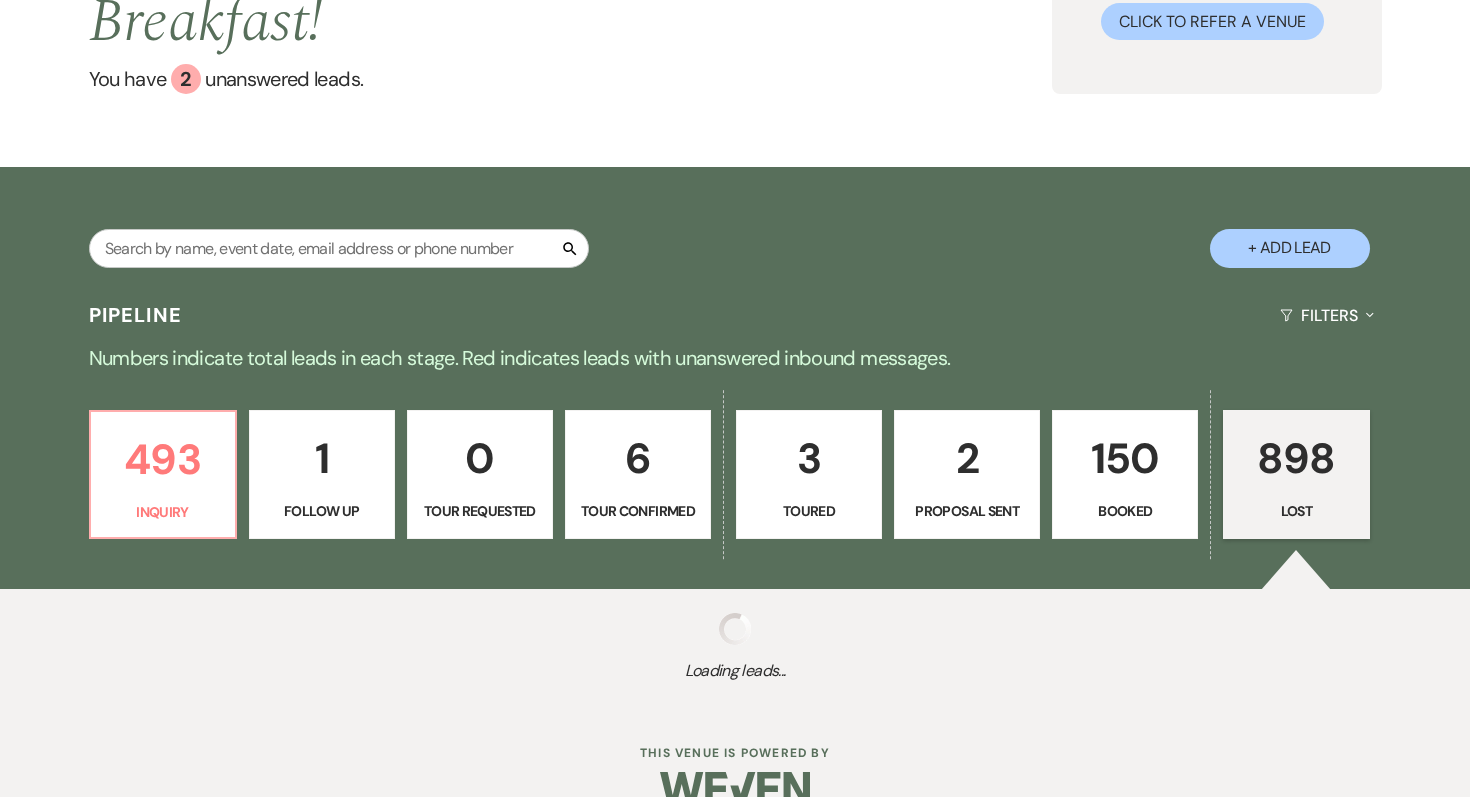 select on "5" 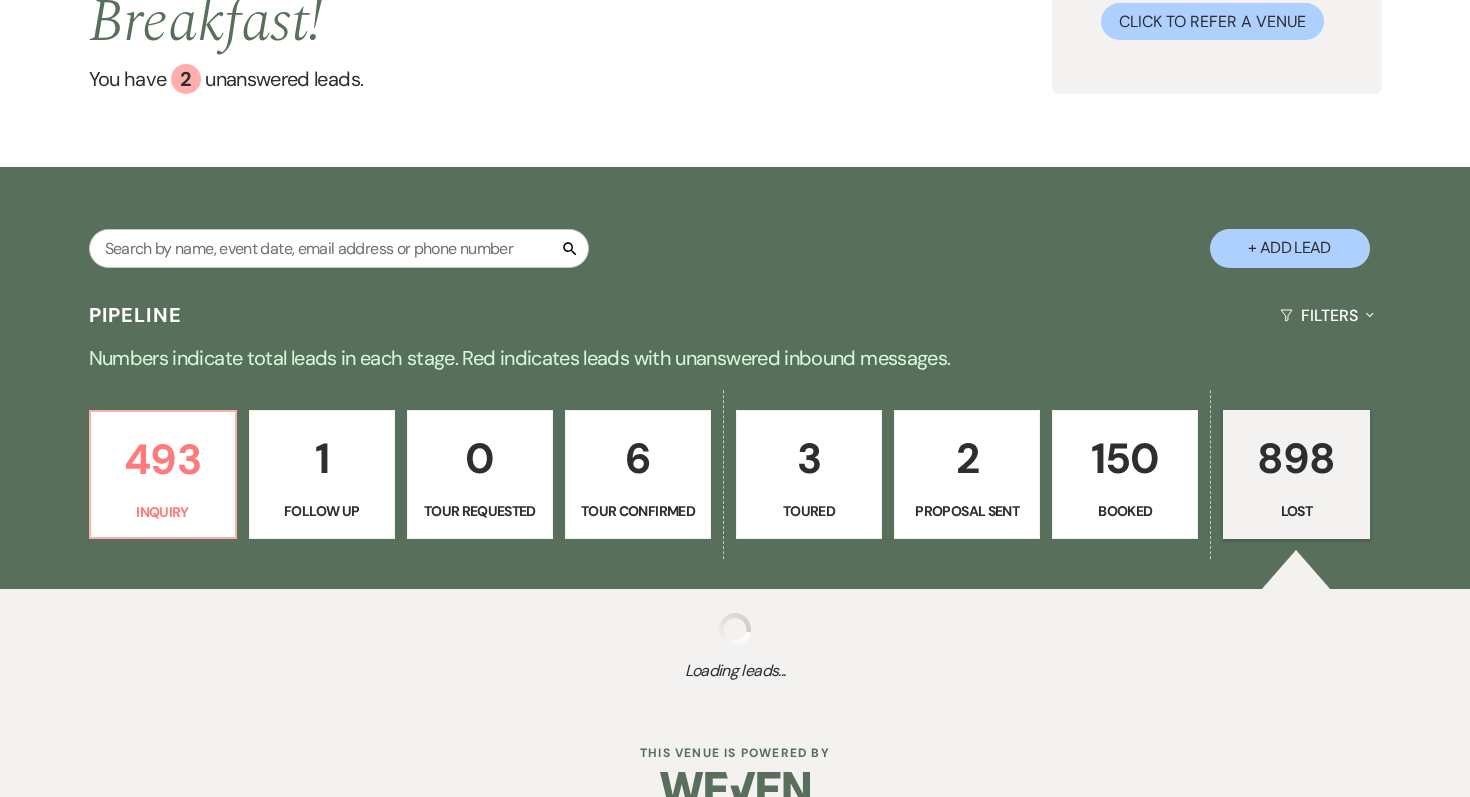 select on "8" 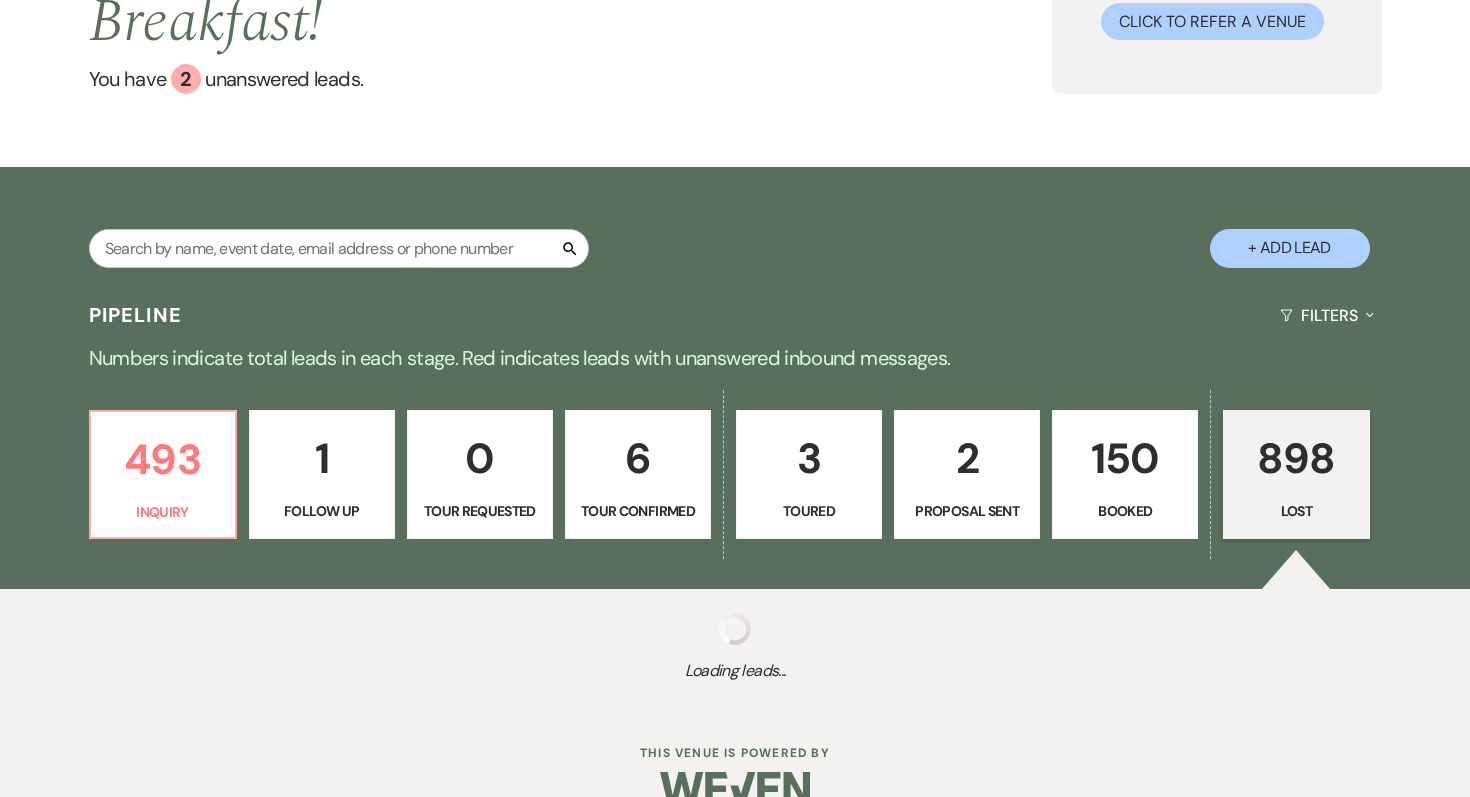 select on "5" 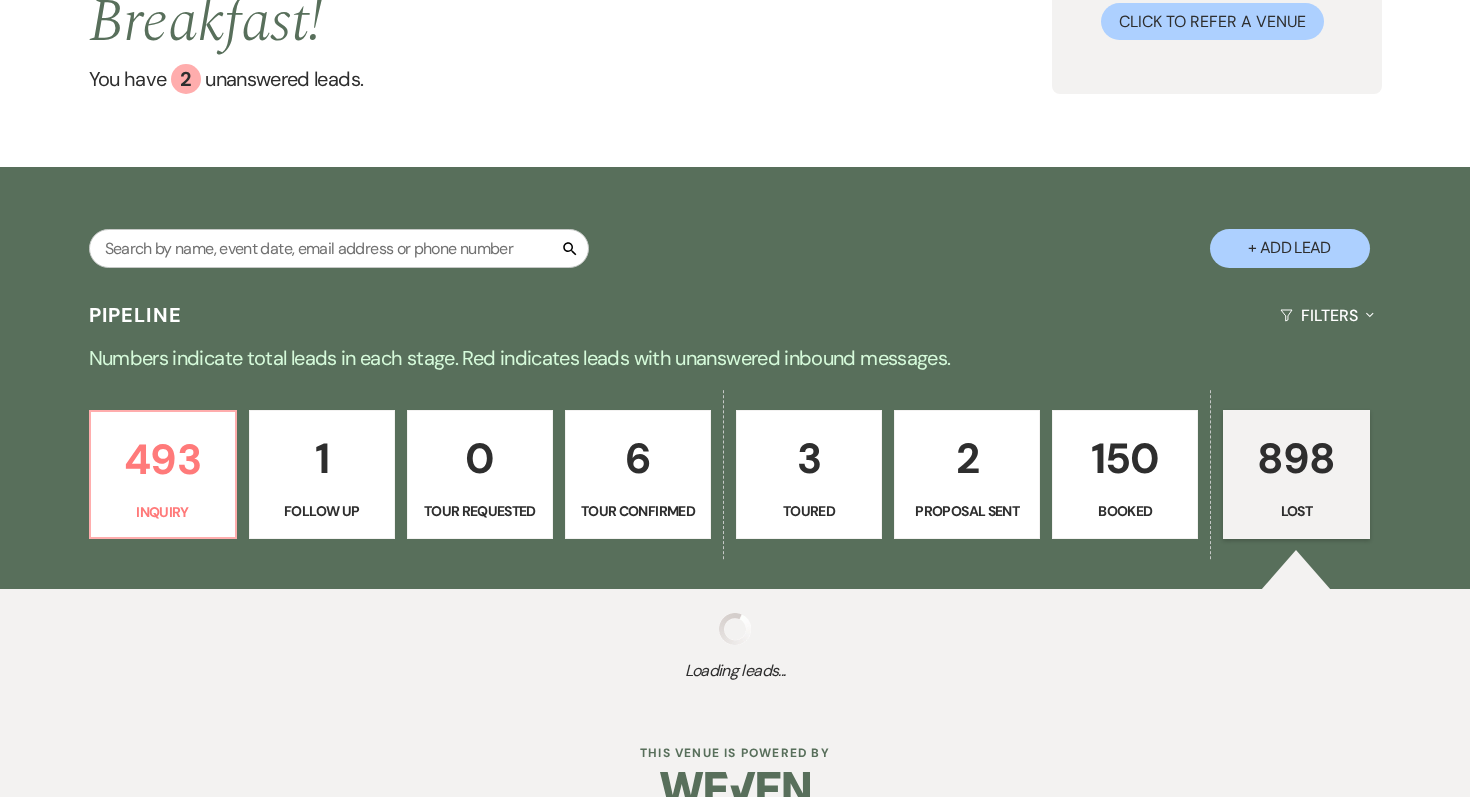 select on "8" 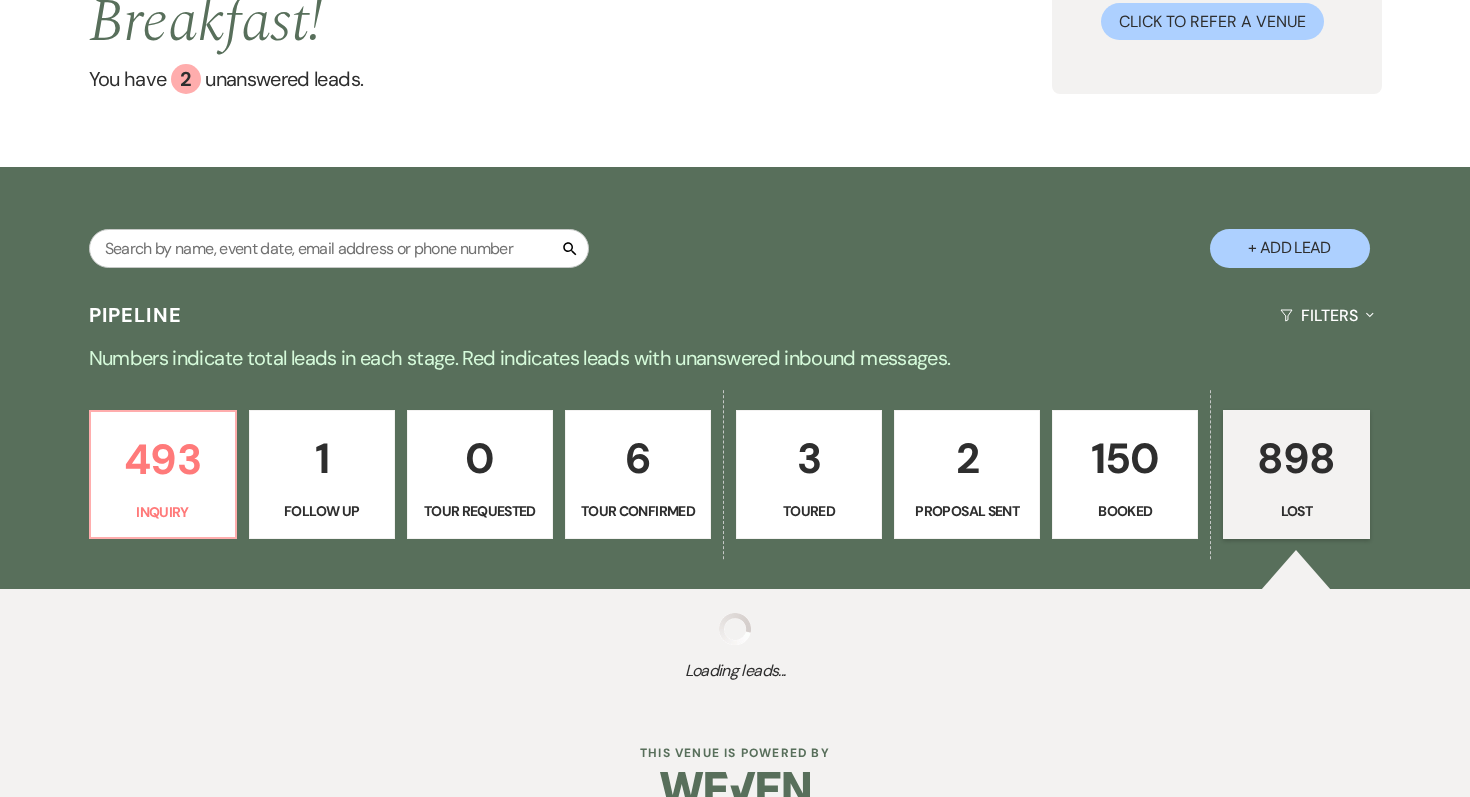 select on "5" 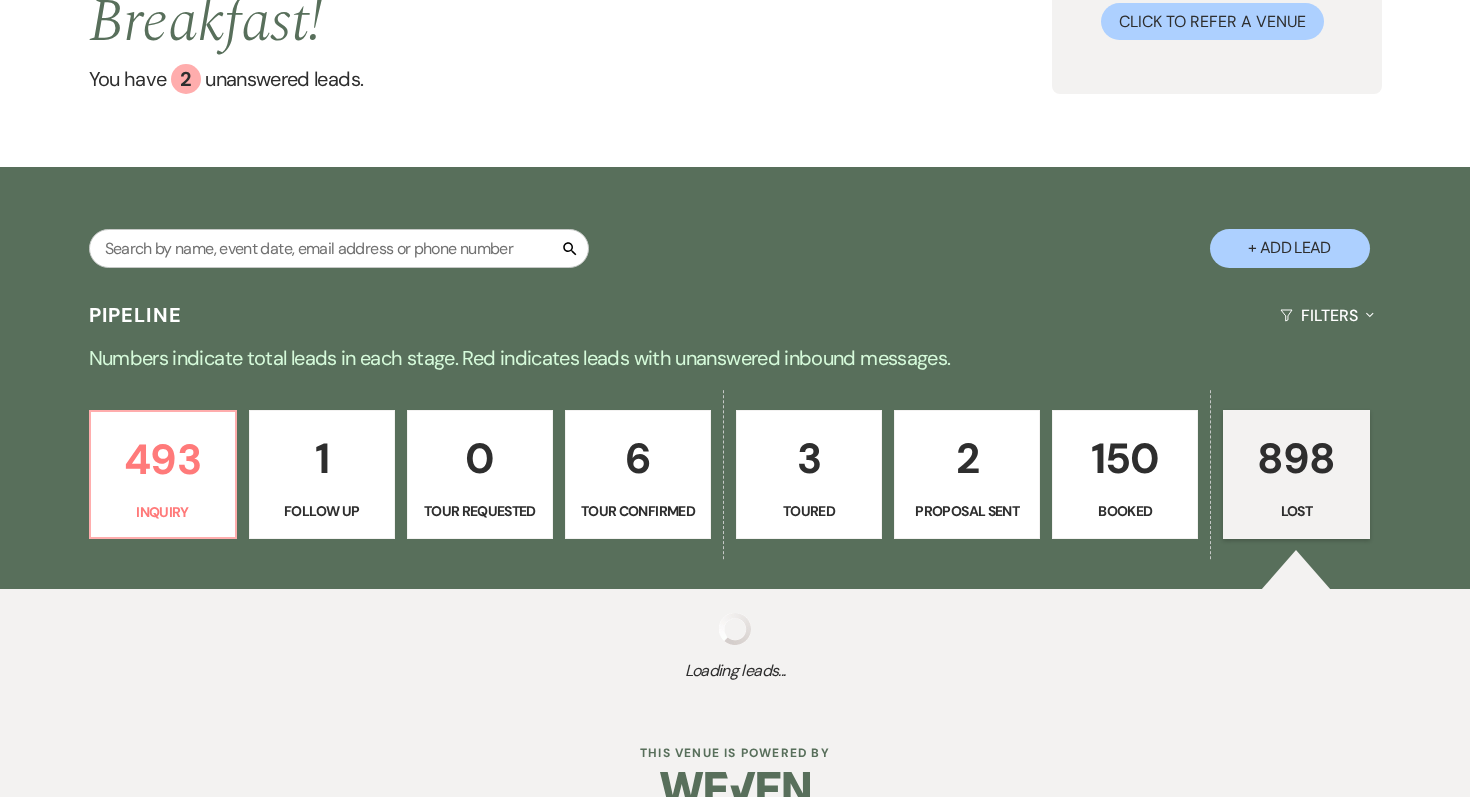 select on "8" 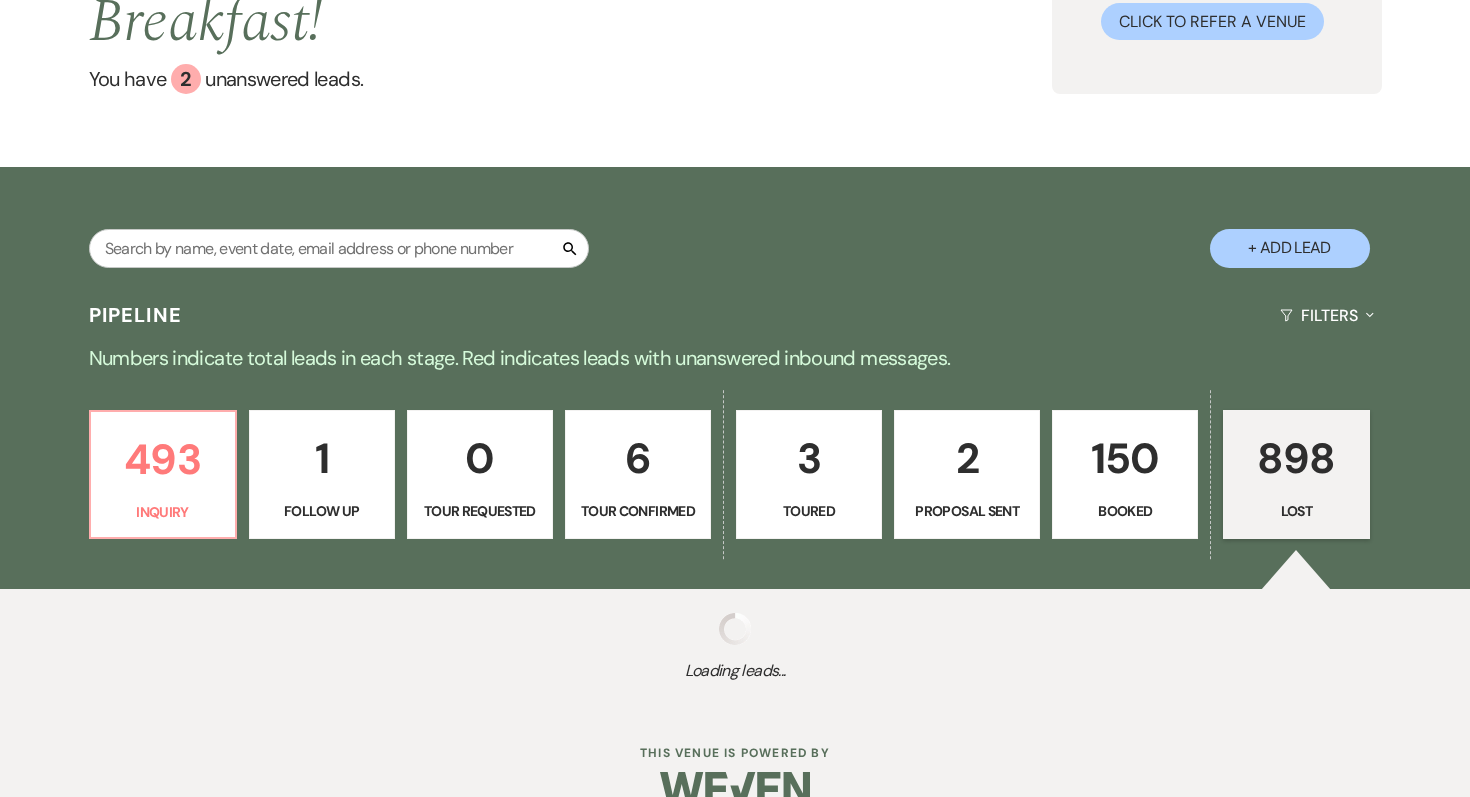 select on "5" 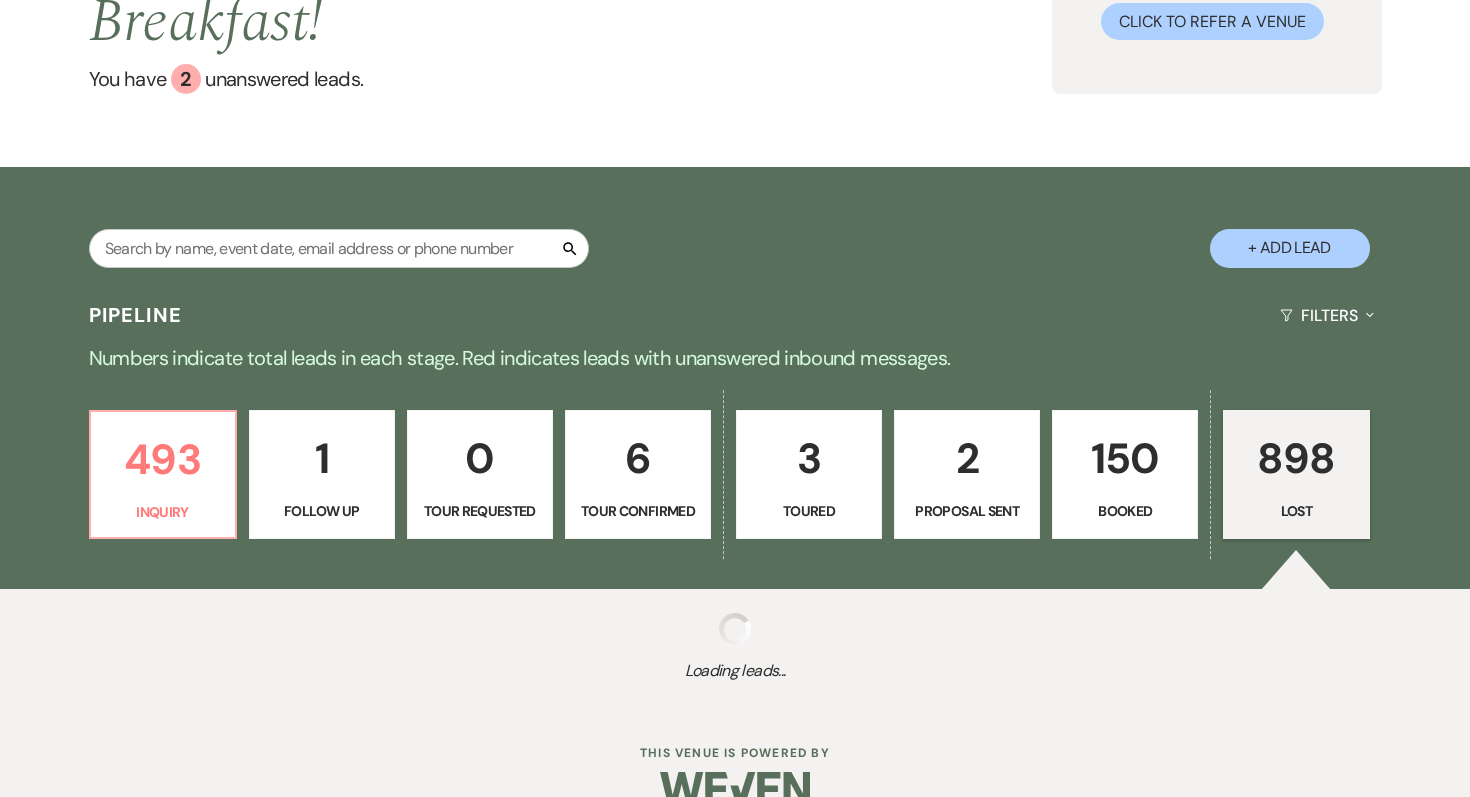 select on "8" 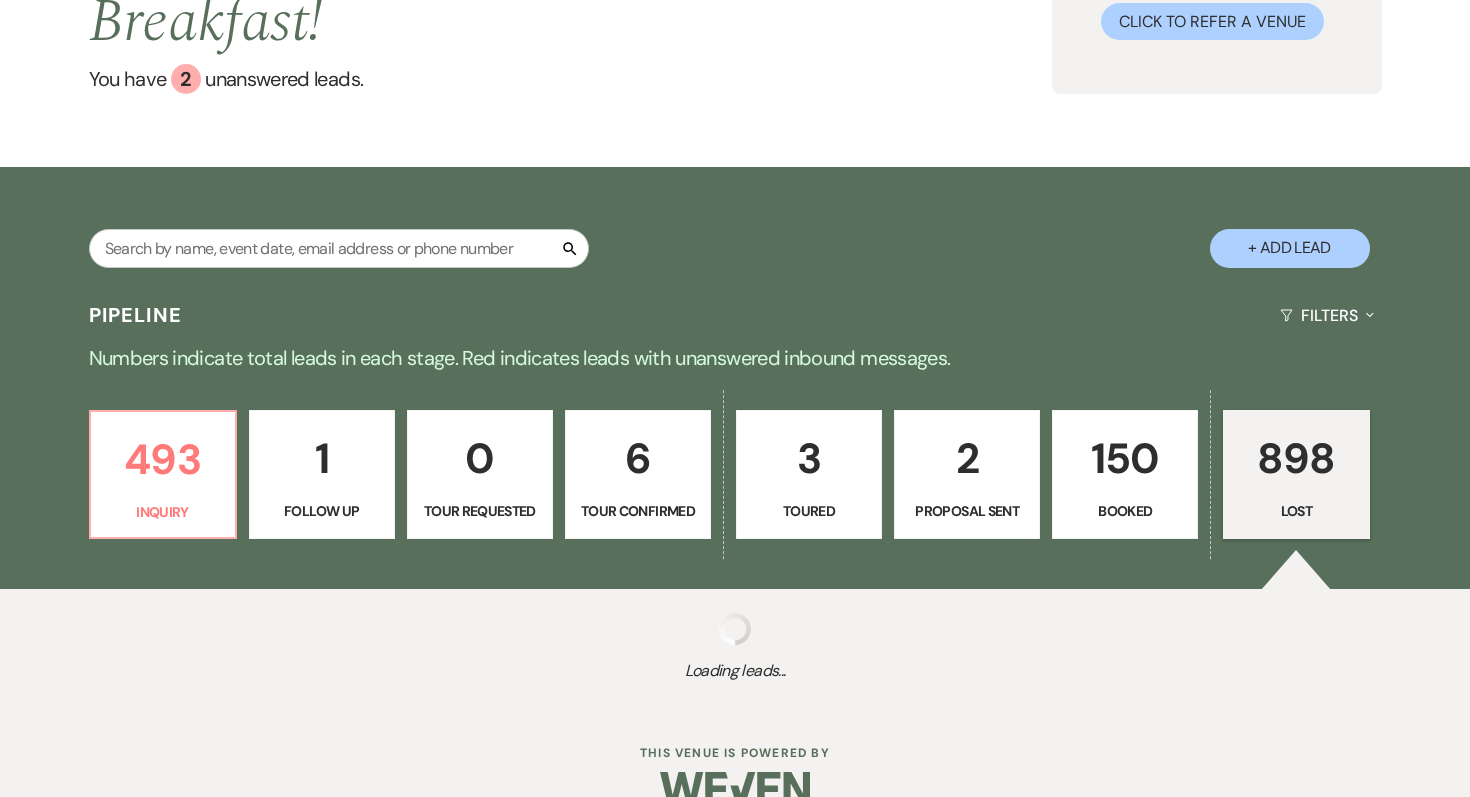 select on "5" 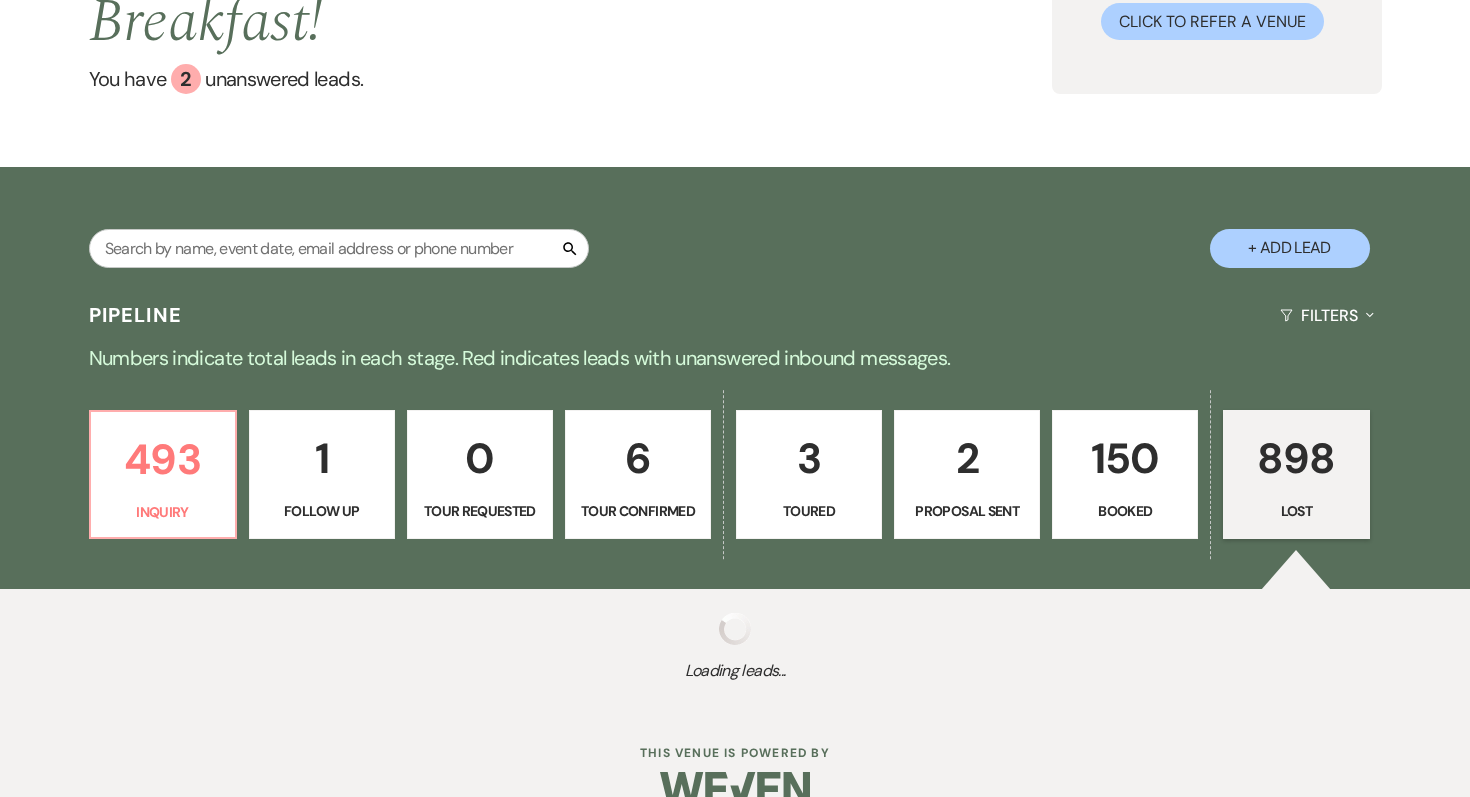 select on "8" 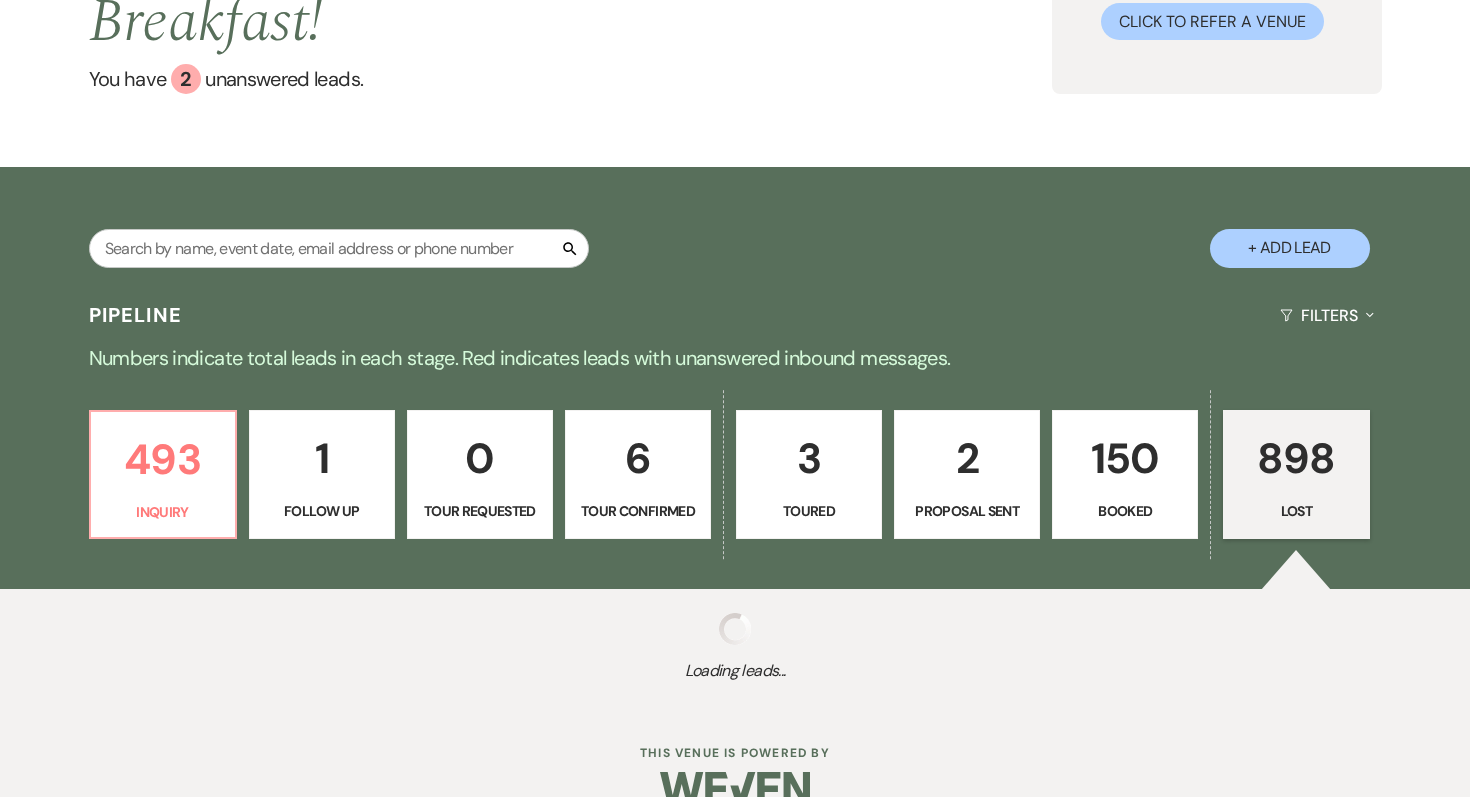 select on "5" 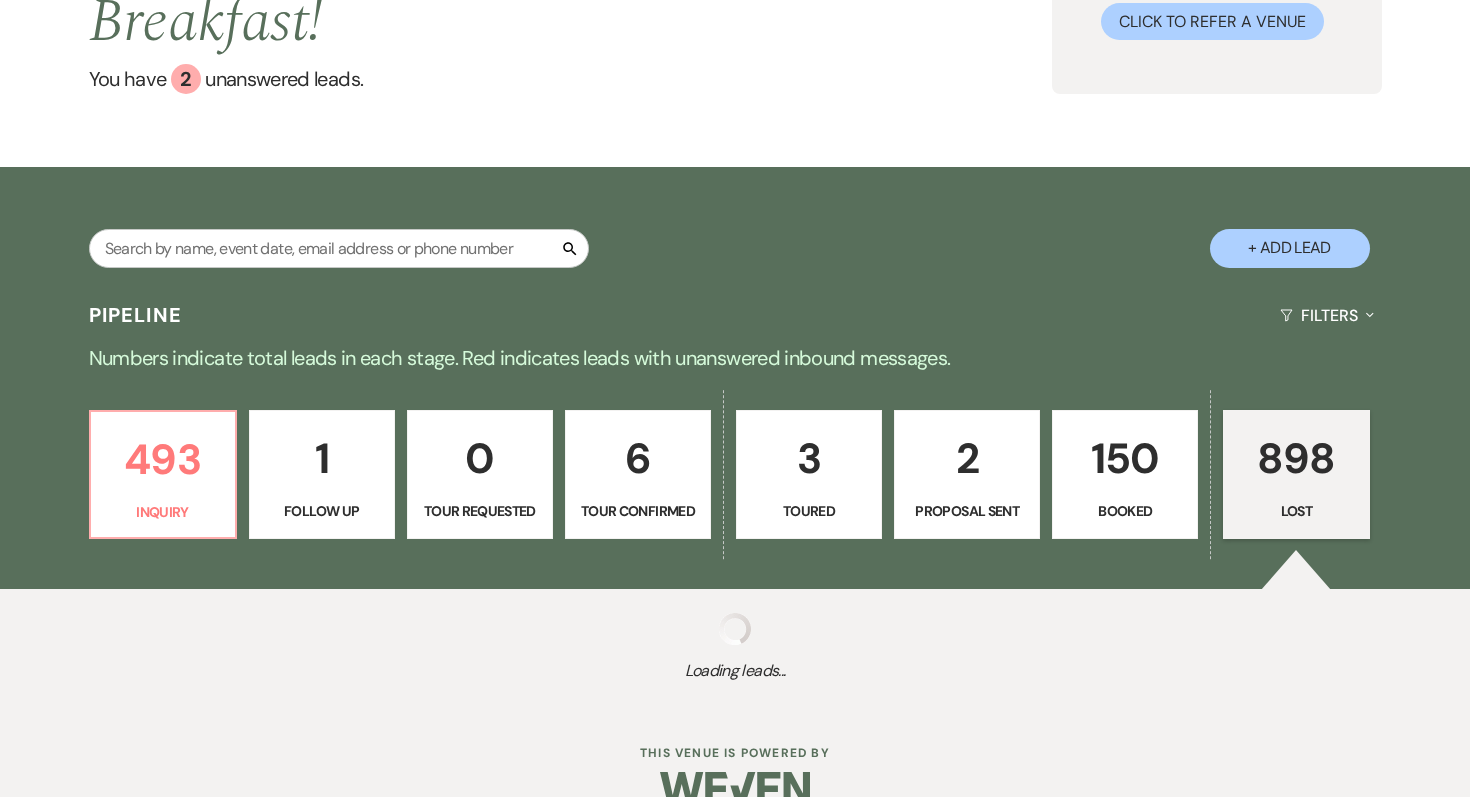 select on "8" 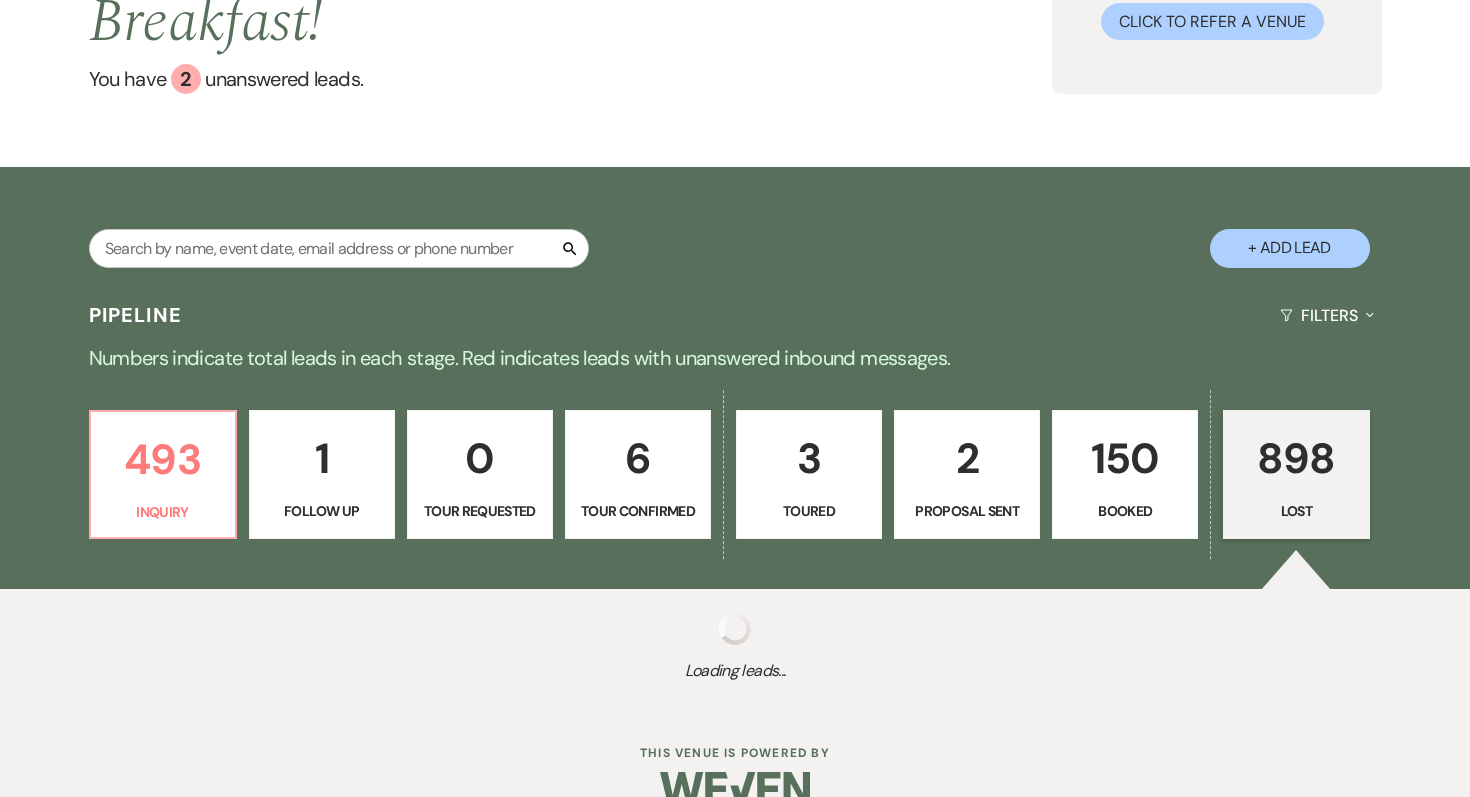 select on "10" 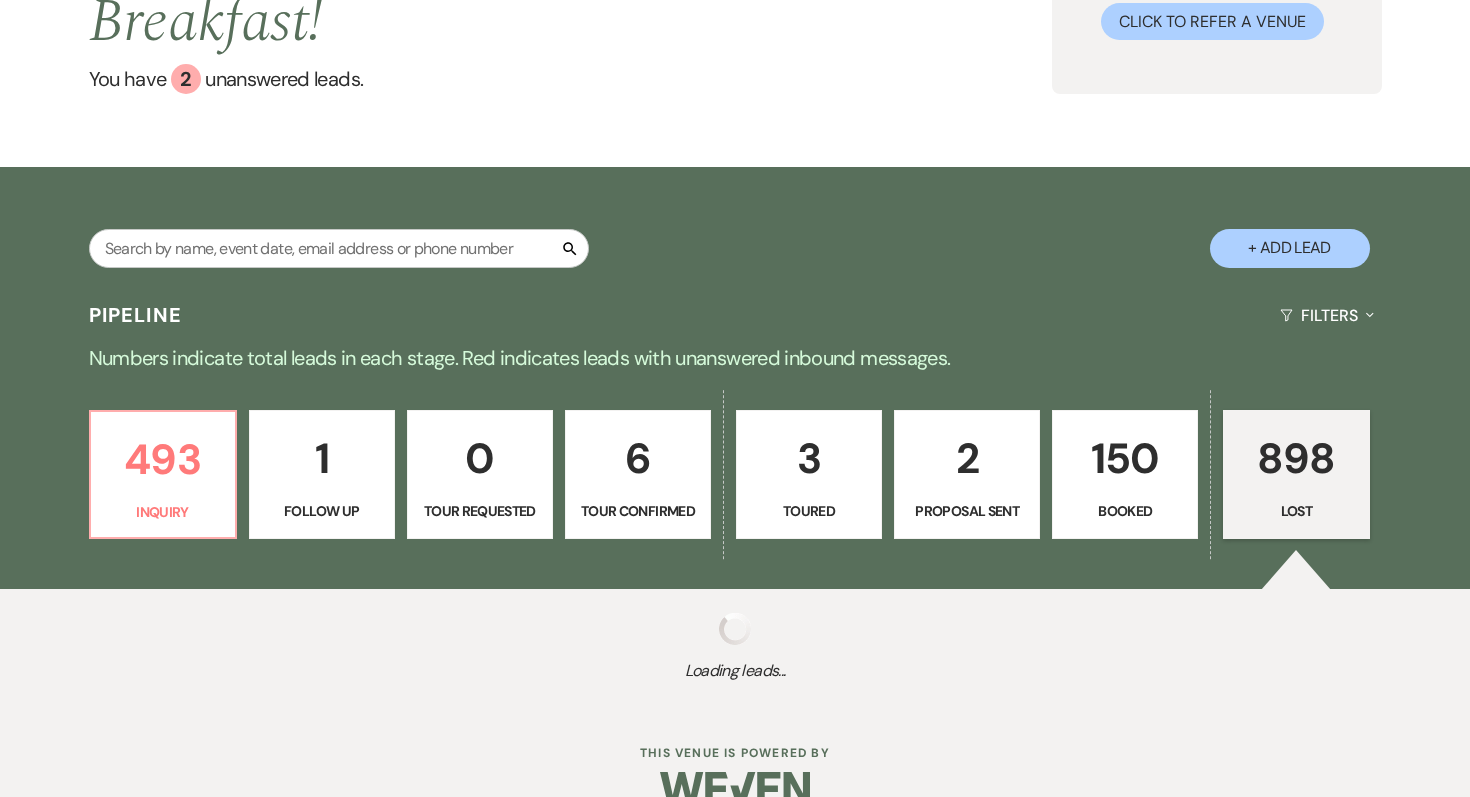 select on "8" 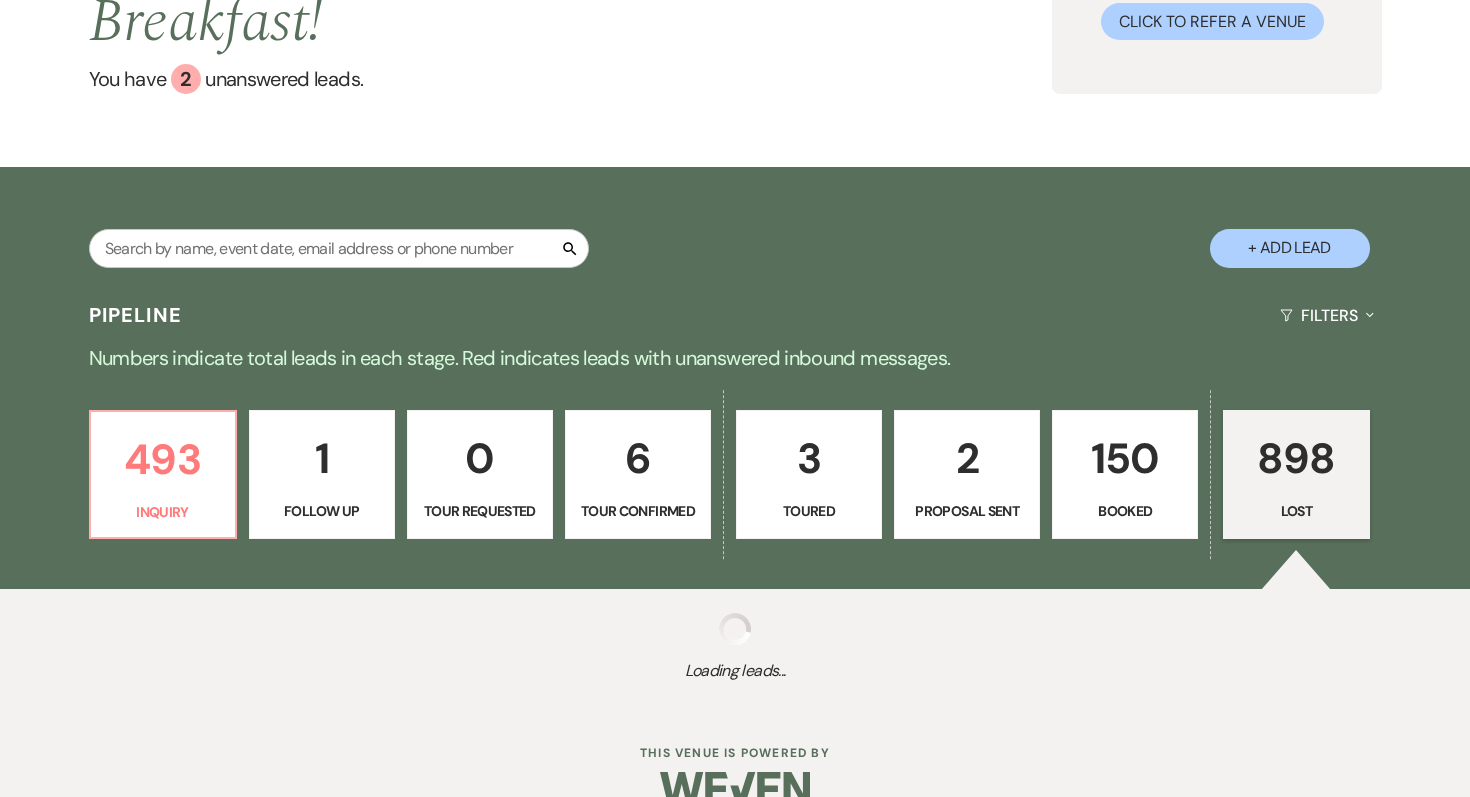 select on "5" 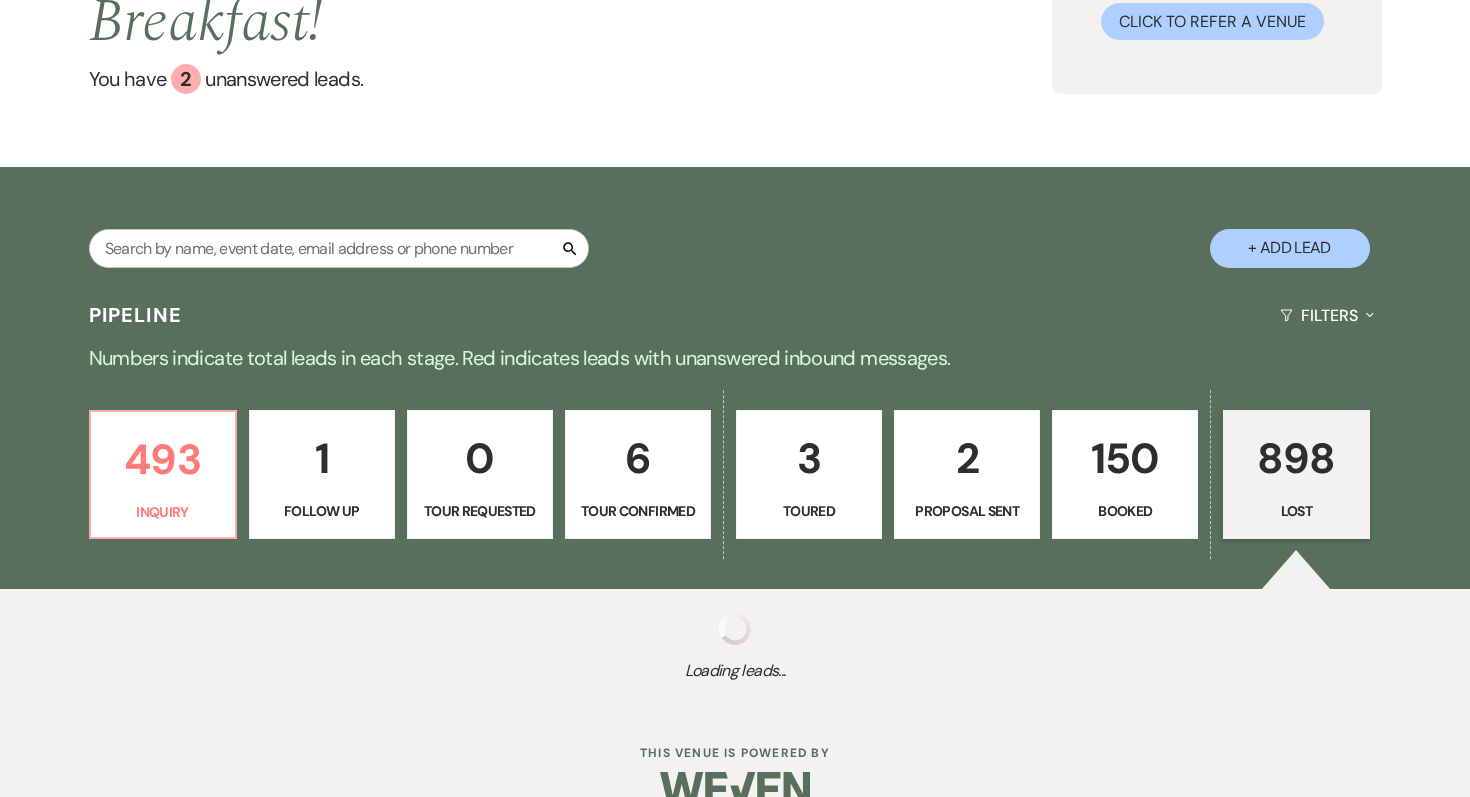 select on "8" 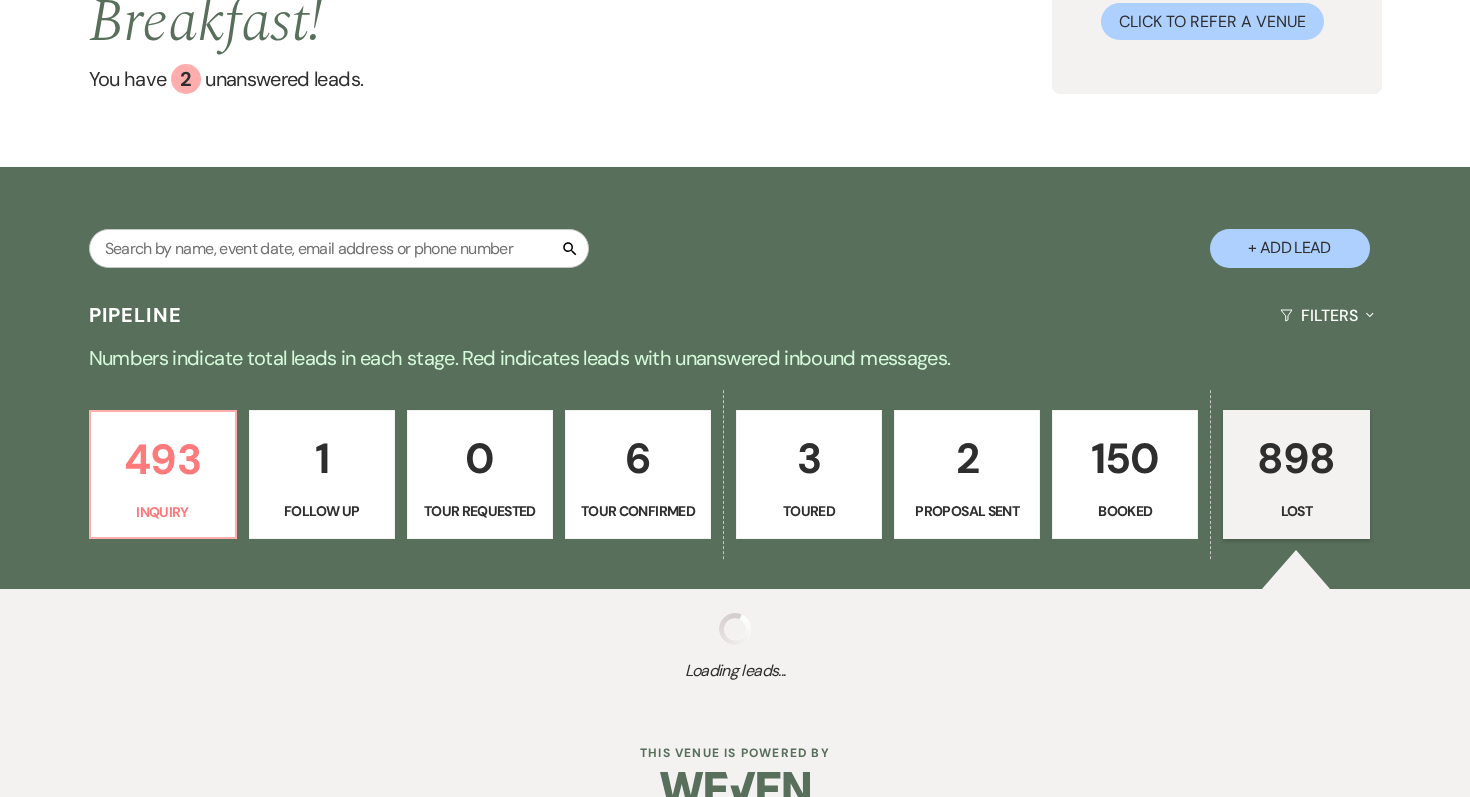 select on "5" 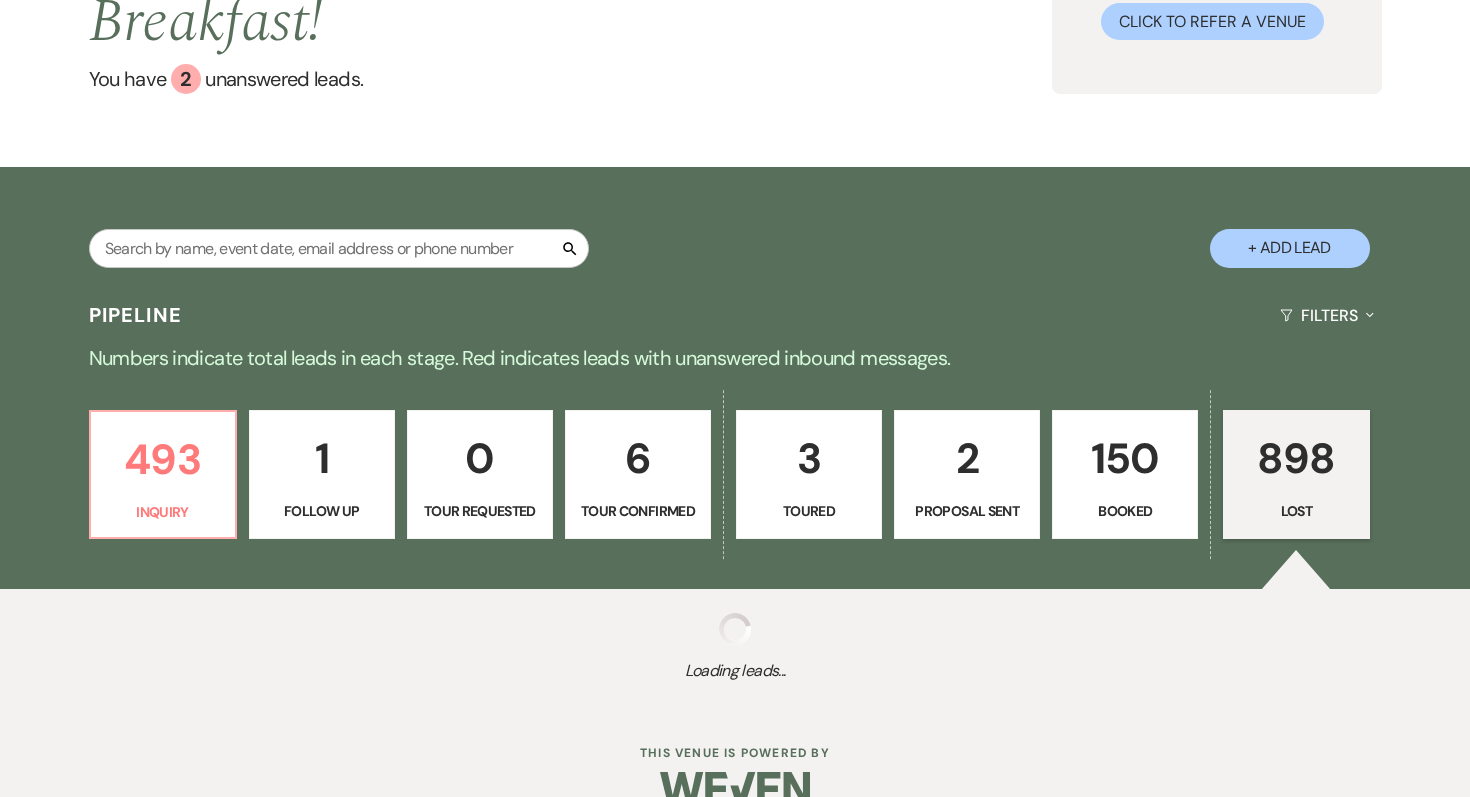 select on "8" 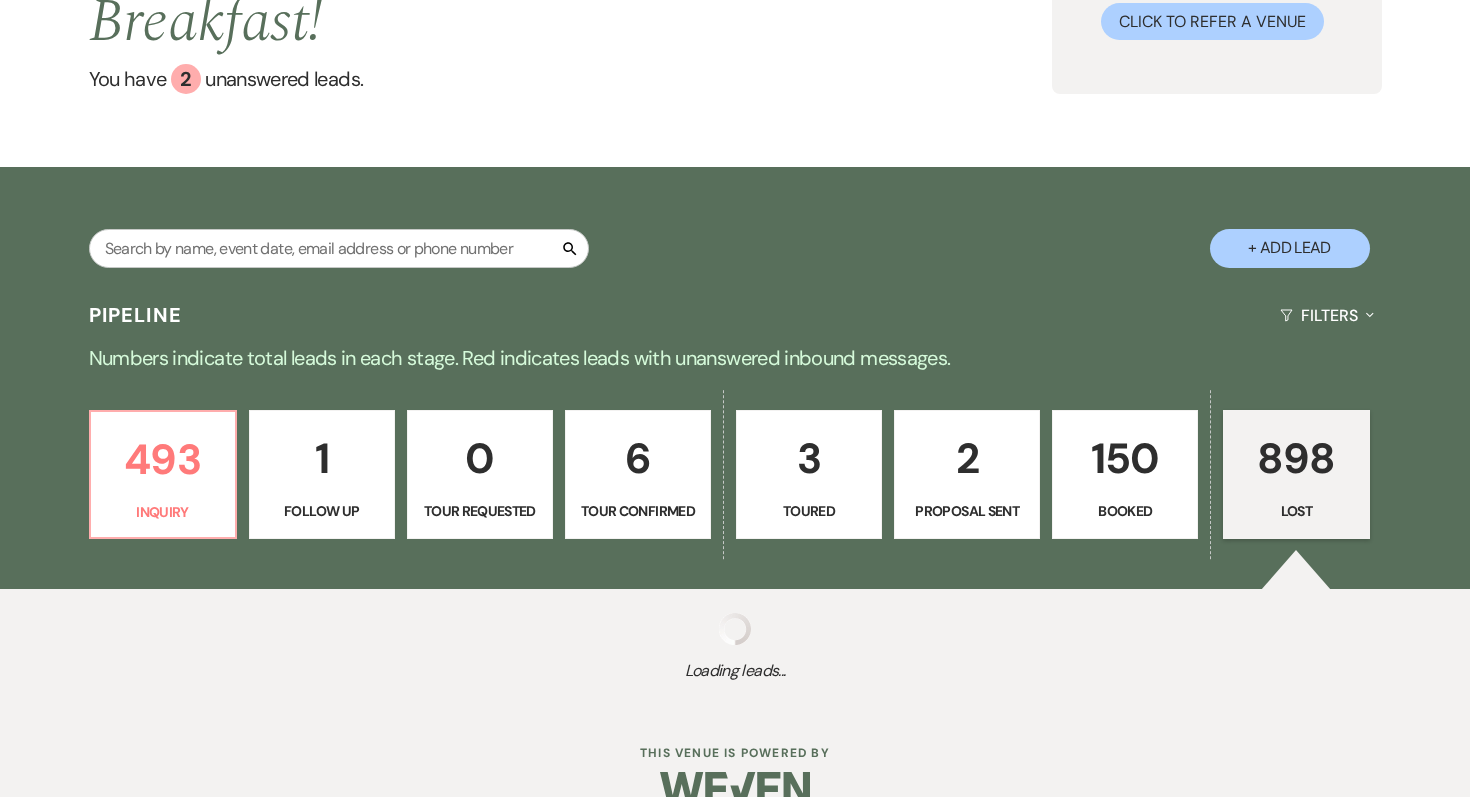 select on "5" 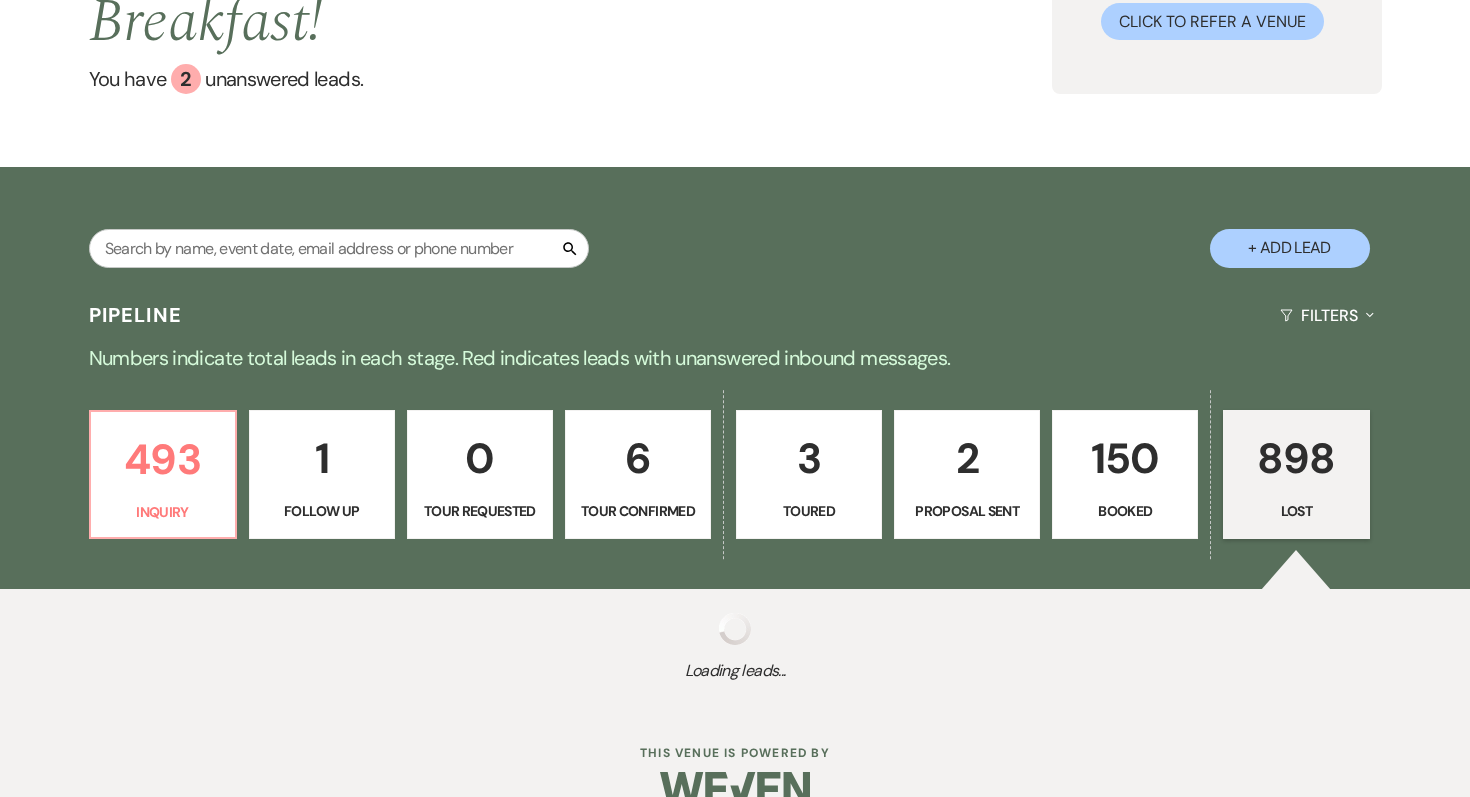 select on "8" 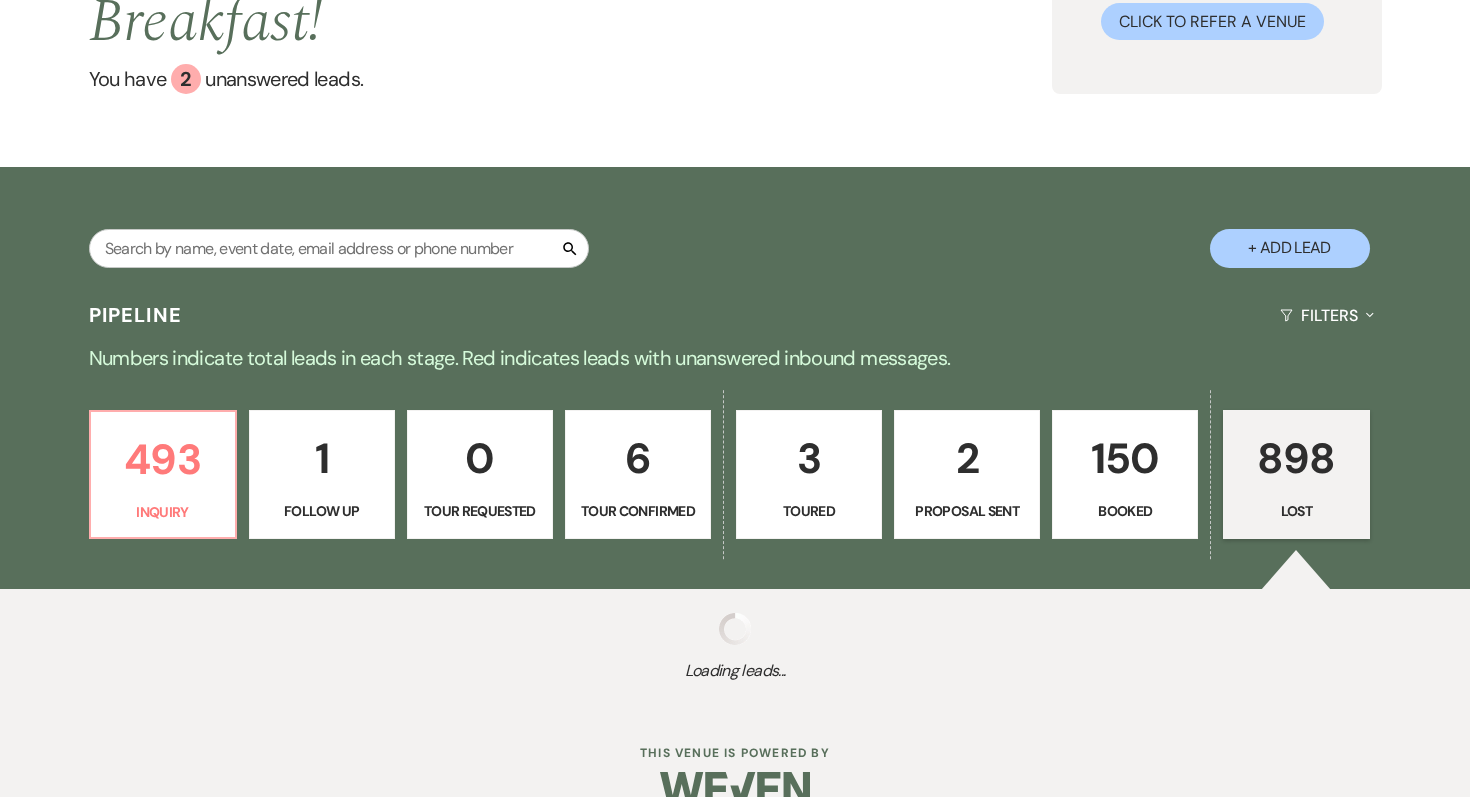 select on "5" 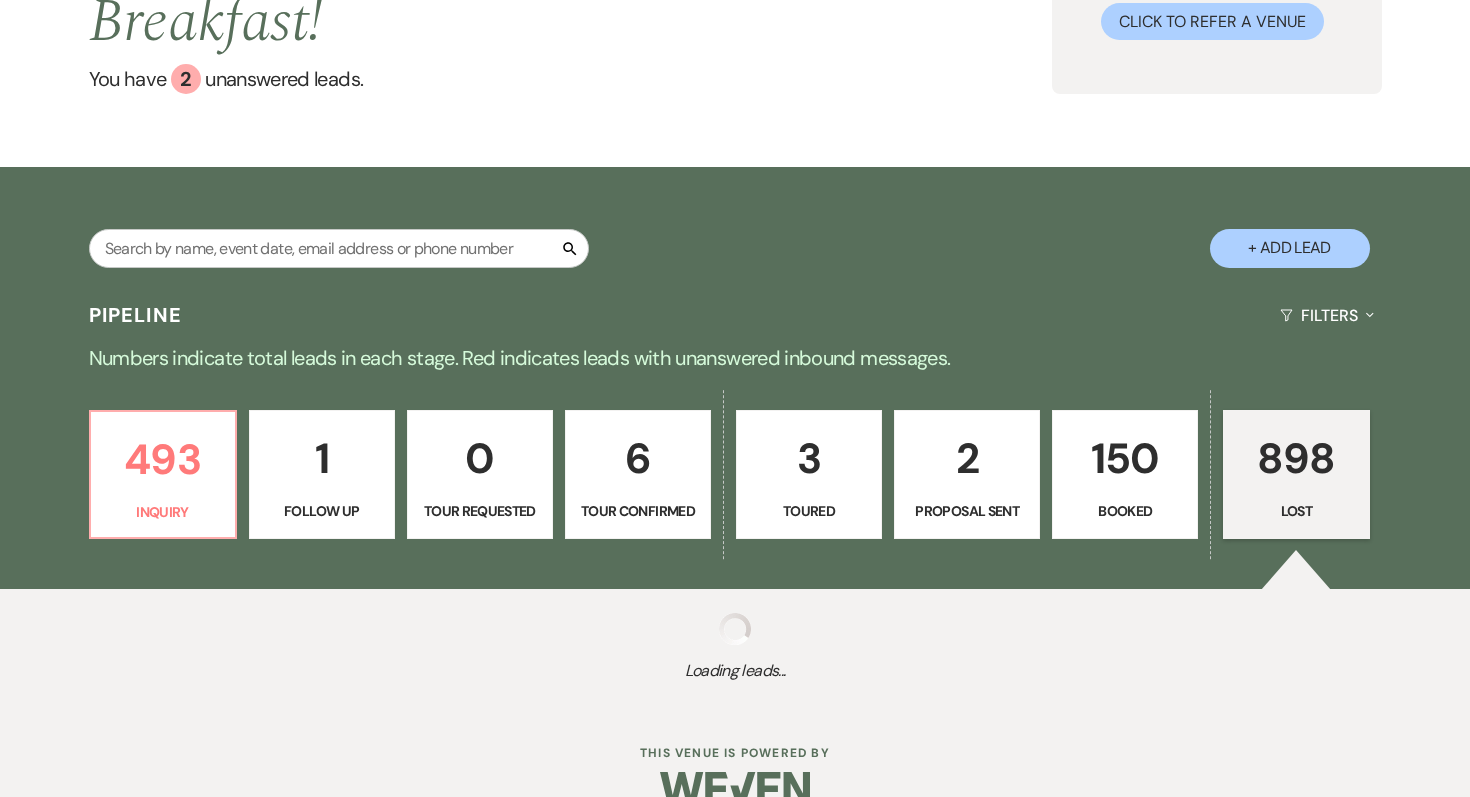 select on "8" 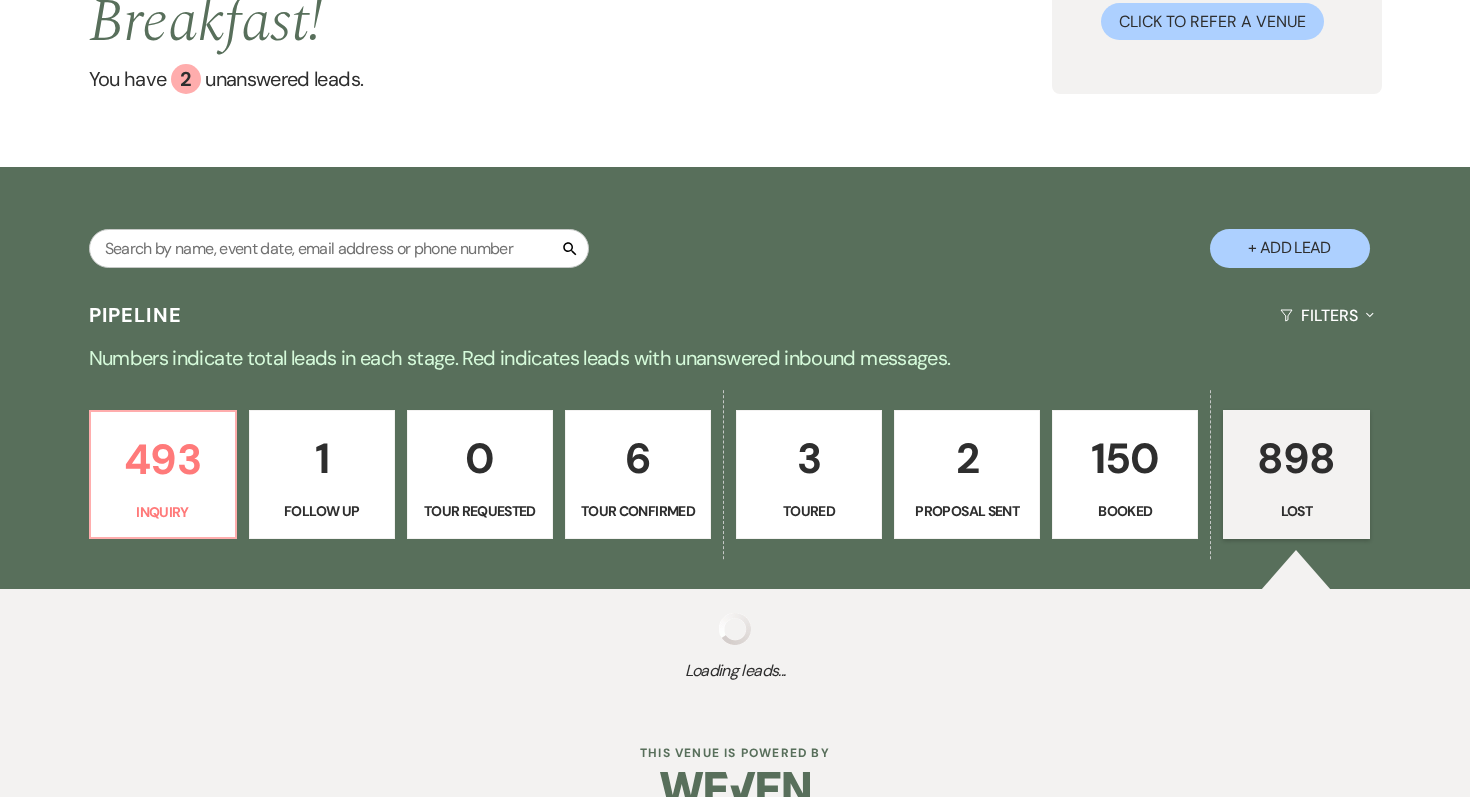 select on "5" 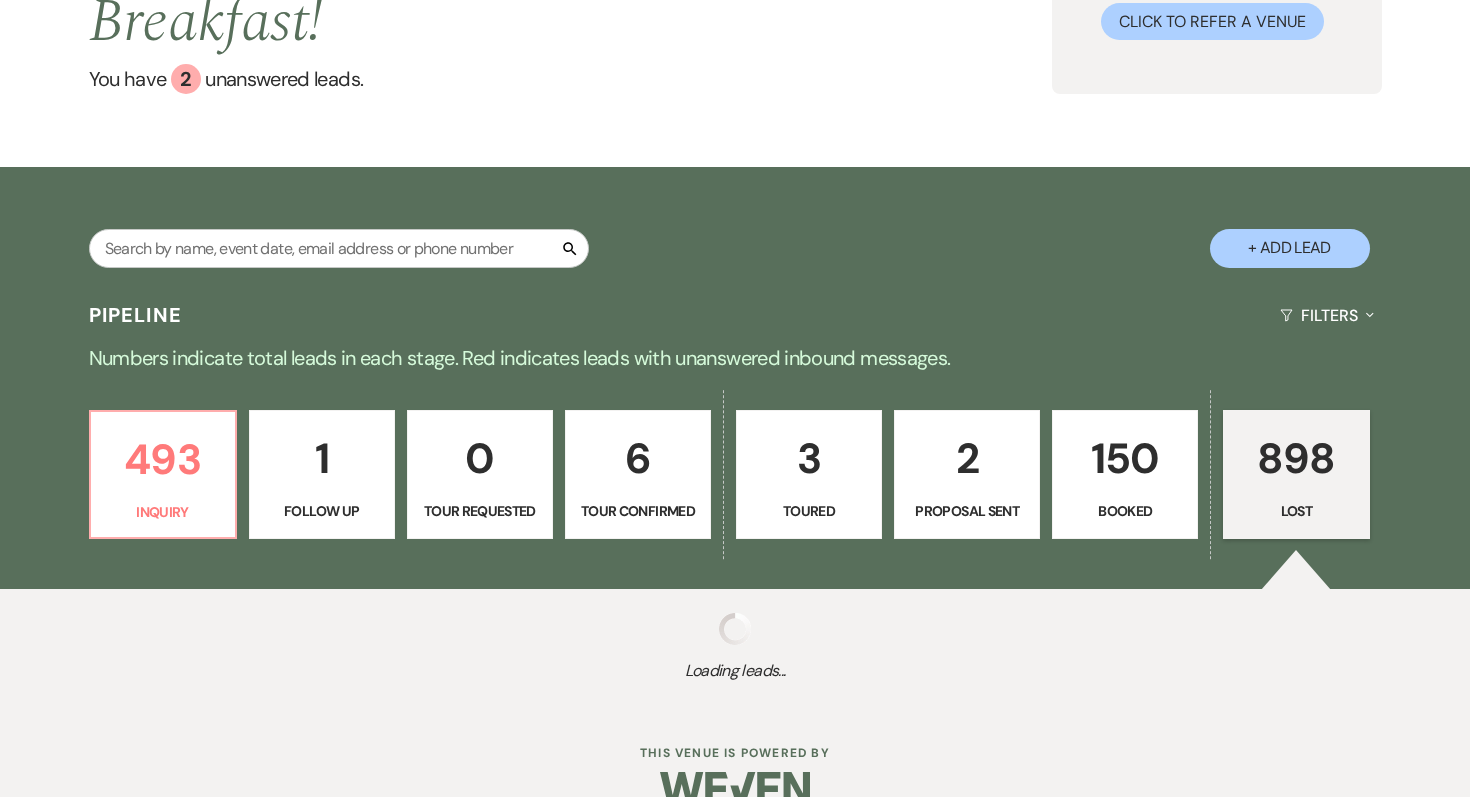 select on "8" 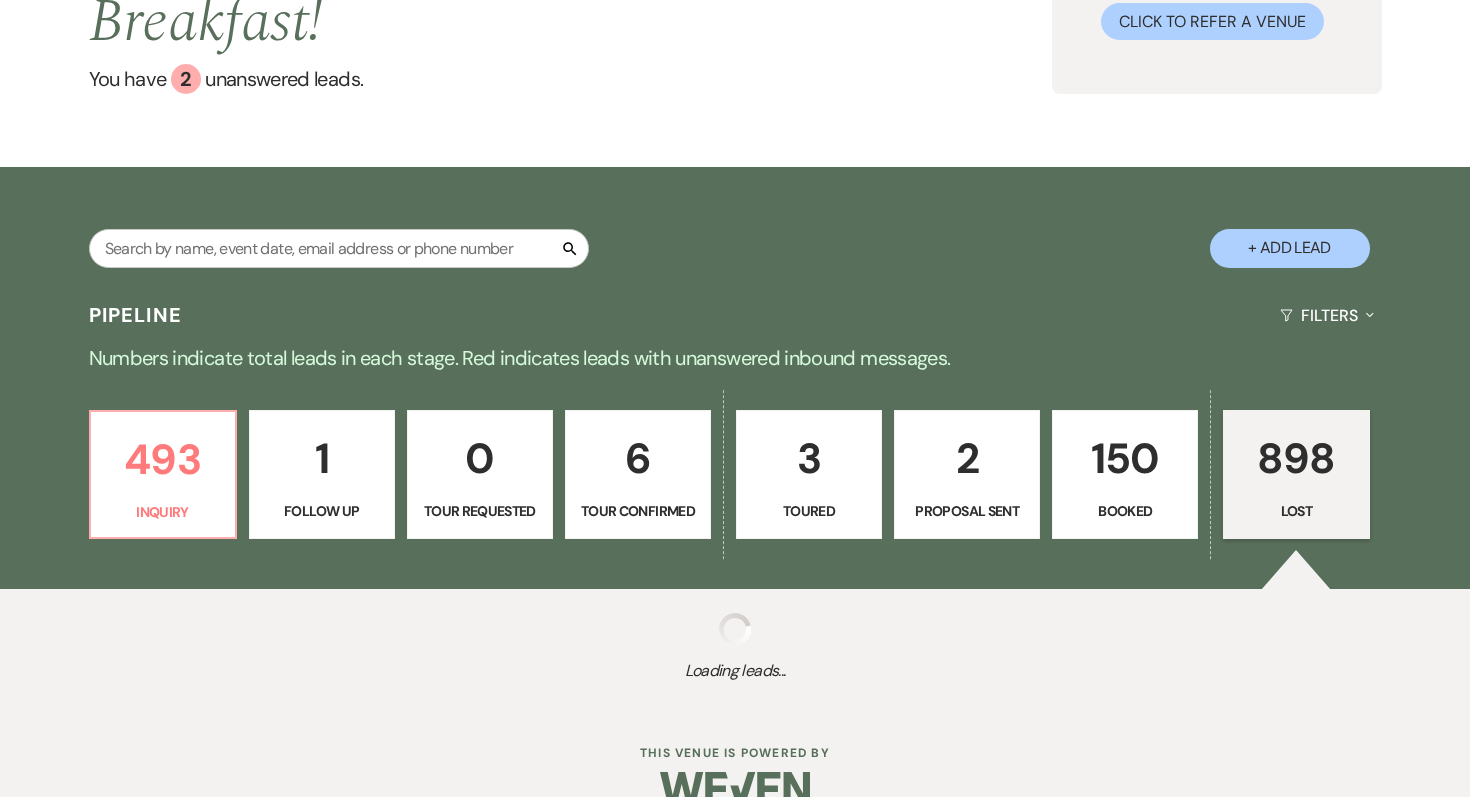 select on "5" 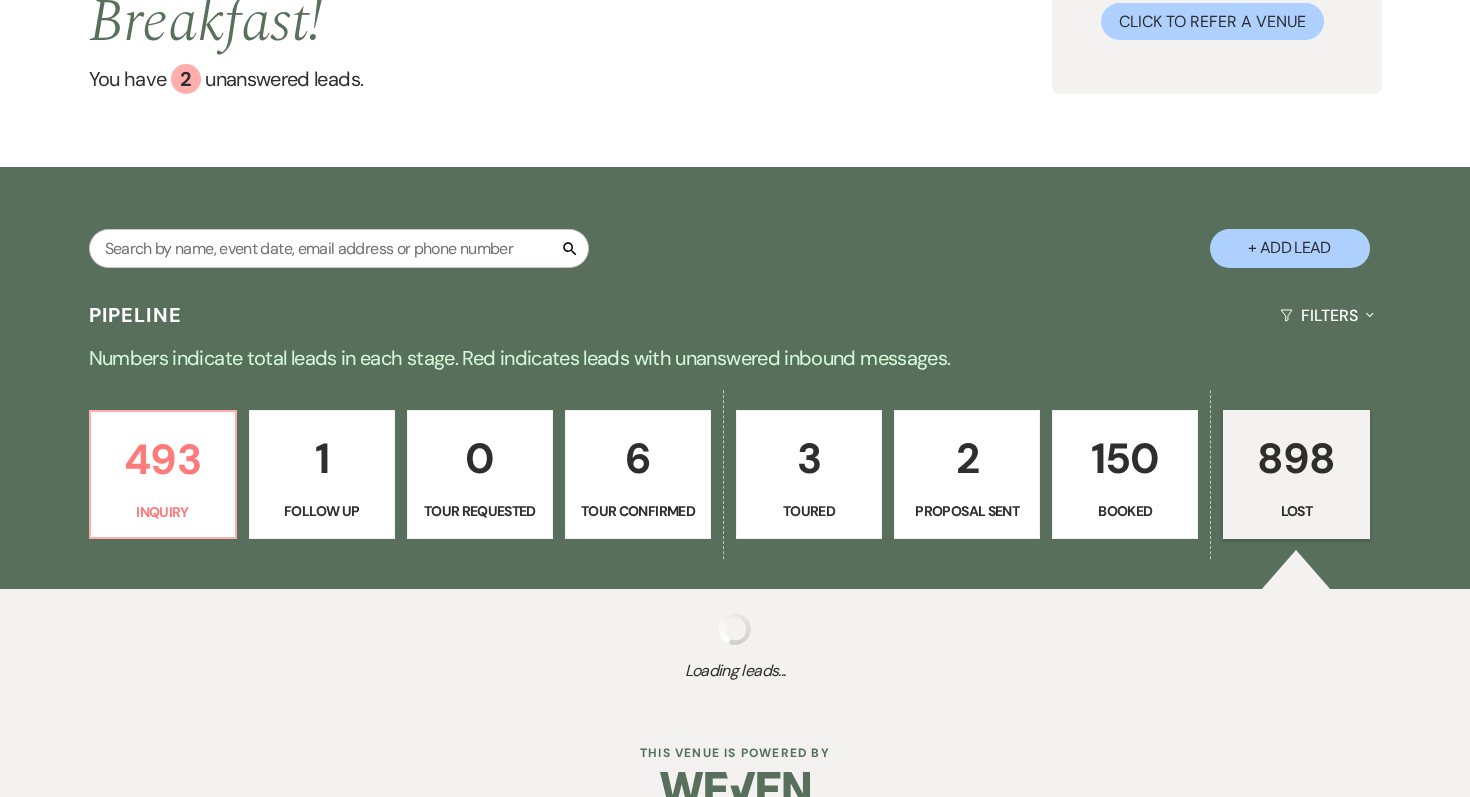 select on "8" 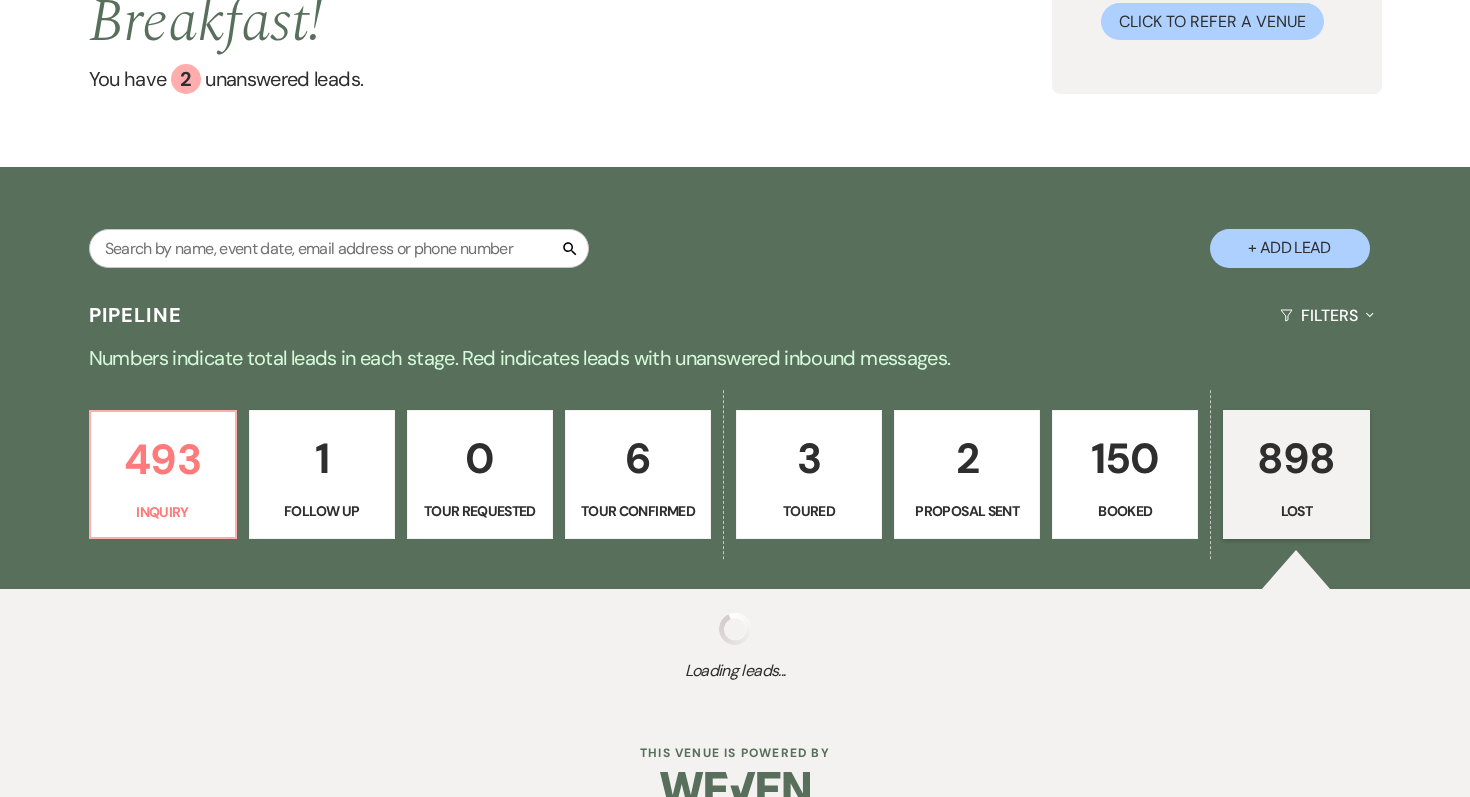 select on "5" 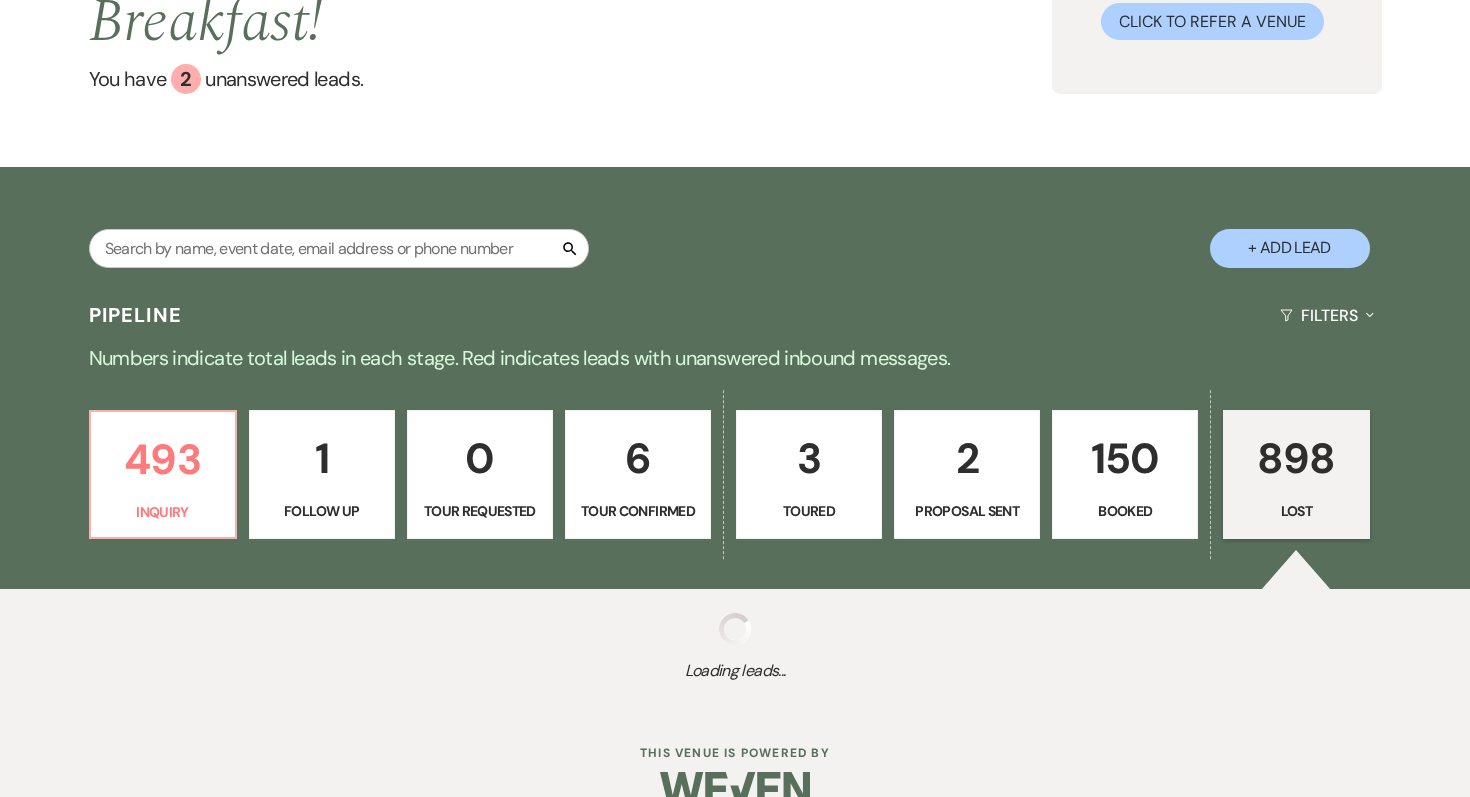 select on "8" 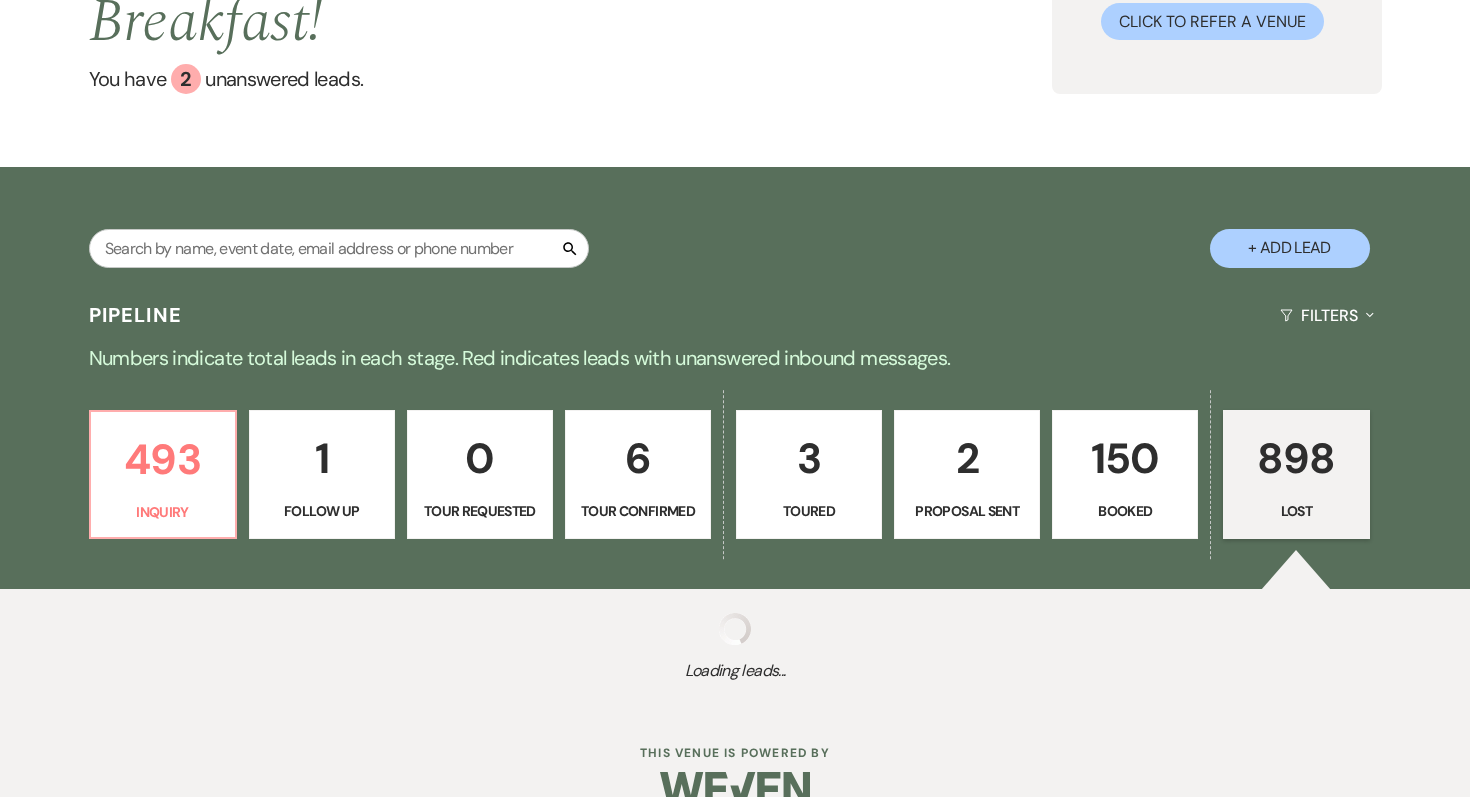 select on "5" 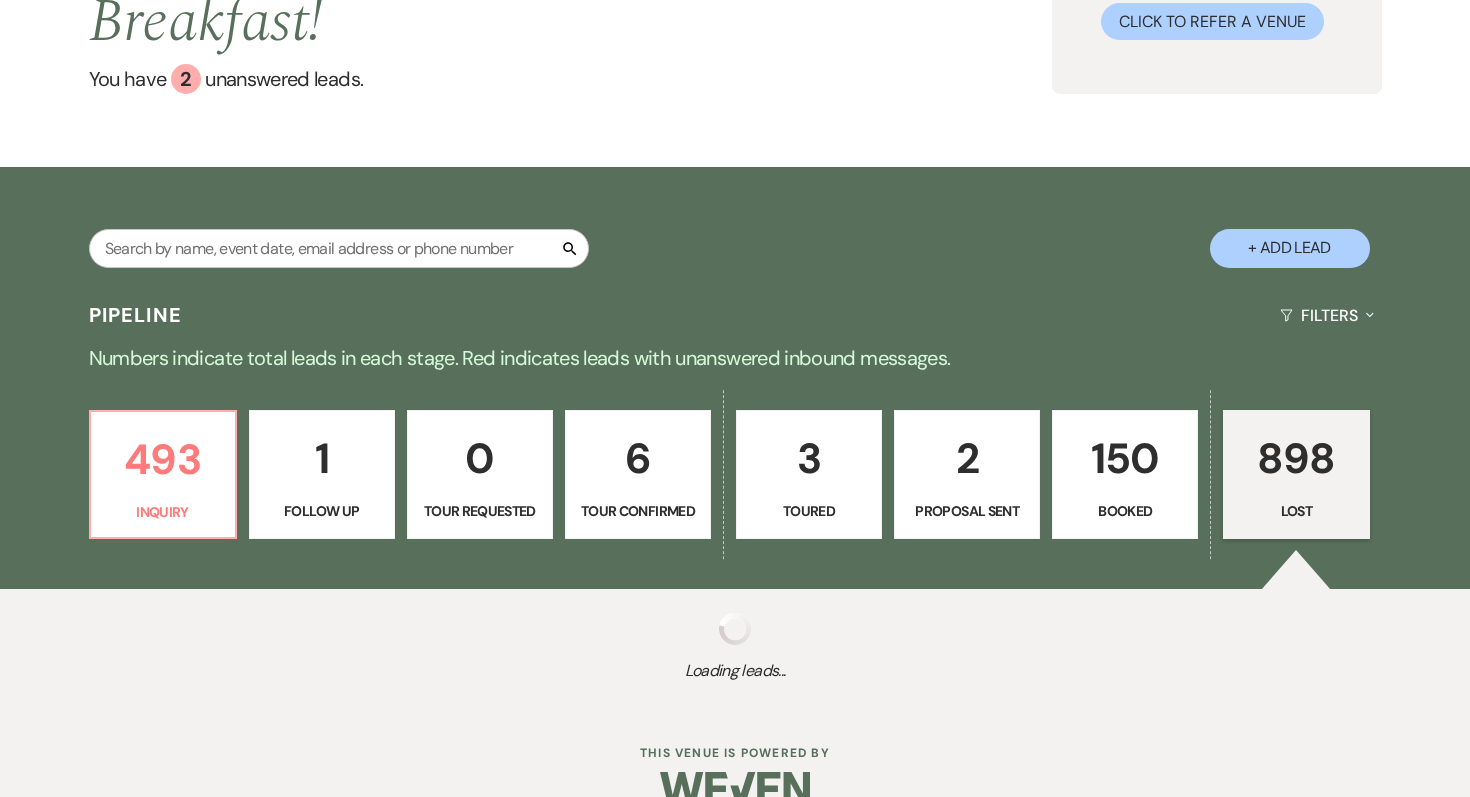 select on "8" 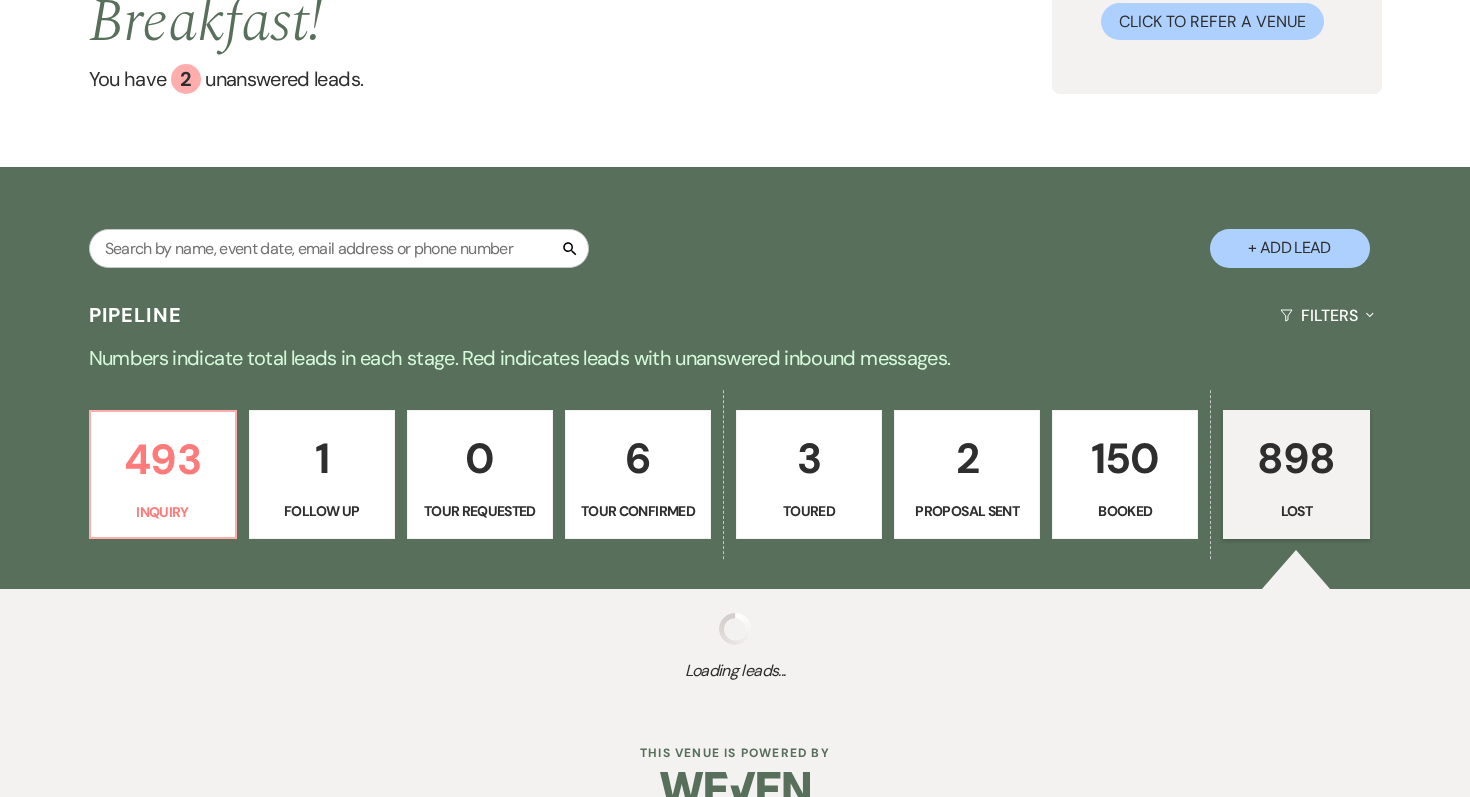 select on "5" 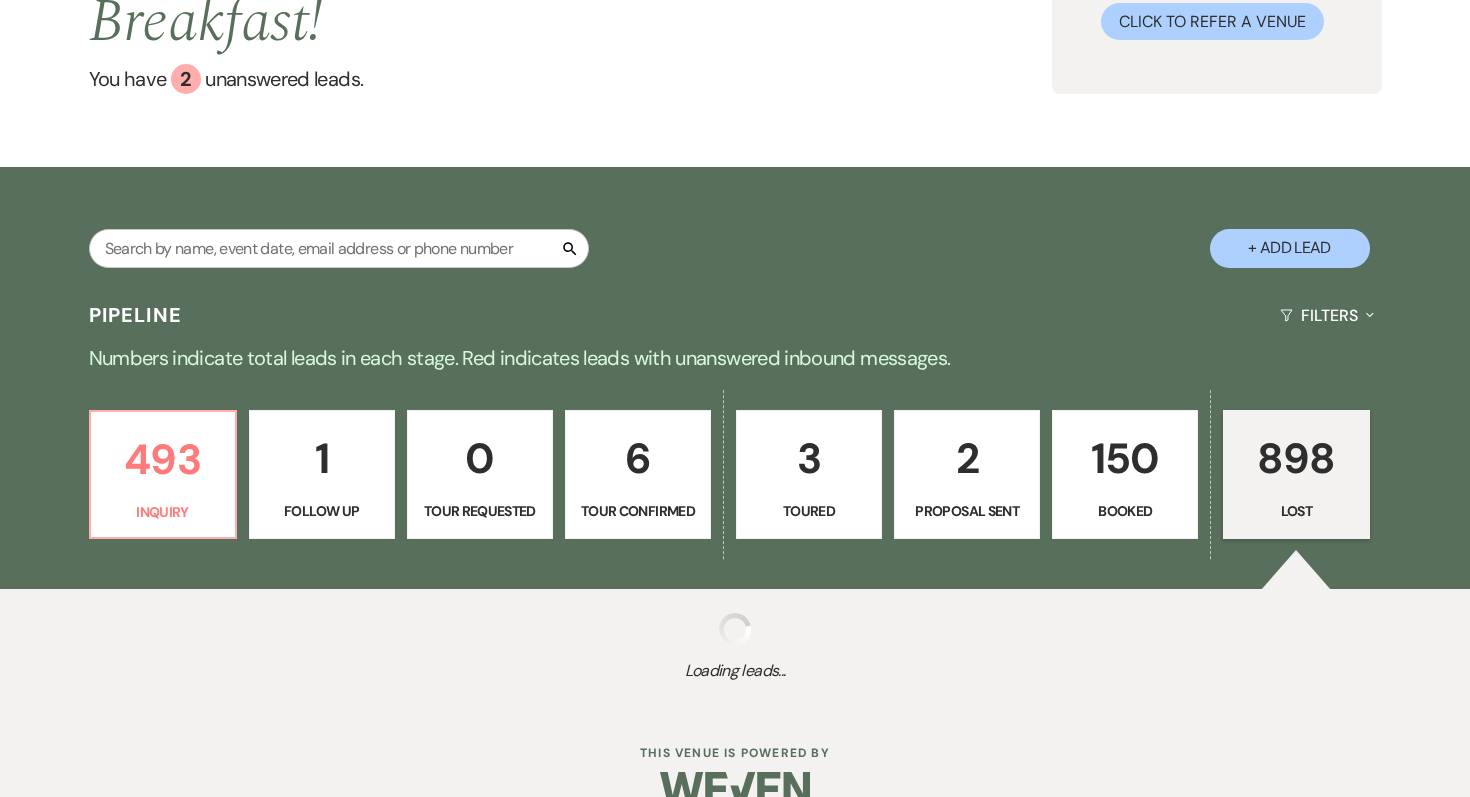 select on "8" 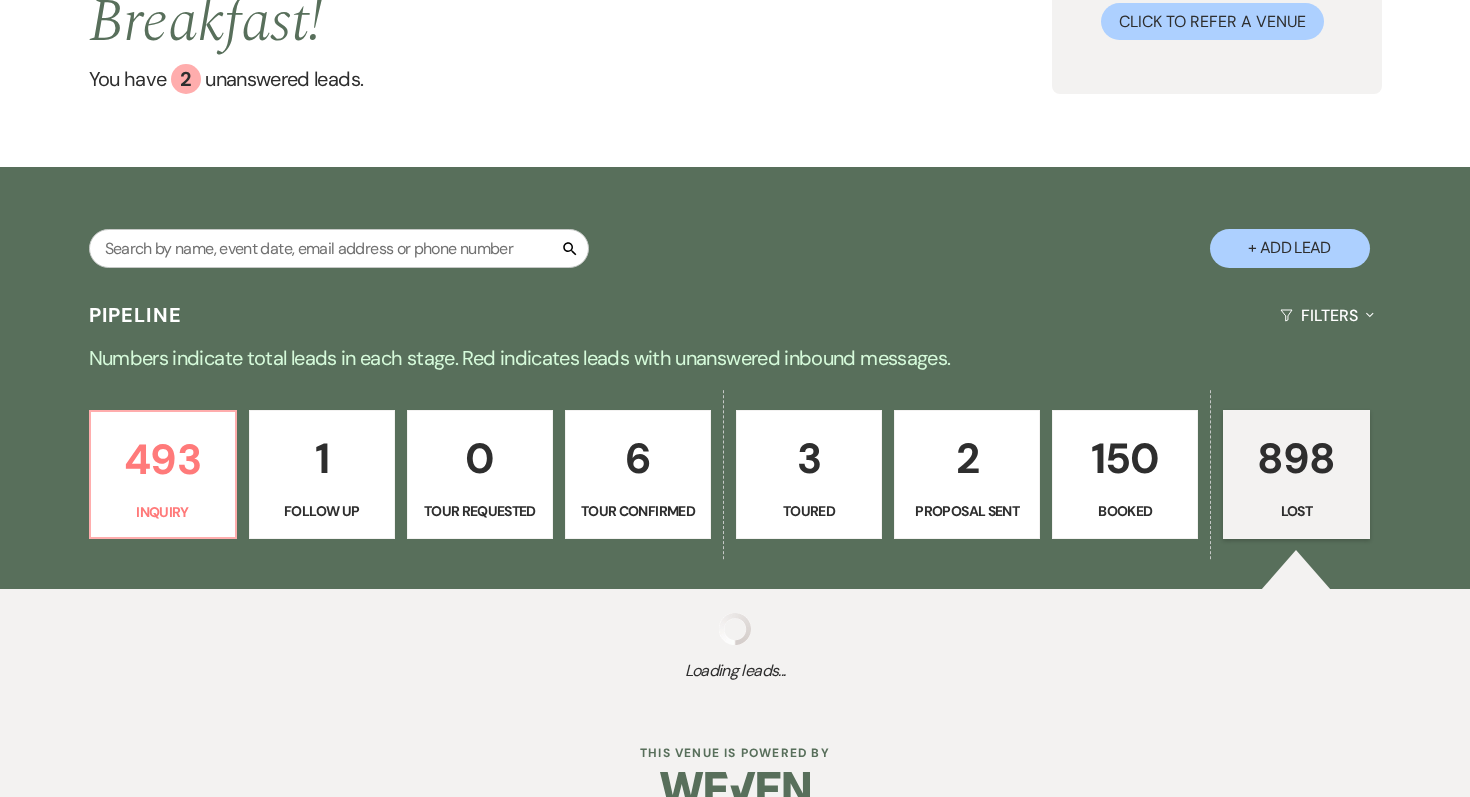 select on "5" 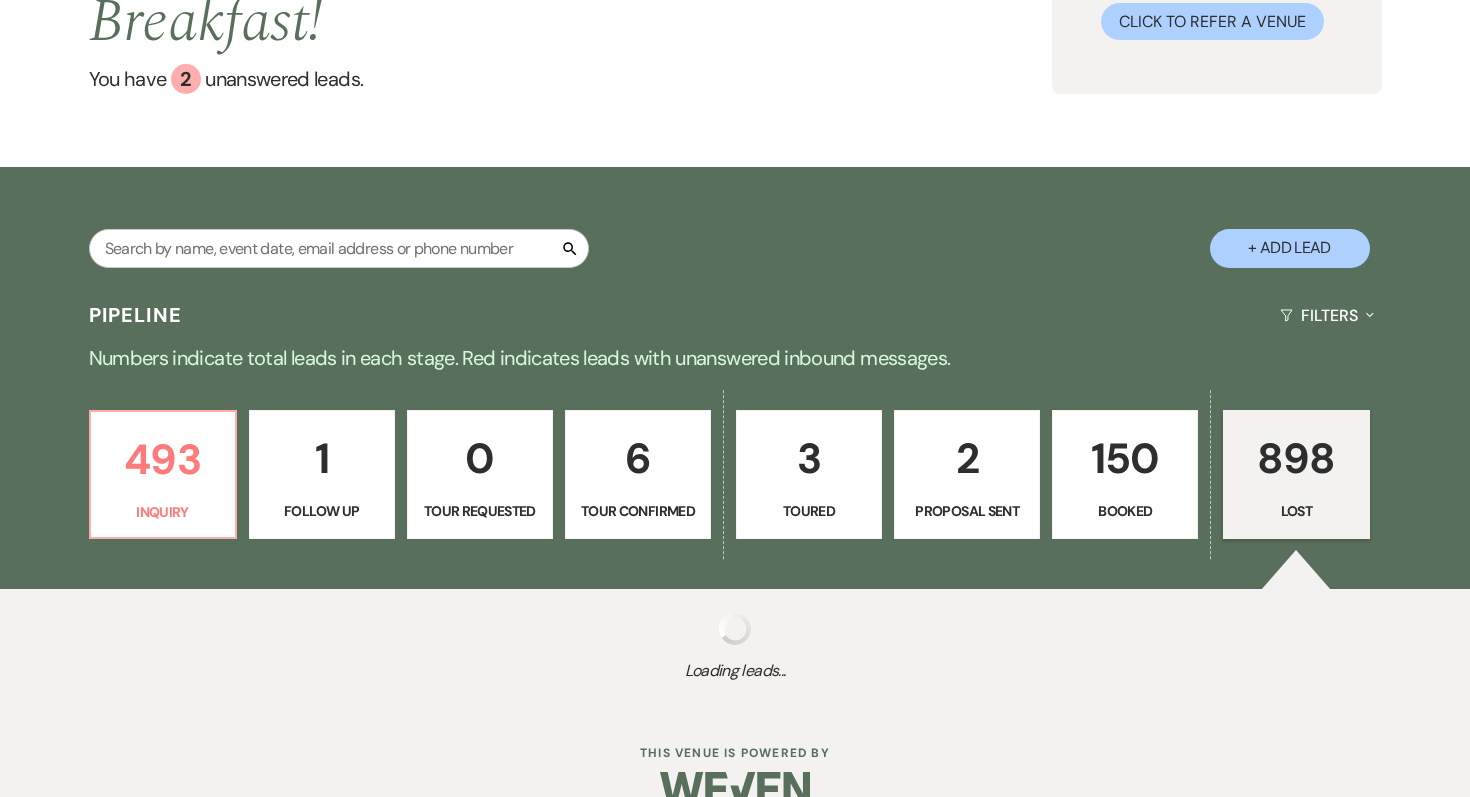 select on "8" 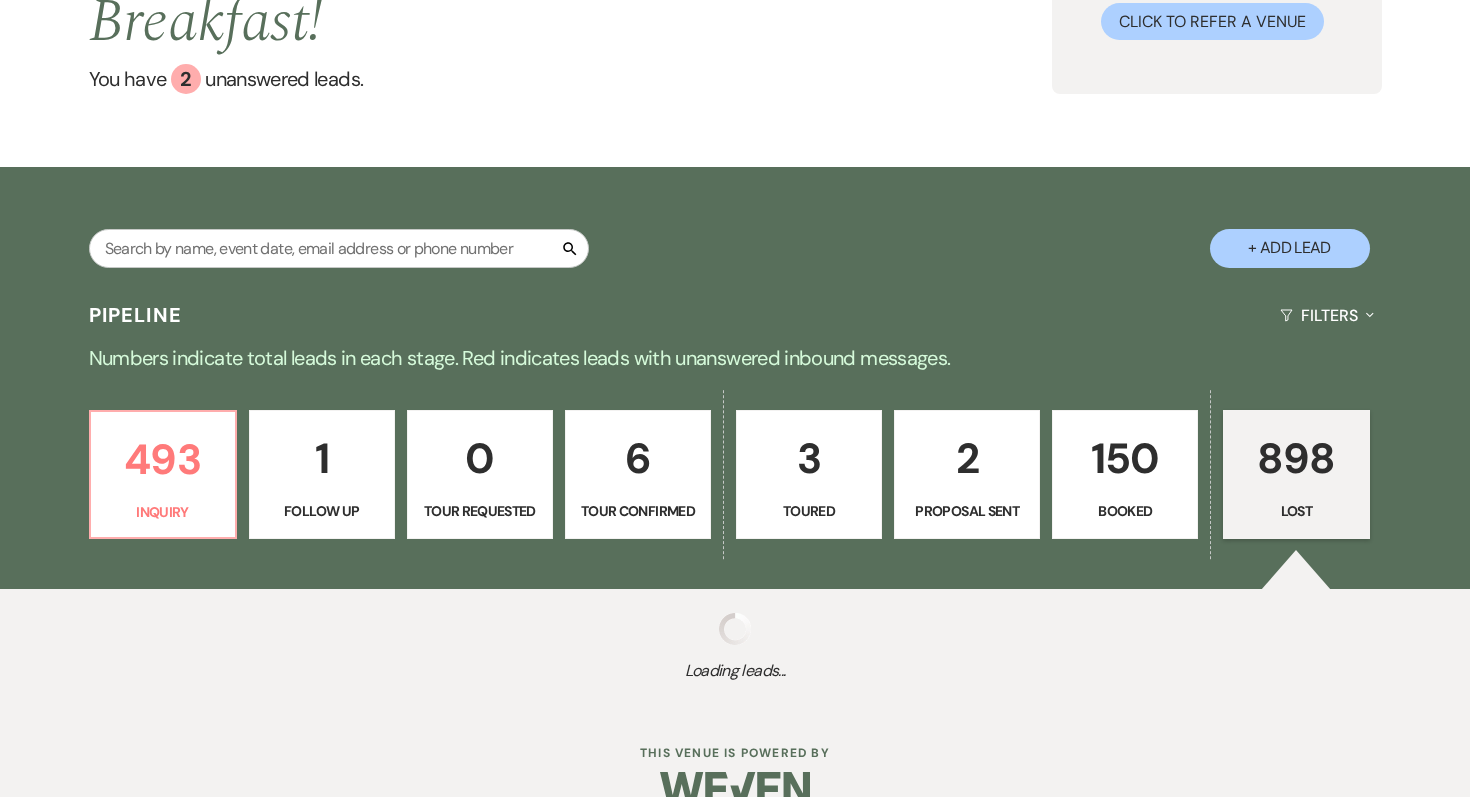 select on "5" 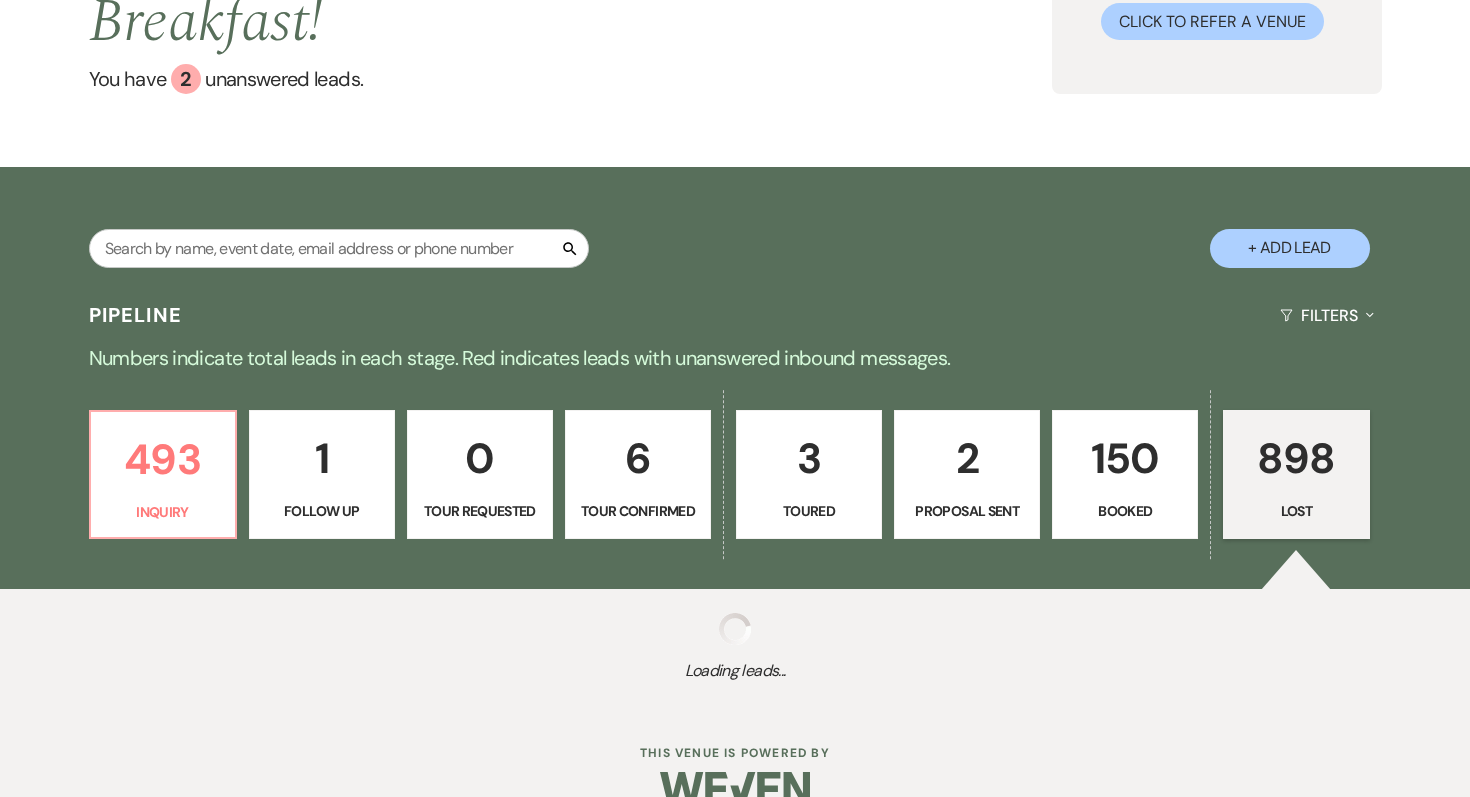 select on "8" 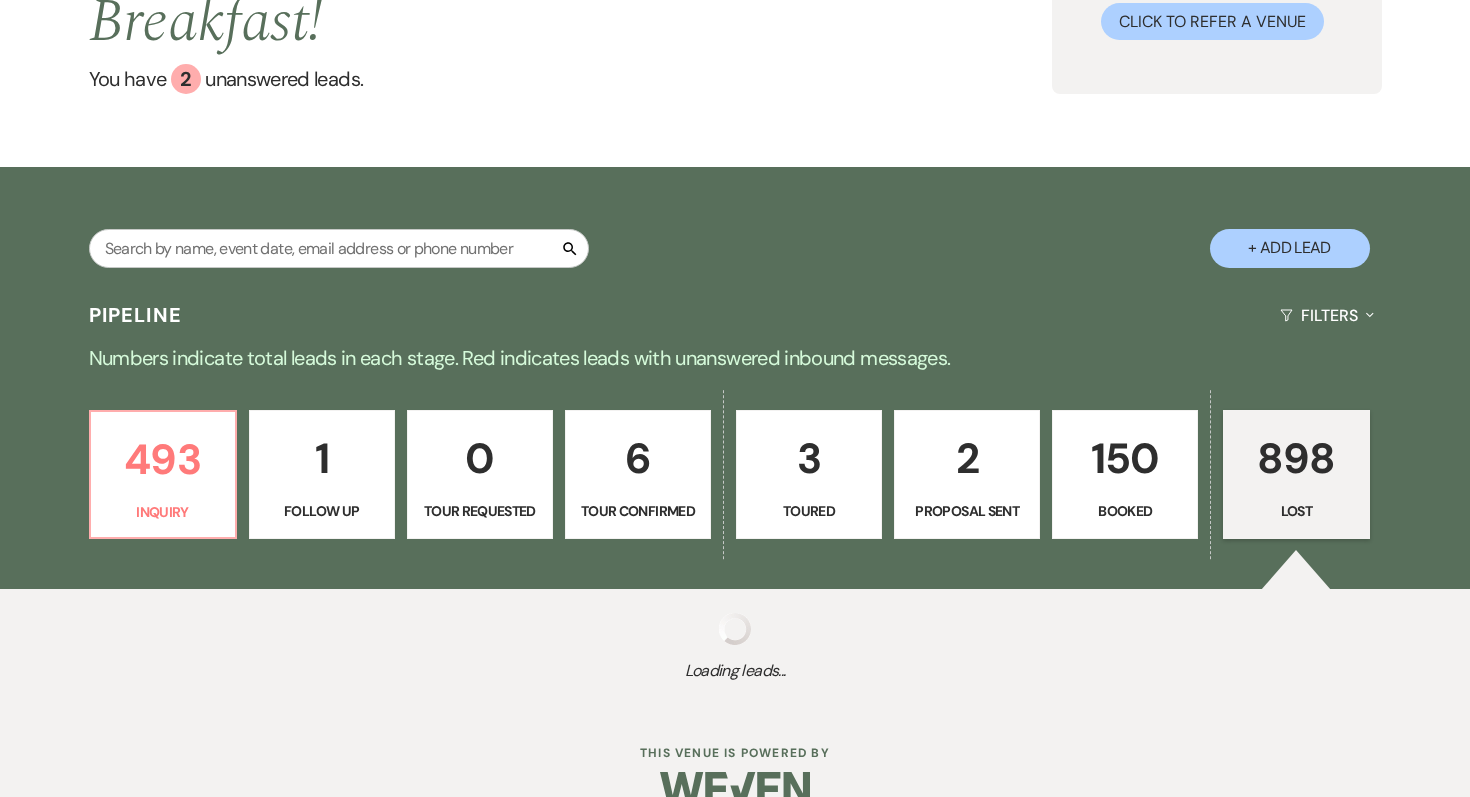select on "5" 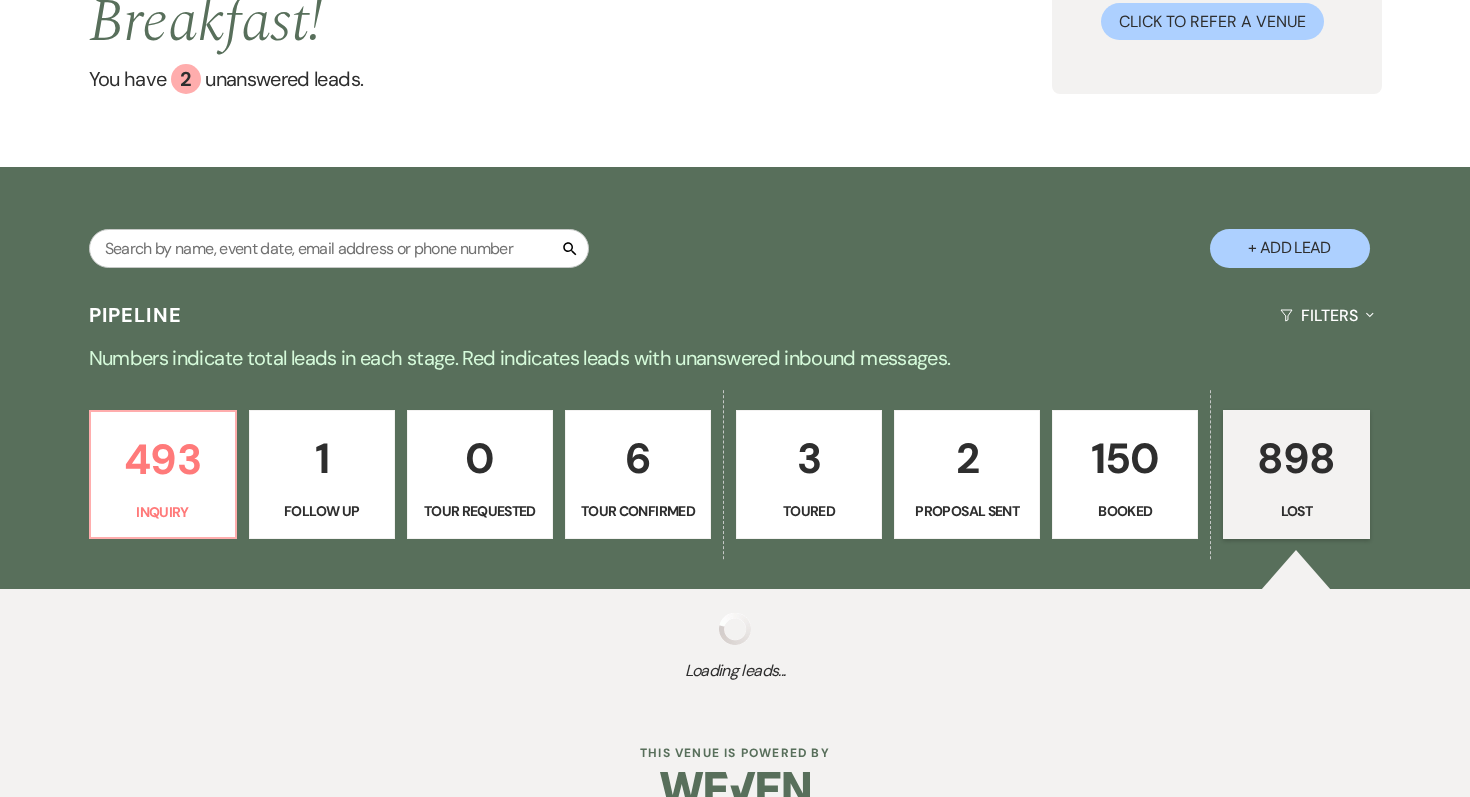 select on "8" 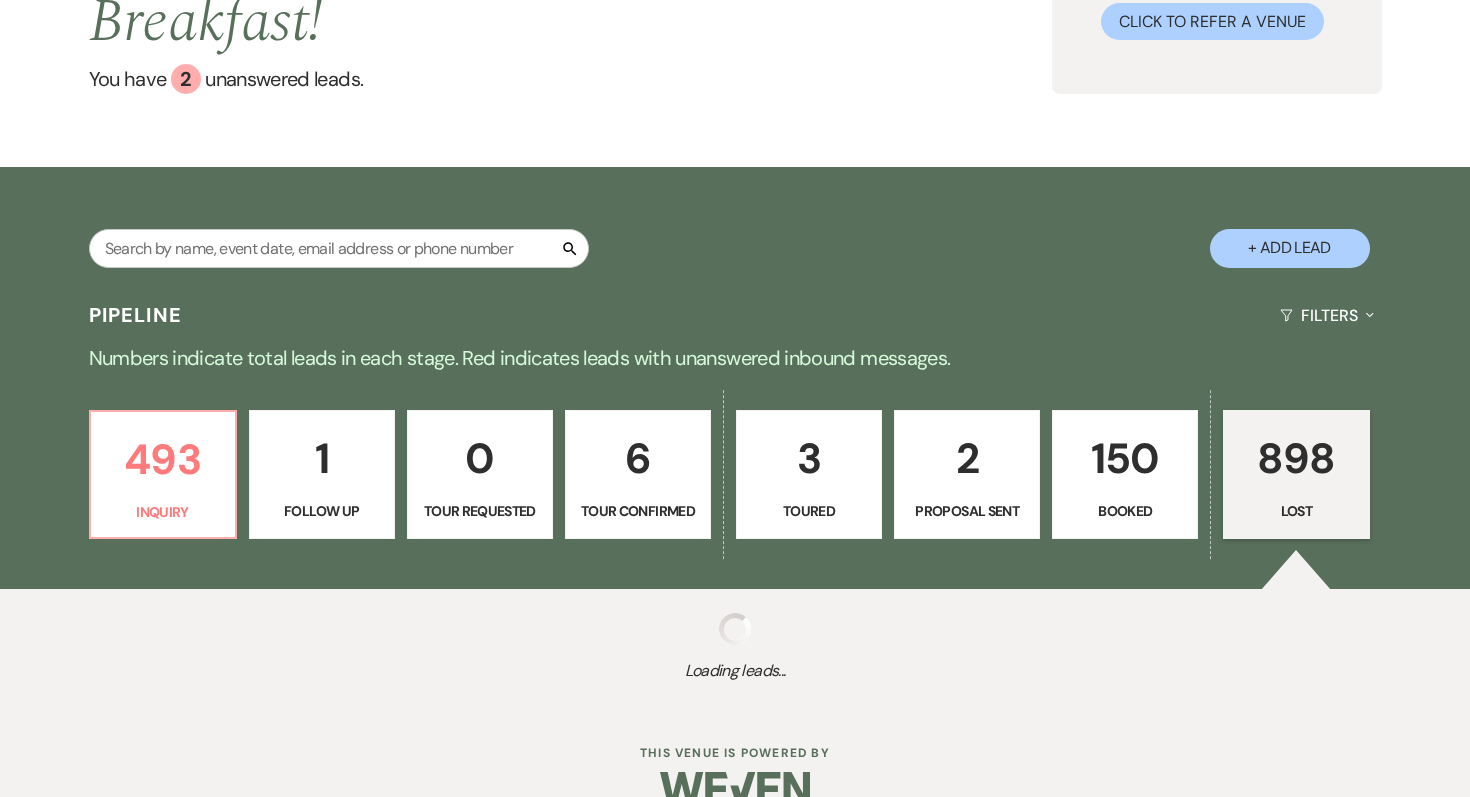 select on "5" 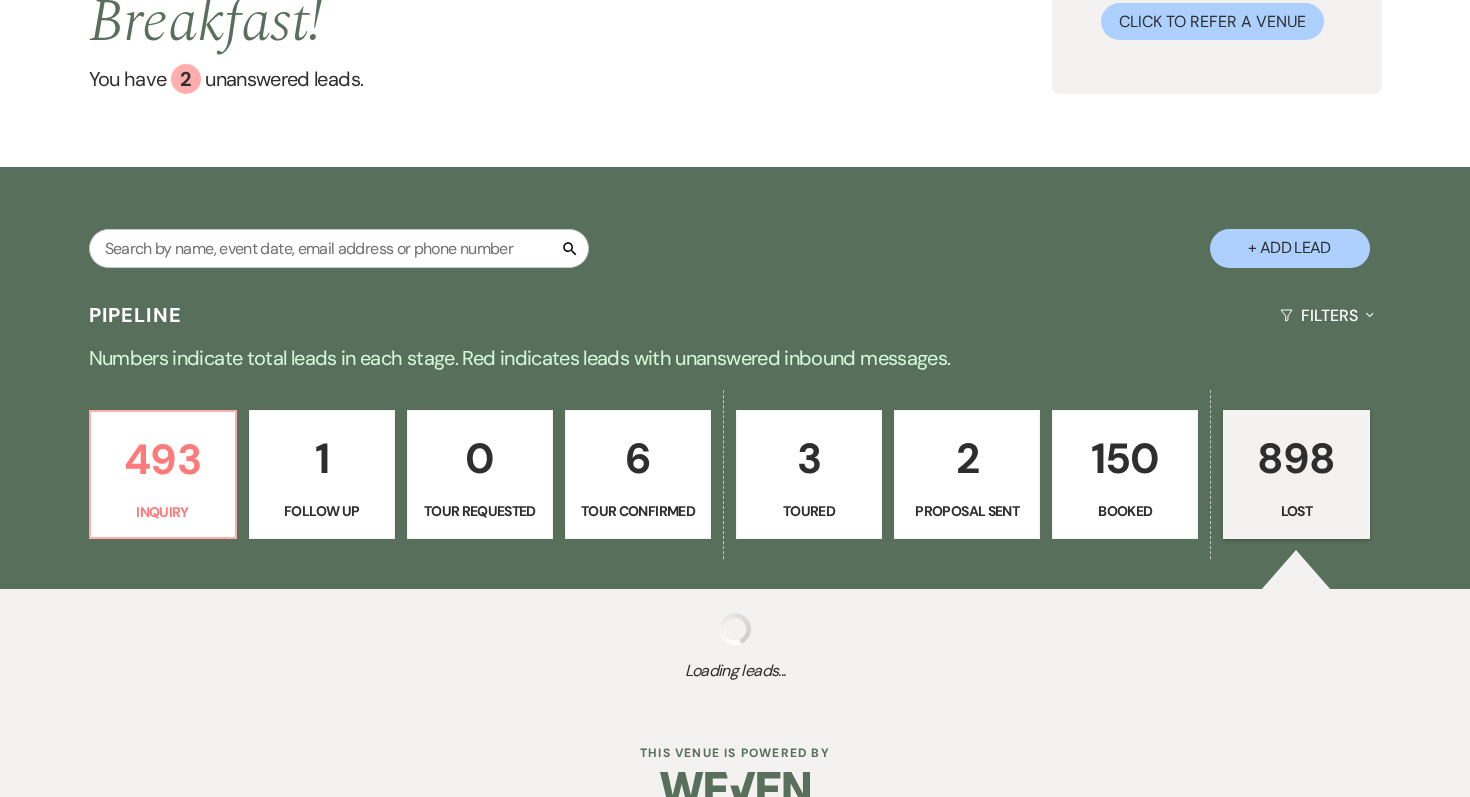 select on "8" 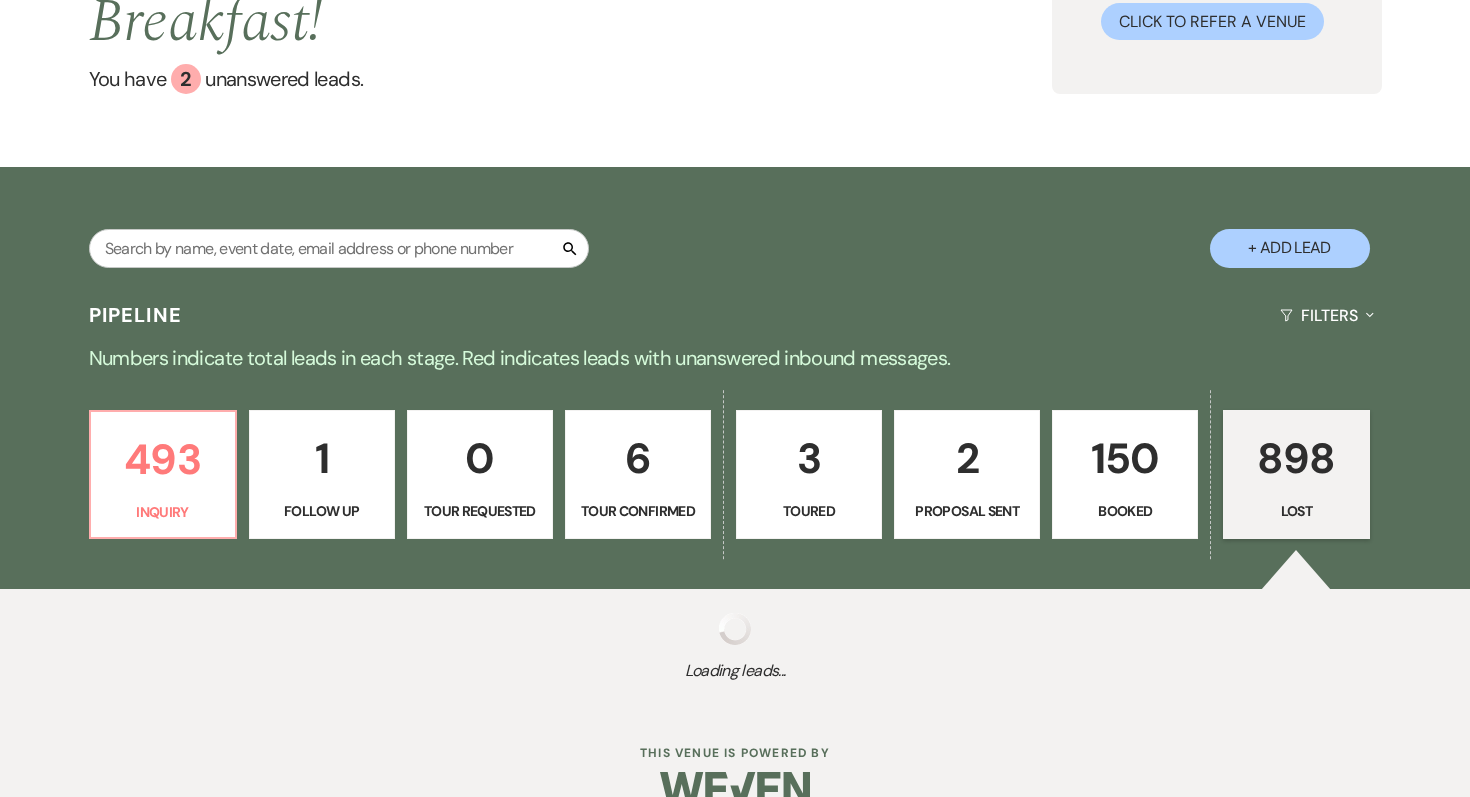 select on "5" 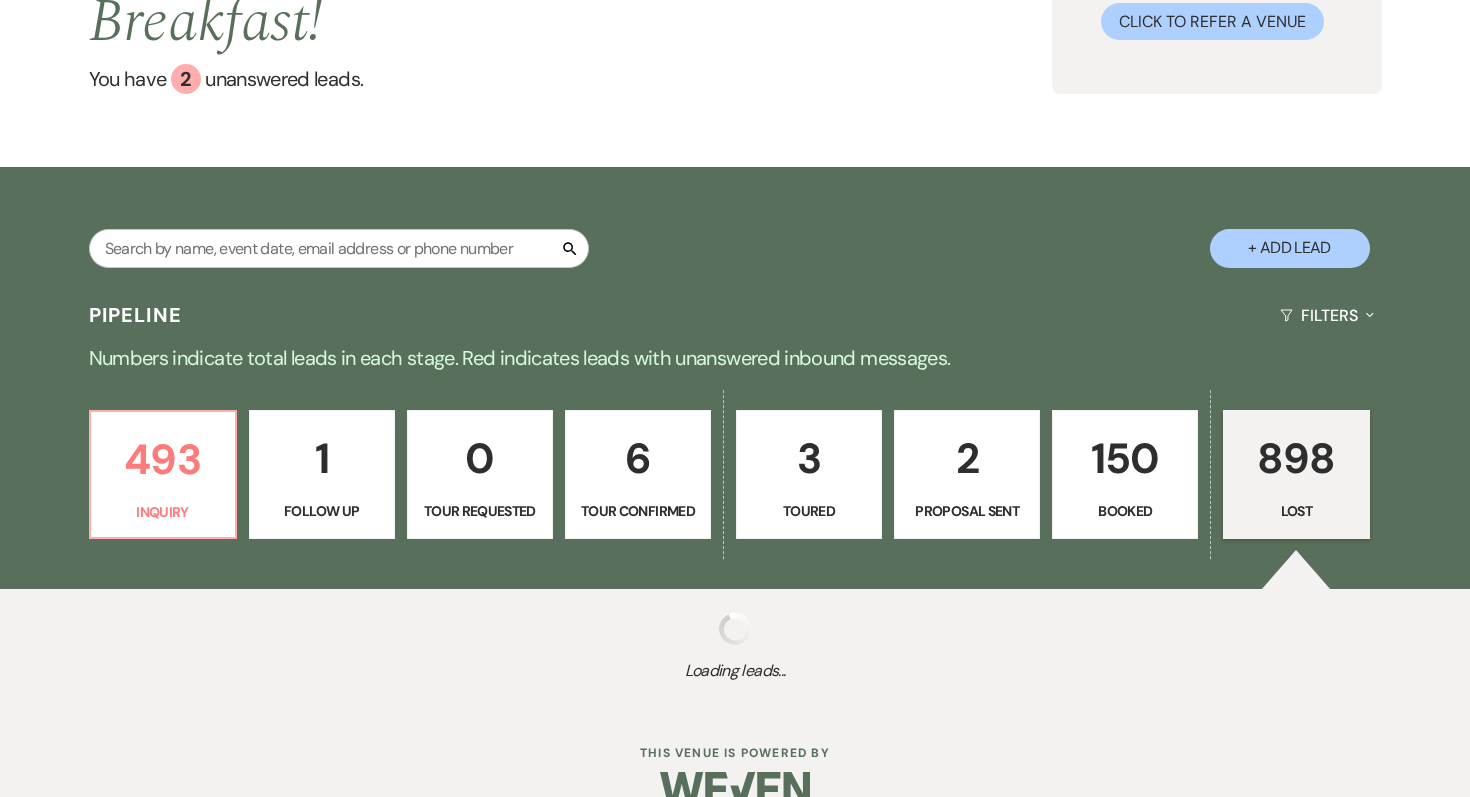 select on "8" 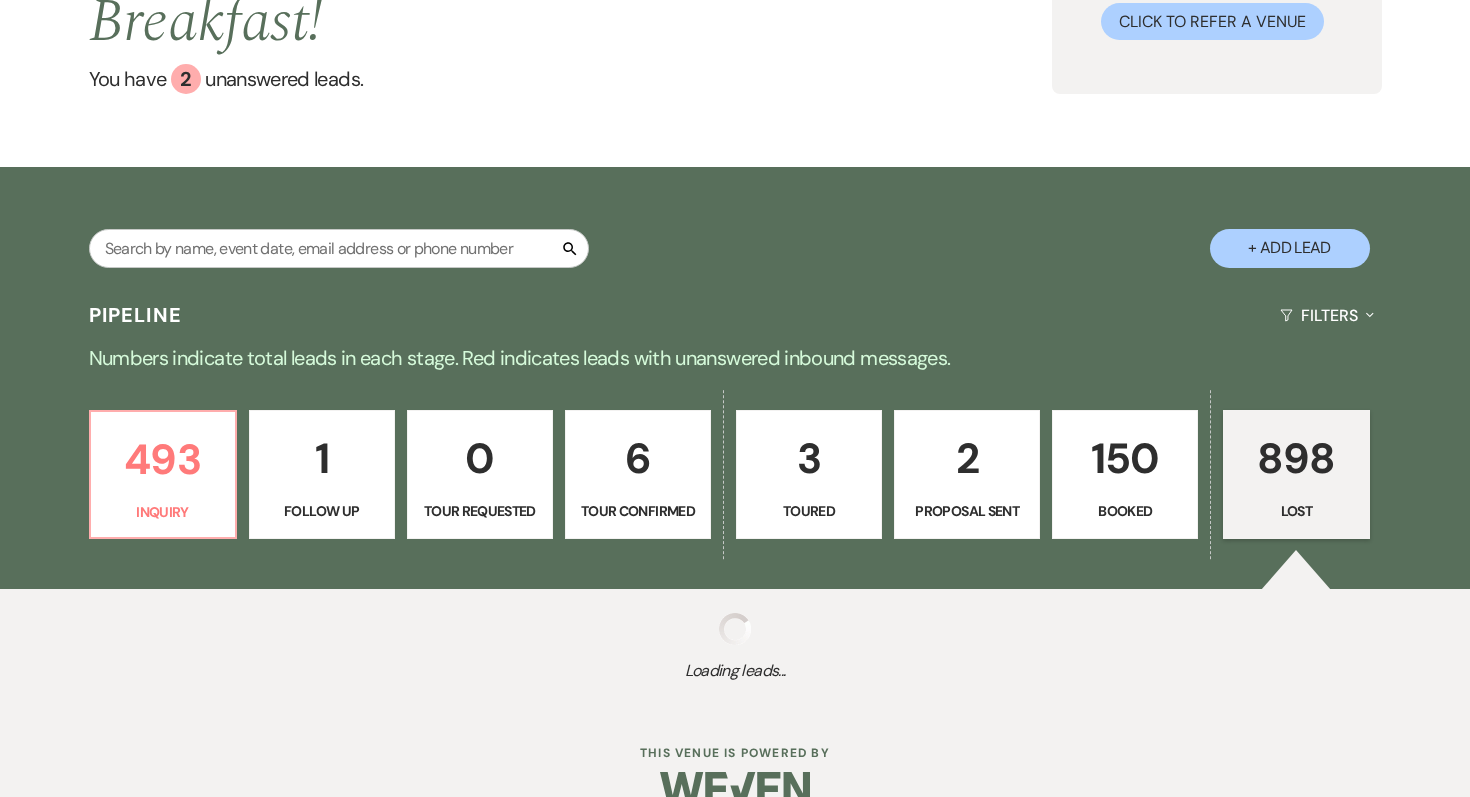 select on "5" 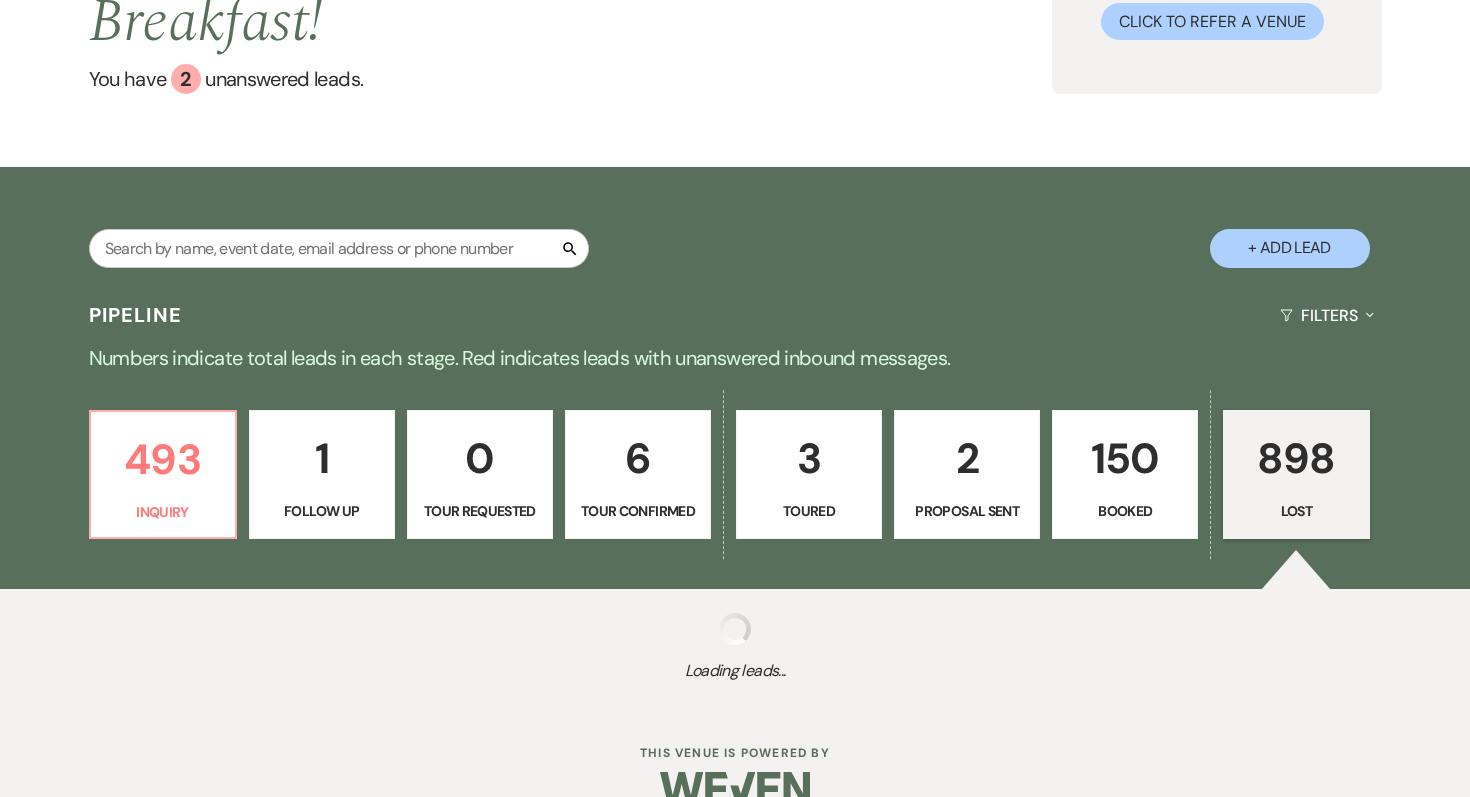 select on "8" 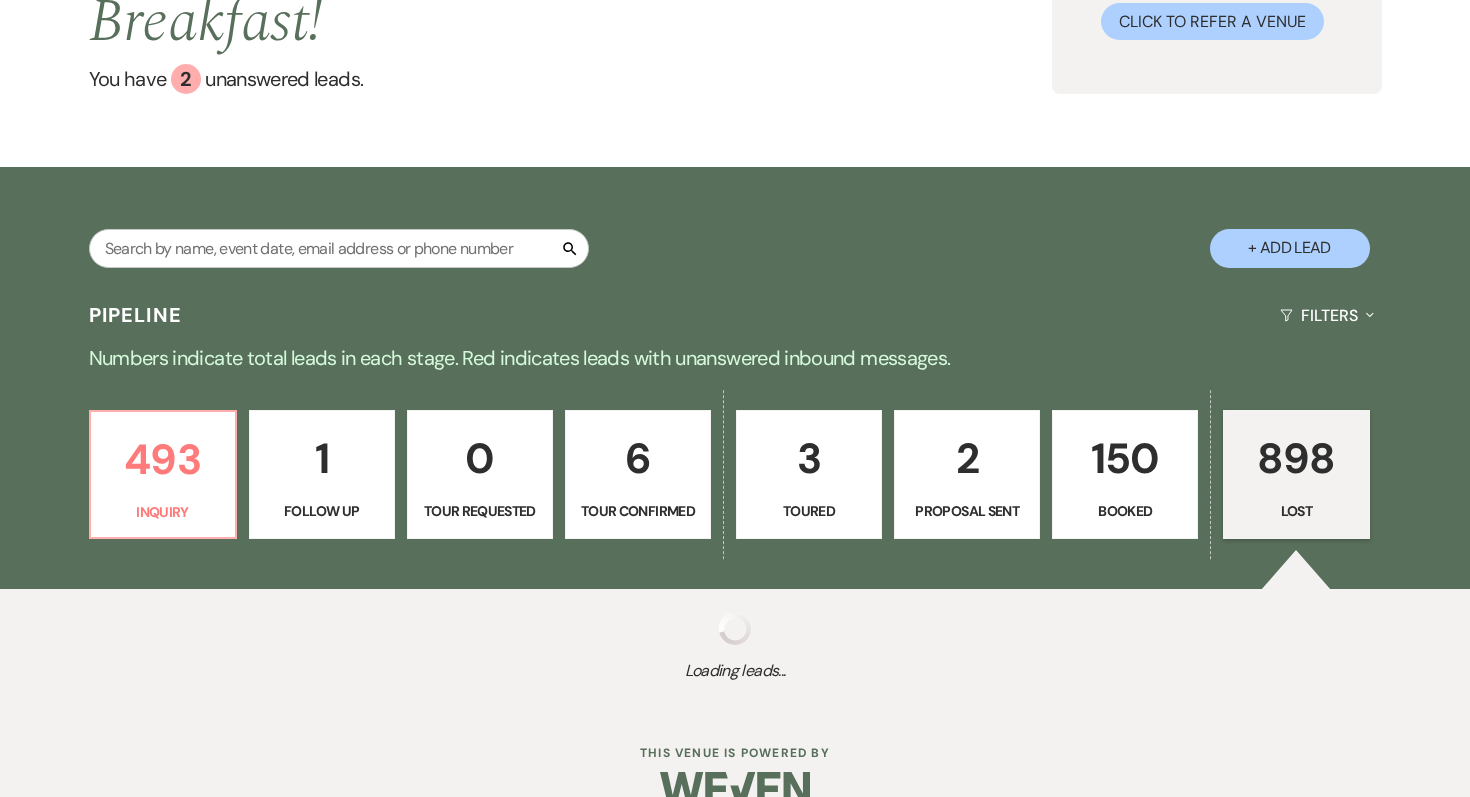select on "5" 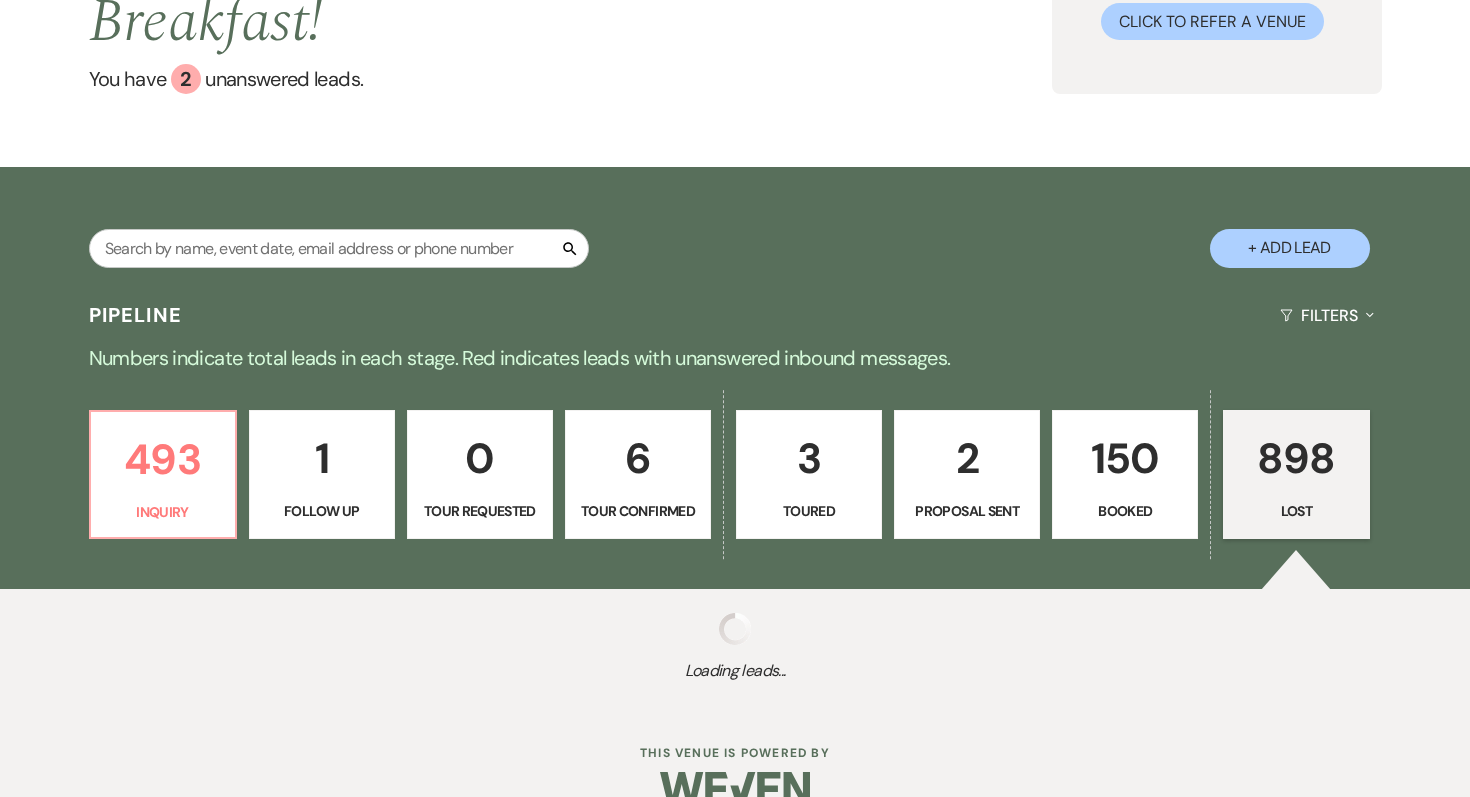 select on "8" 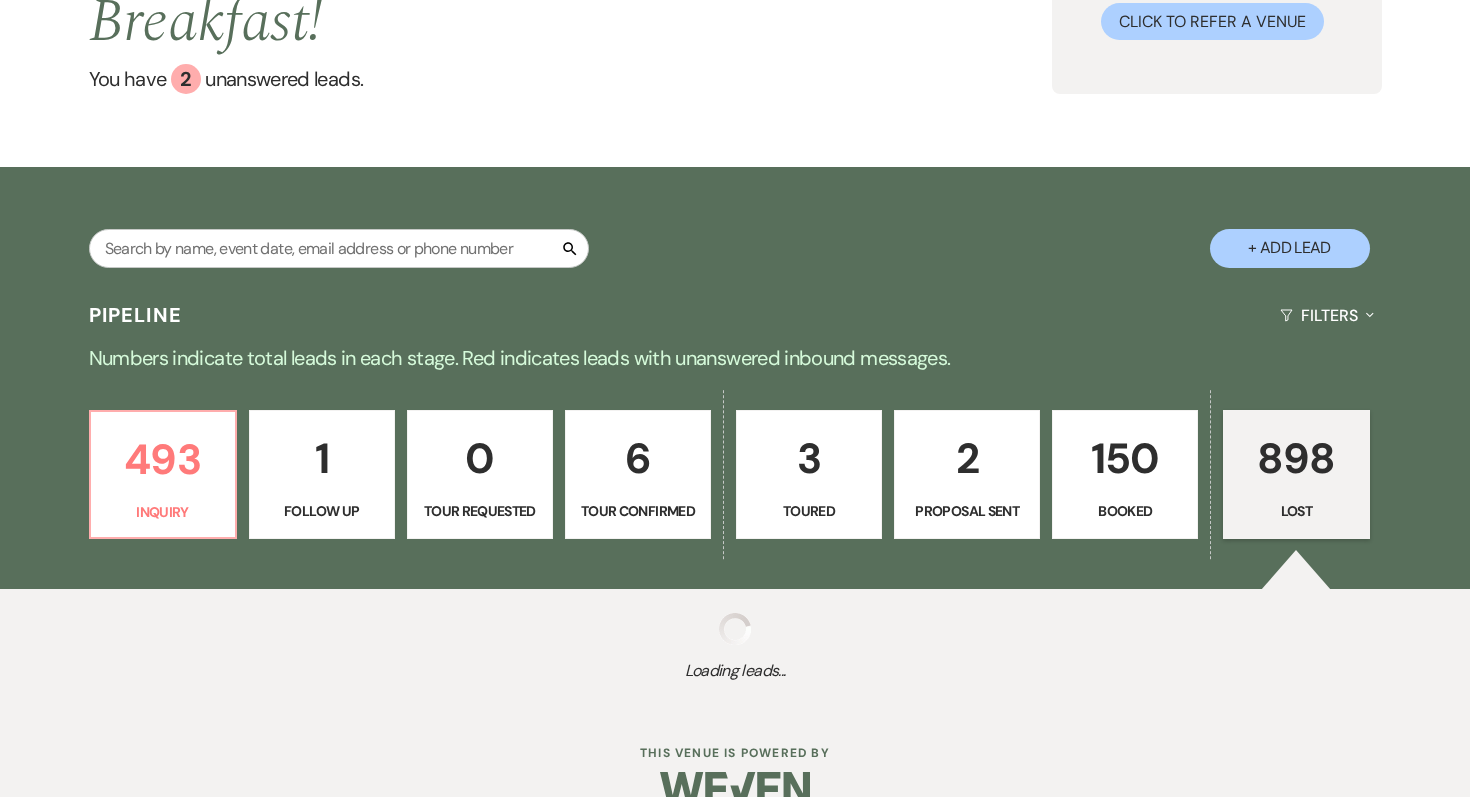 select on "5" 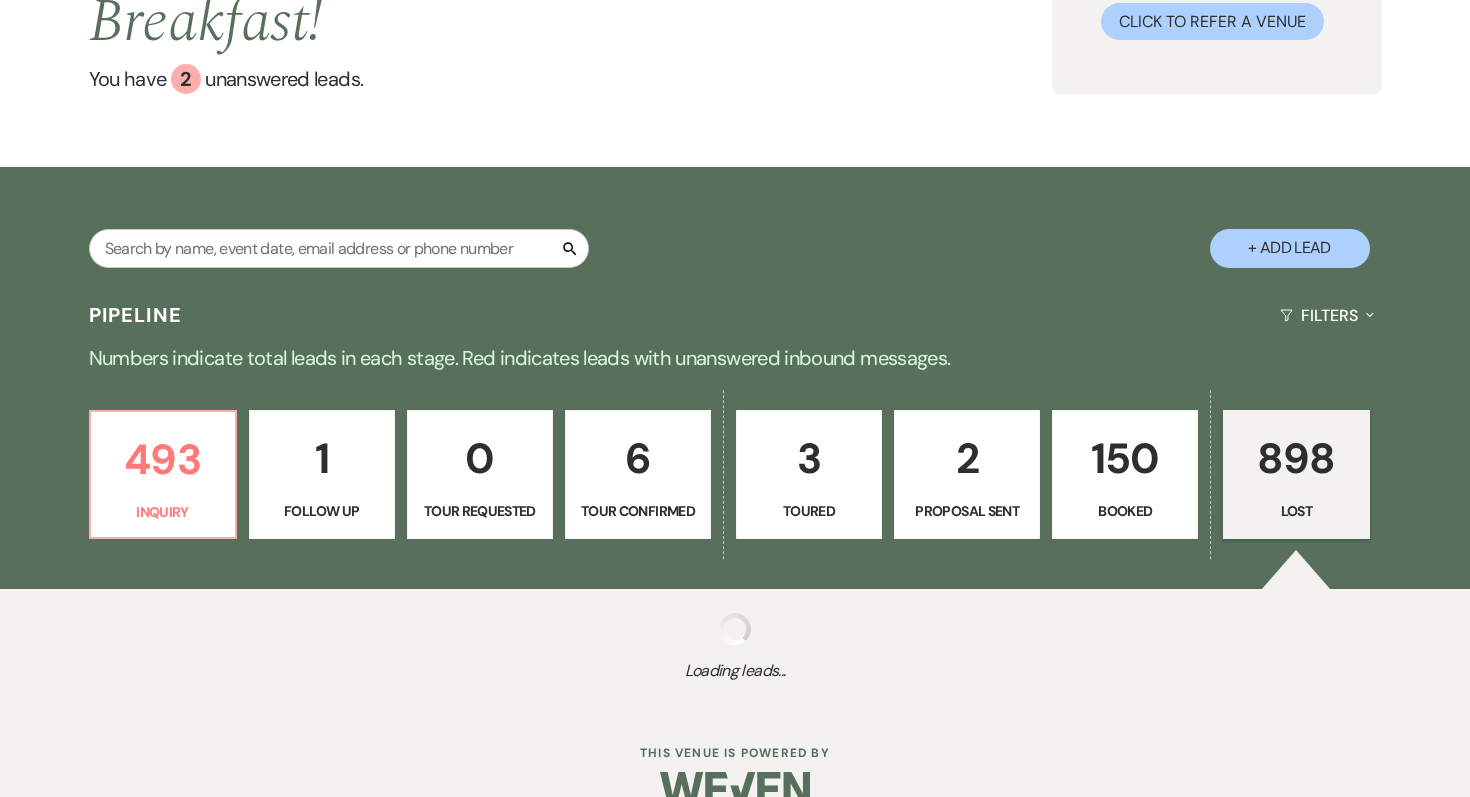 select on "8" 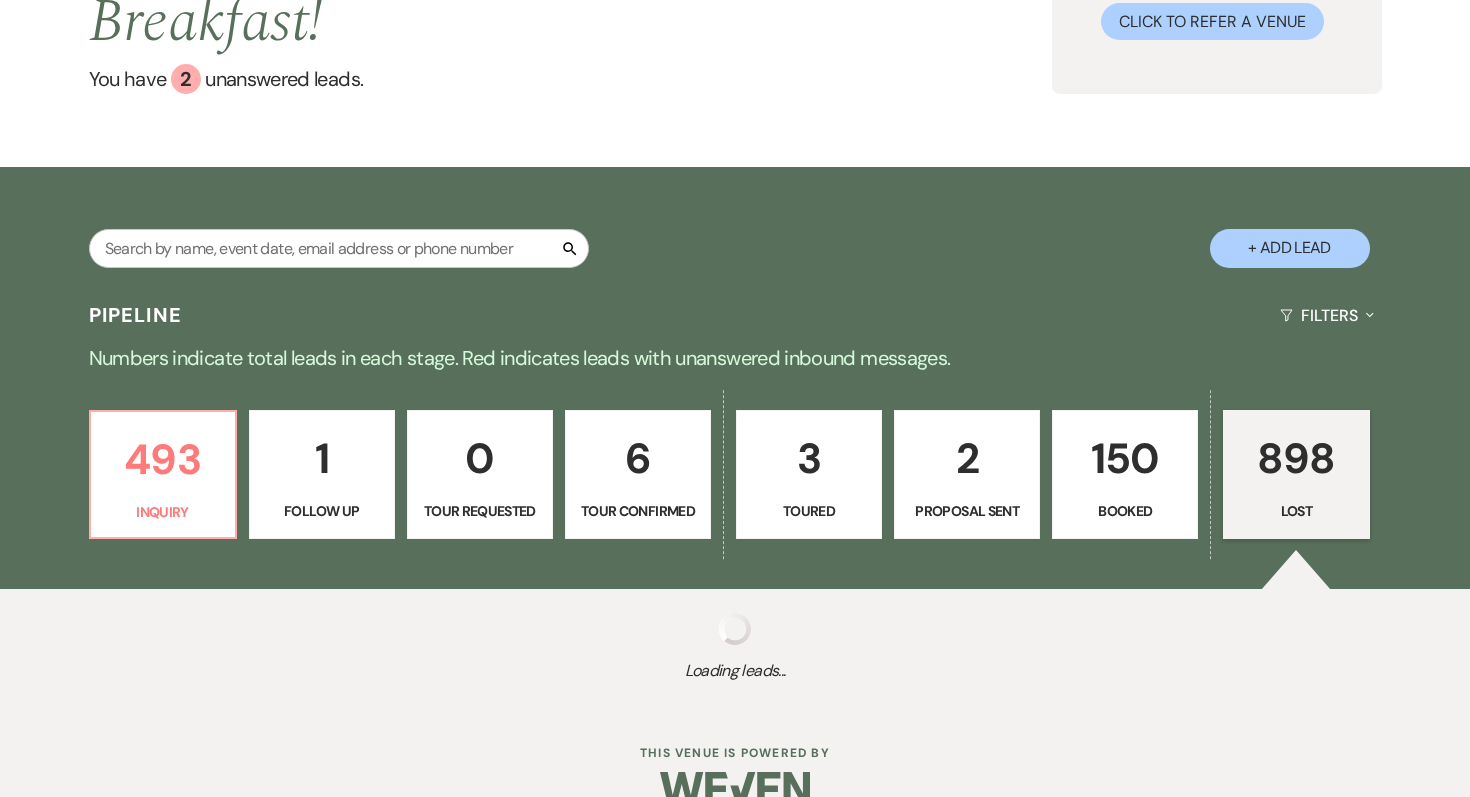 select on "5" 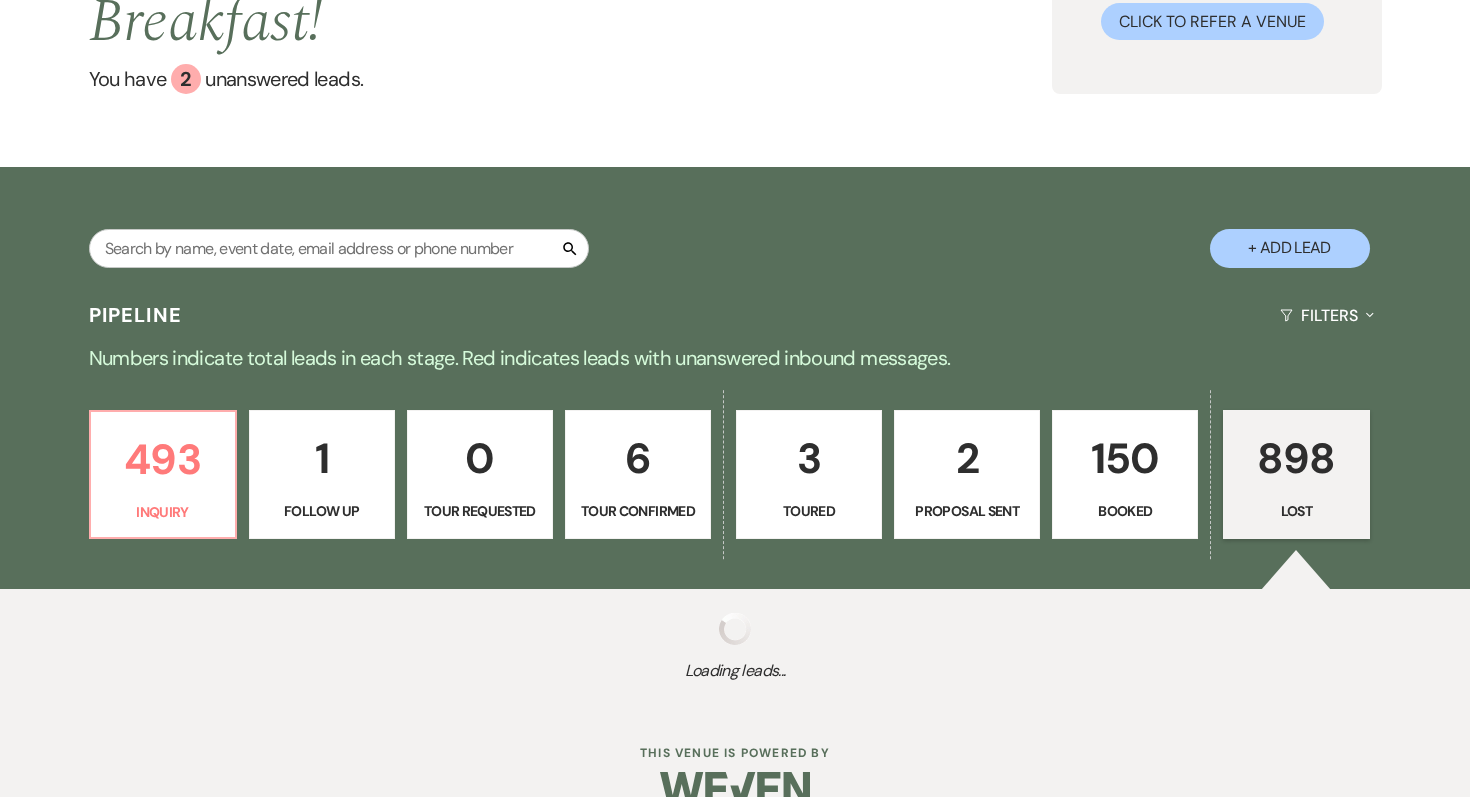 select on "8" 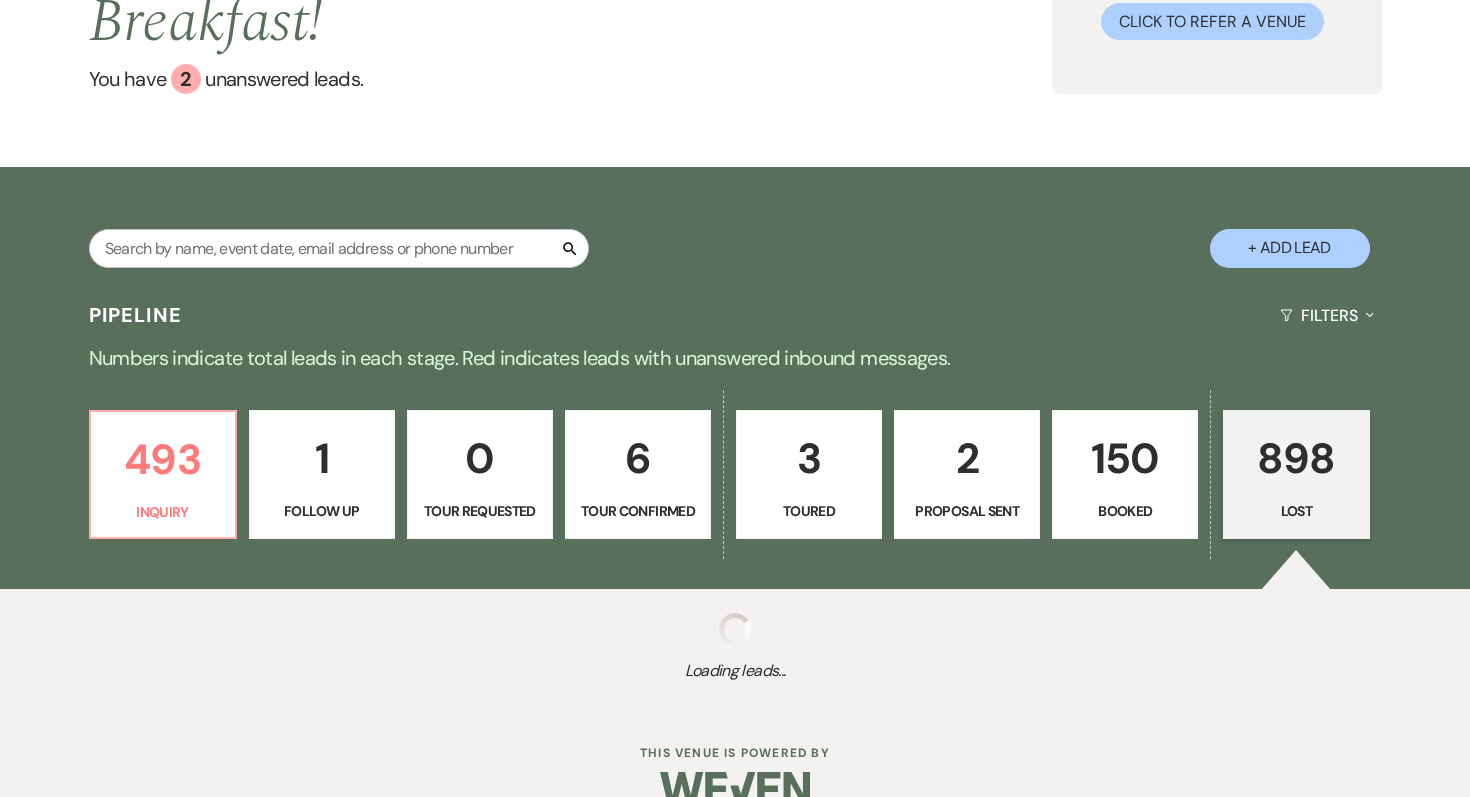 select on "5" 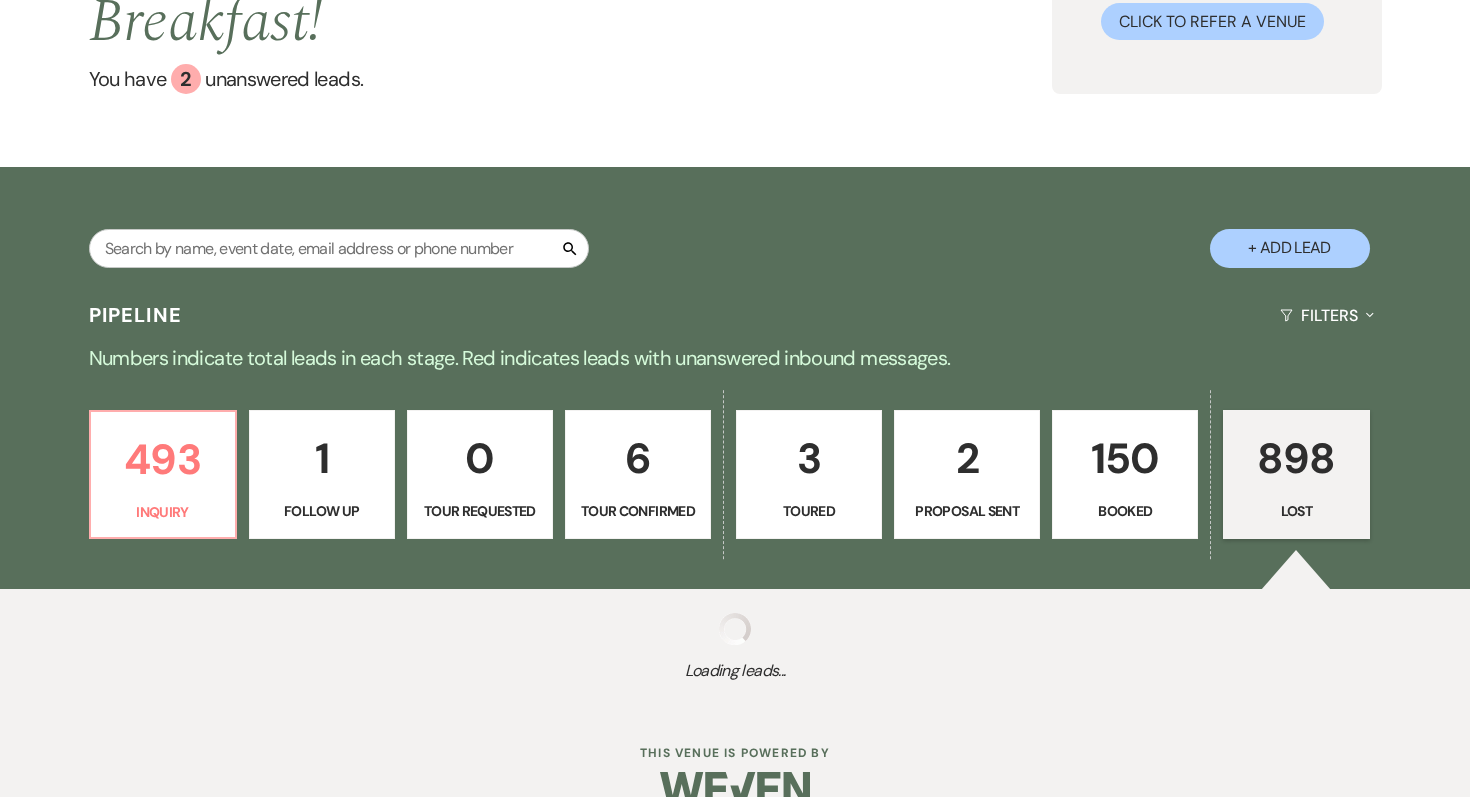 select on "8" 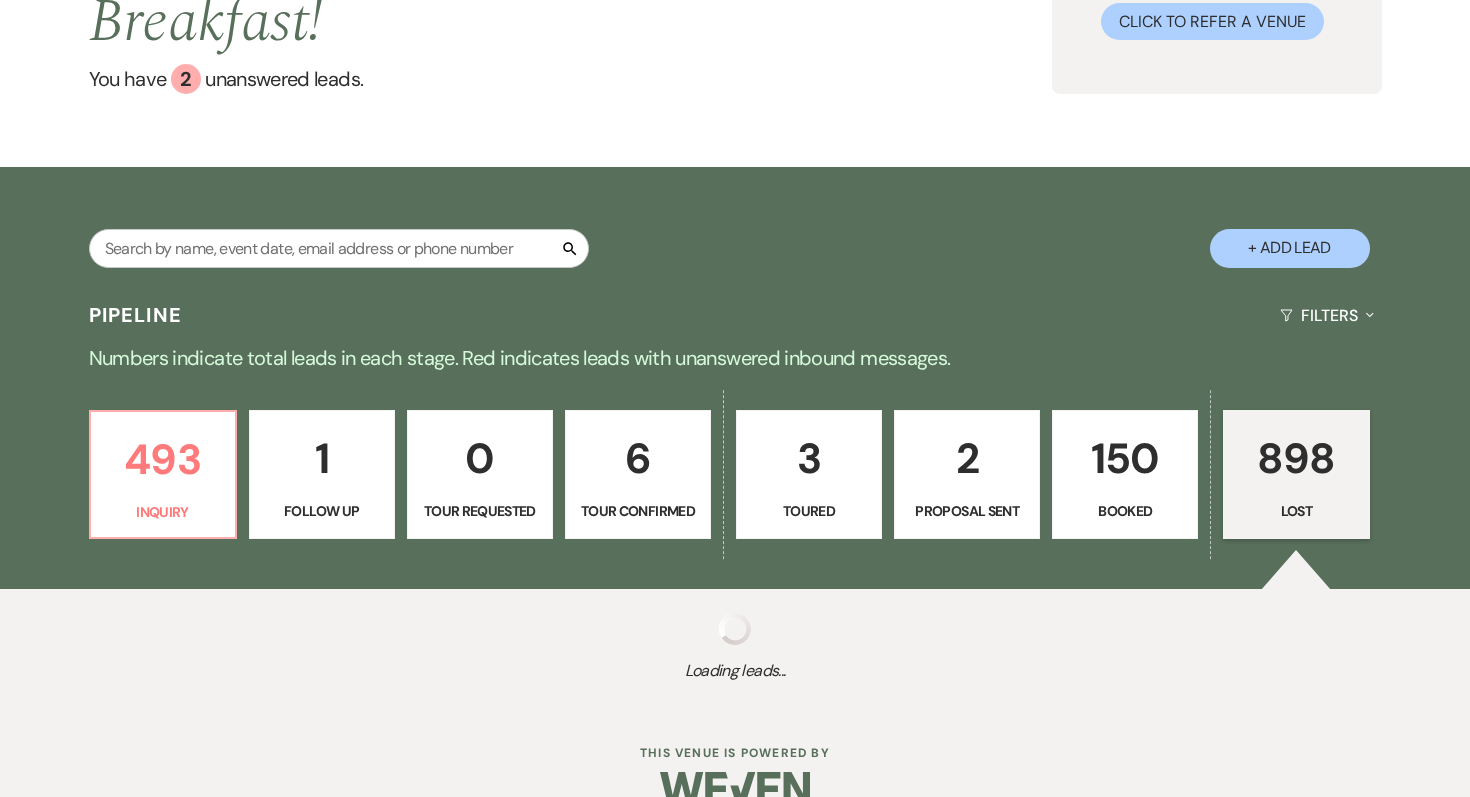 select on "5" 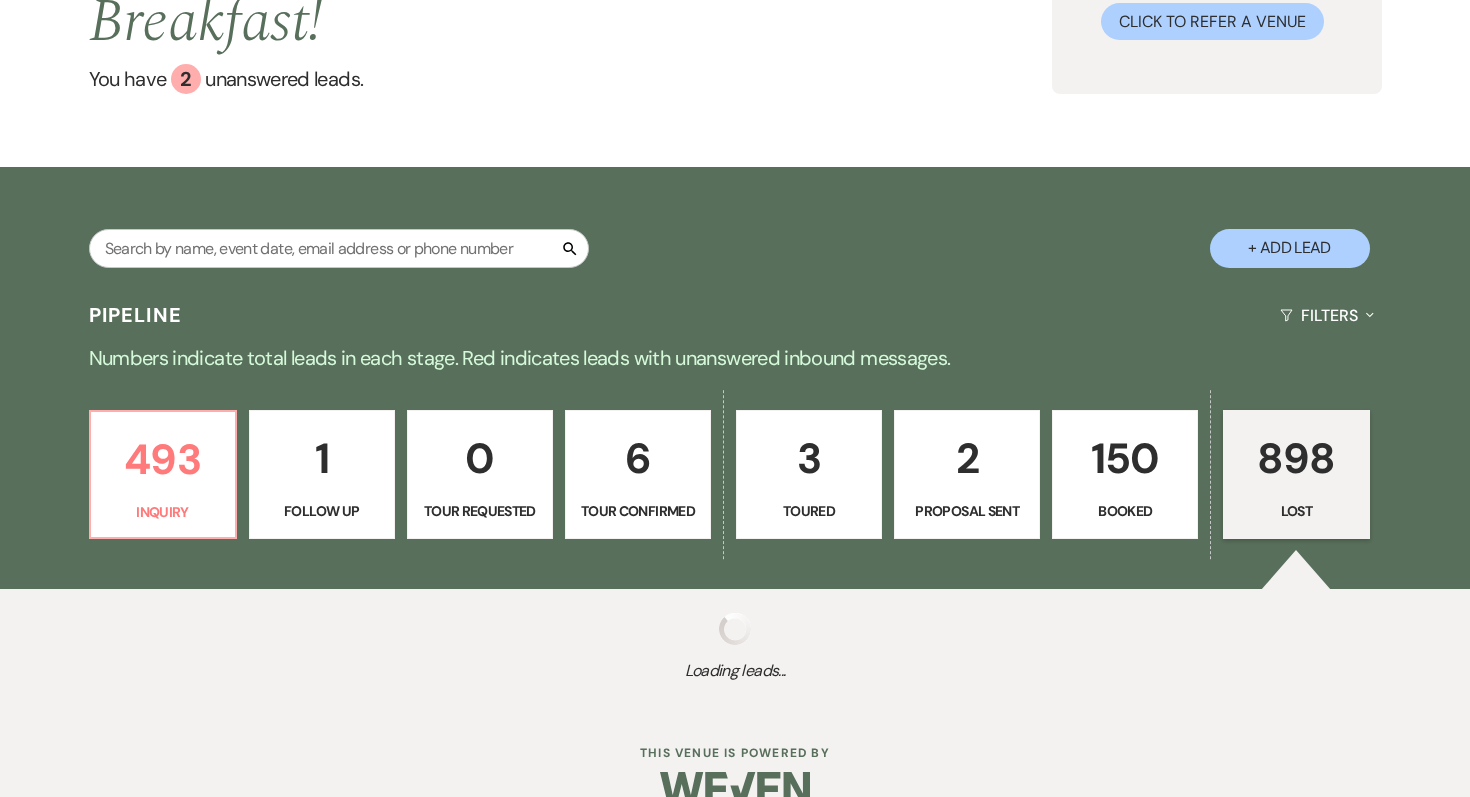 select on "8" 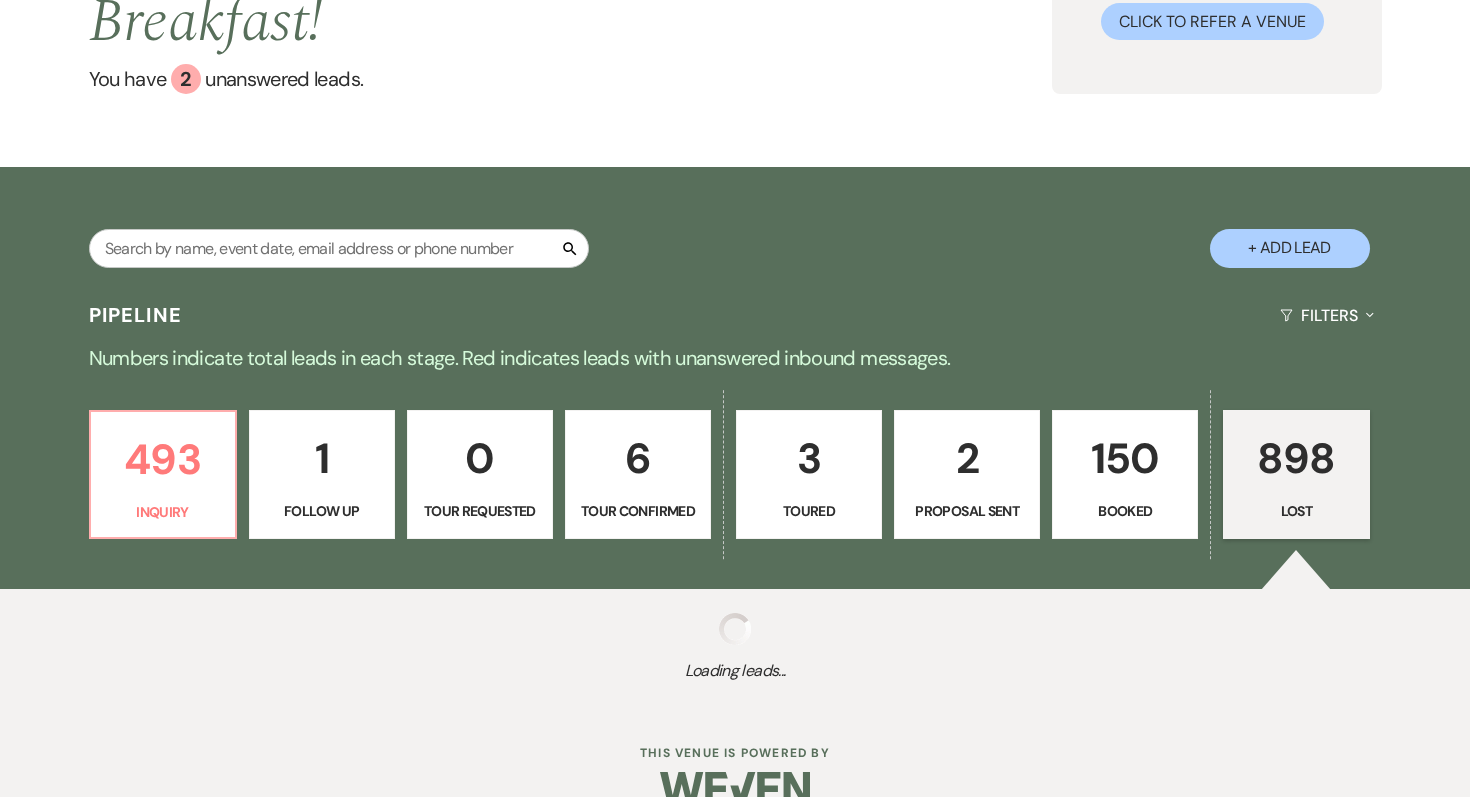 select on "10" 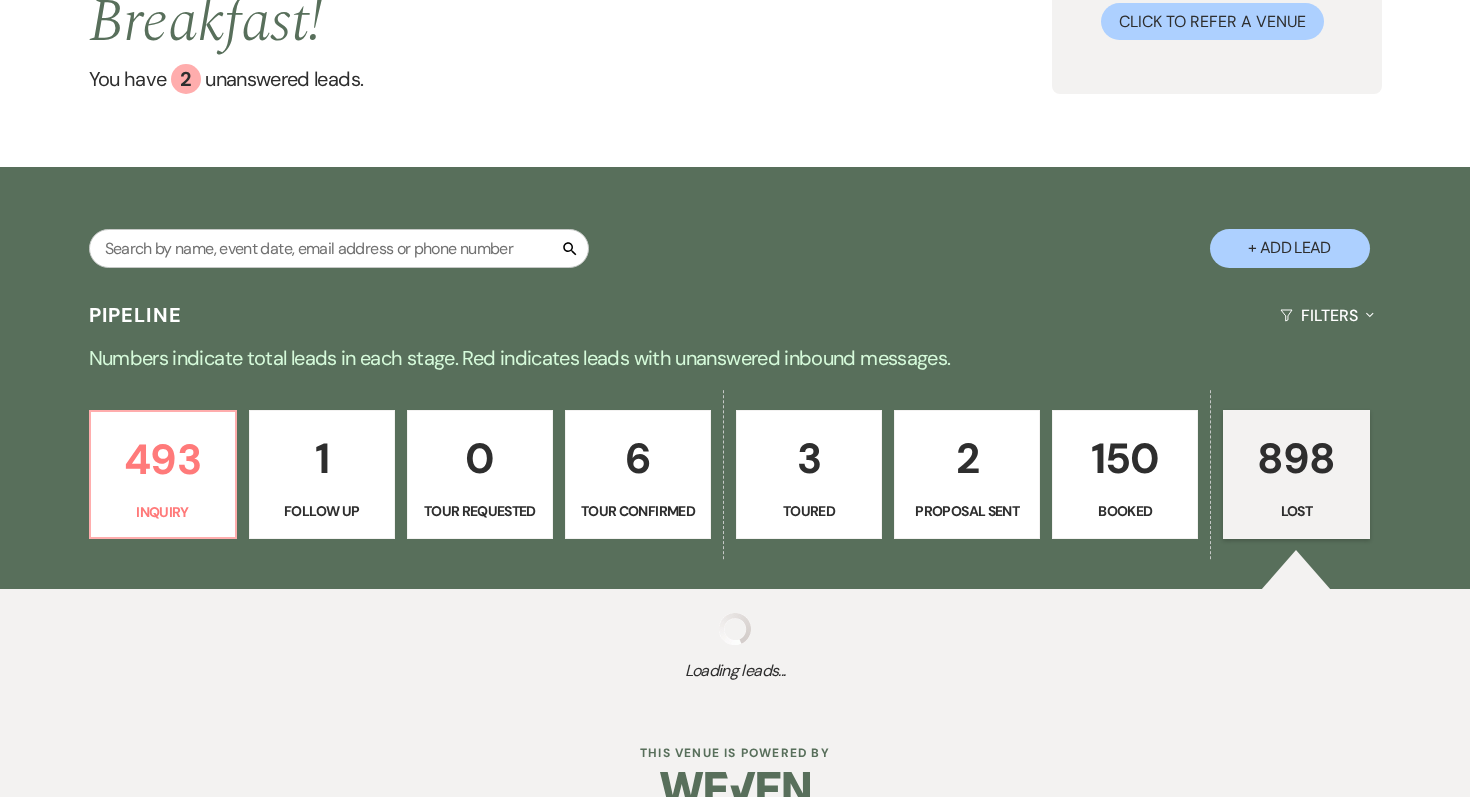 select on "8" 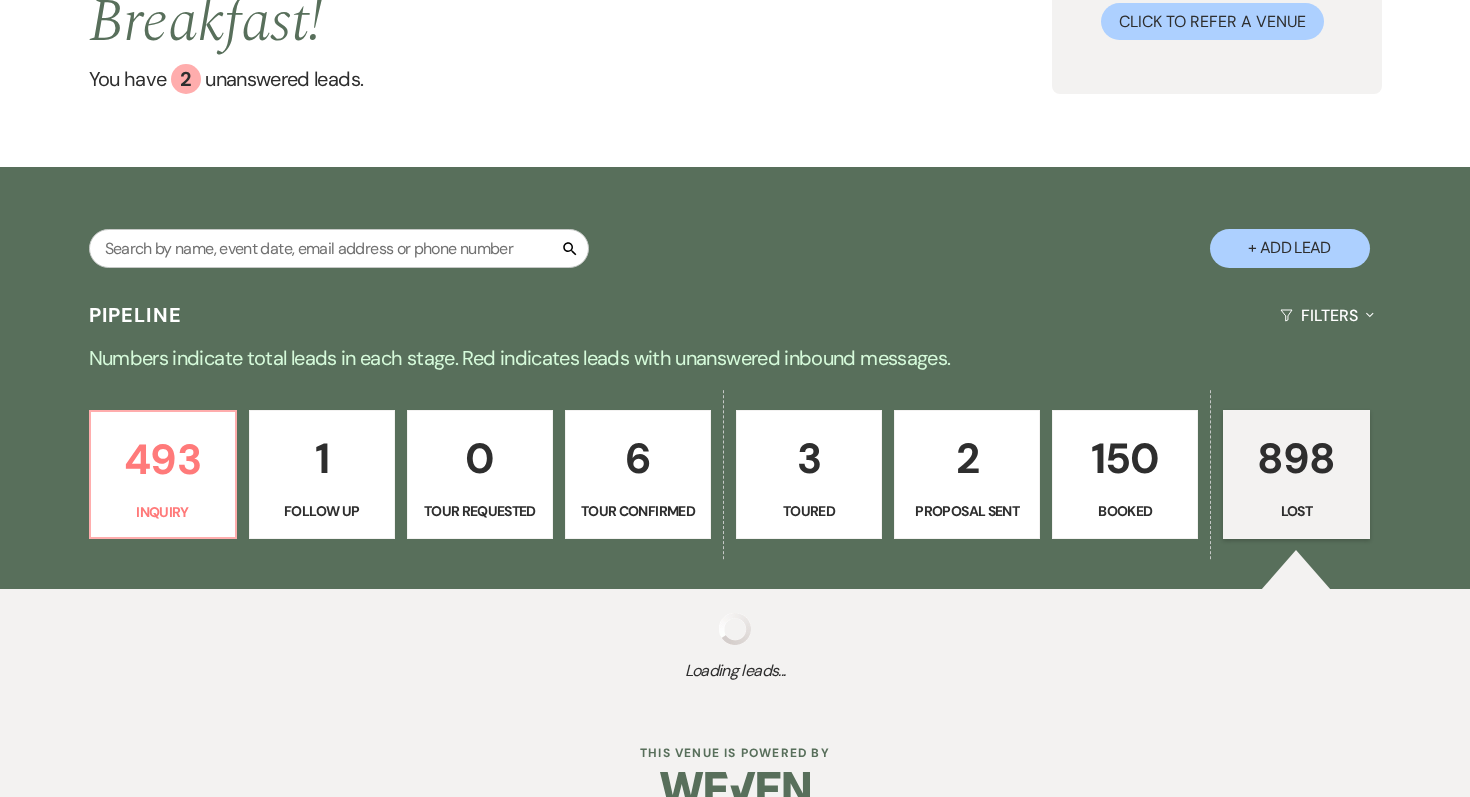 select on "5" 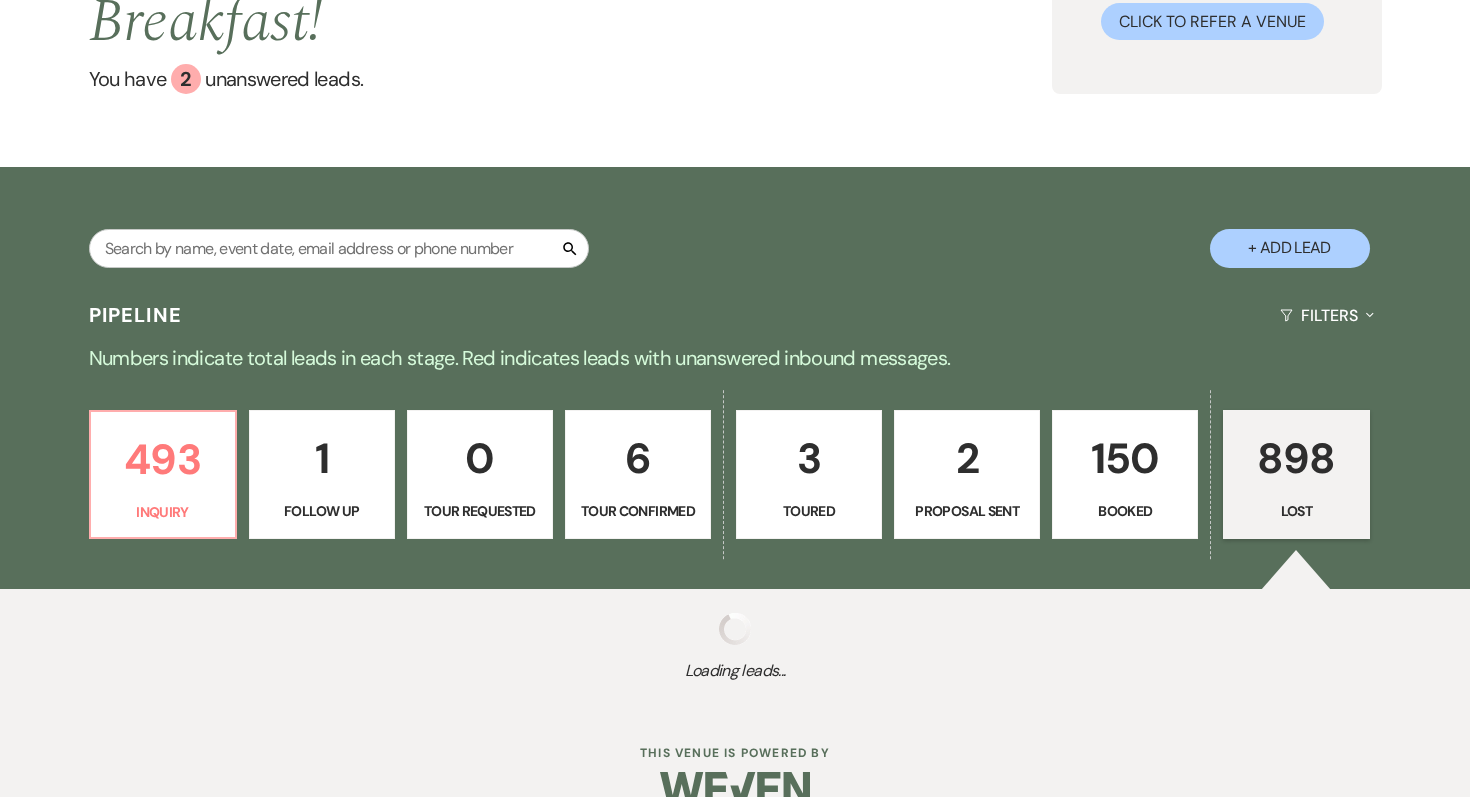 select on "8" 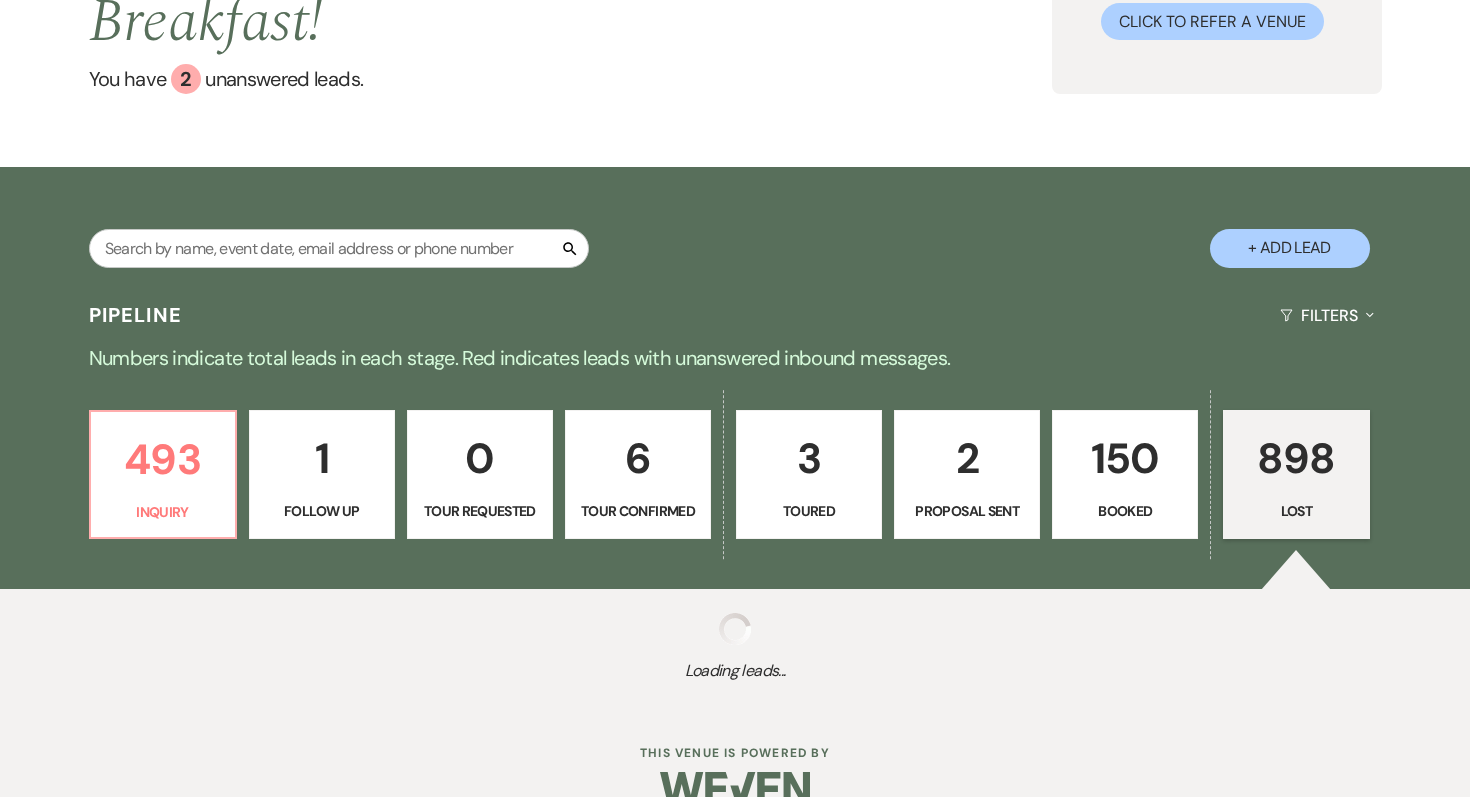 select on "5" 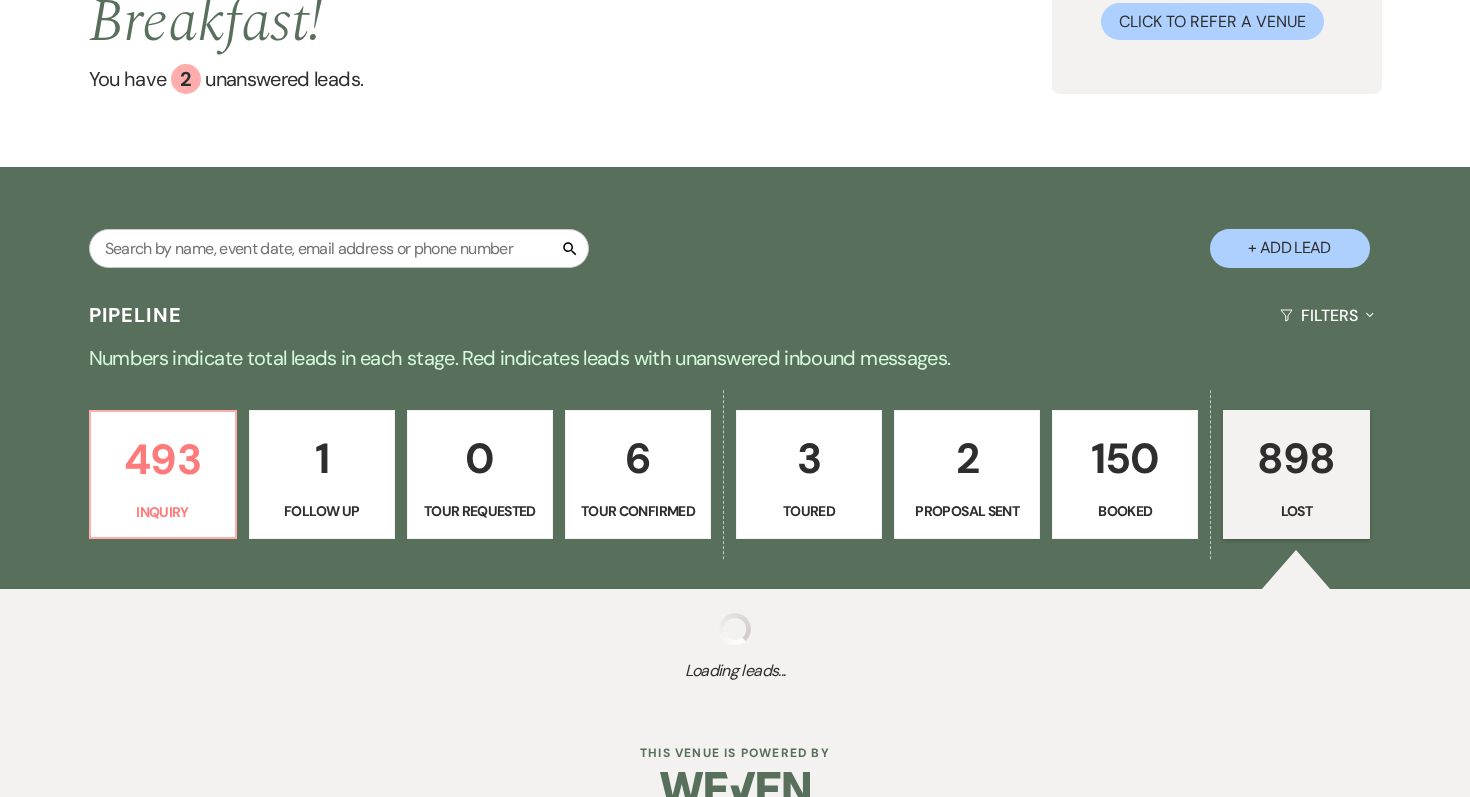 select on "8" 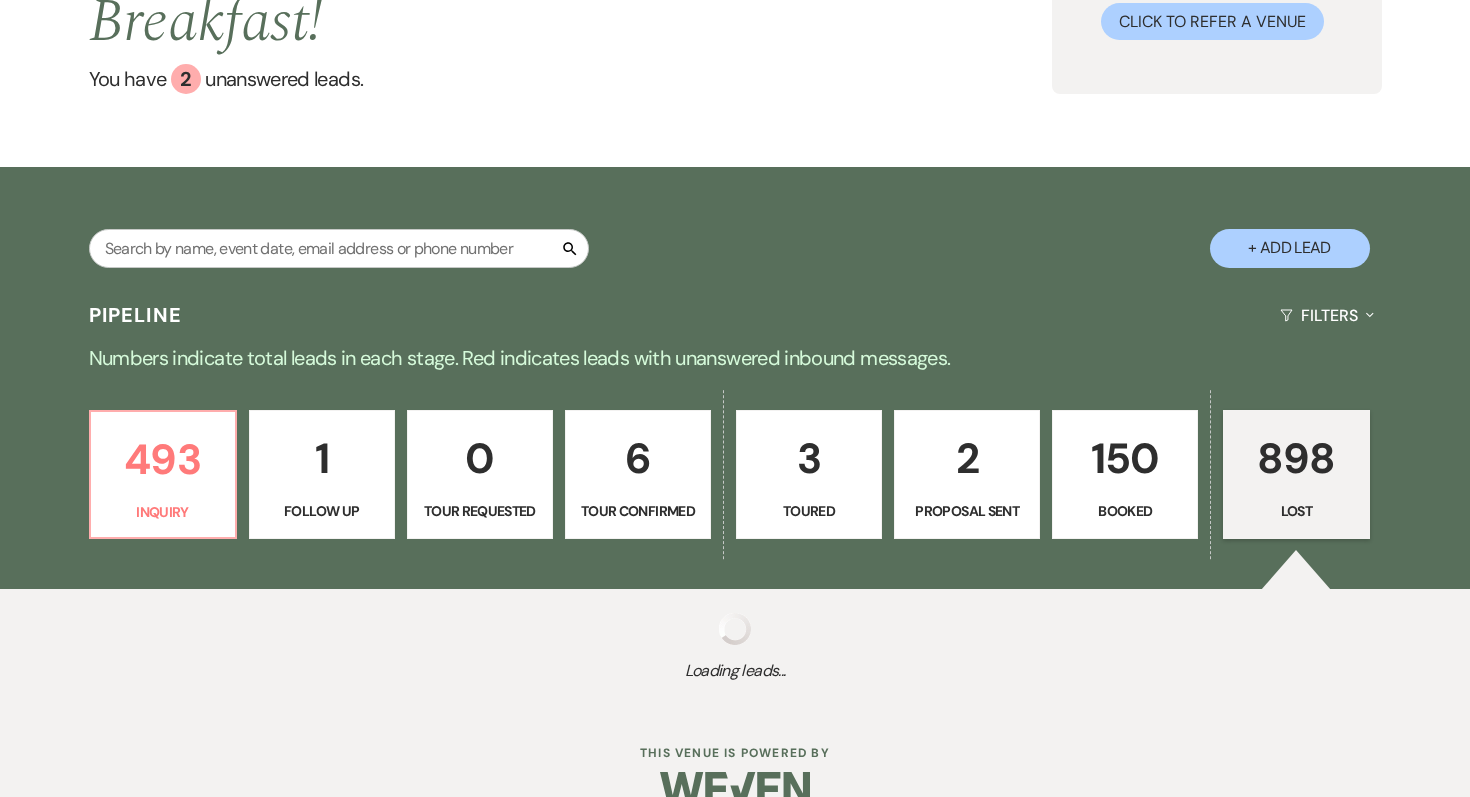 select on "5" 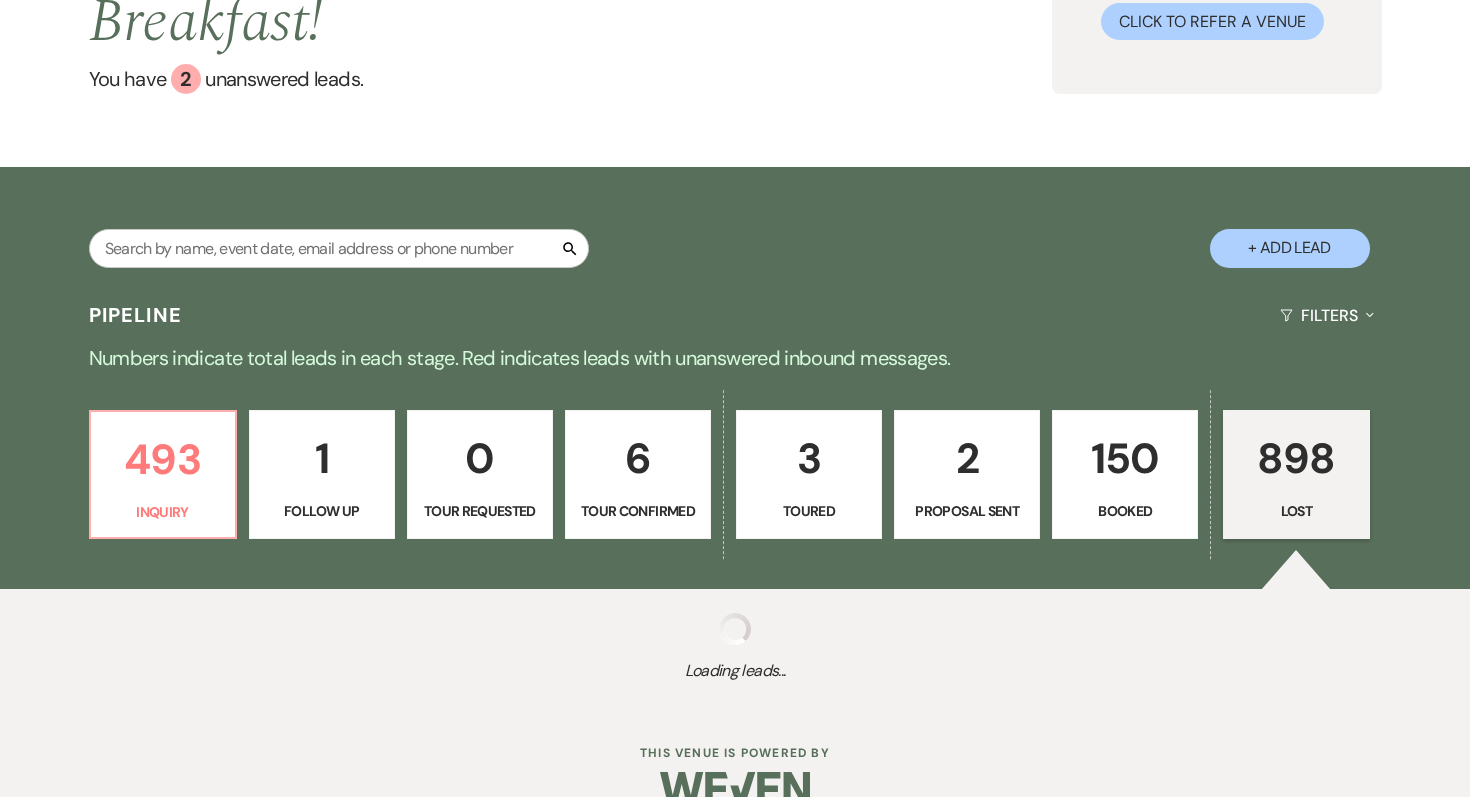 select on "8" 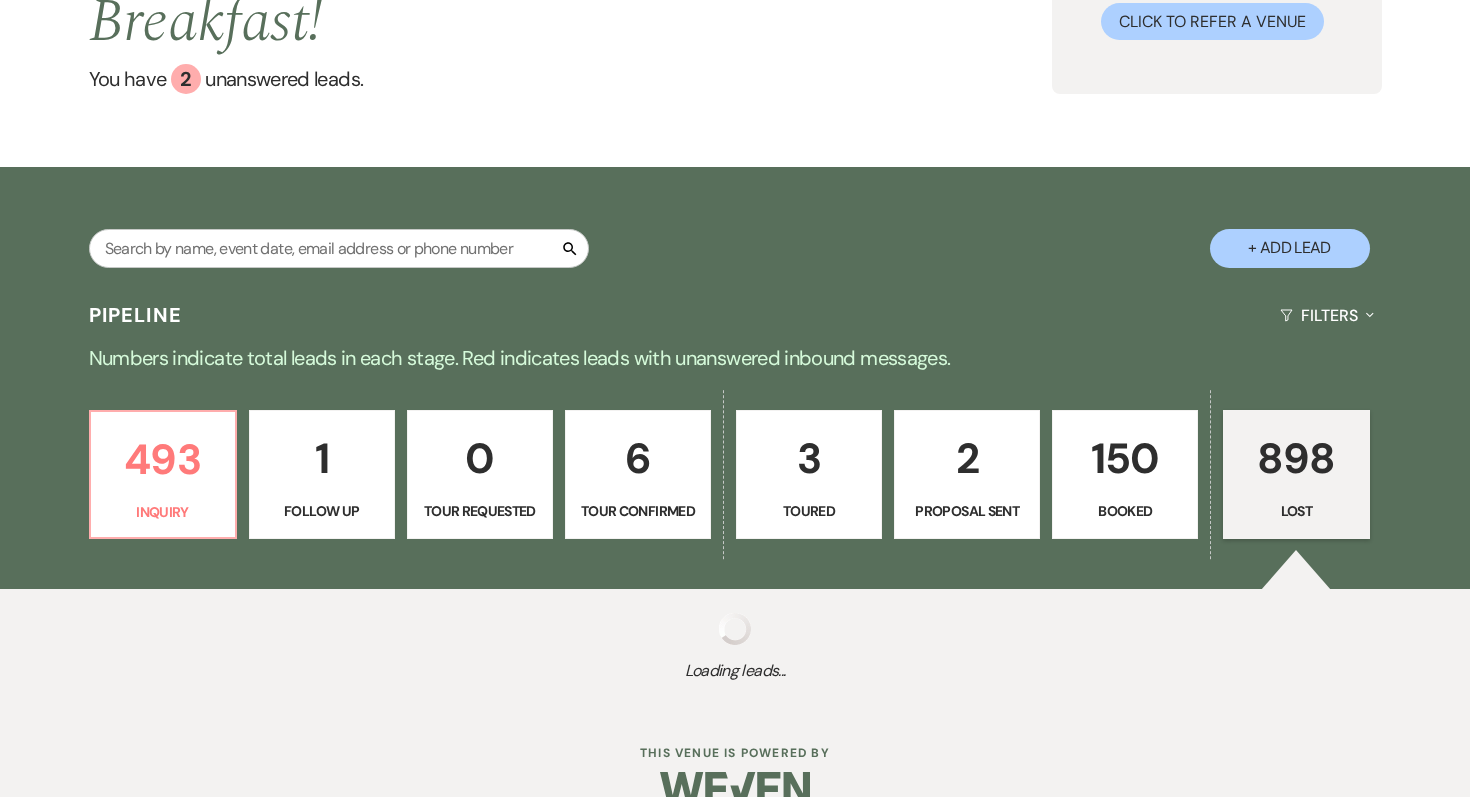 select on "8" 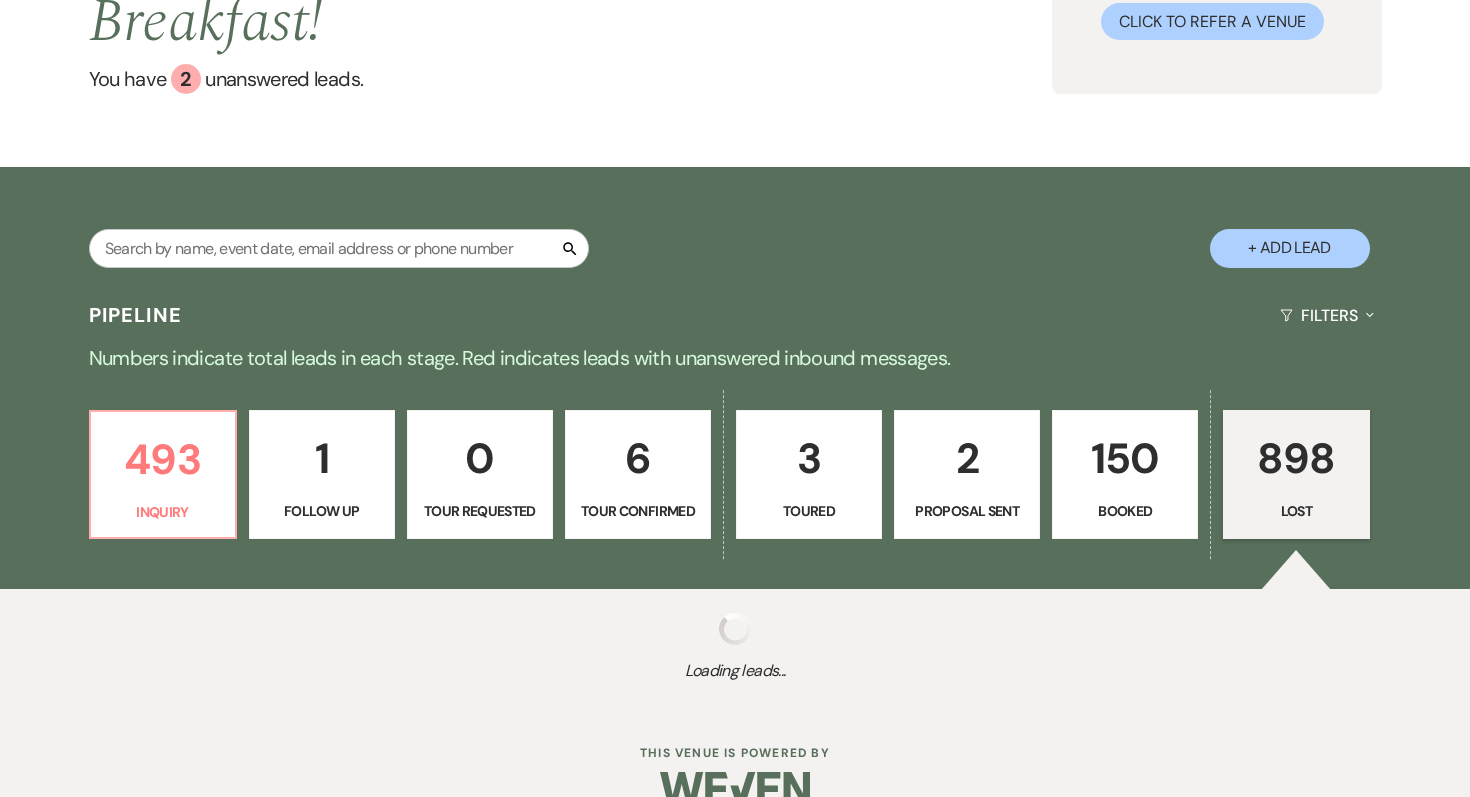select on "8" 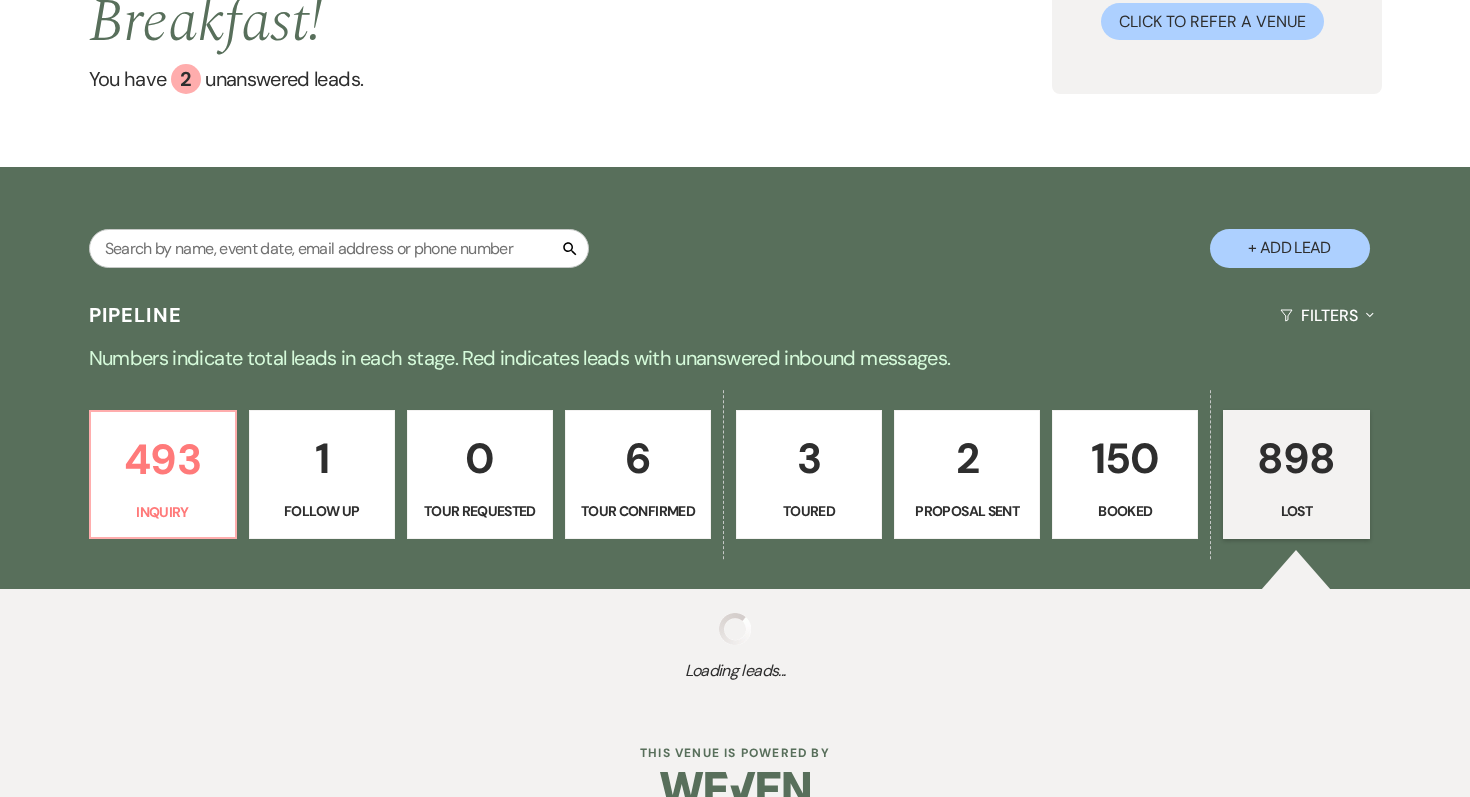 select on "8" 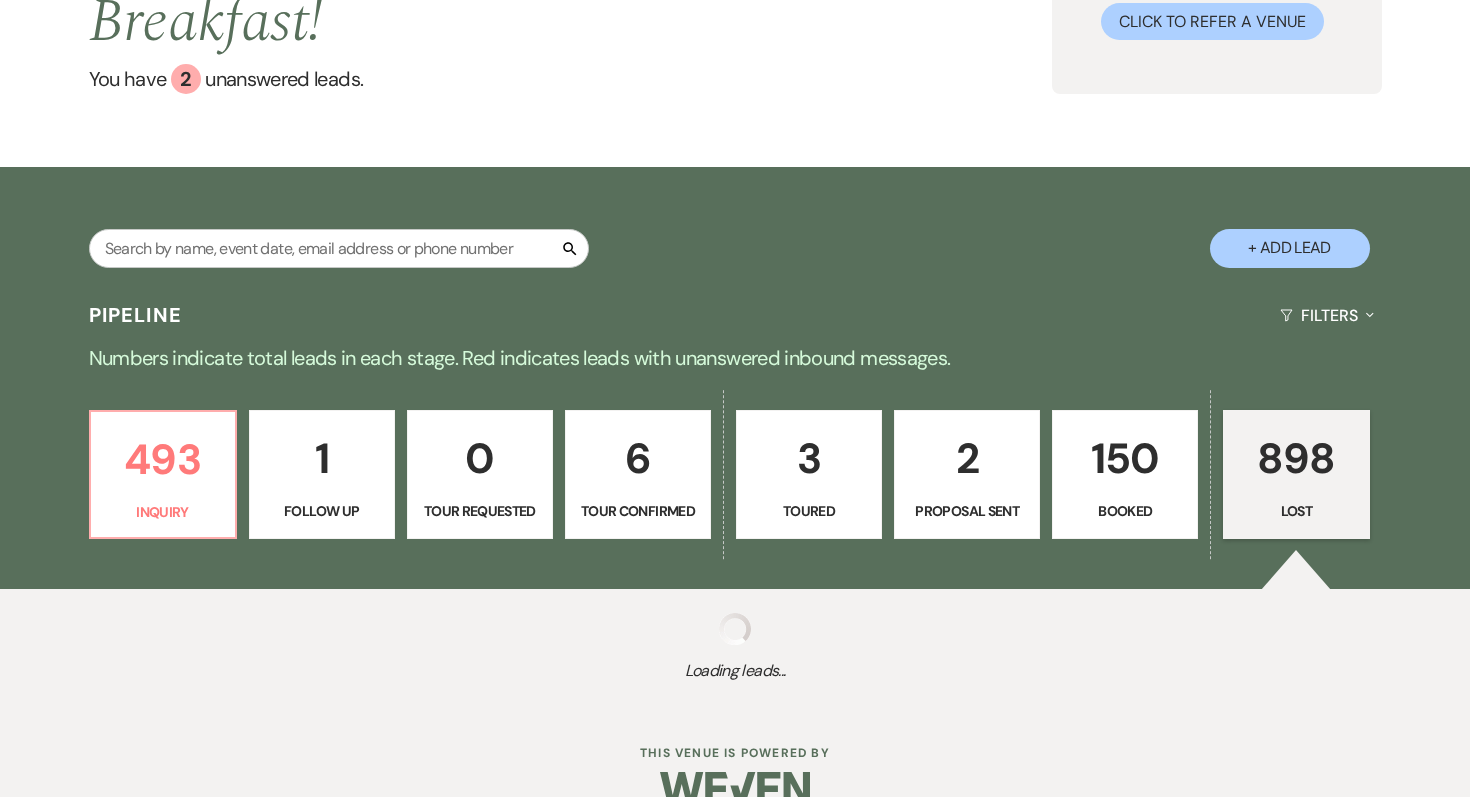 select on "8" 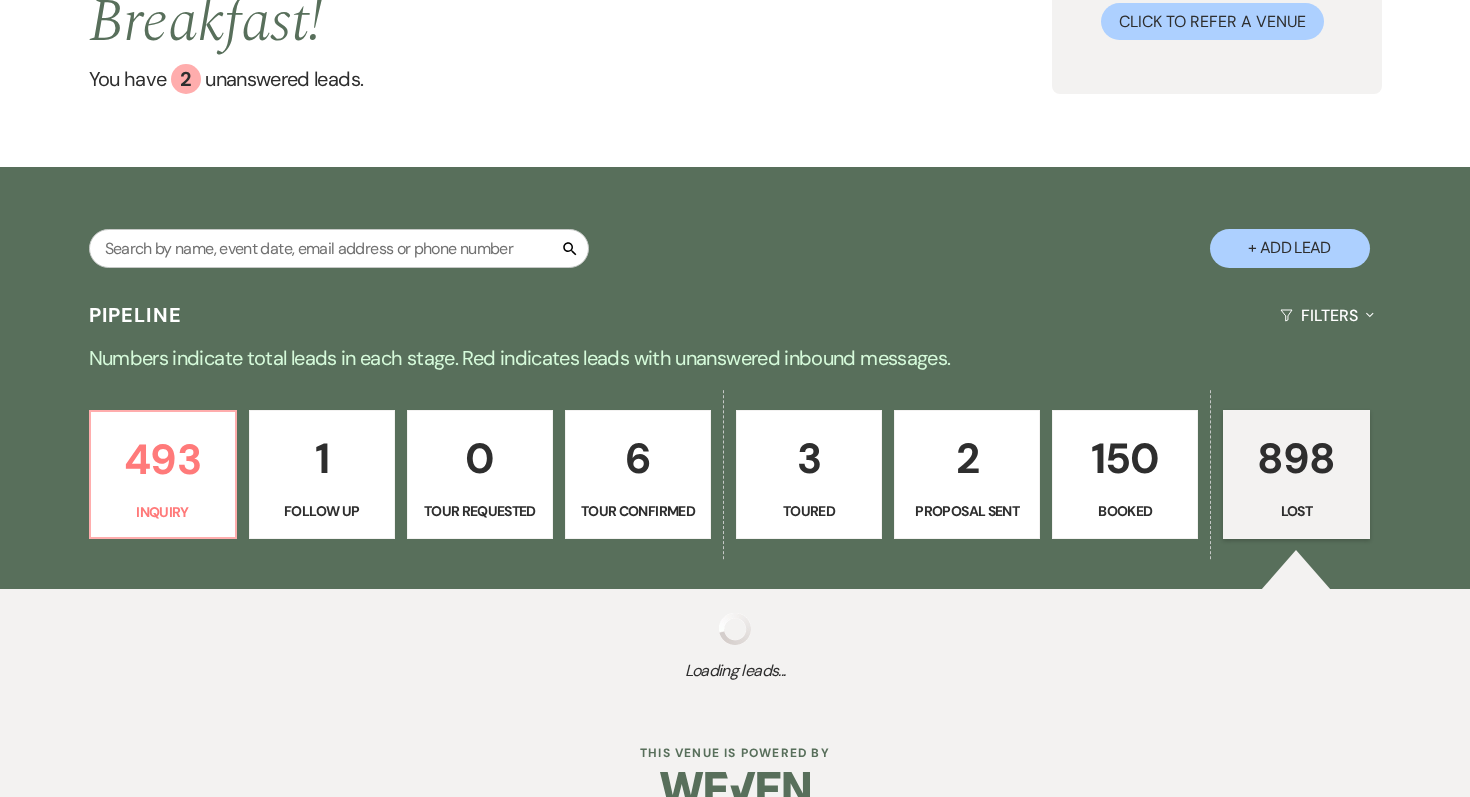 select on "5" 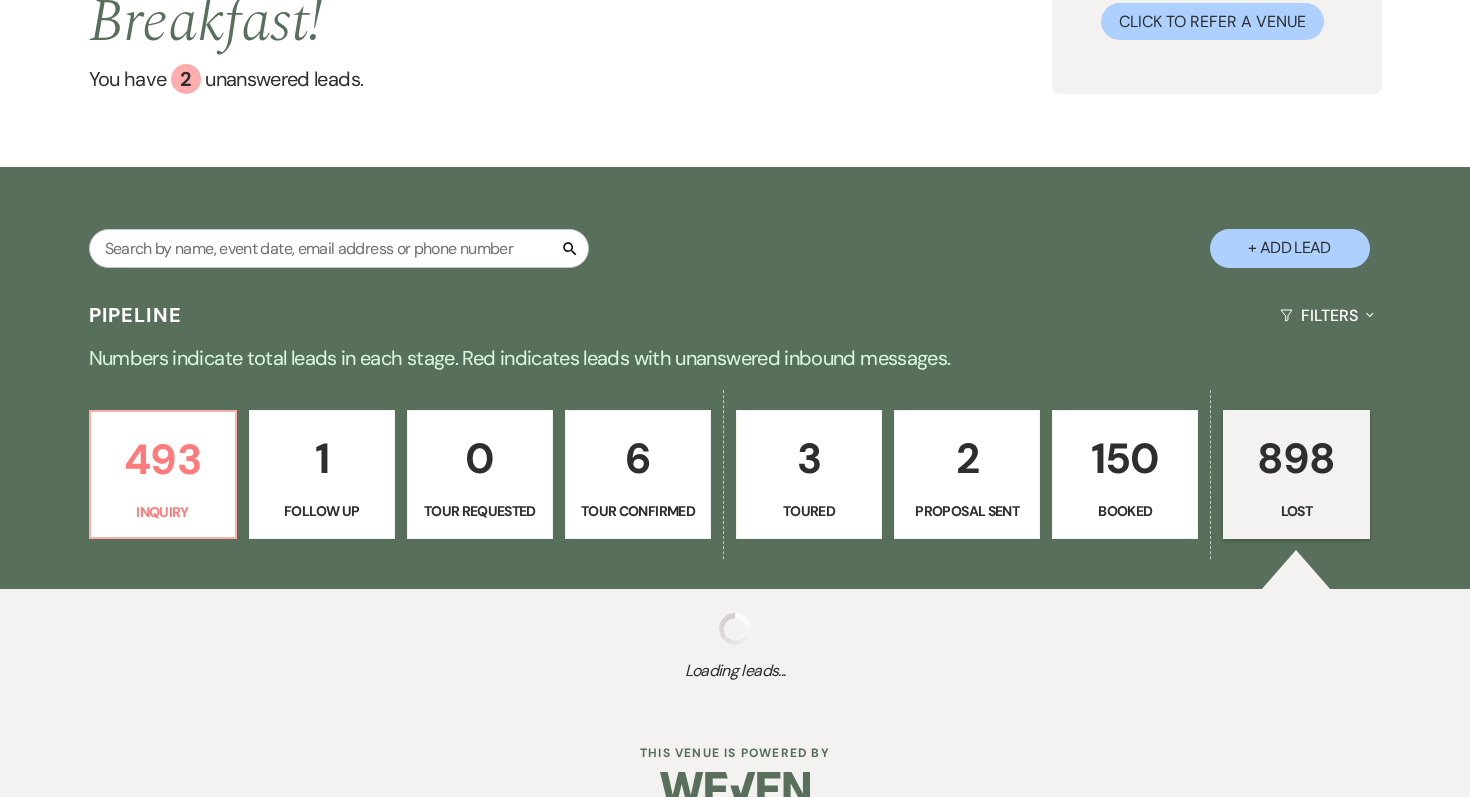 select on "8" 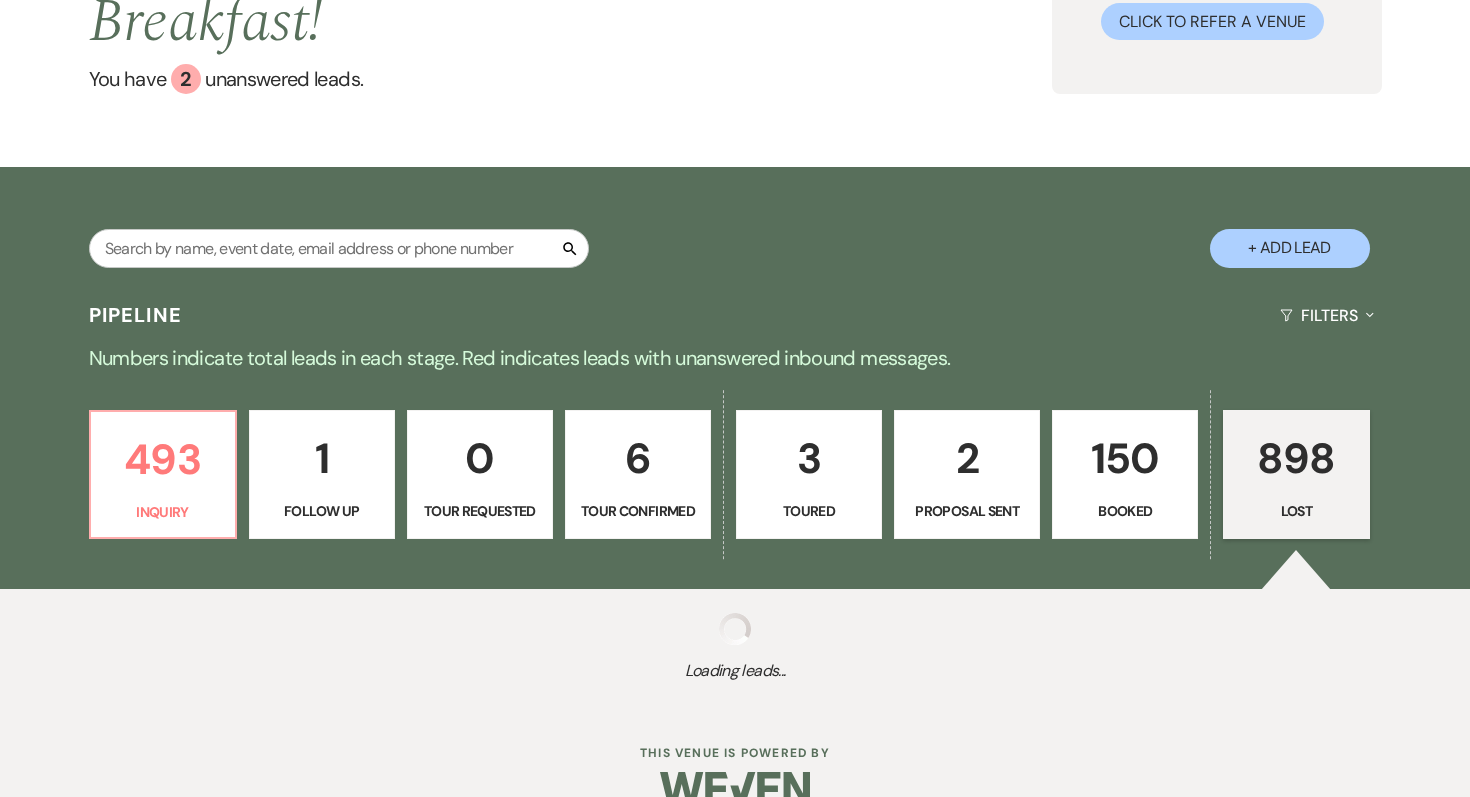 select on "10" 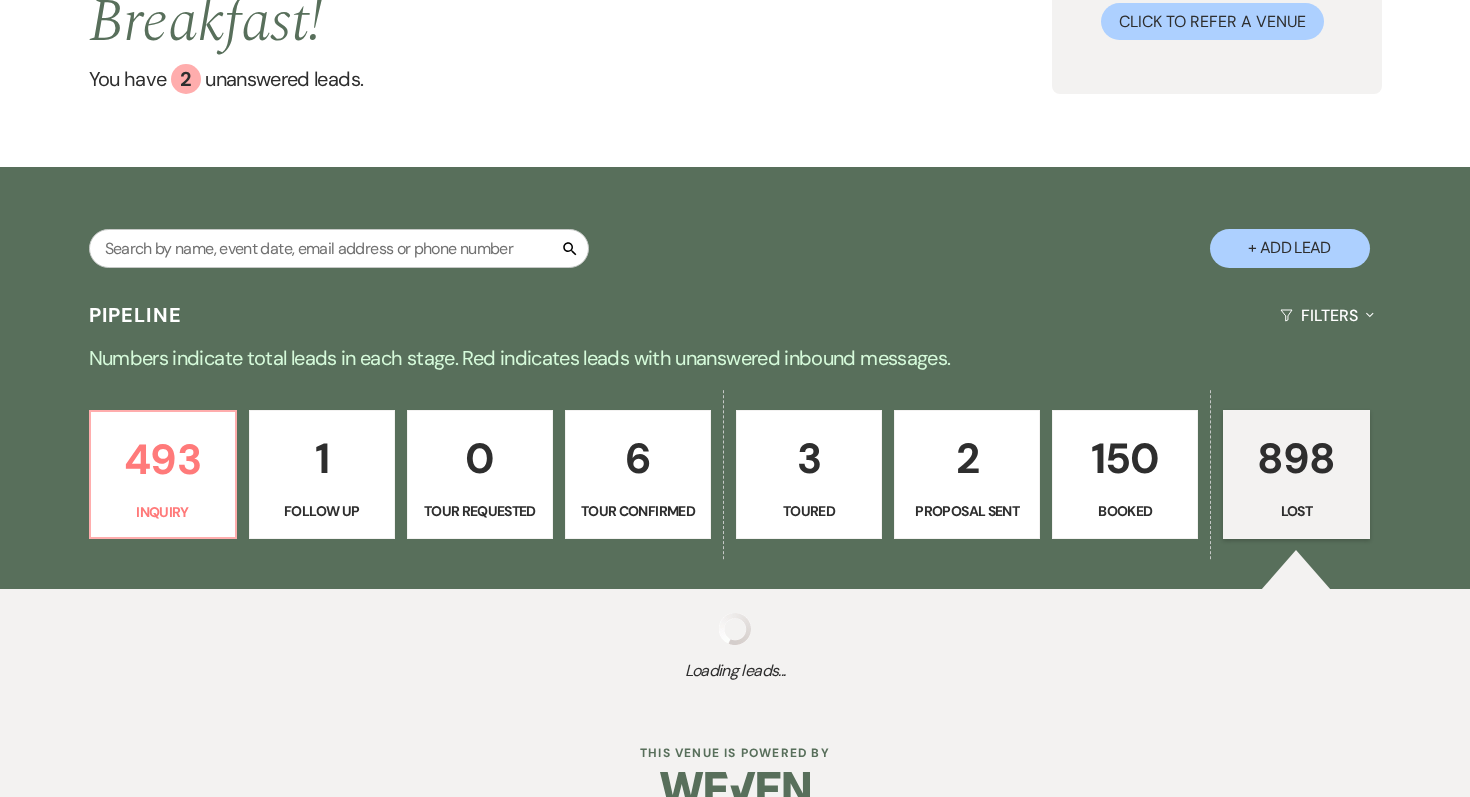 select on "8" 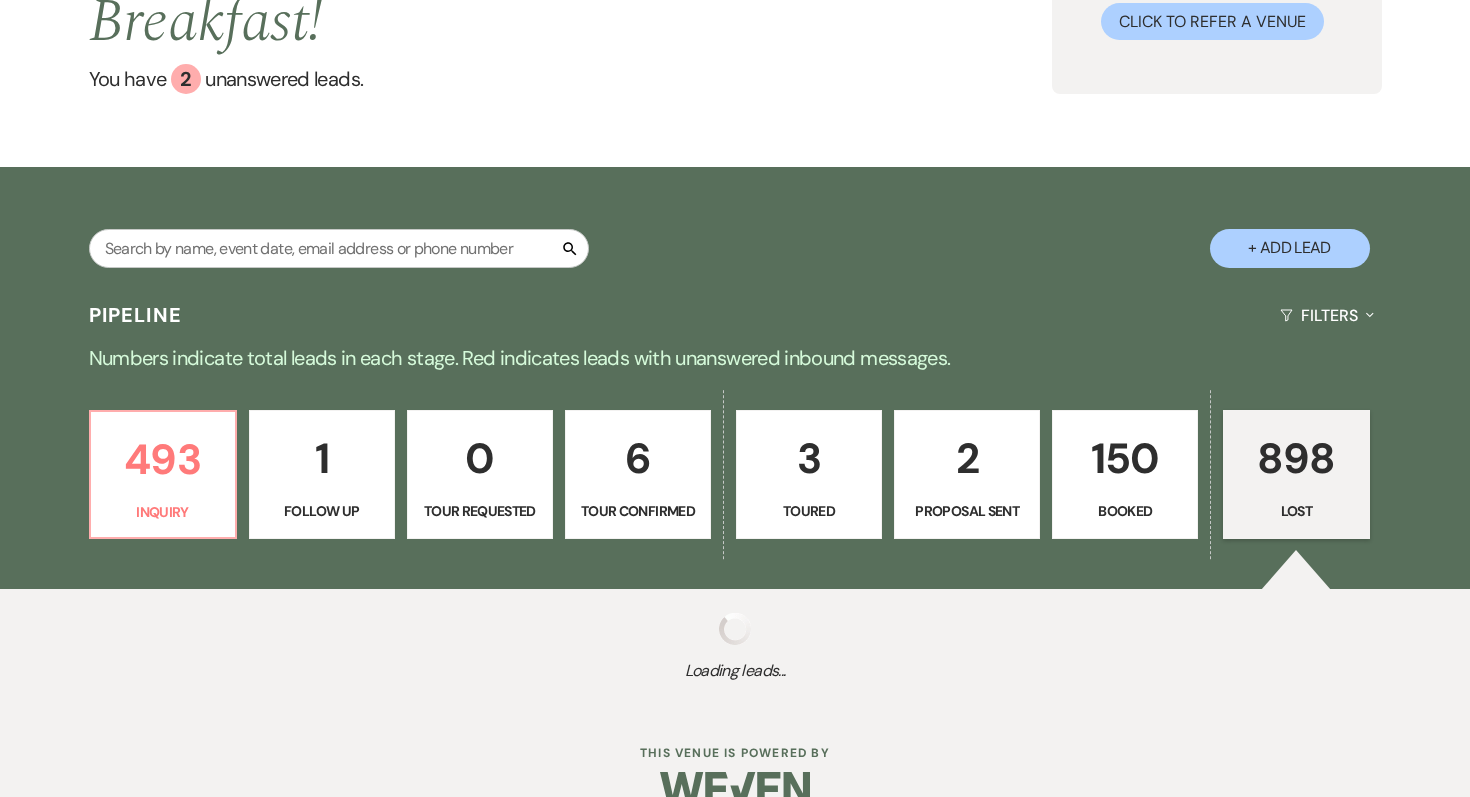 select on "5" 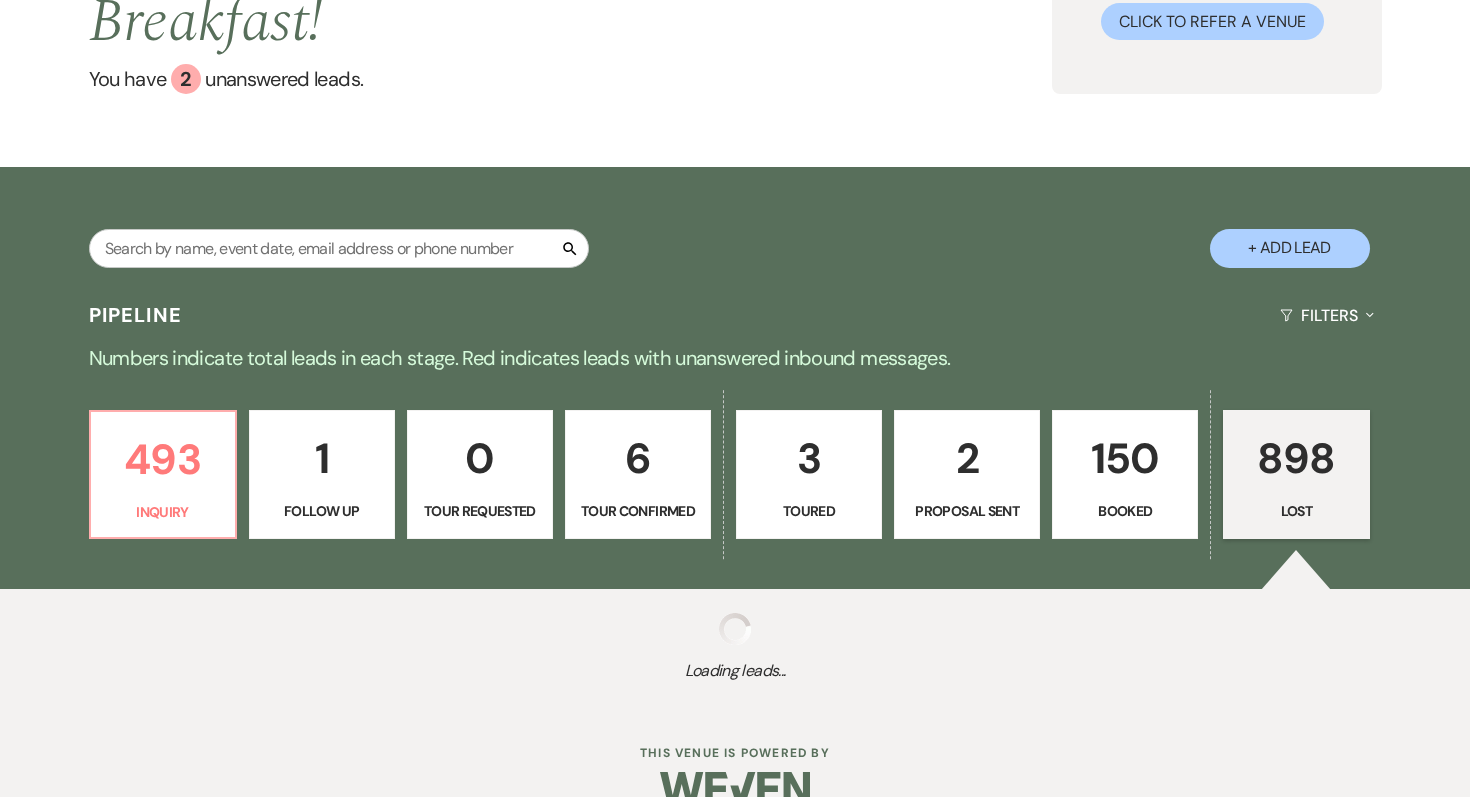 select on "8" 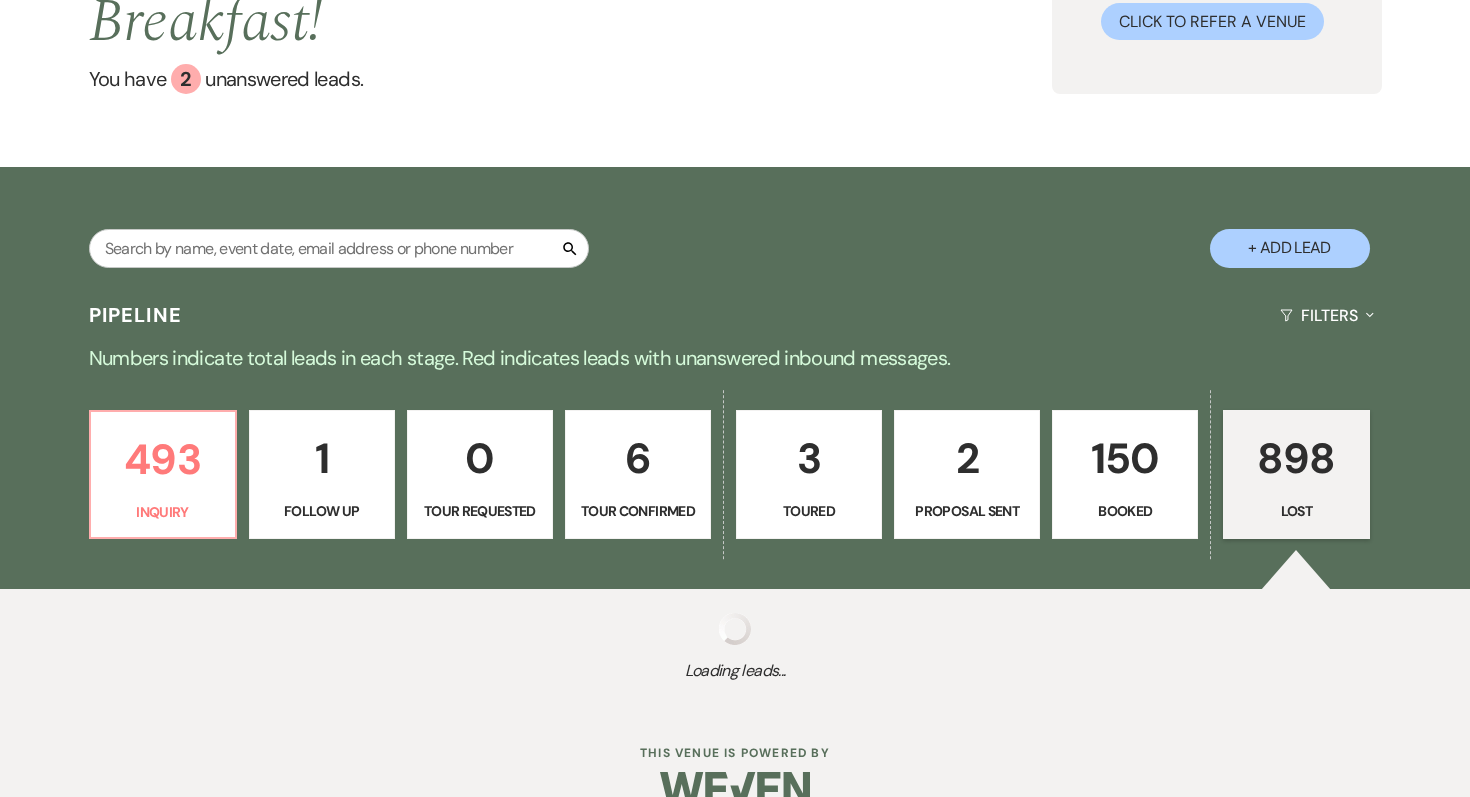 select on "5" 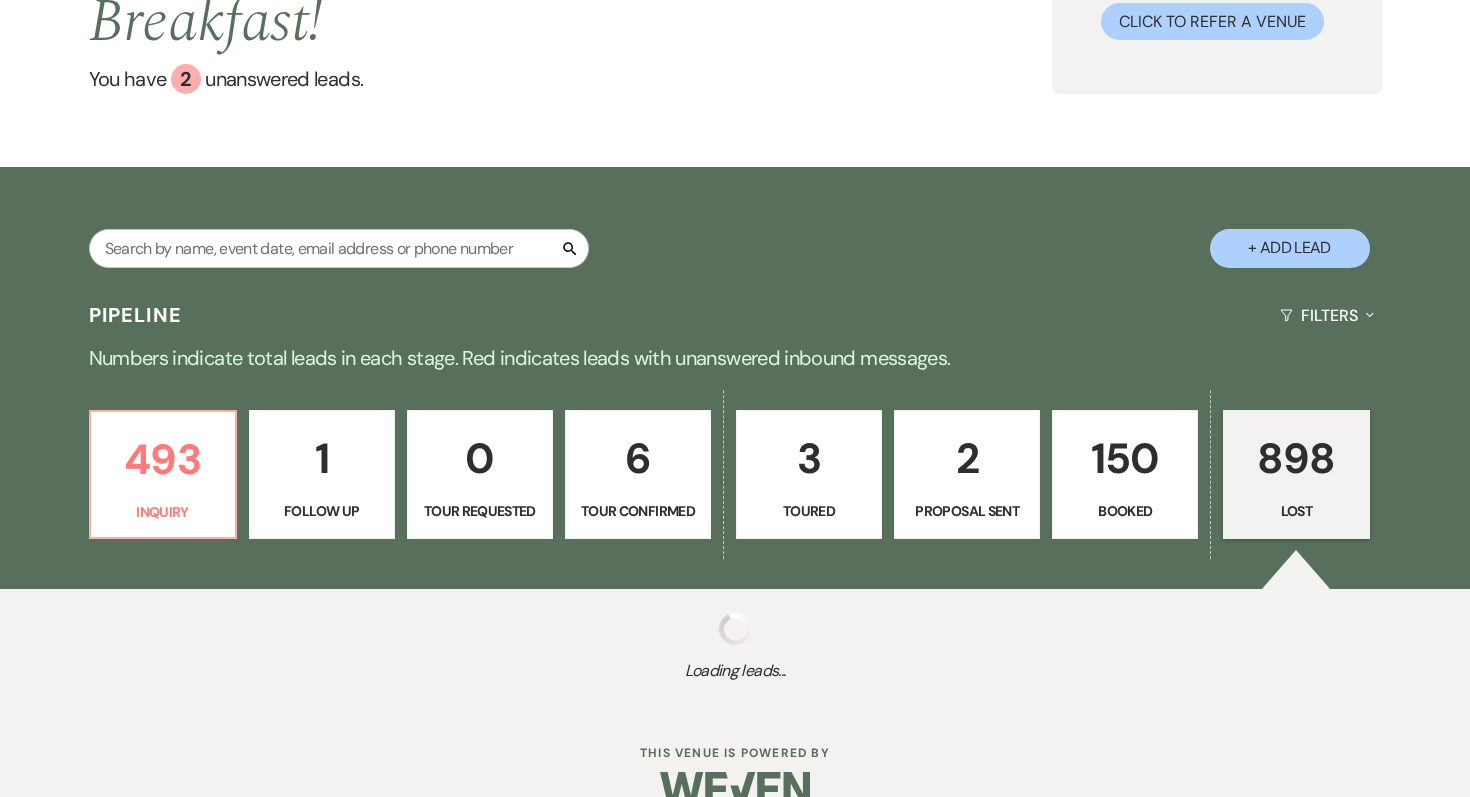 select on "8" 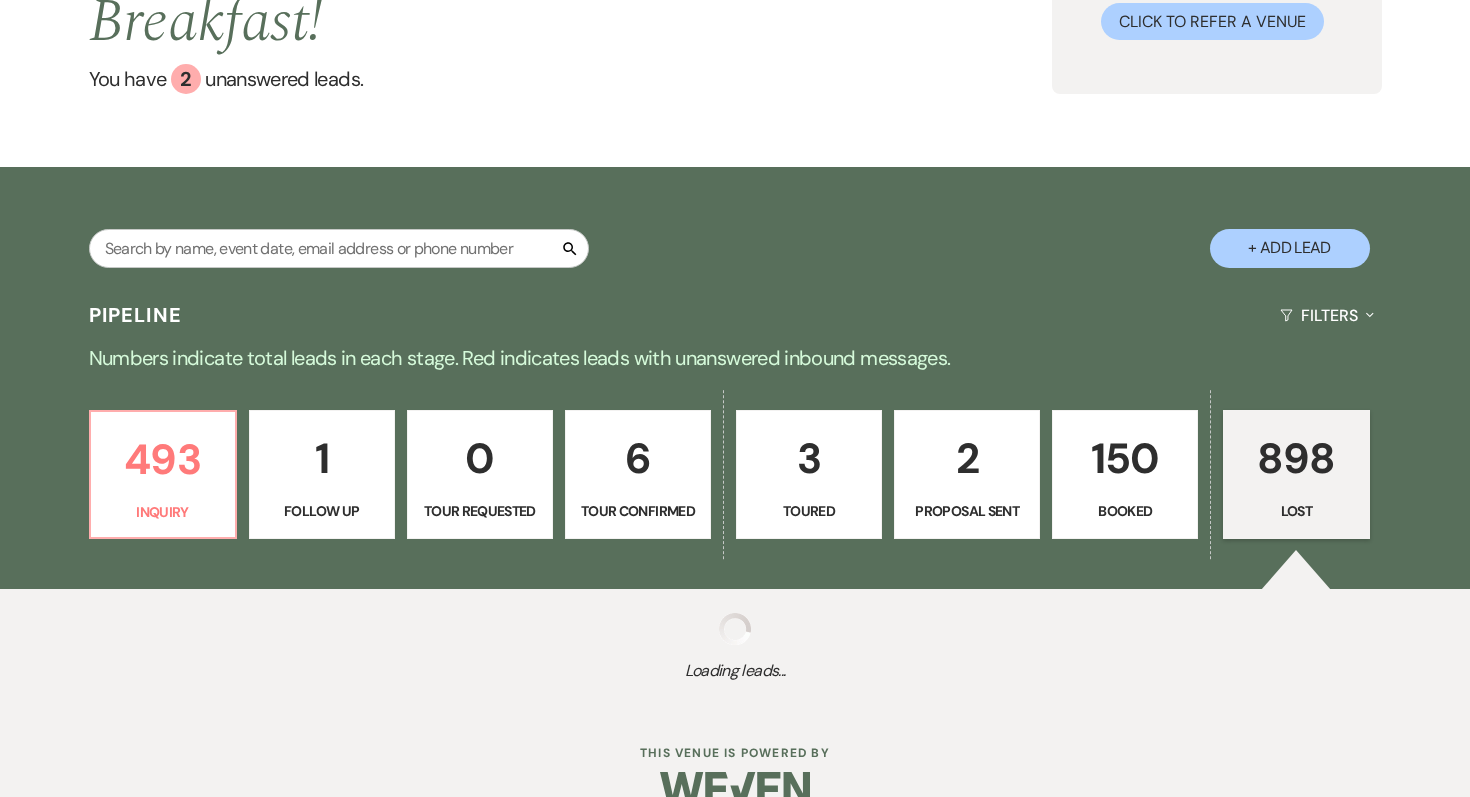 select on "1" 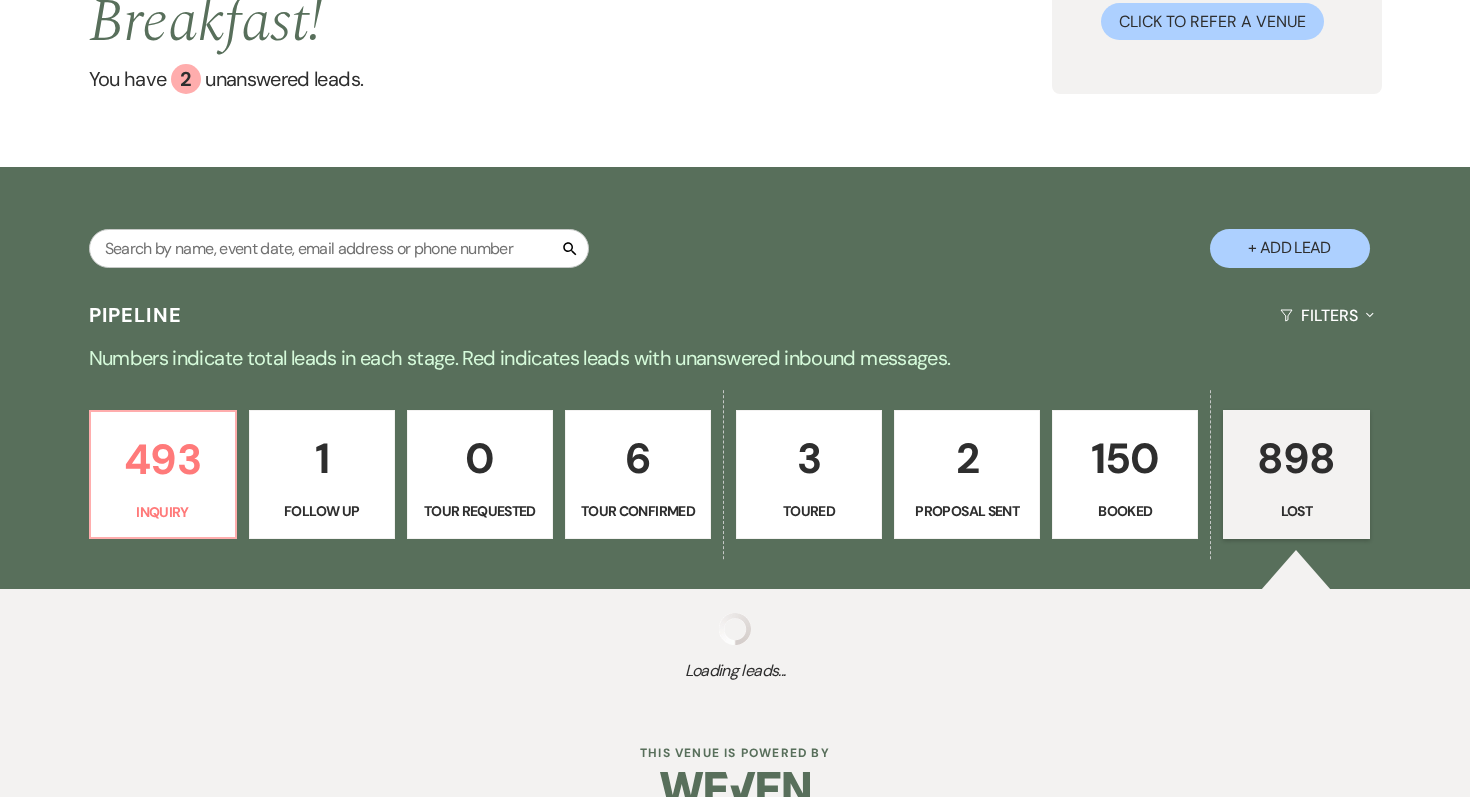 select on "8" 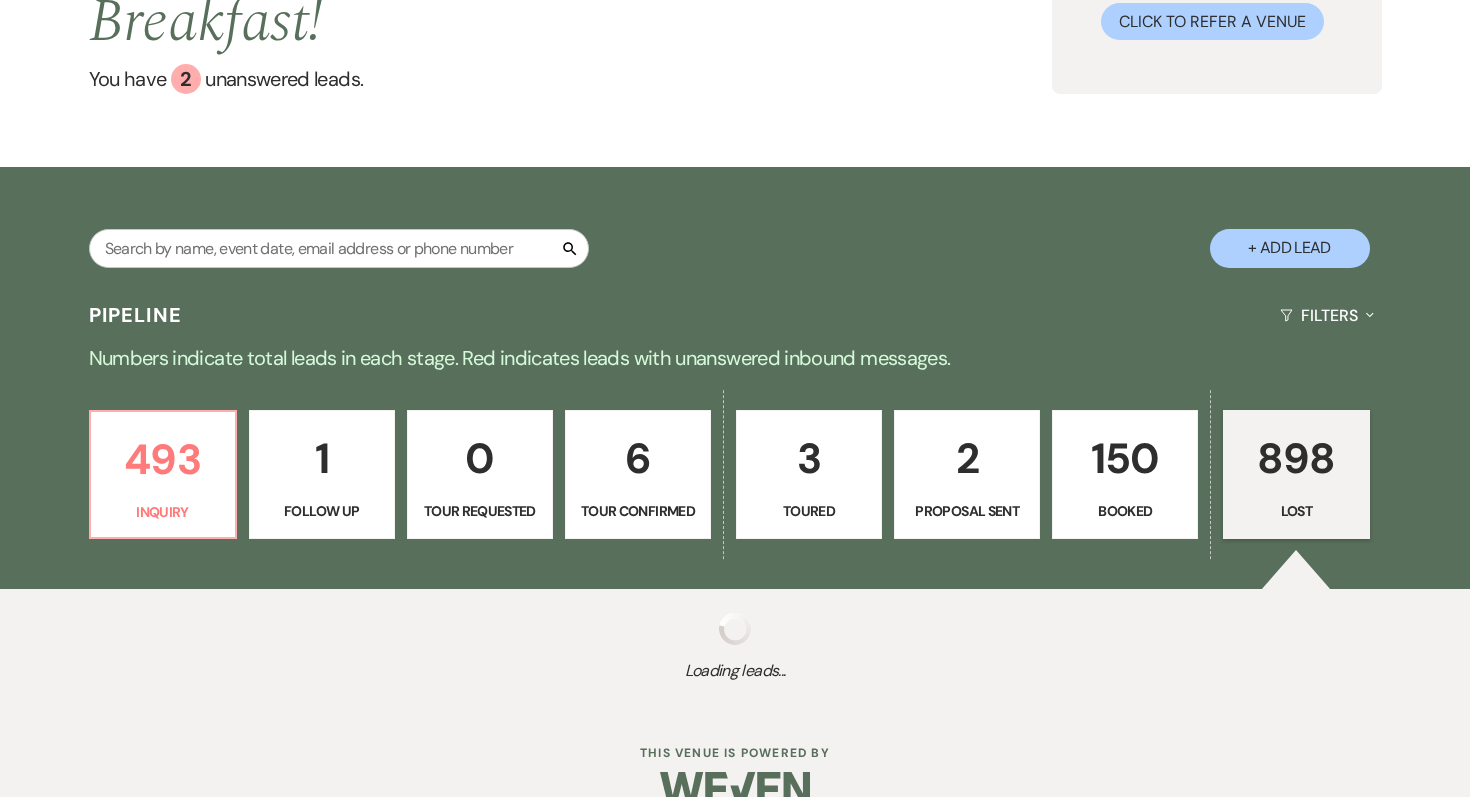 select on "5" 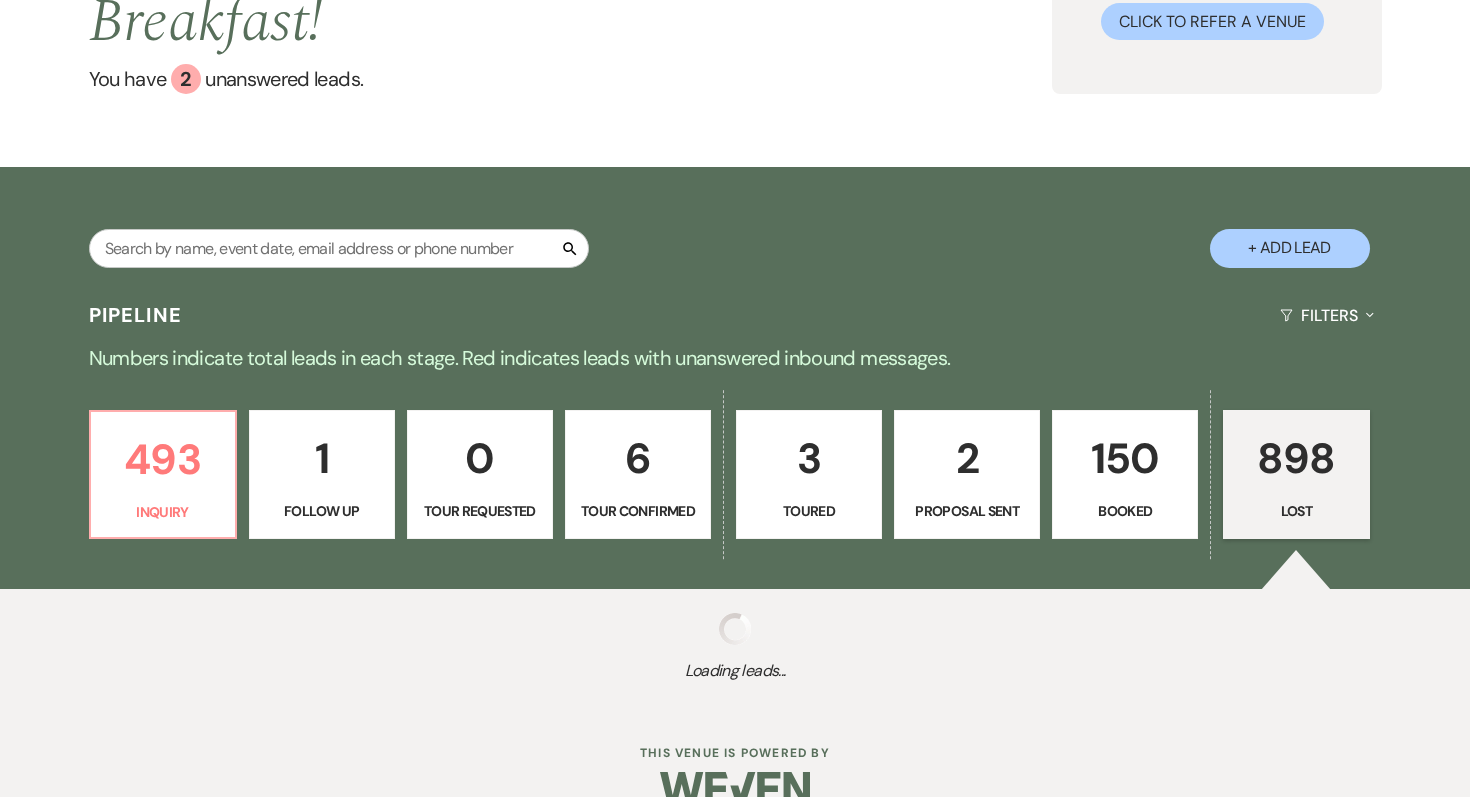 select on "8" 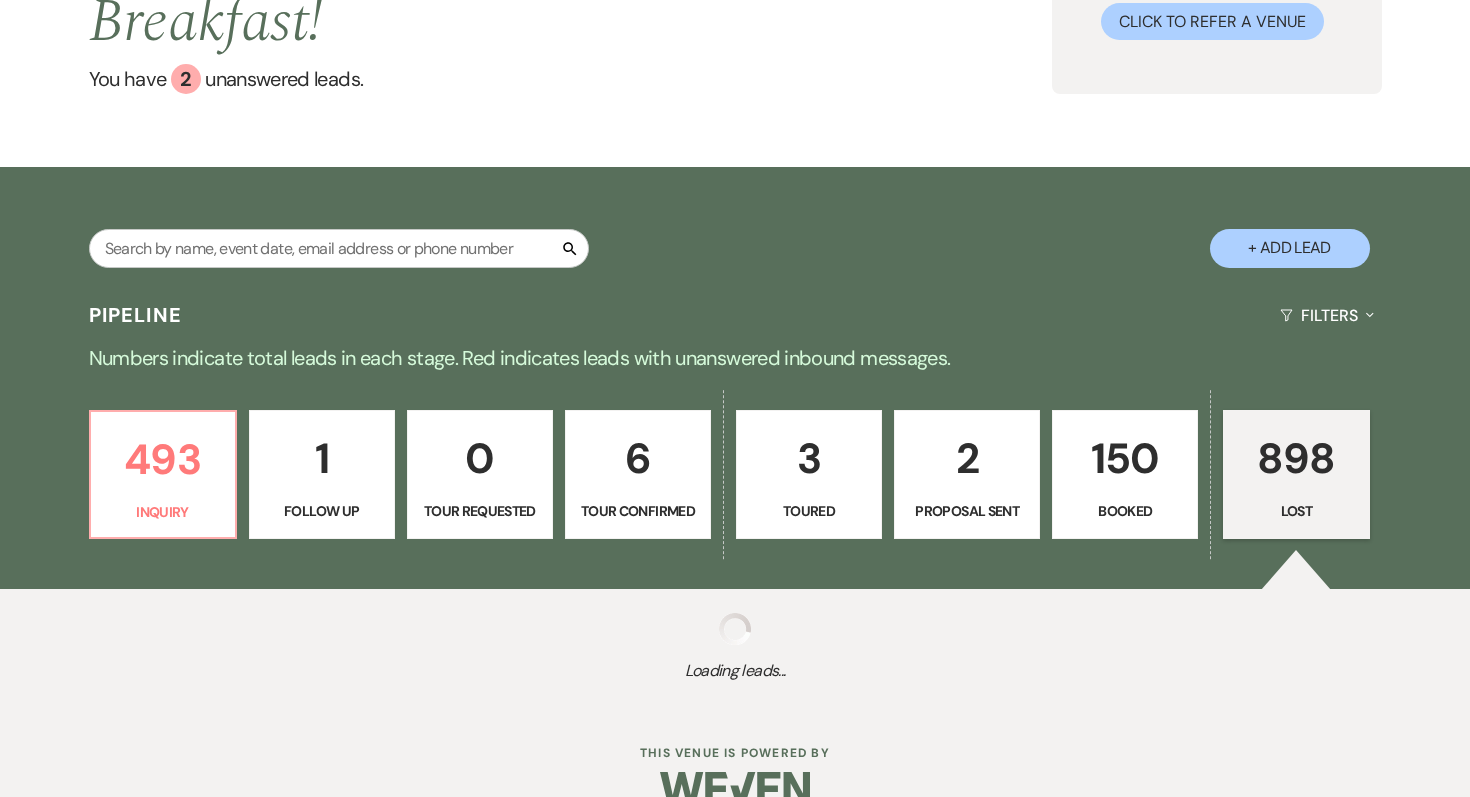 select on "5" 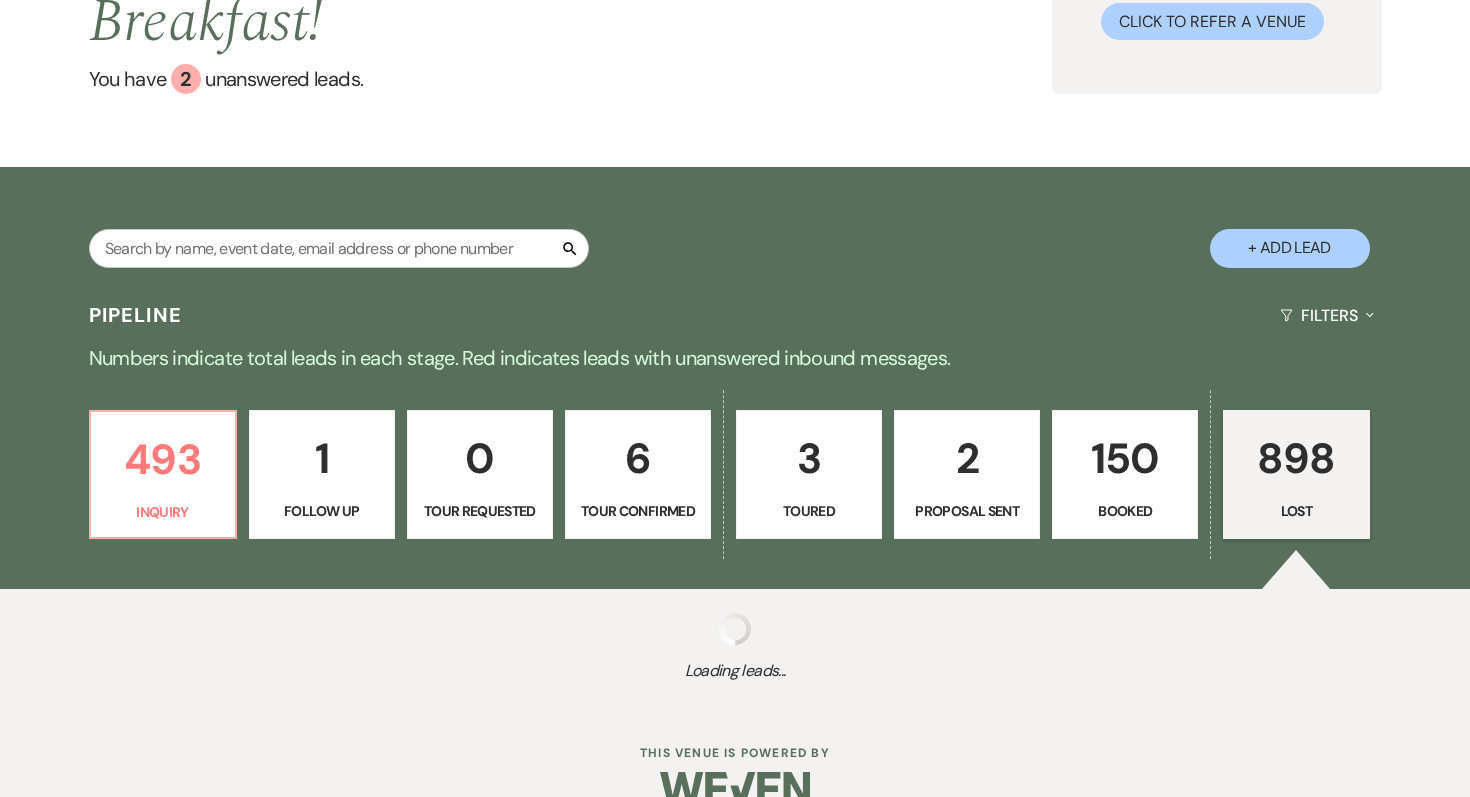 select on "8" 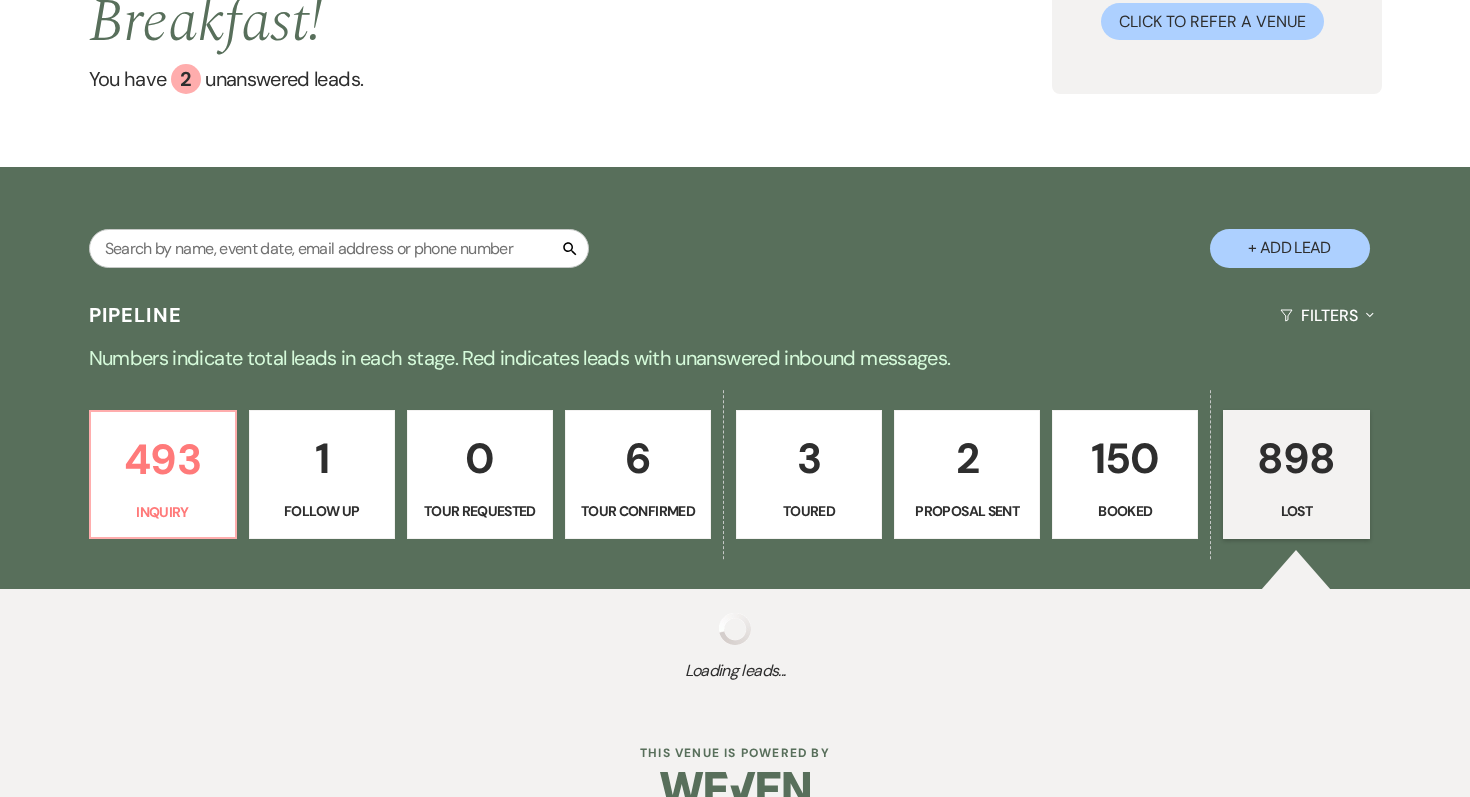 select on "6" 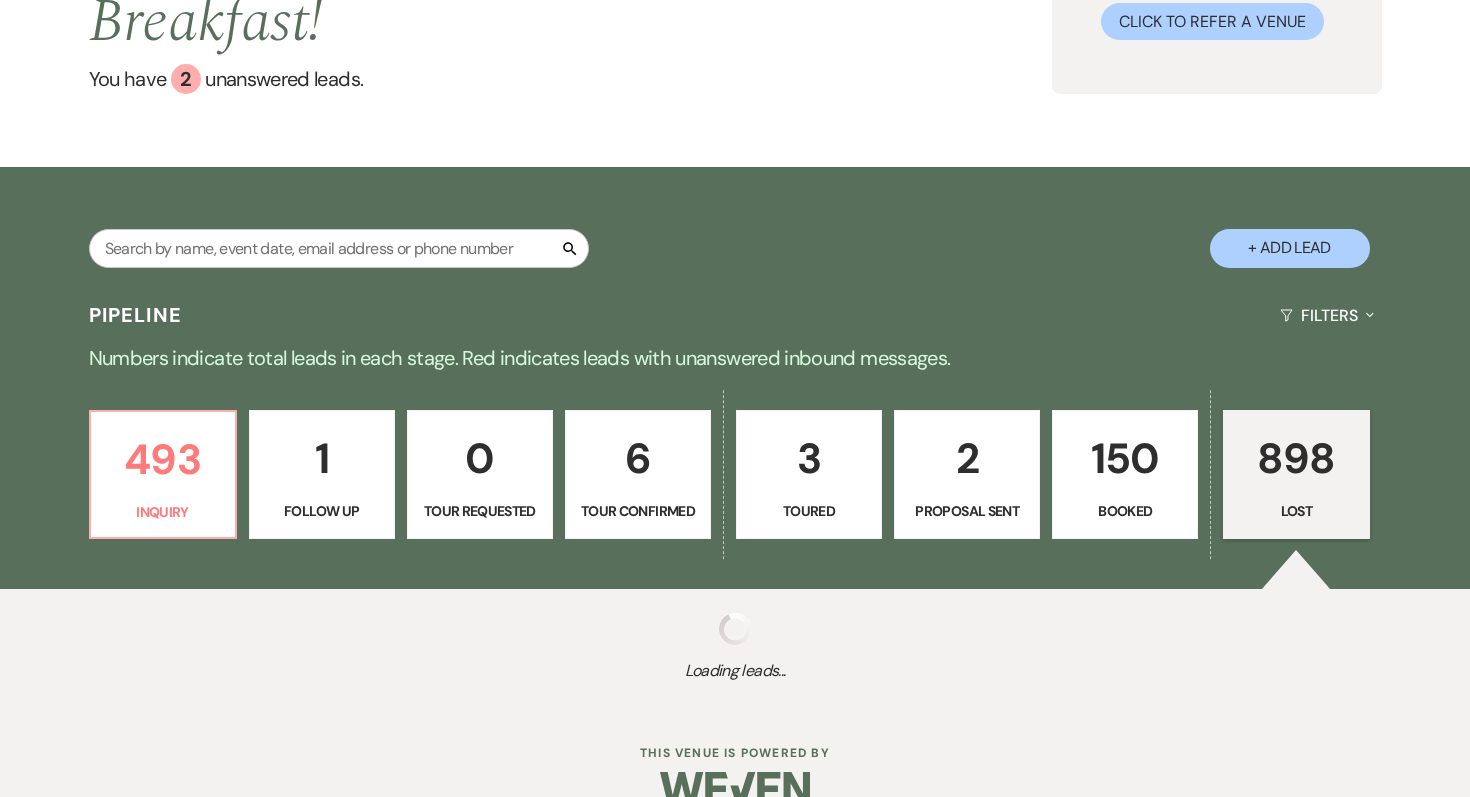 select on "8" 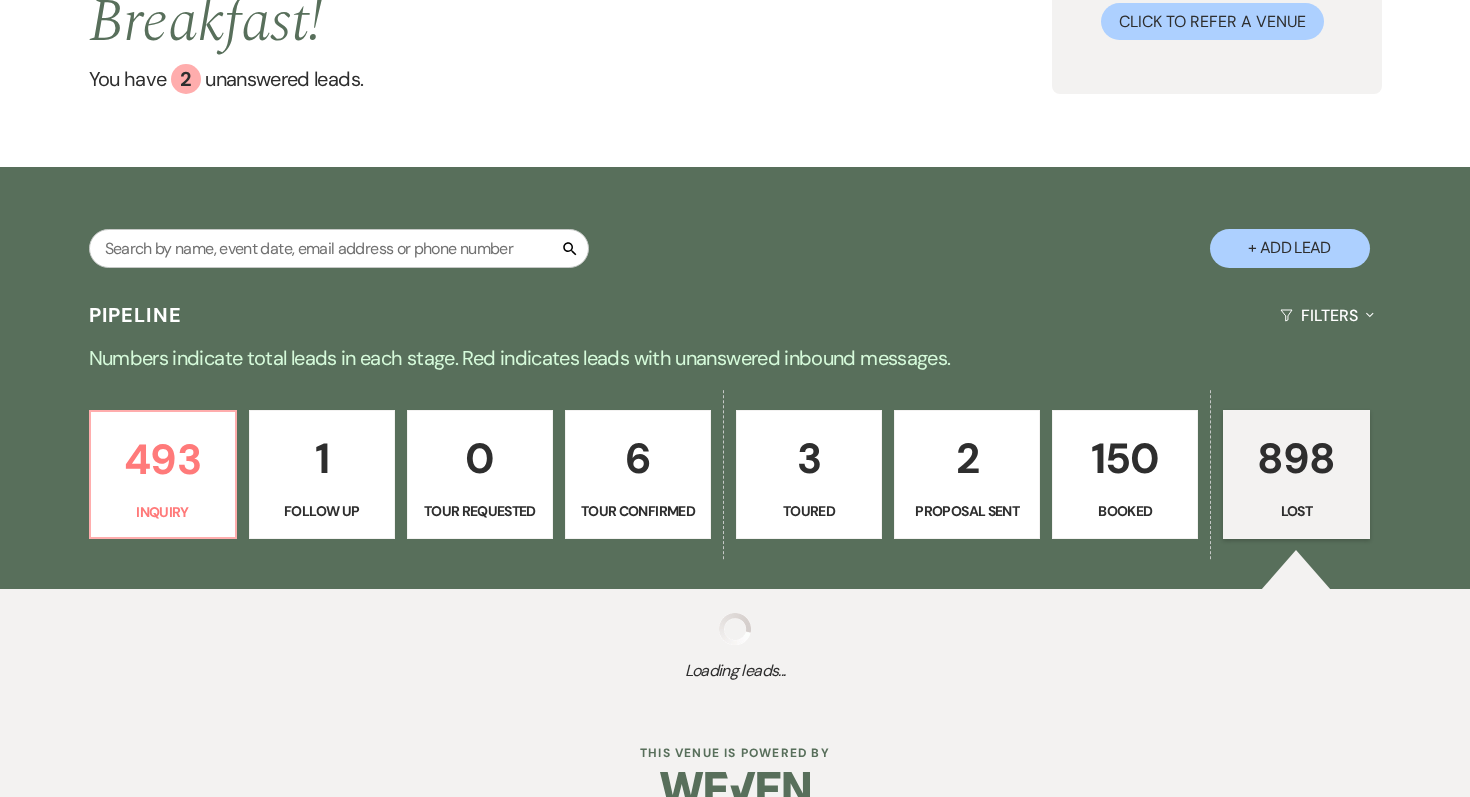 select on "8" 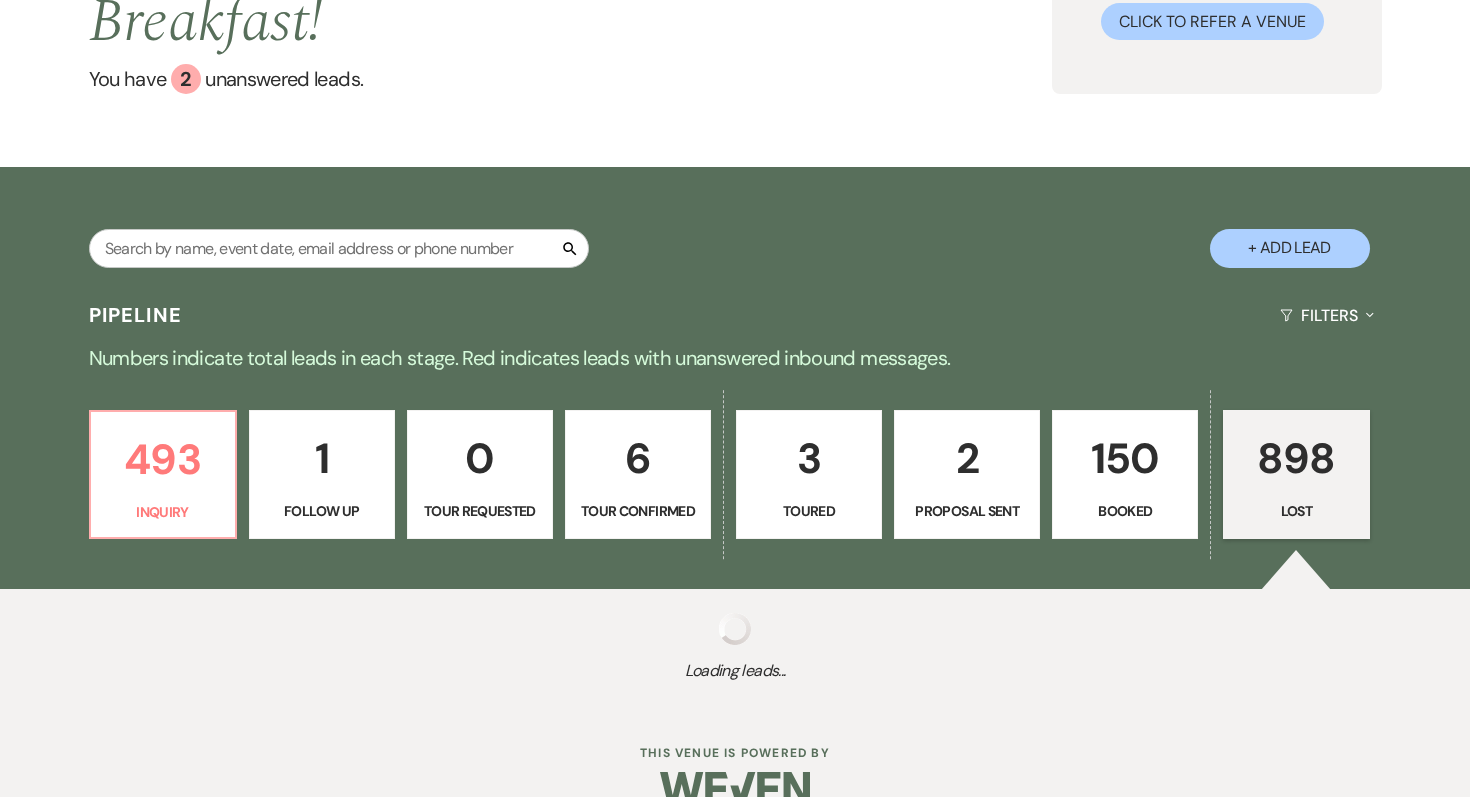 select on "5" 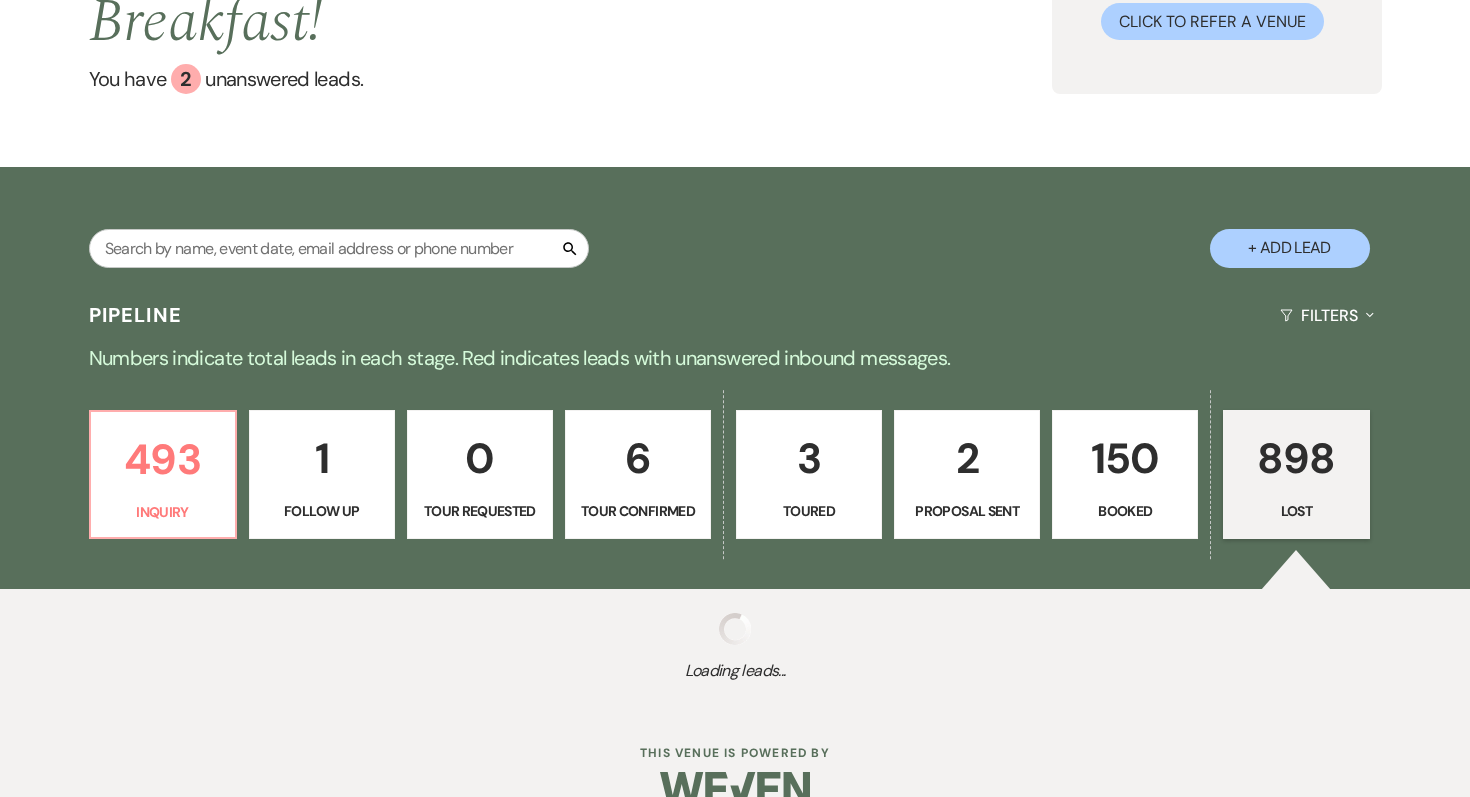 select on "8" 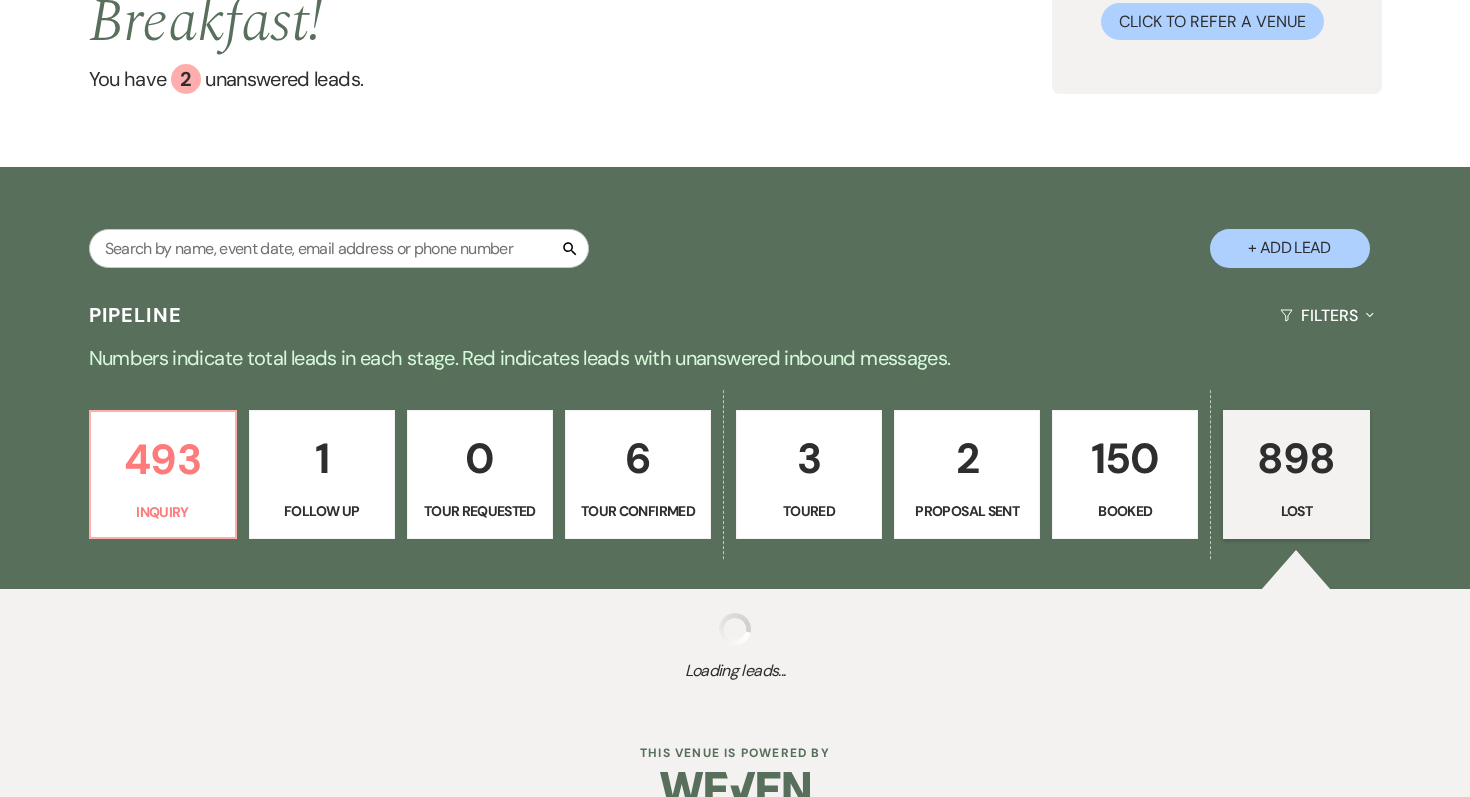 select on "5" 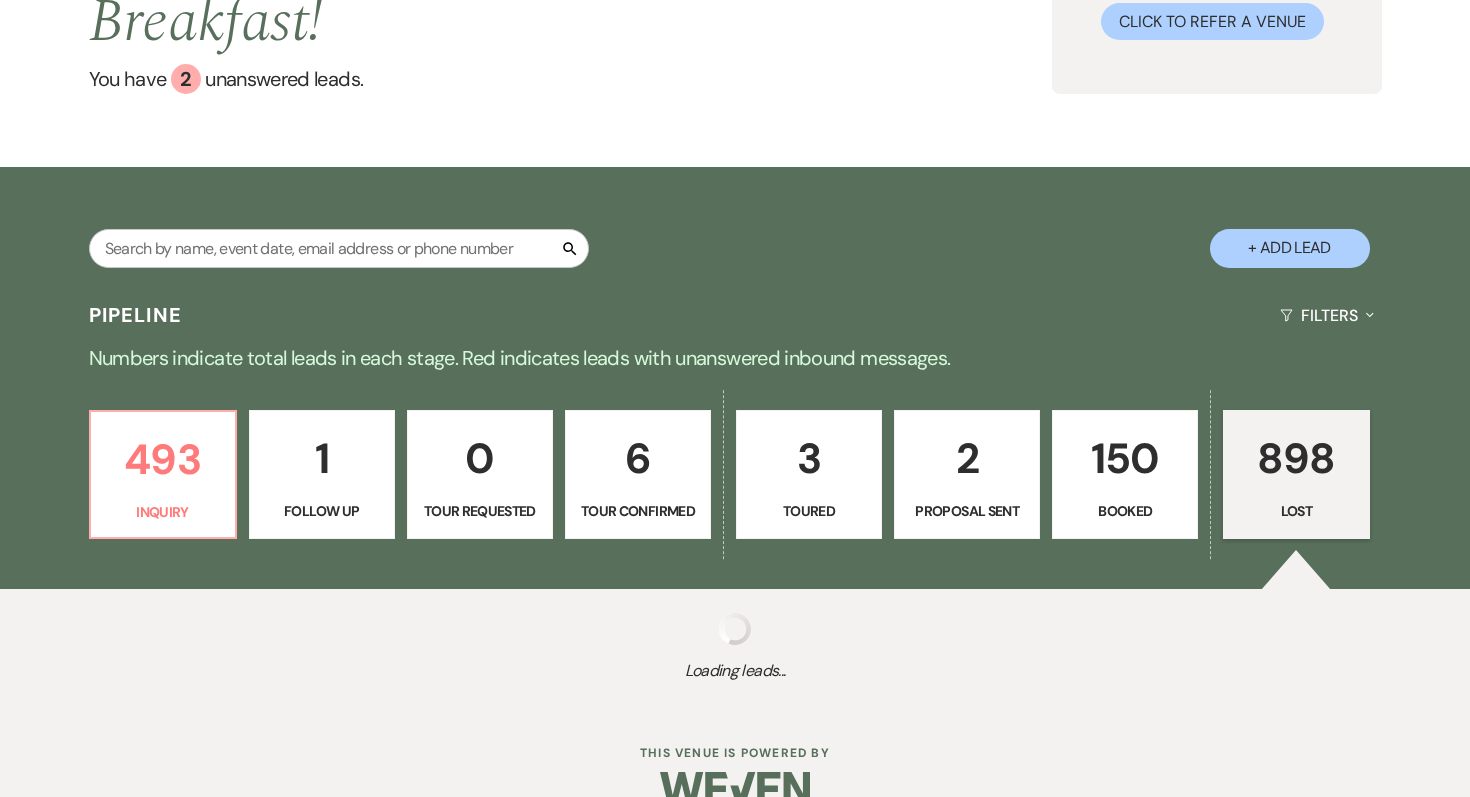 select on "8" 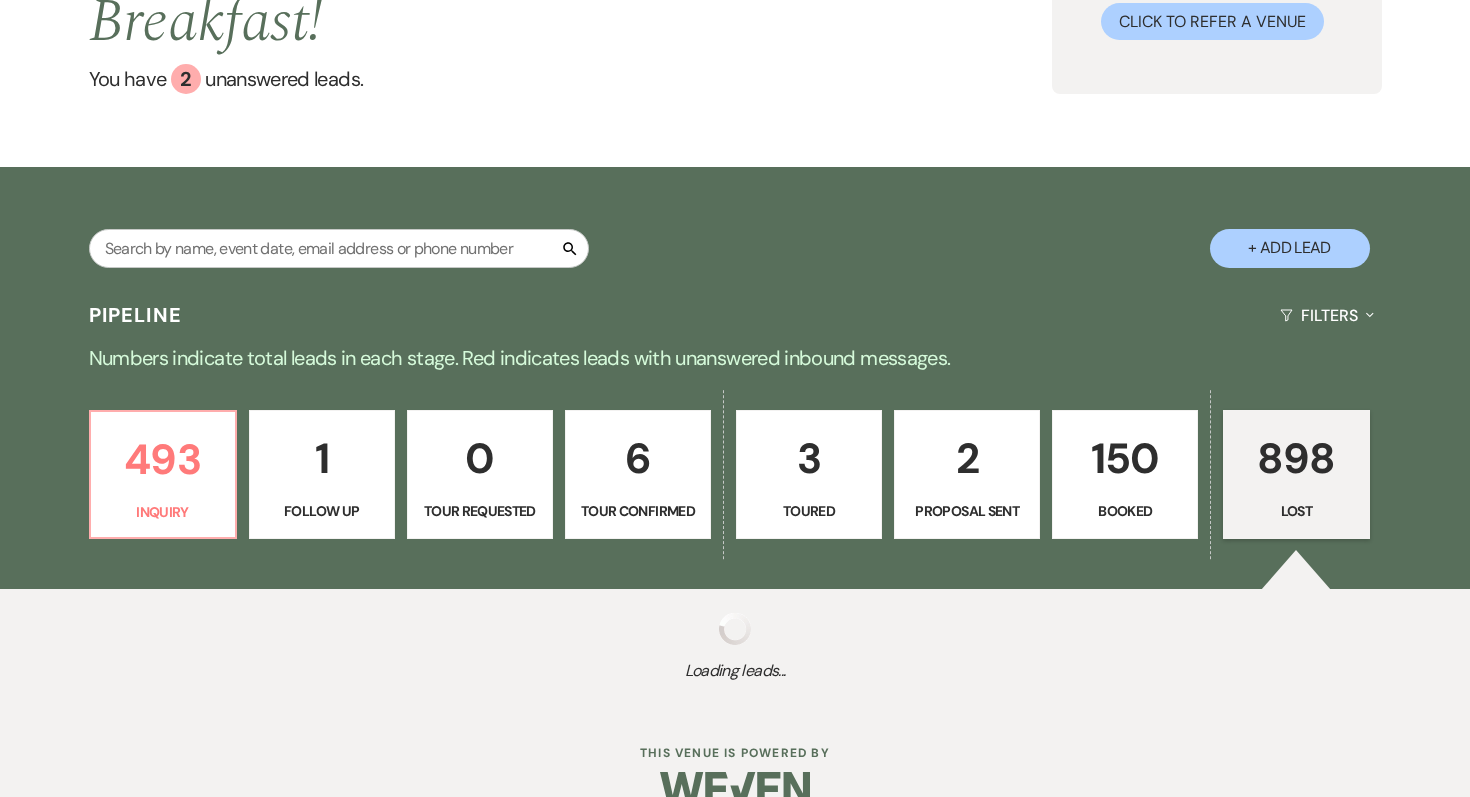 select on "5" 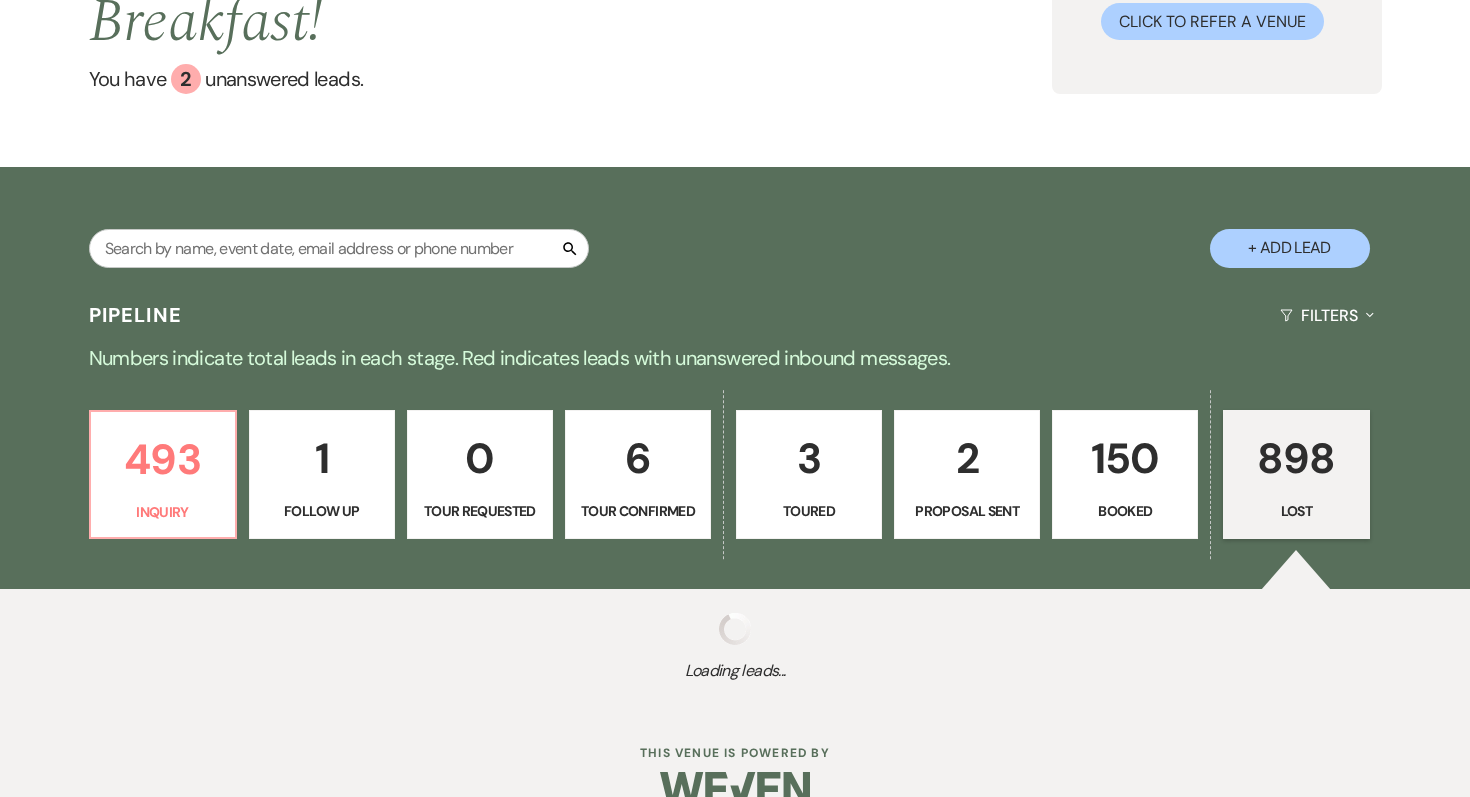 select on "8" 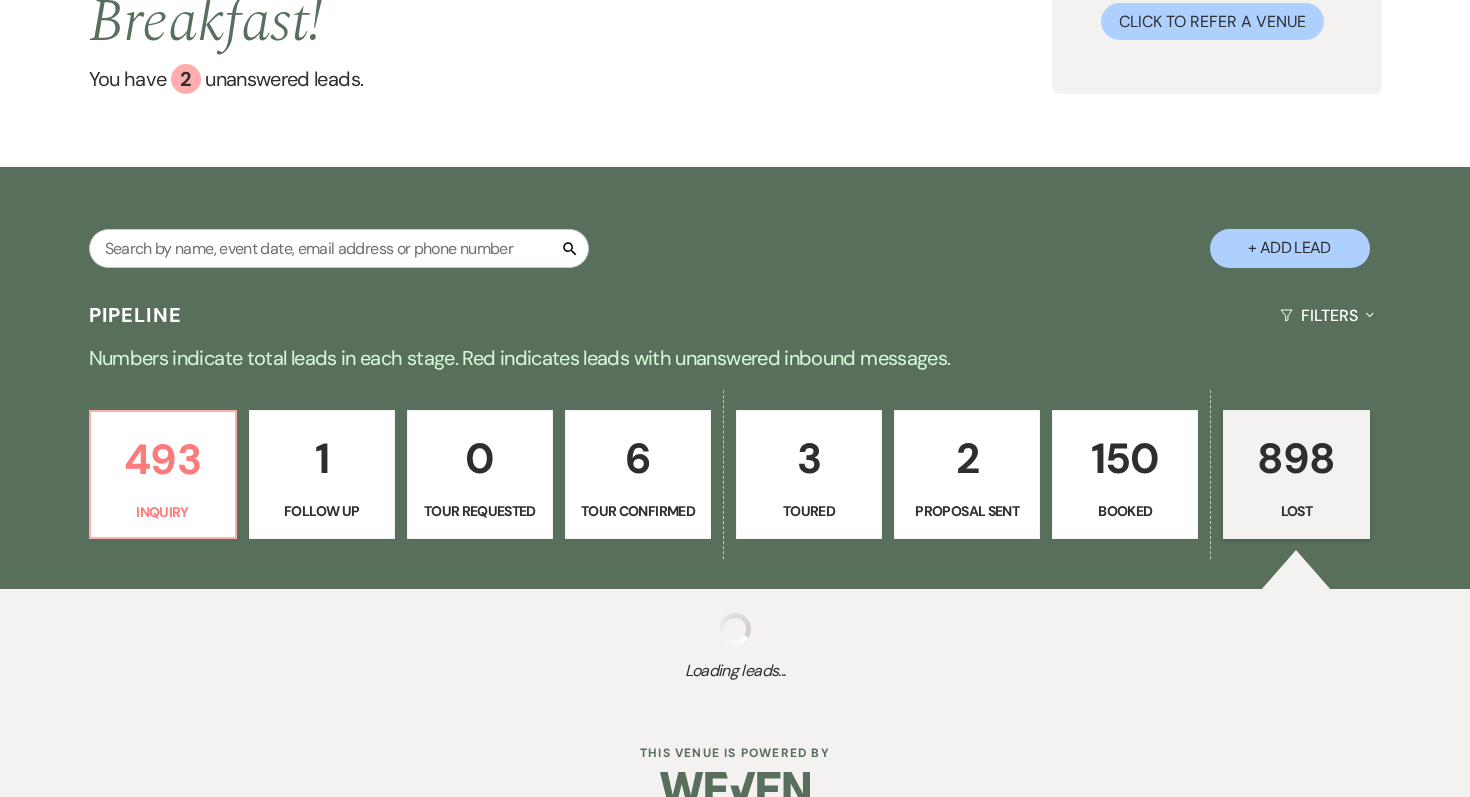 select on "6" 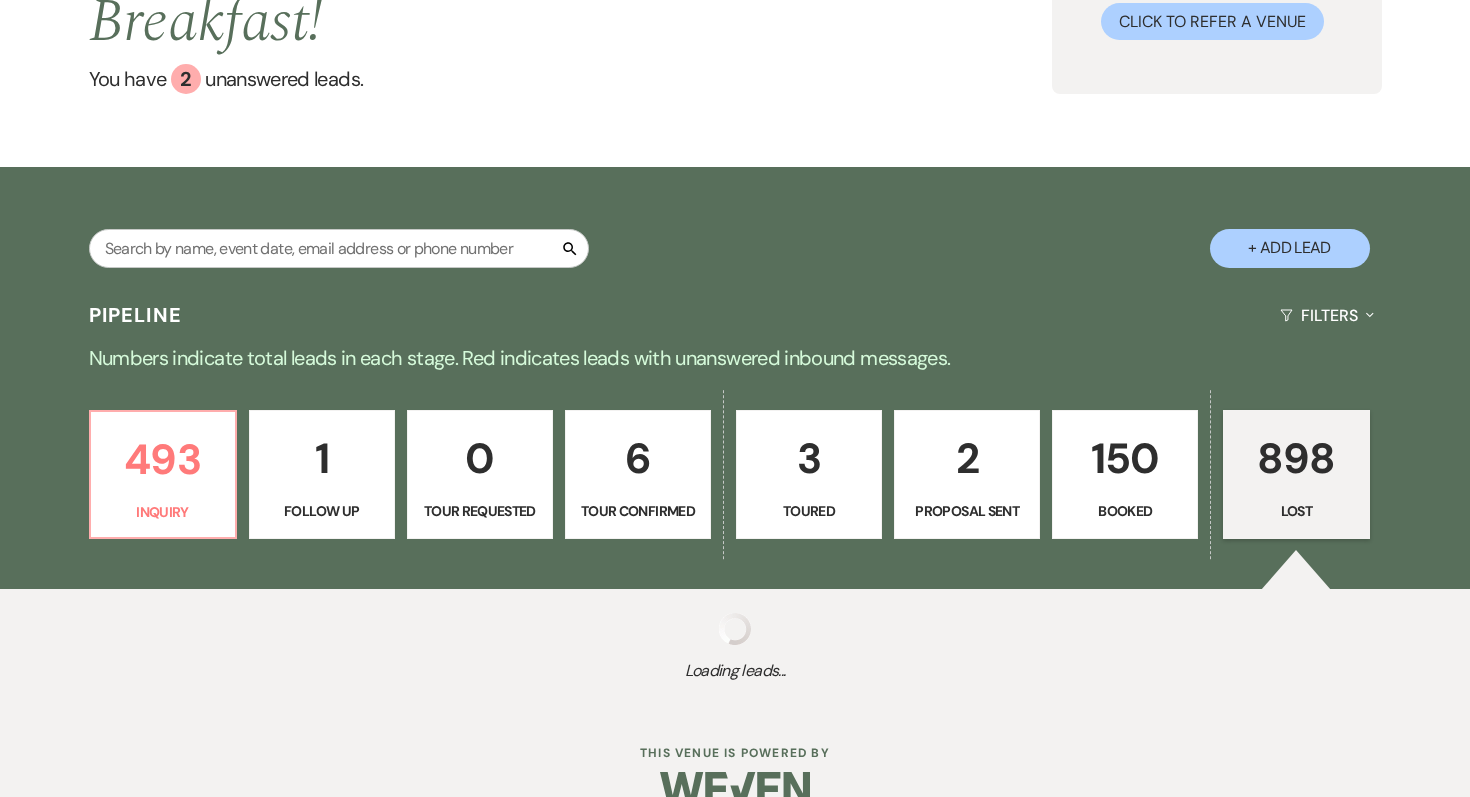 select on "8" 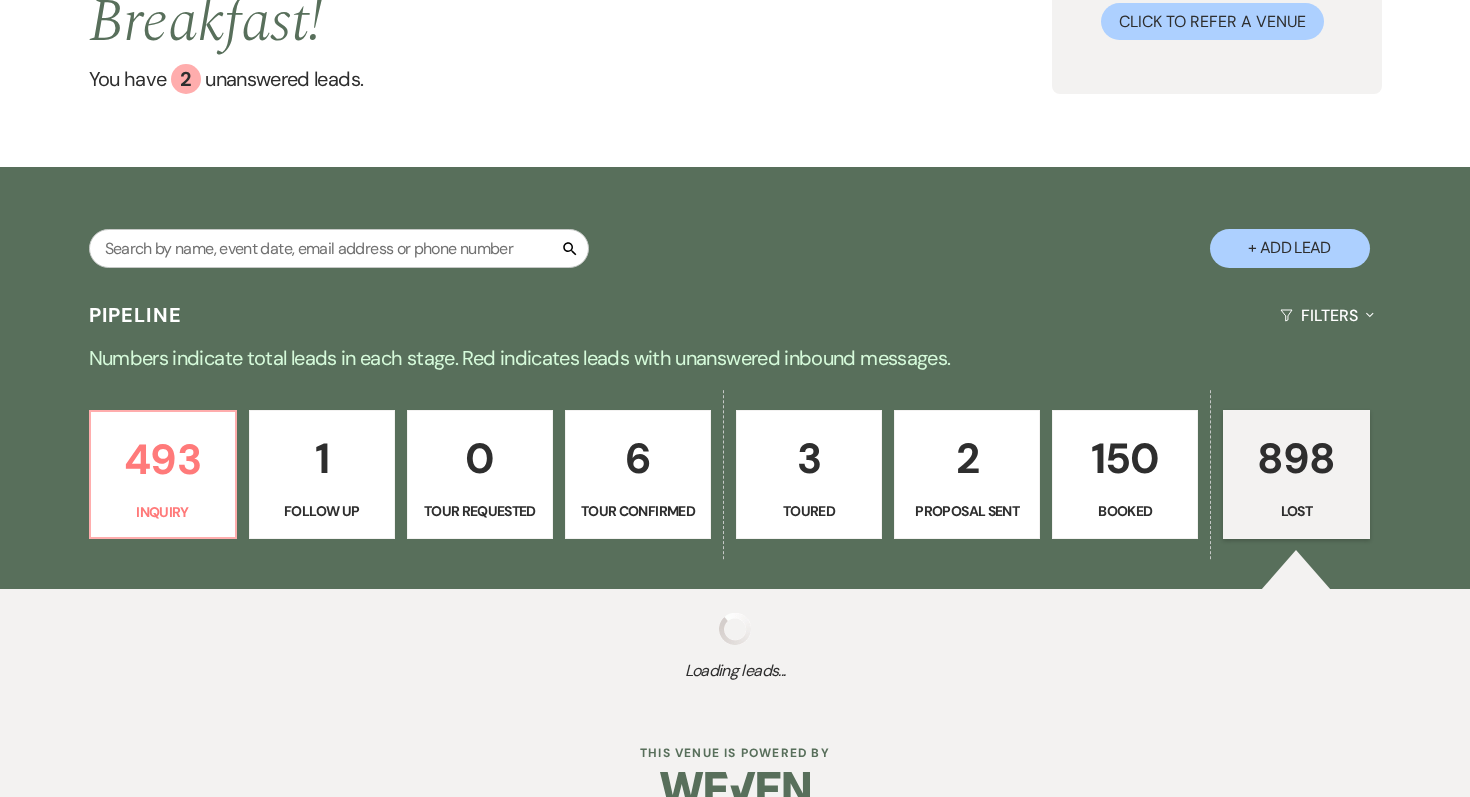 select on "5" 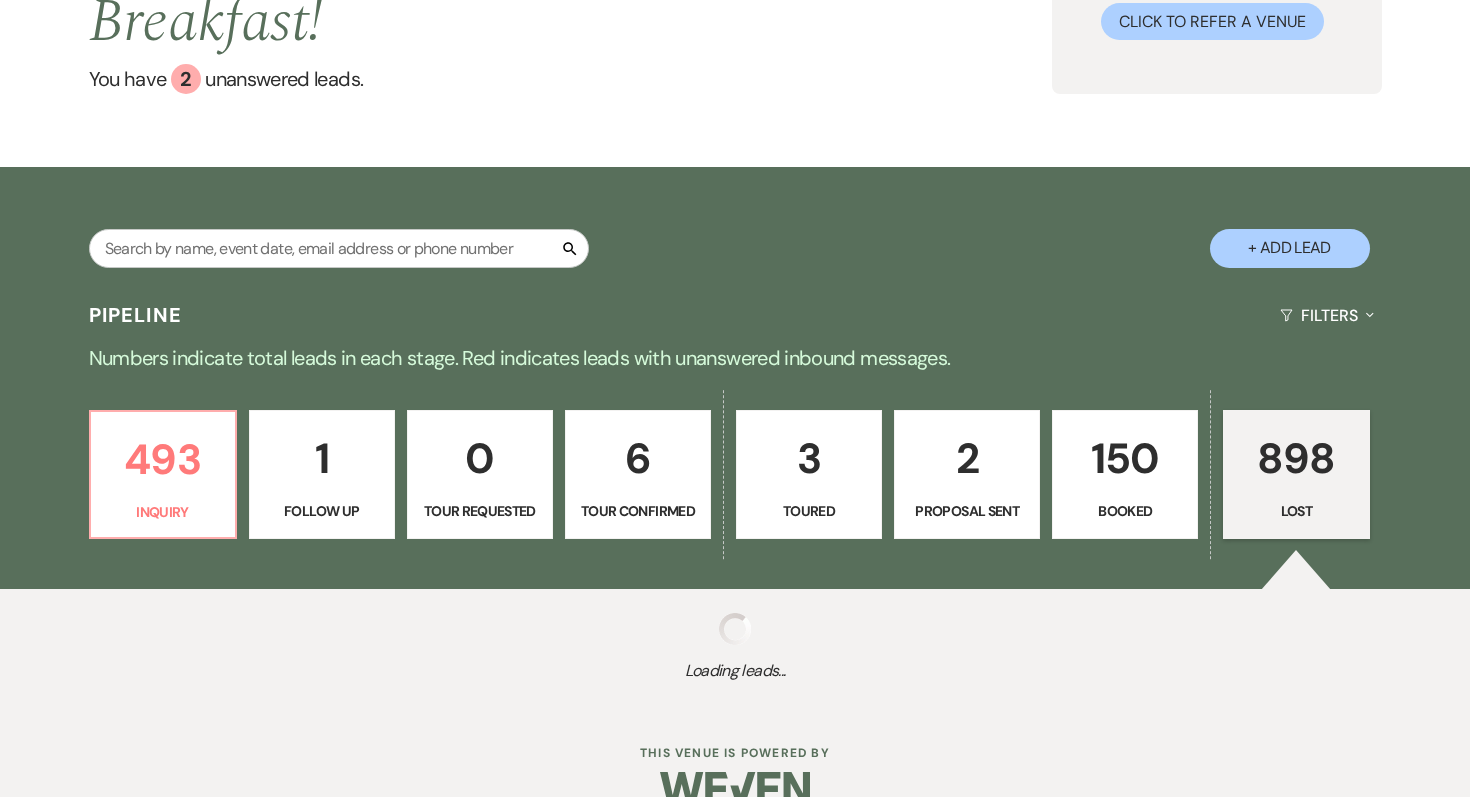select on "8" 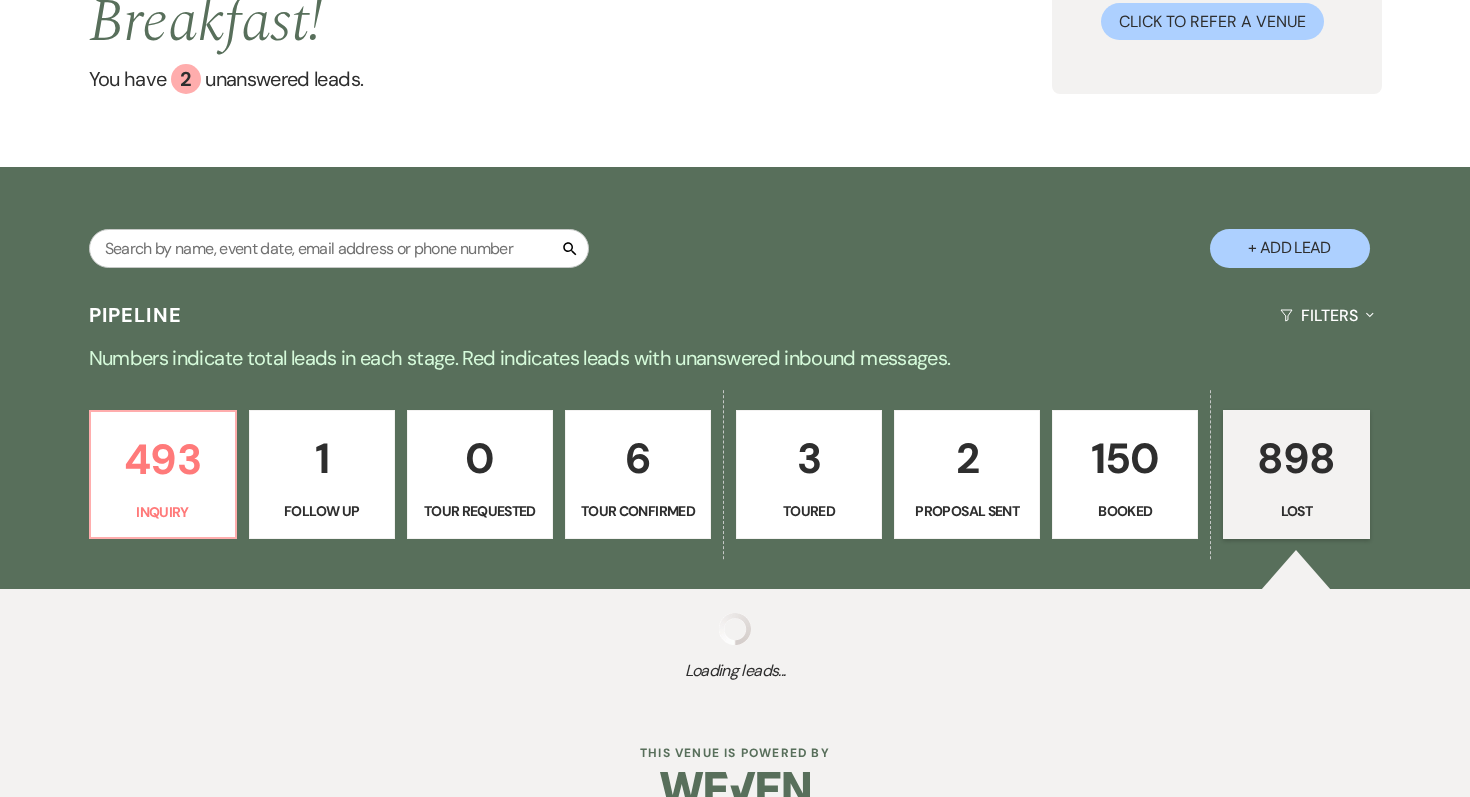 select on "5" 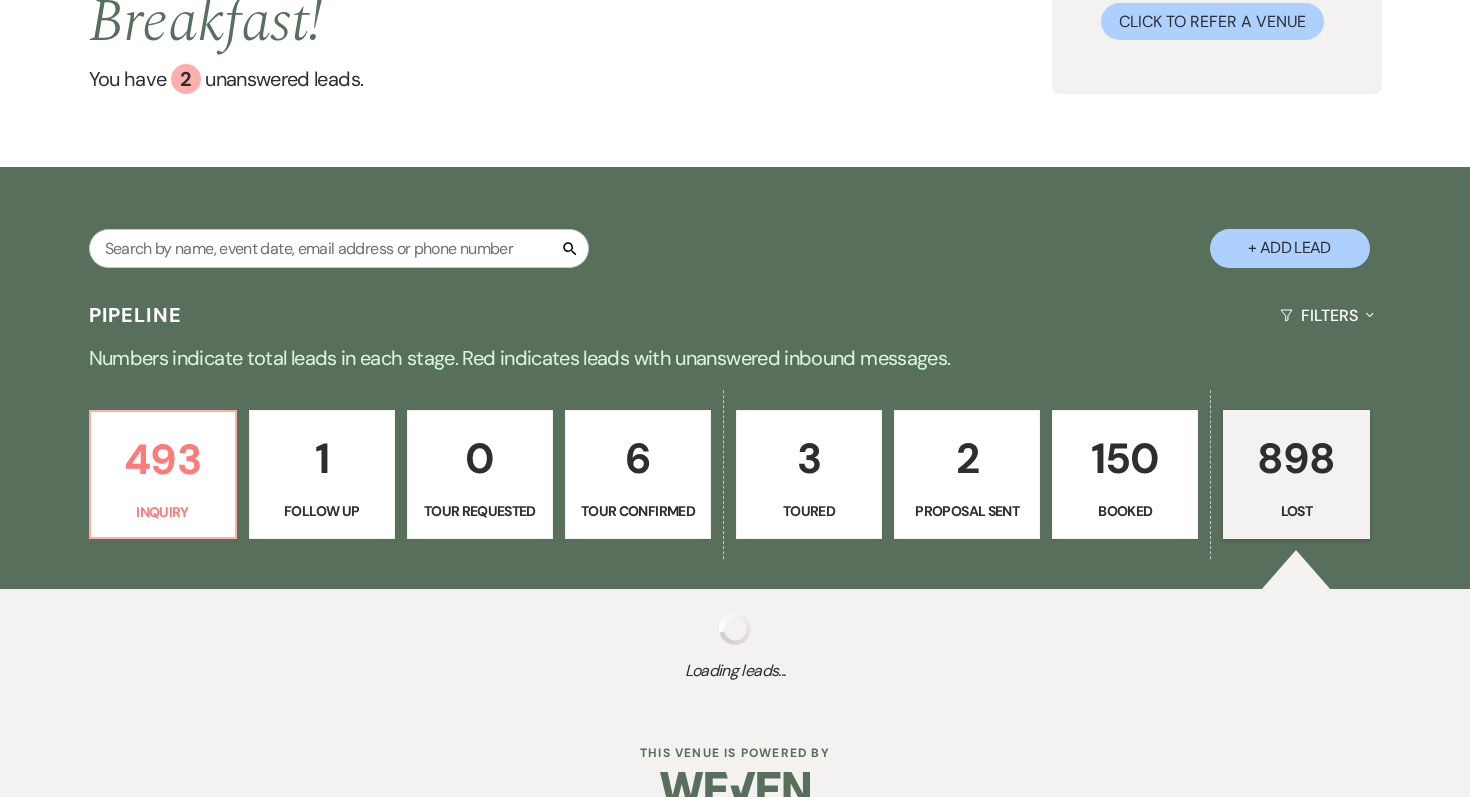 select on "8" 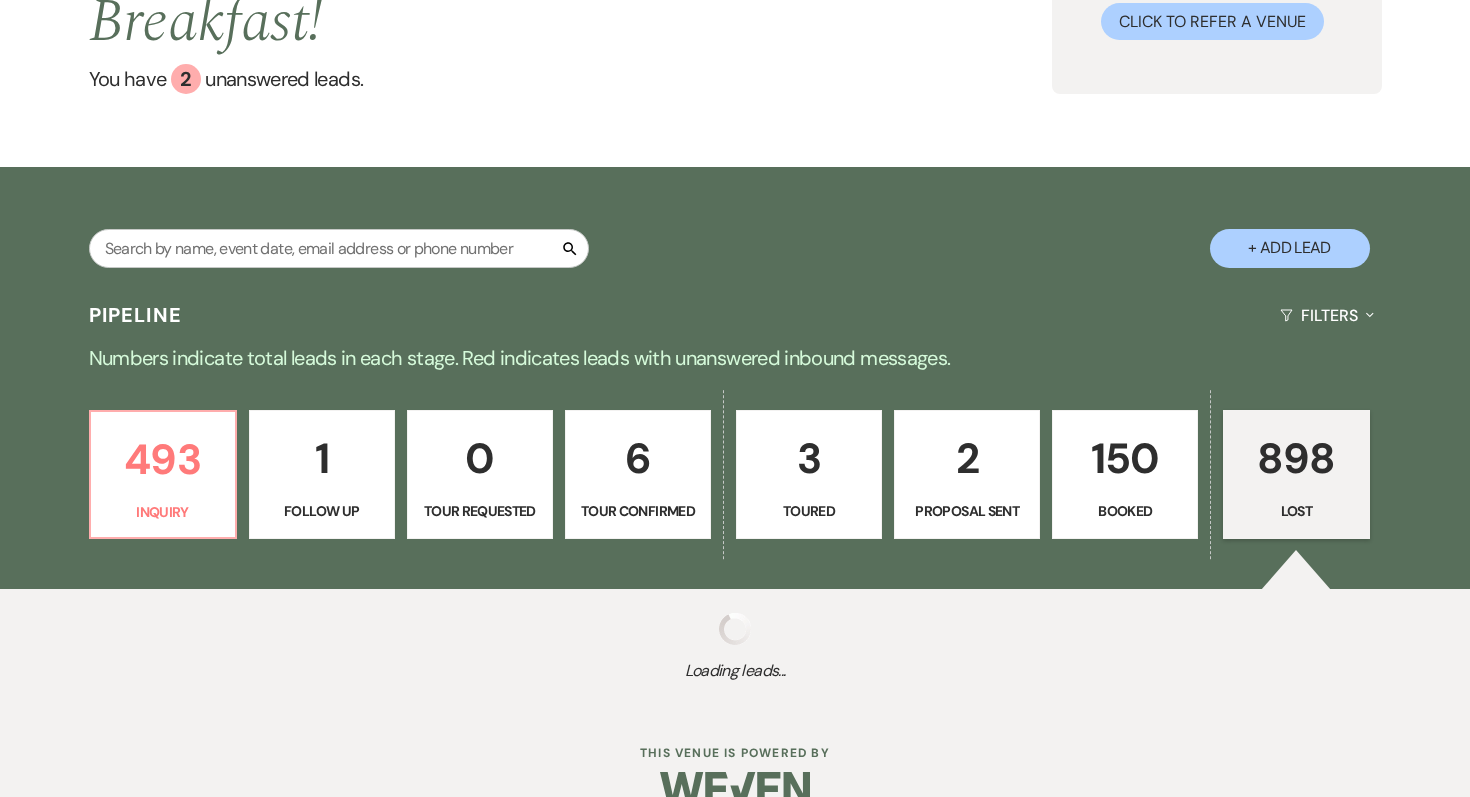 select on "5" 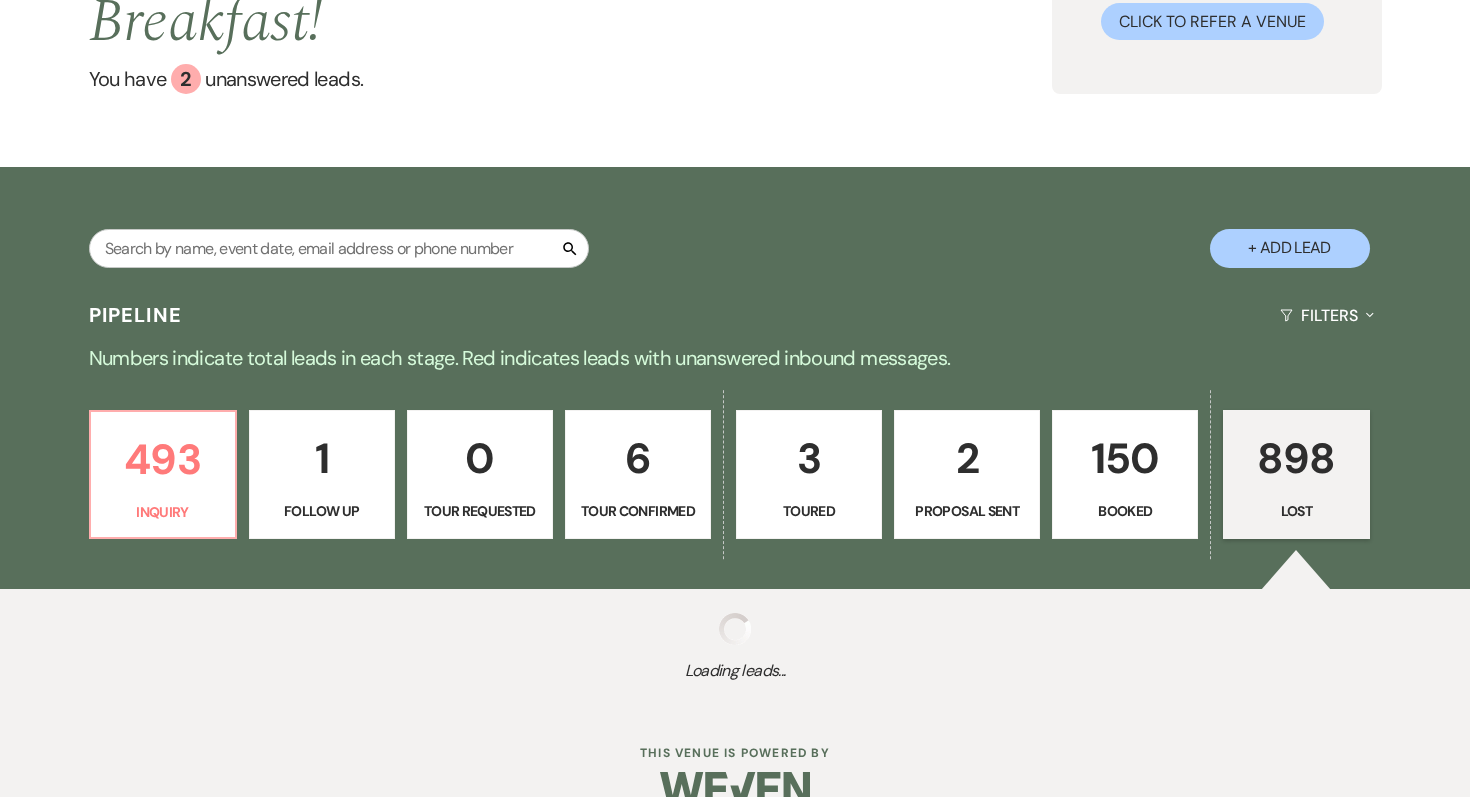 select on "8" 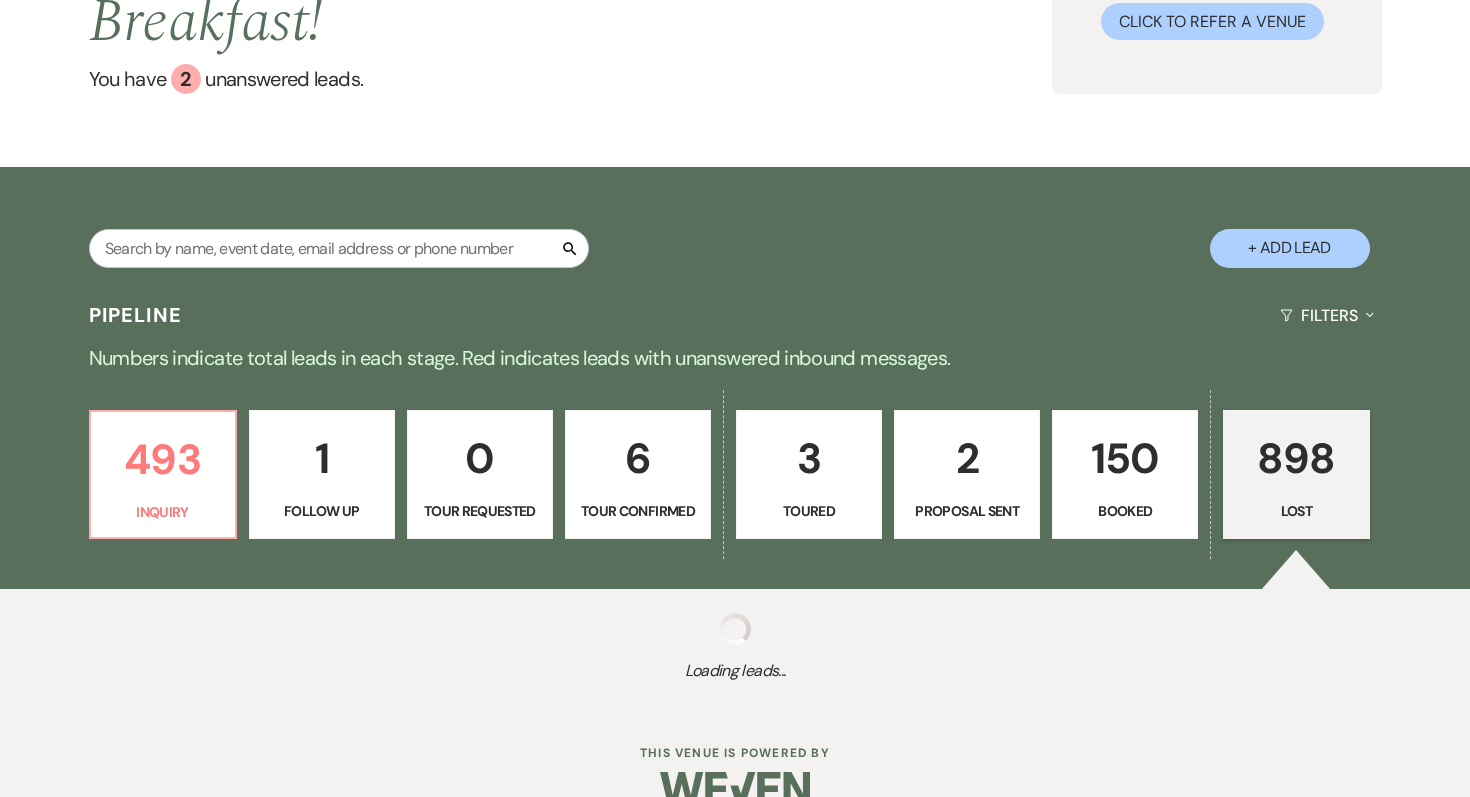 select on "5" 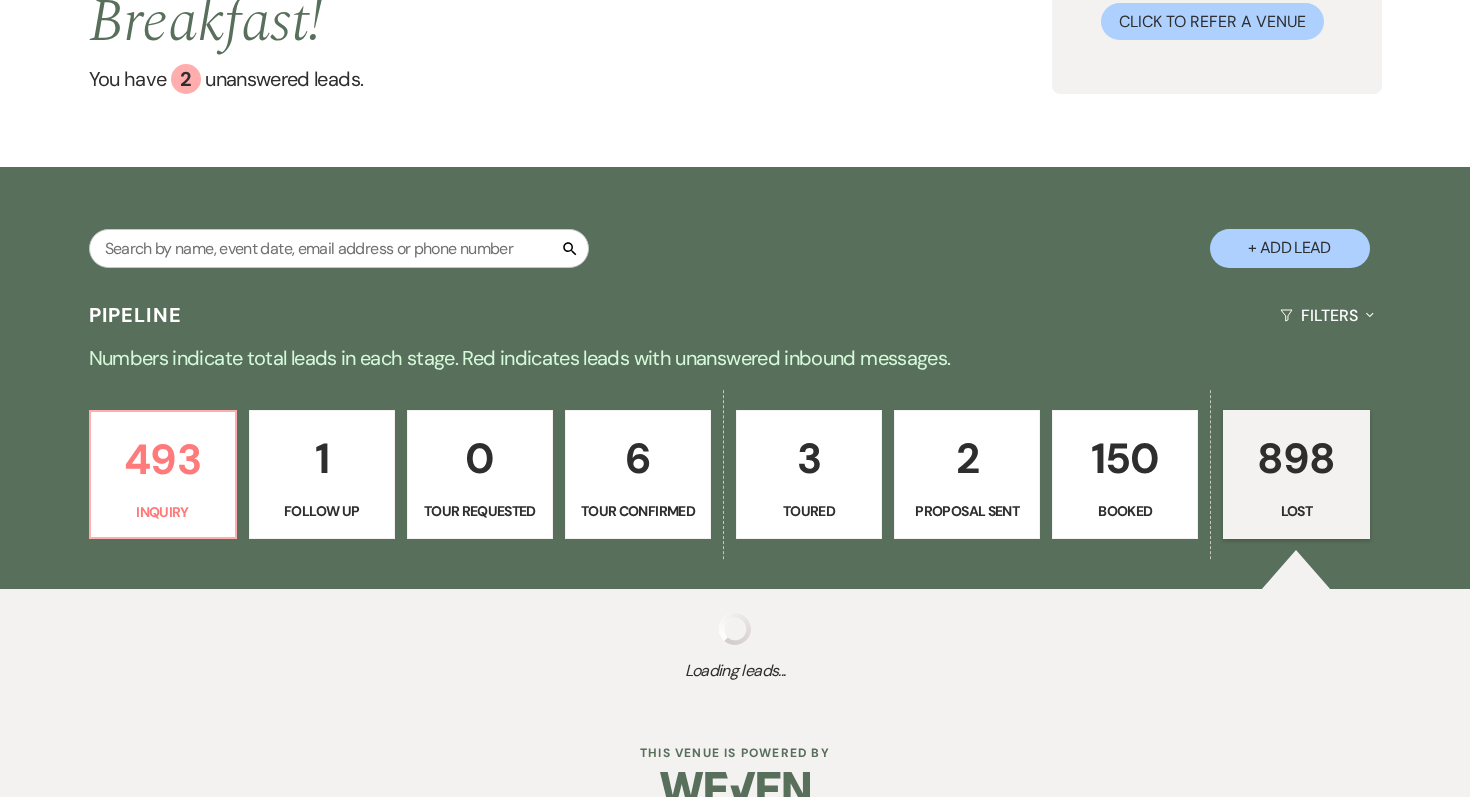 select on "8" 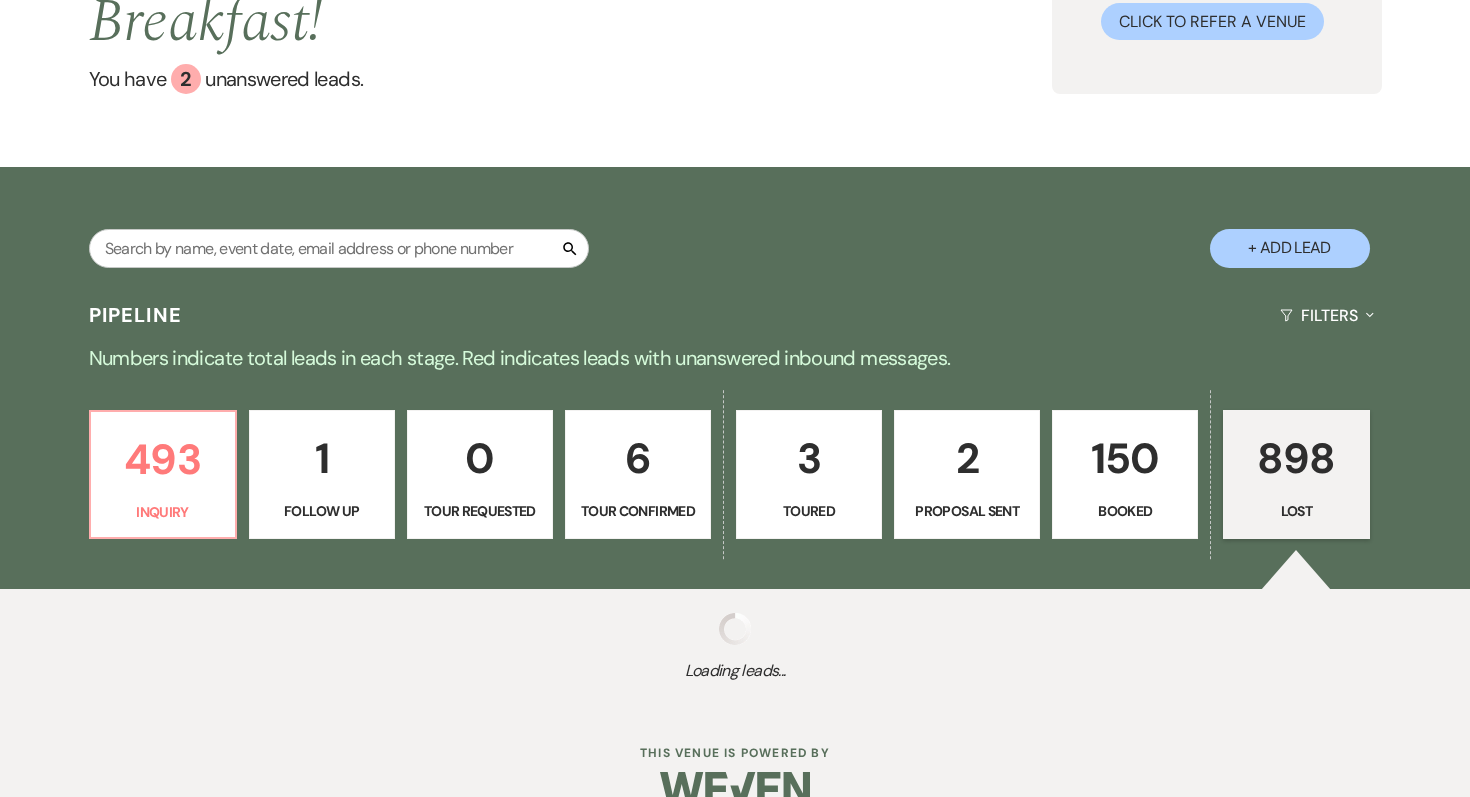 select on "5" 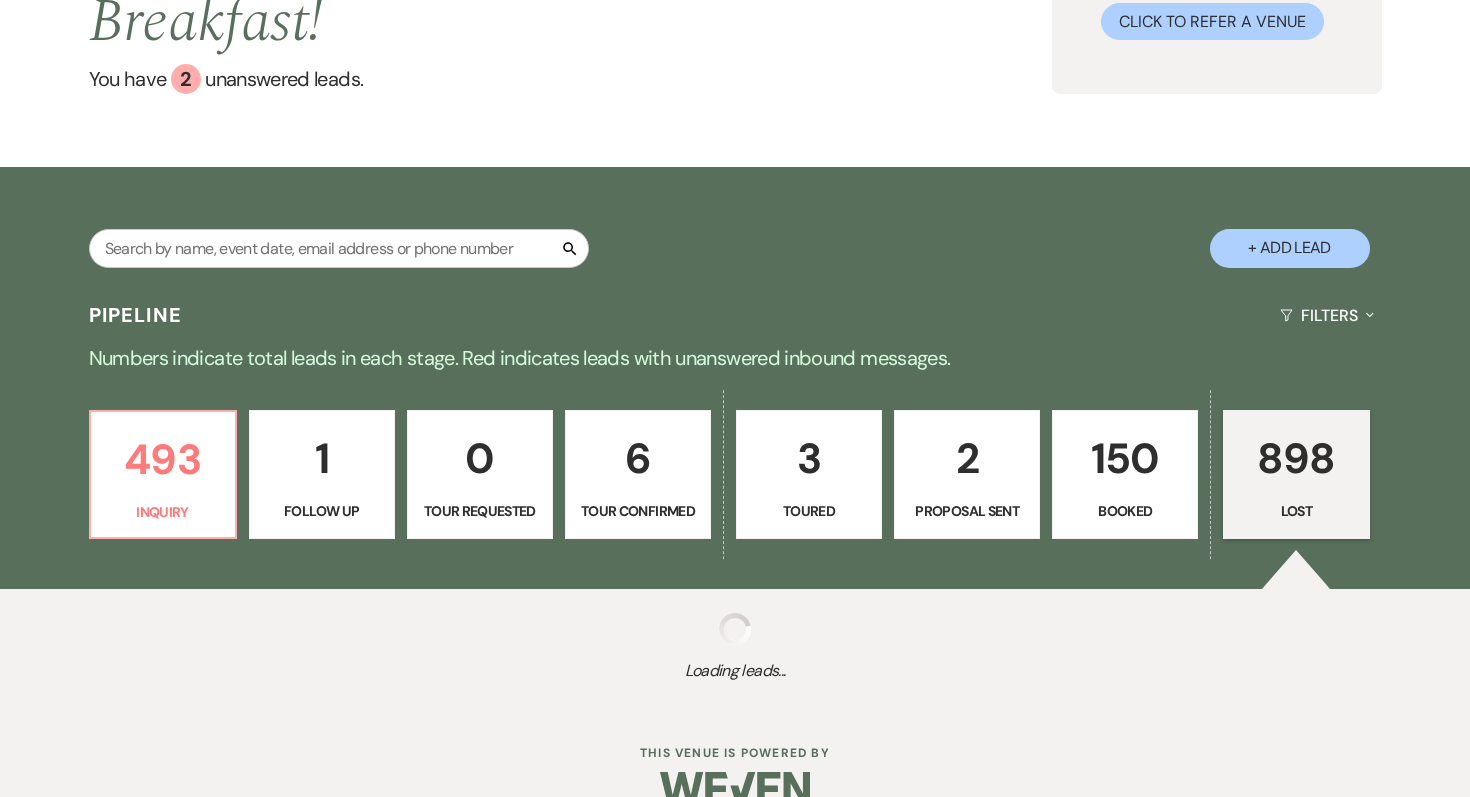 select on "8" 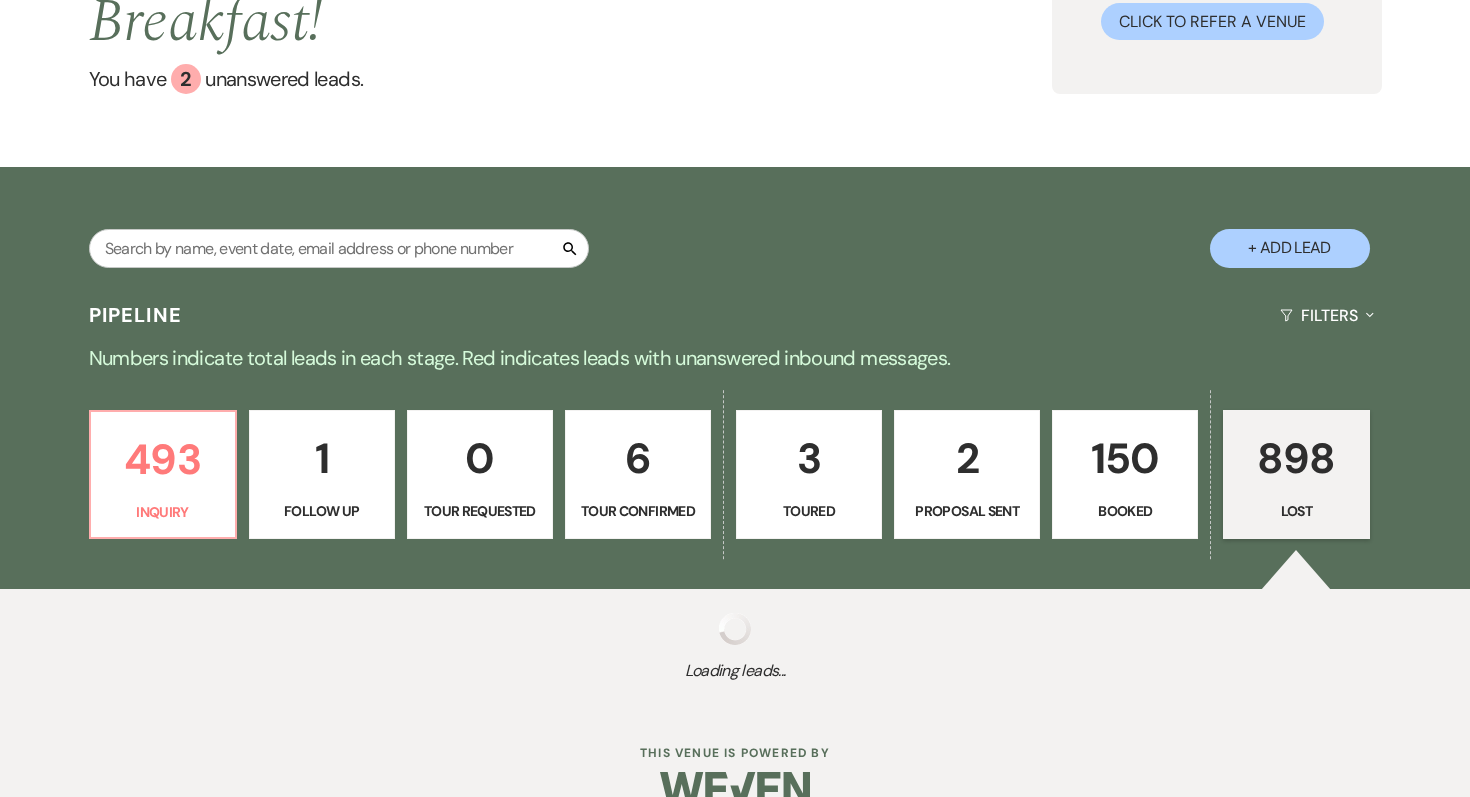 select on "5" 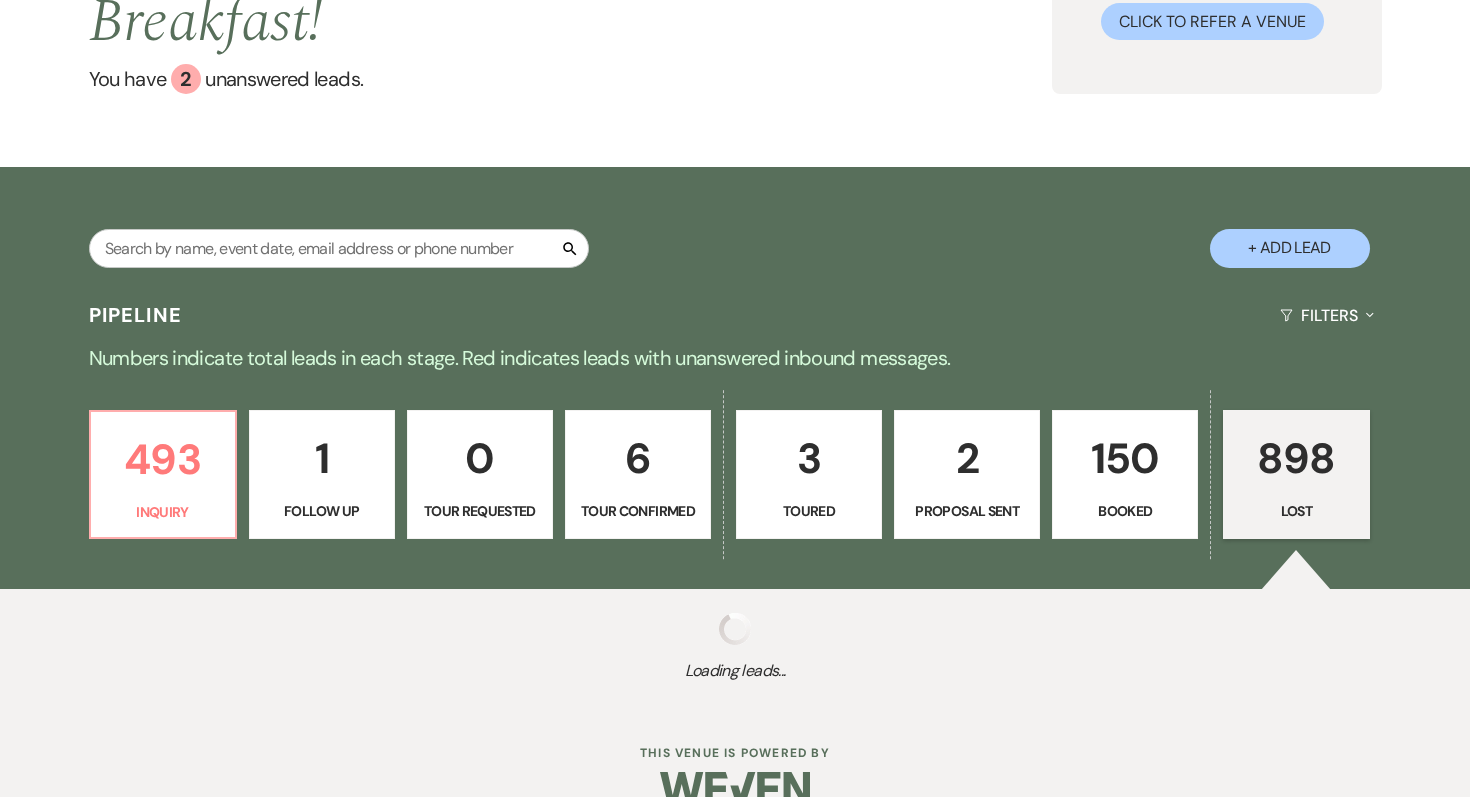 select on "8" 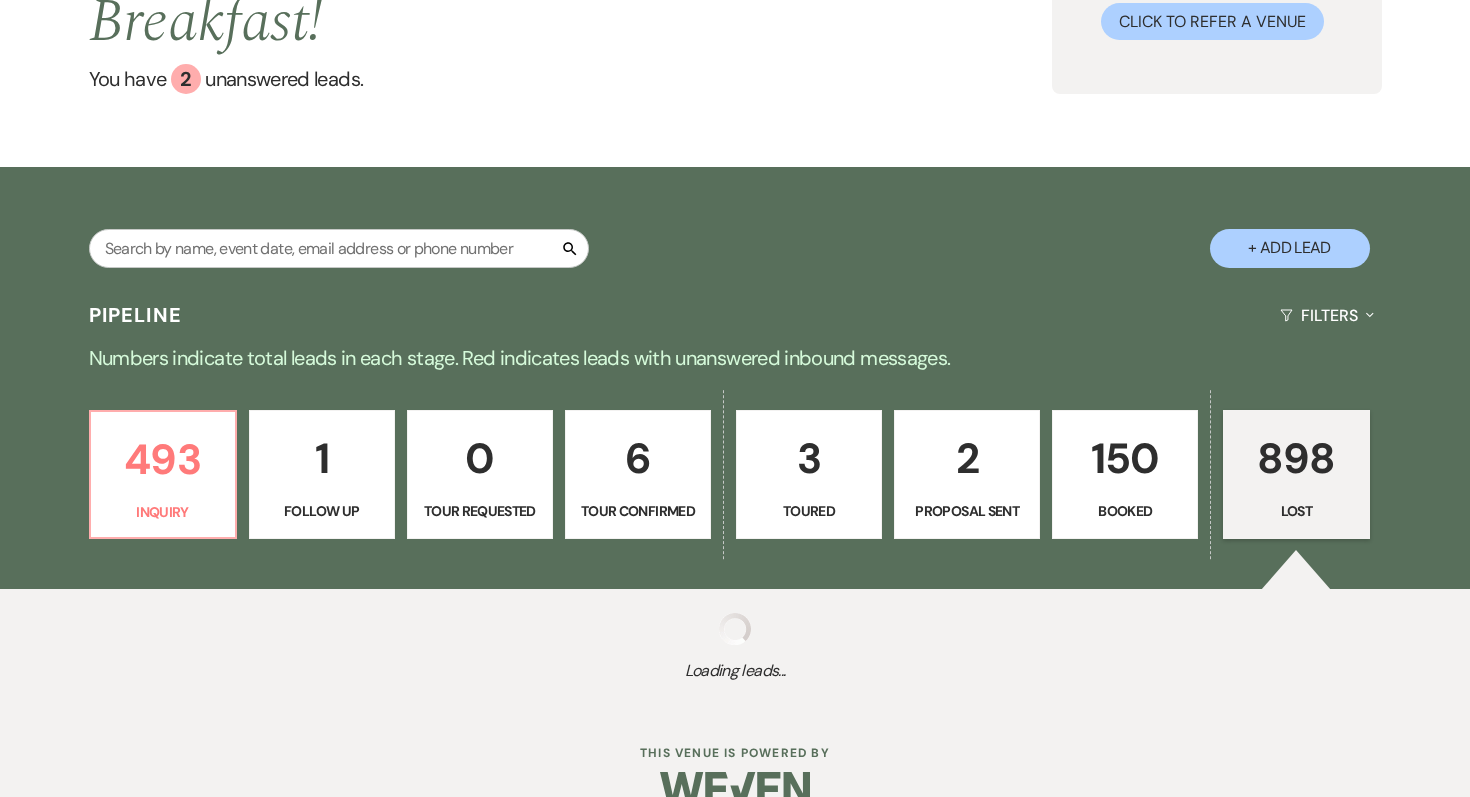 select on "10" 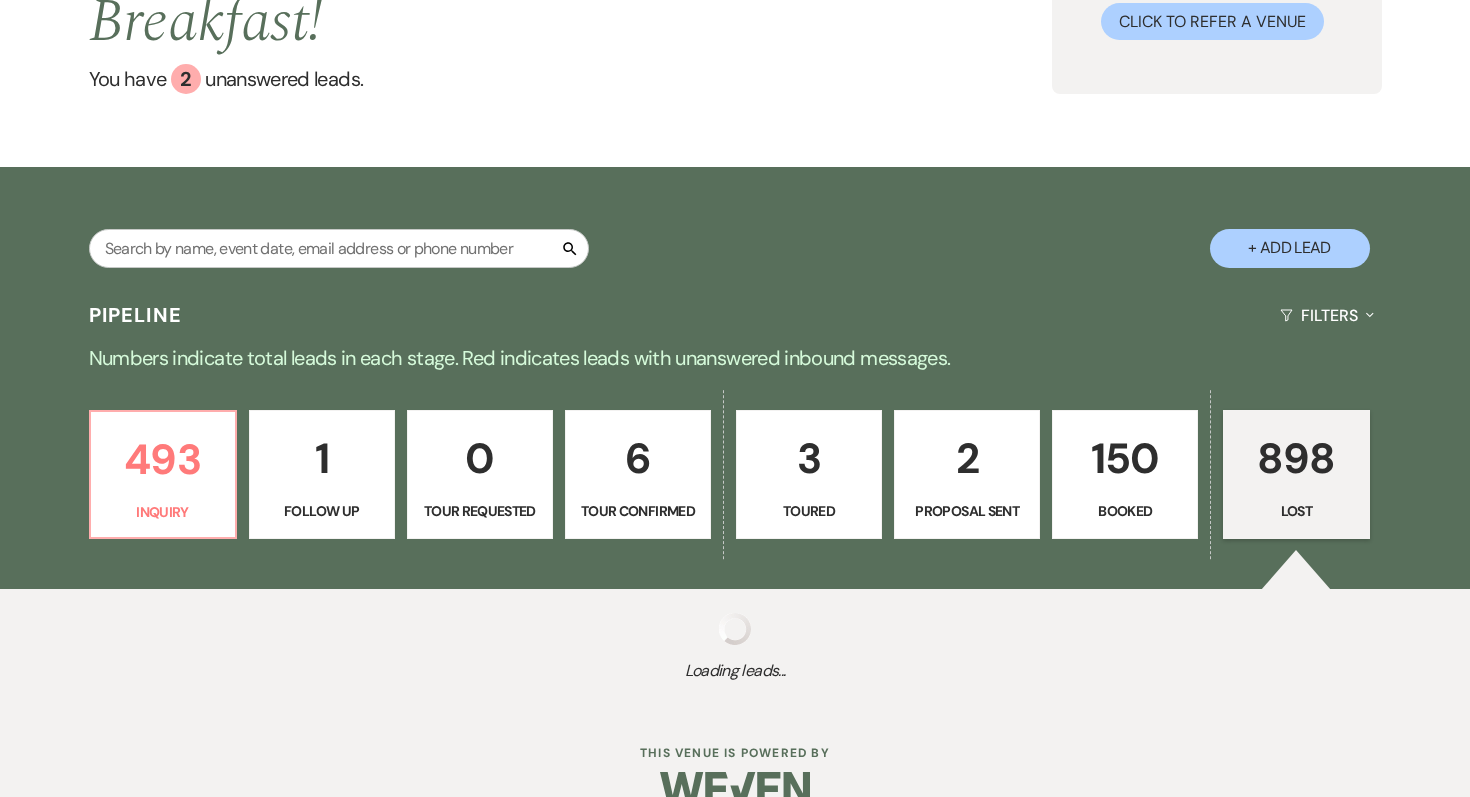 select on "8" 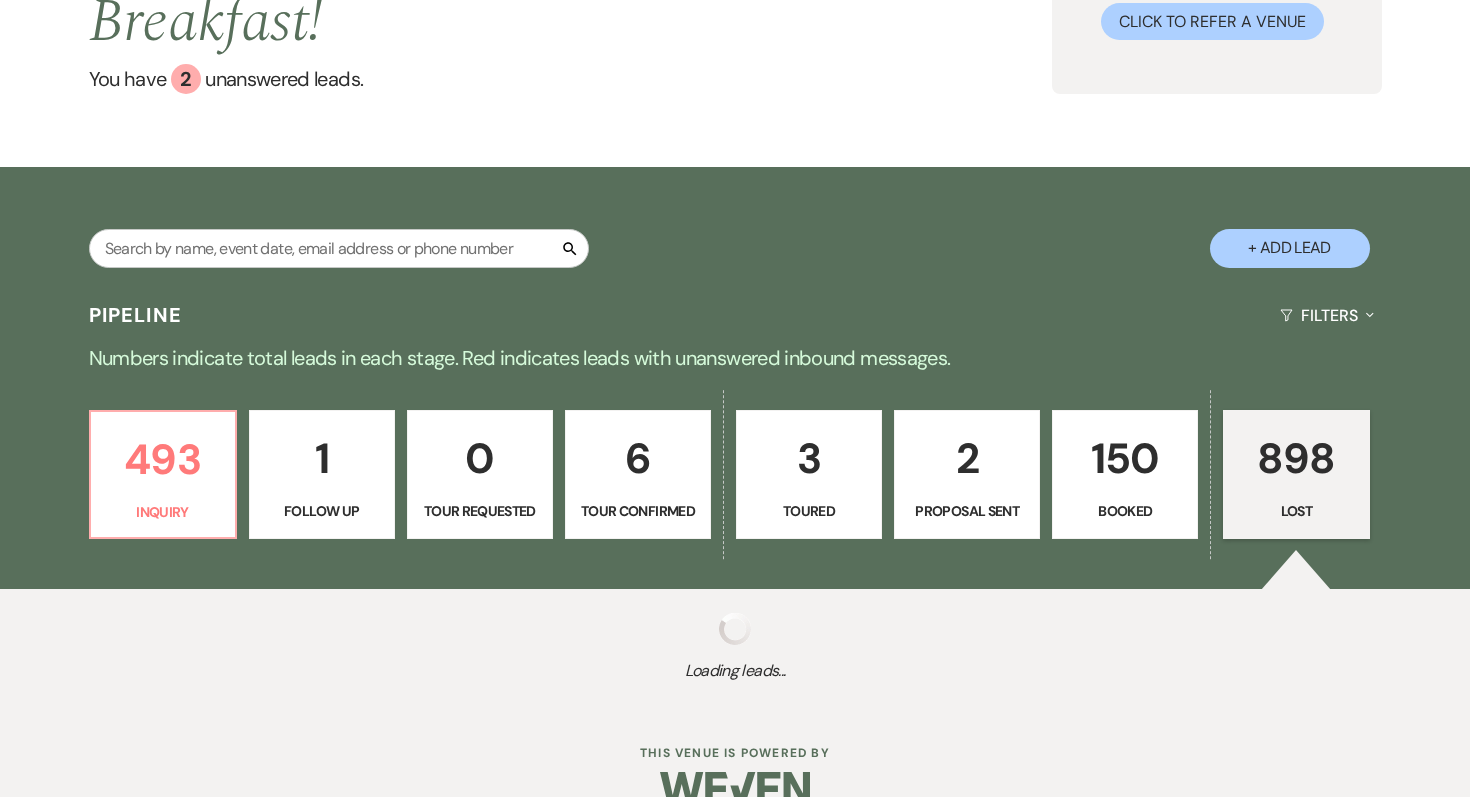 select on "5" 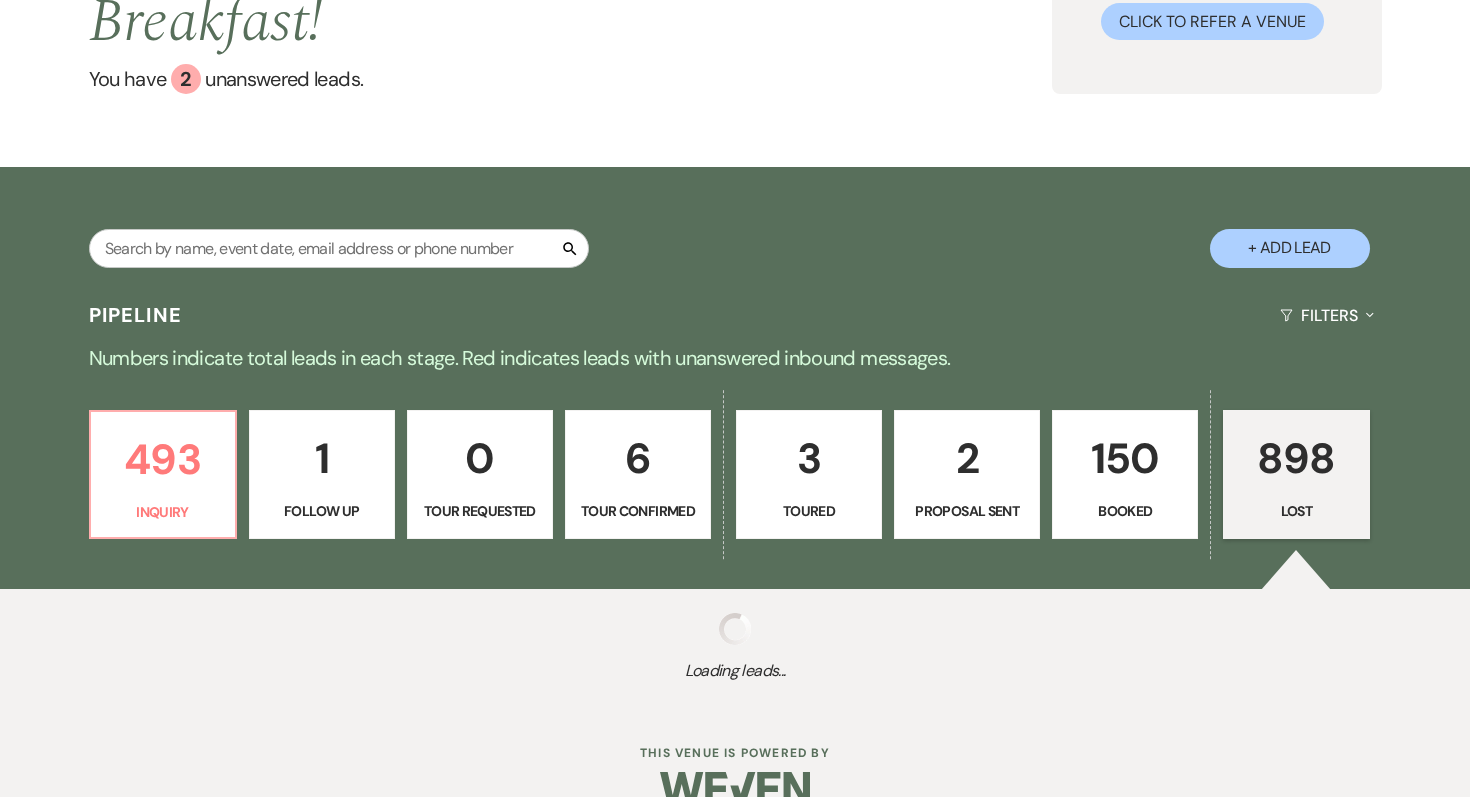 select on "8" 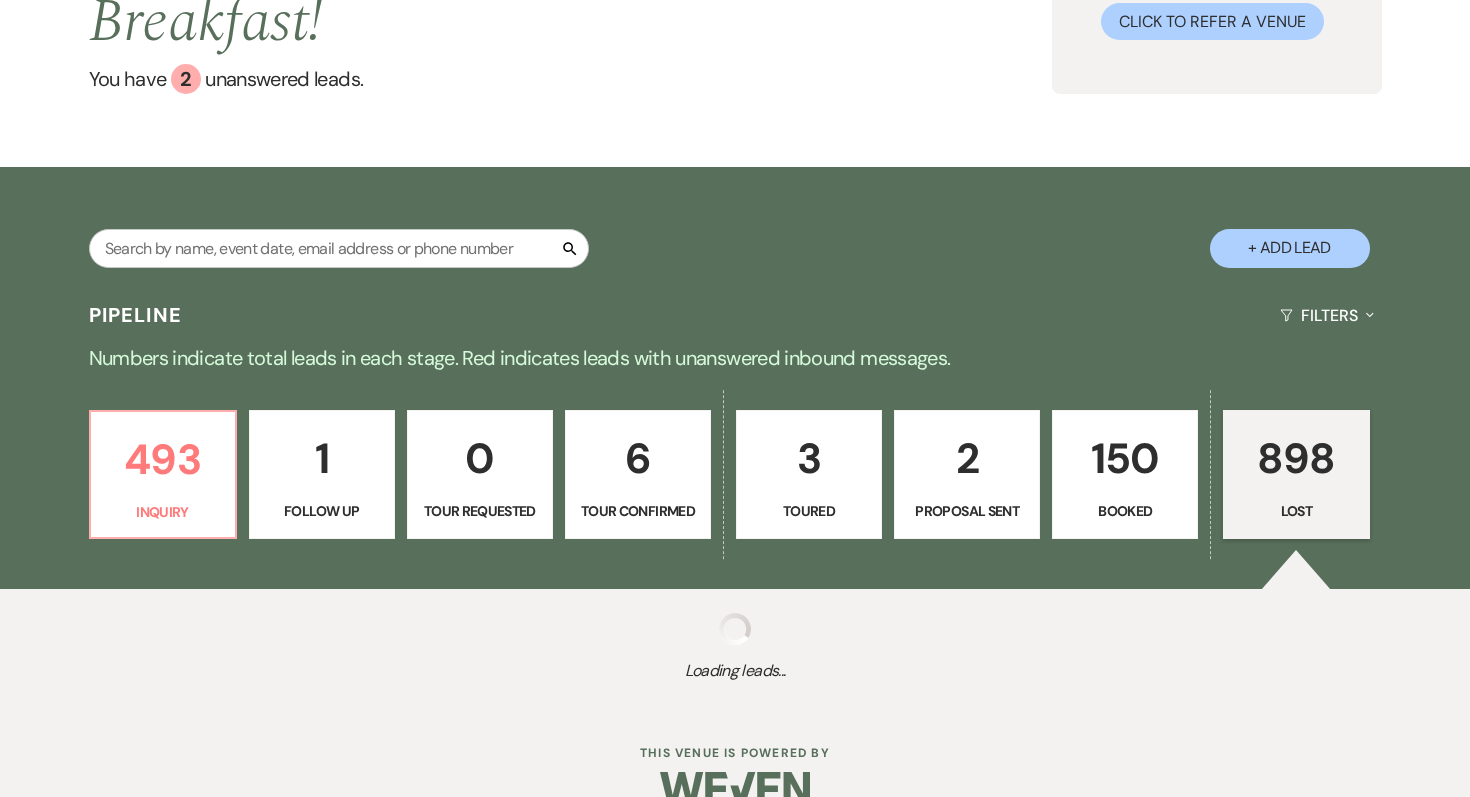 select on "1" 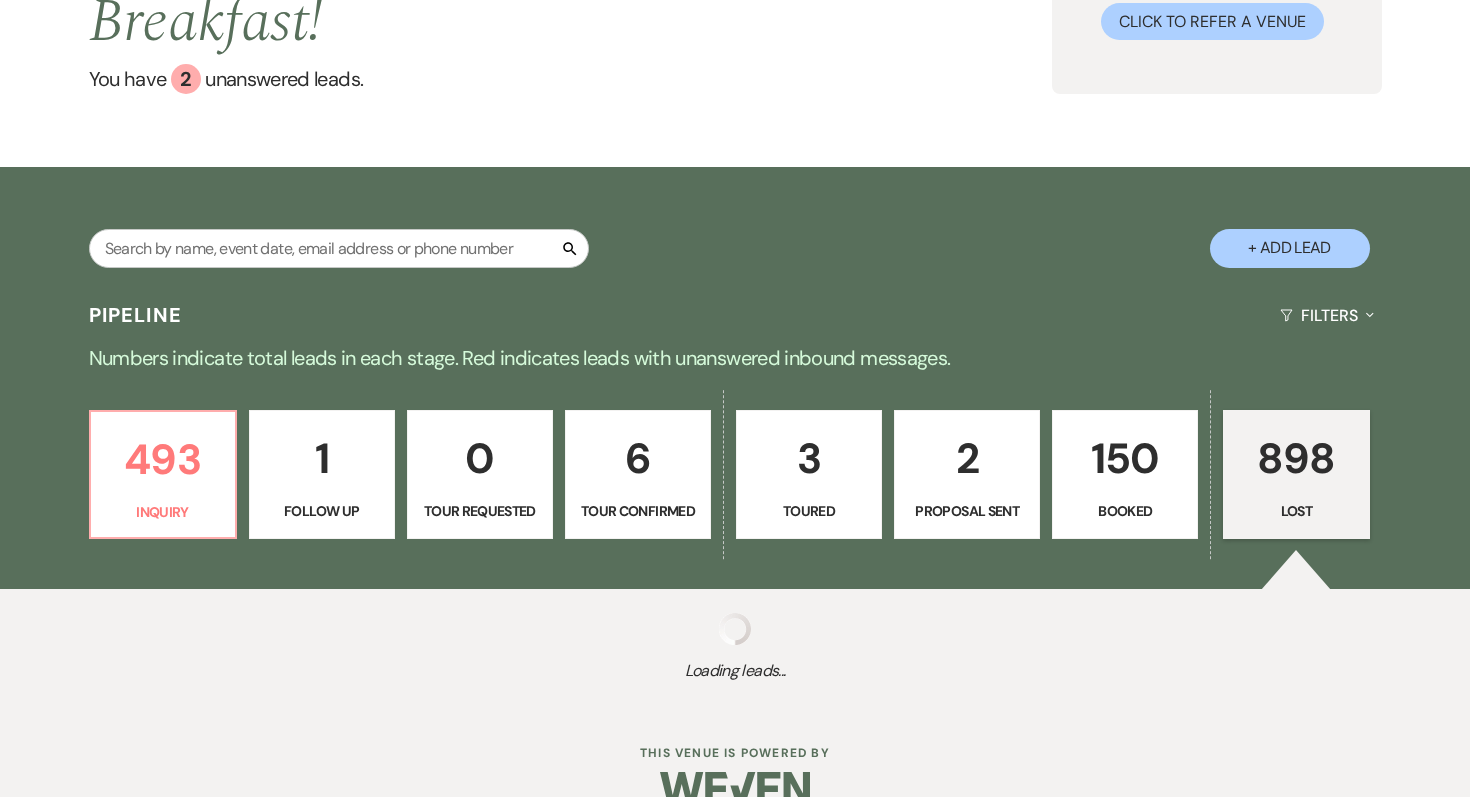 select on "8" 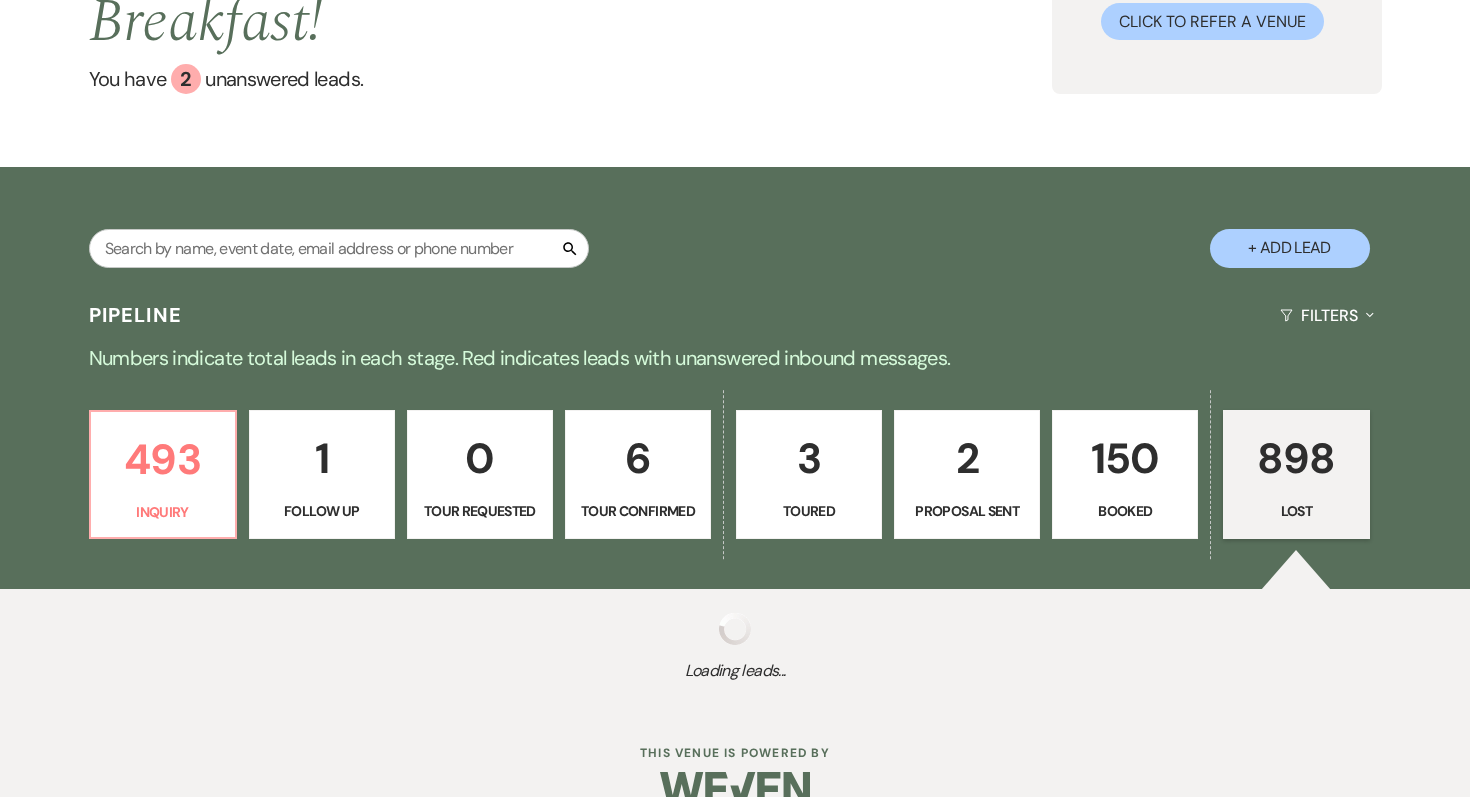 select on "5" 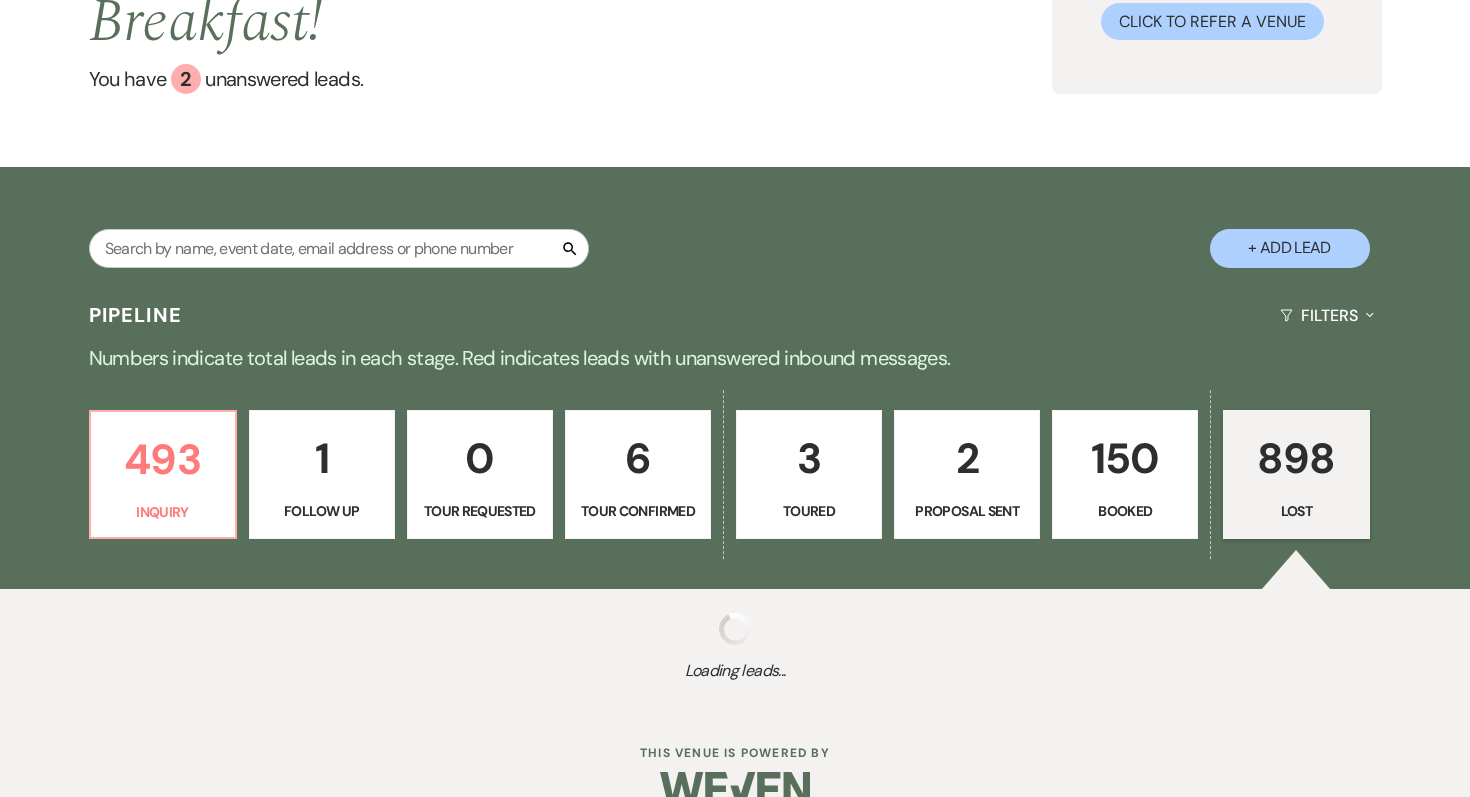 select on "8" 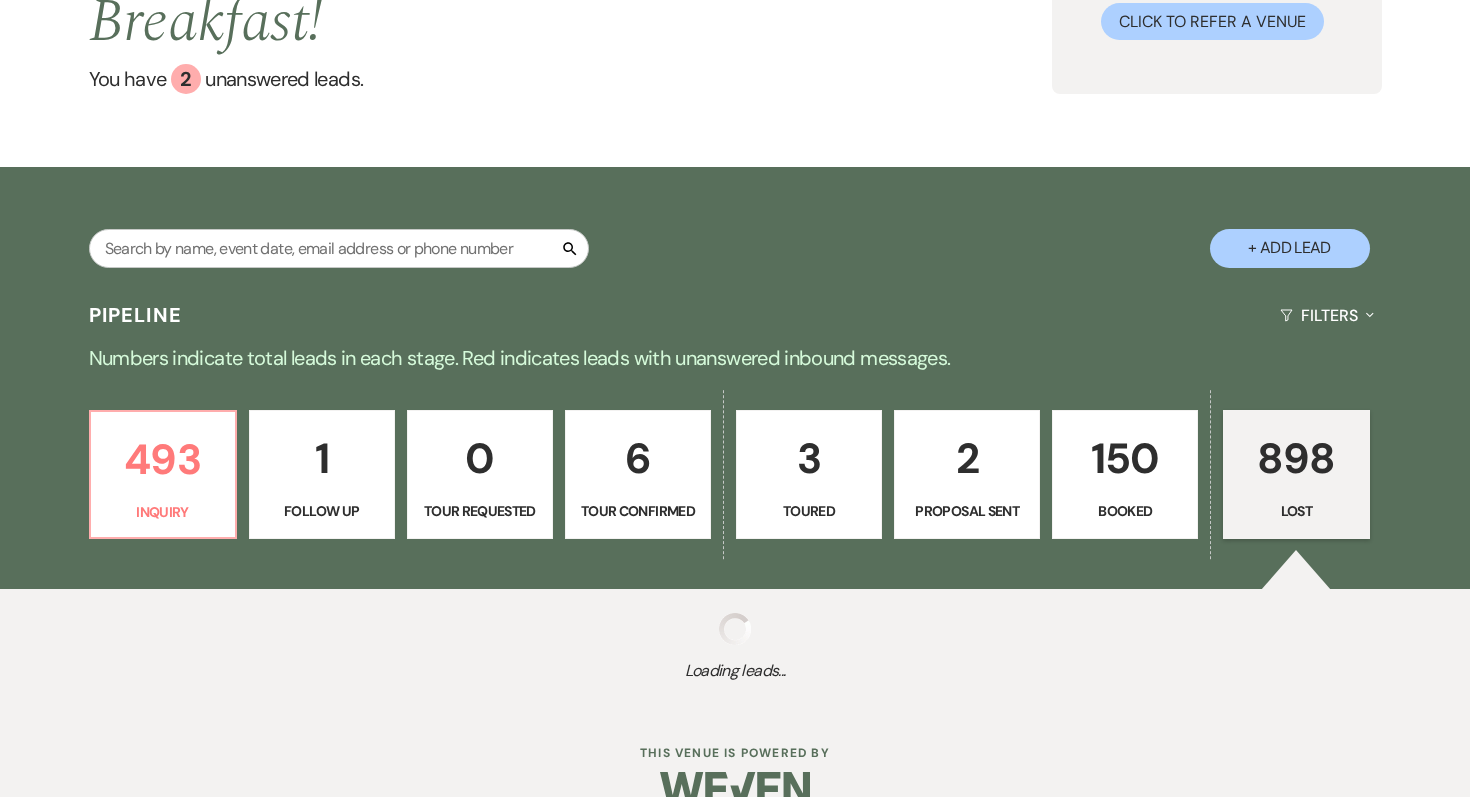 select on "5" 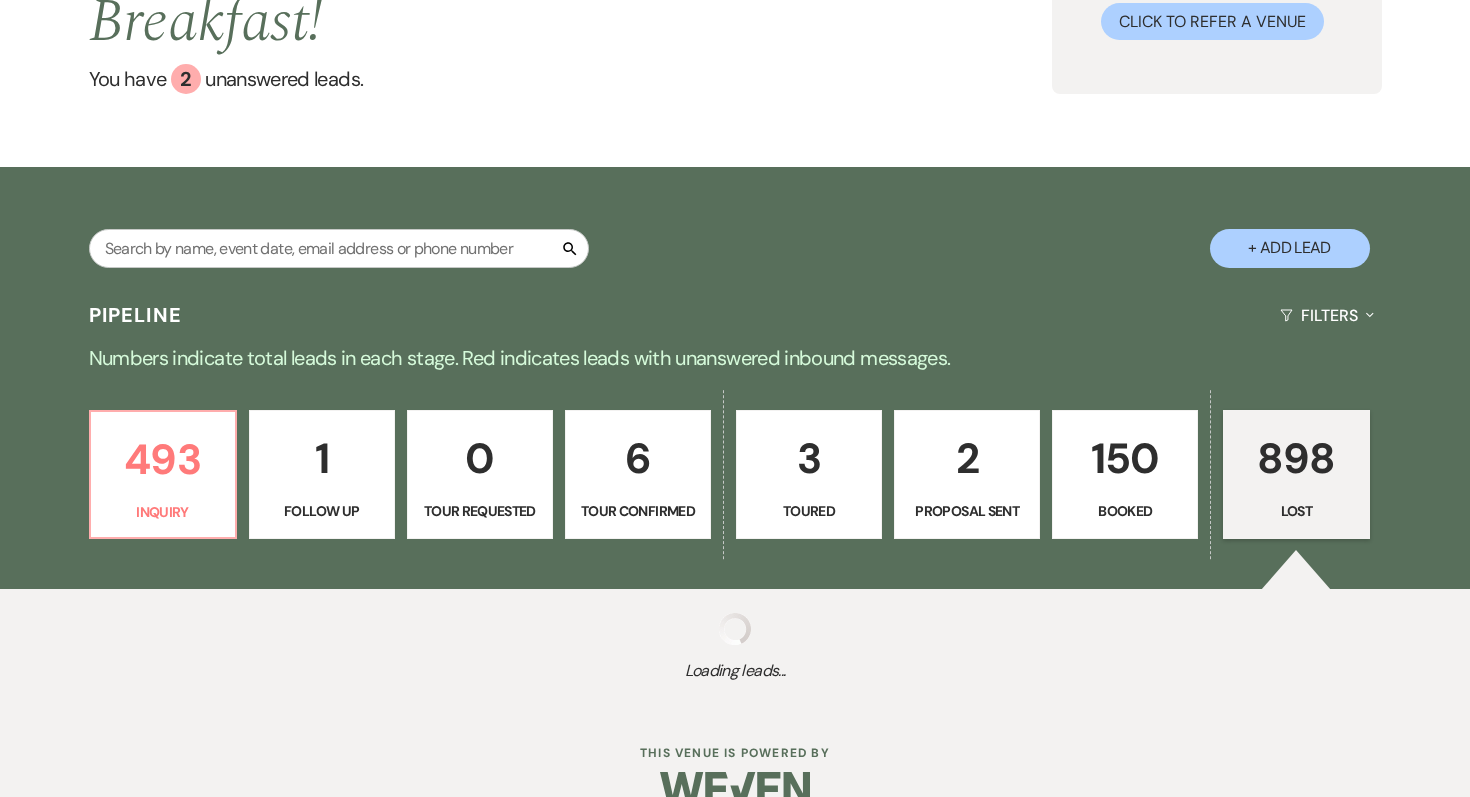 select on "8" 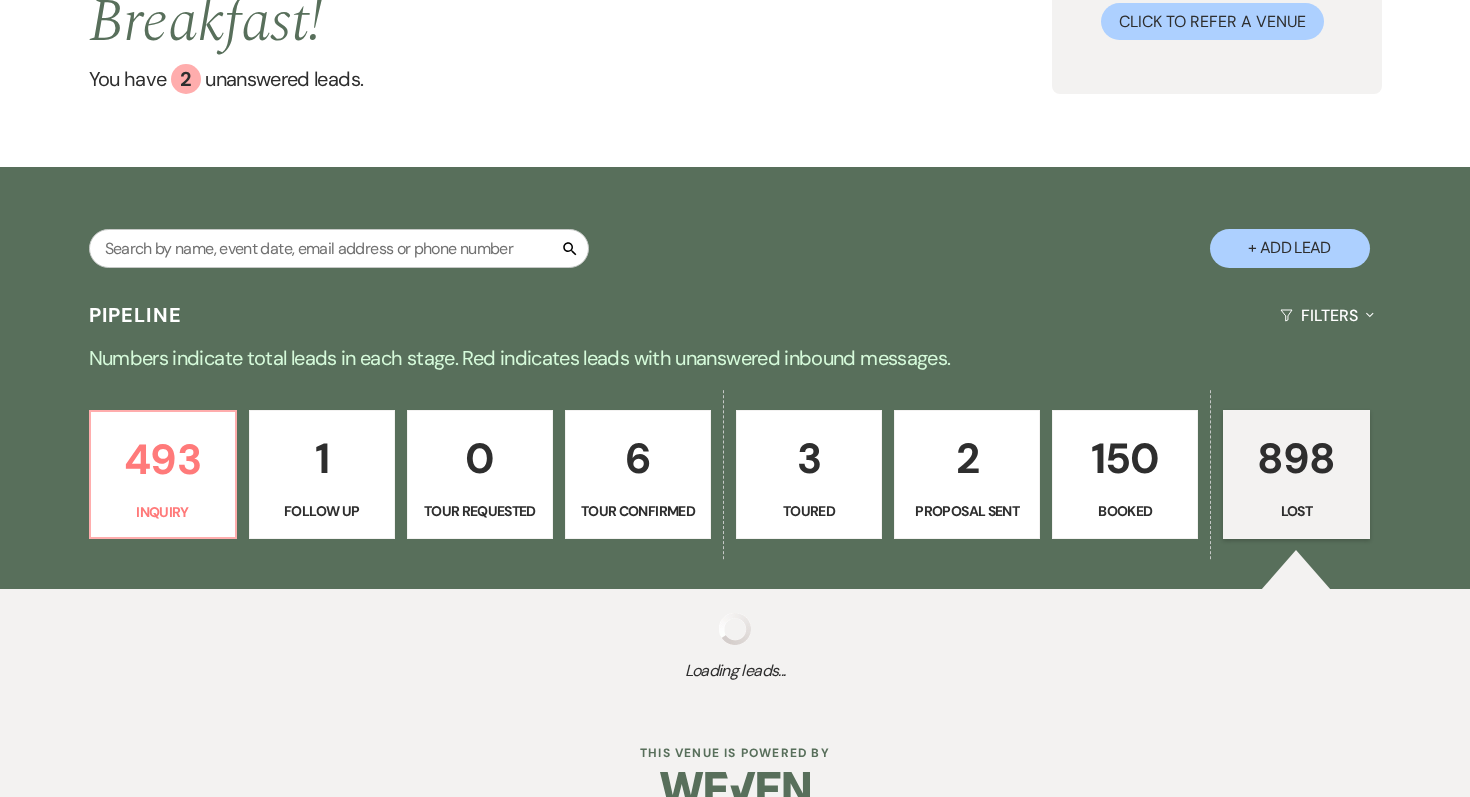 select on "5" 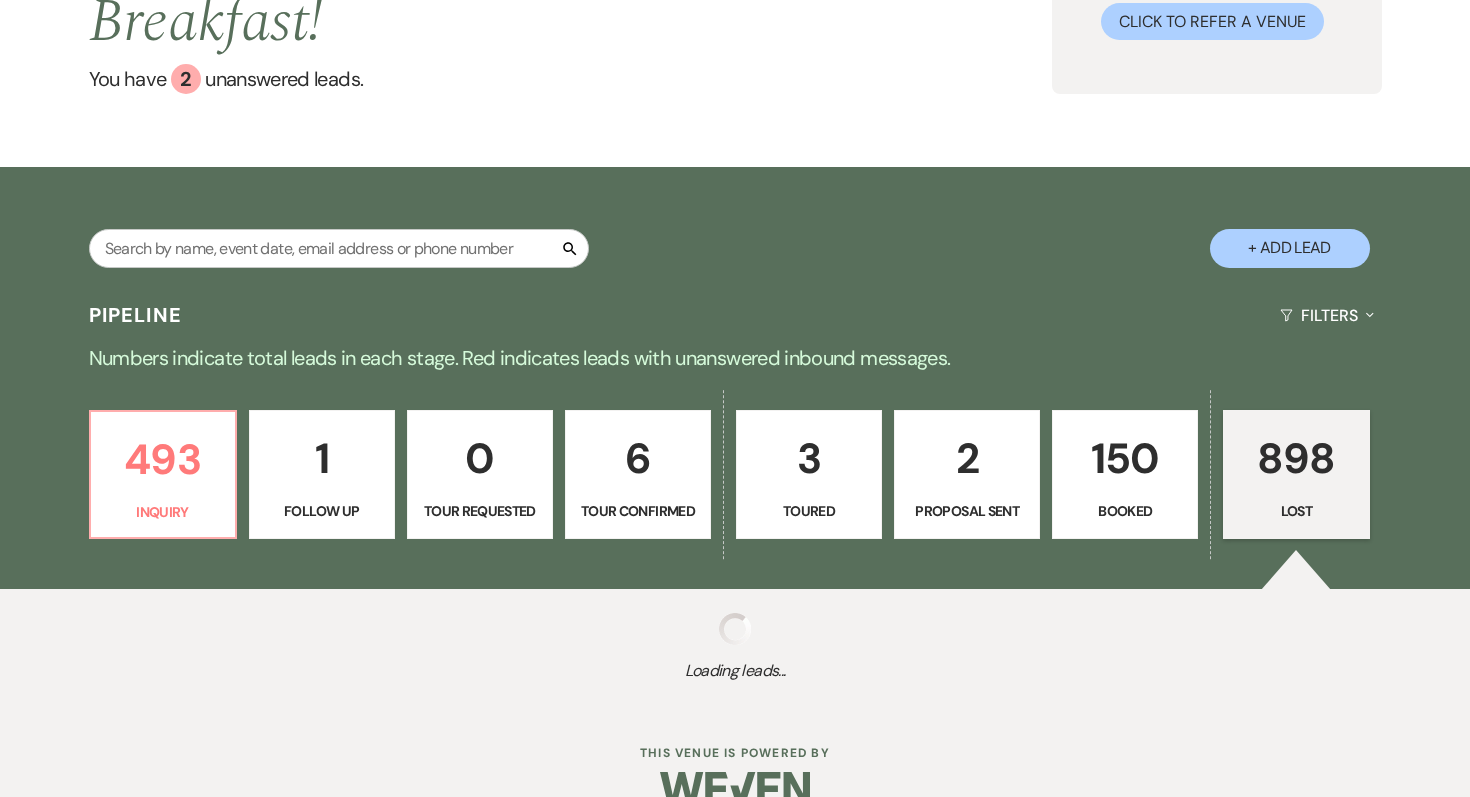 select on "8" 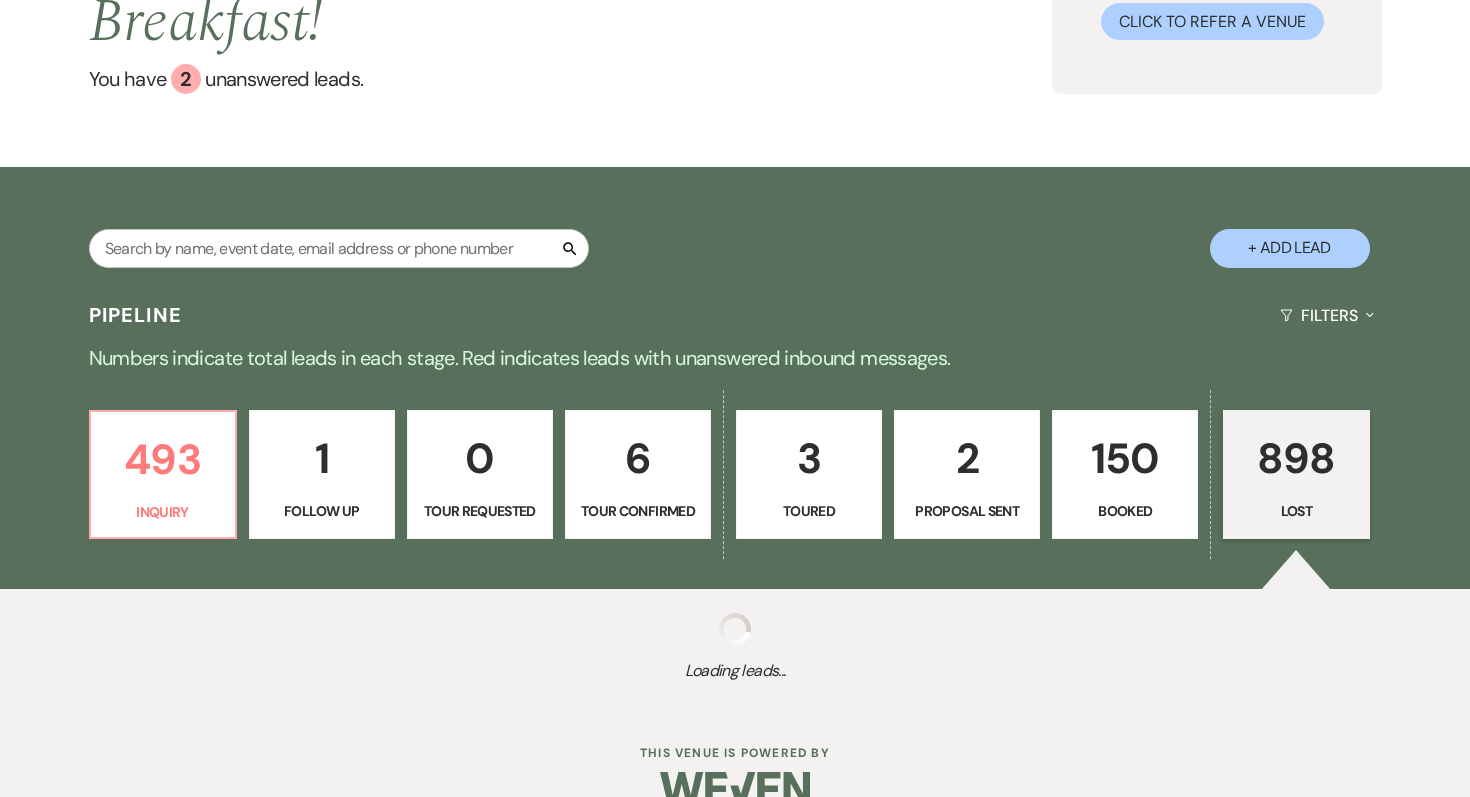 select on "10" 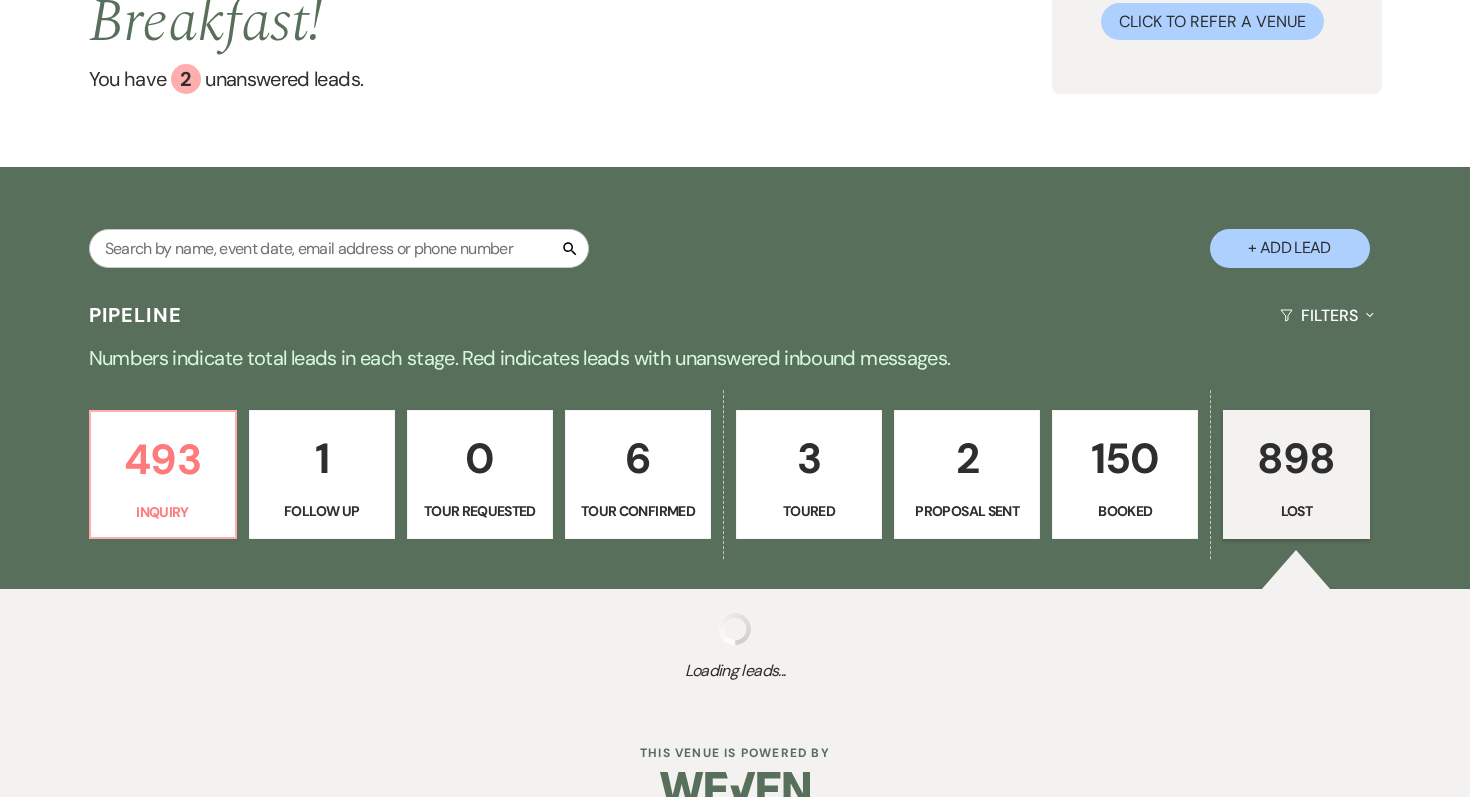 select on "8" 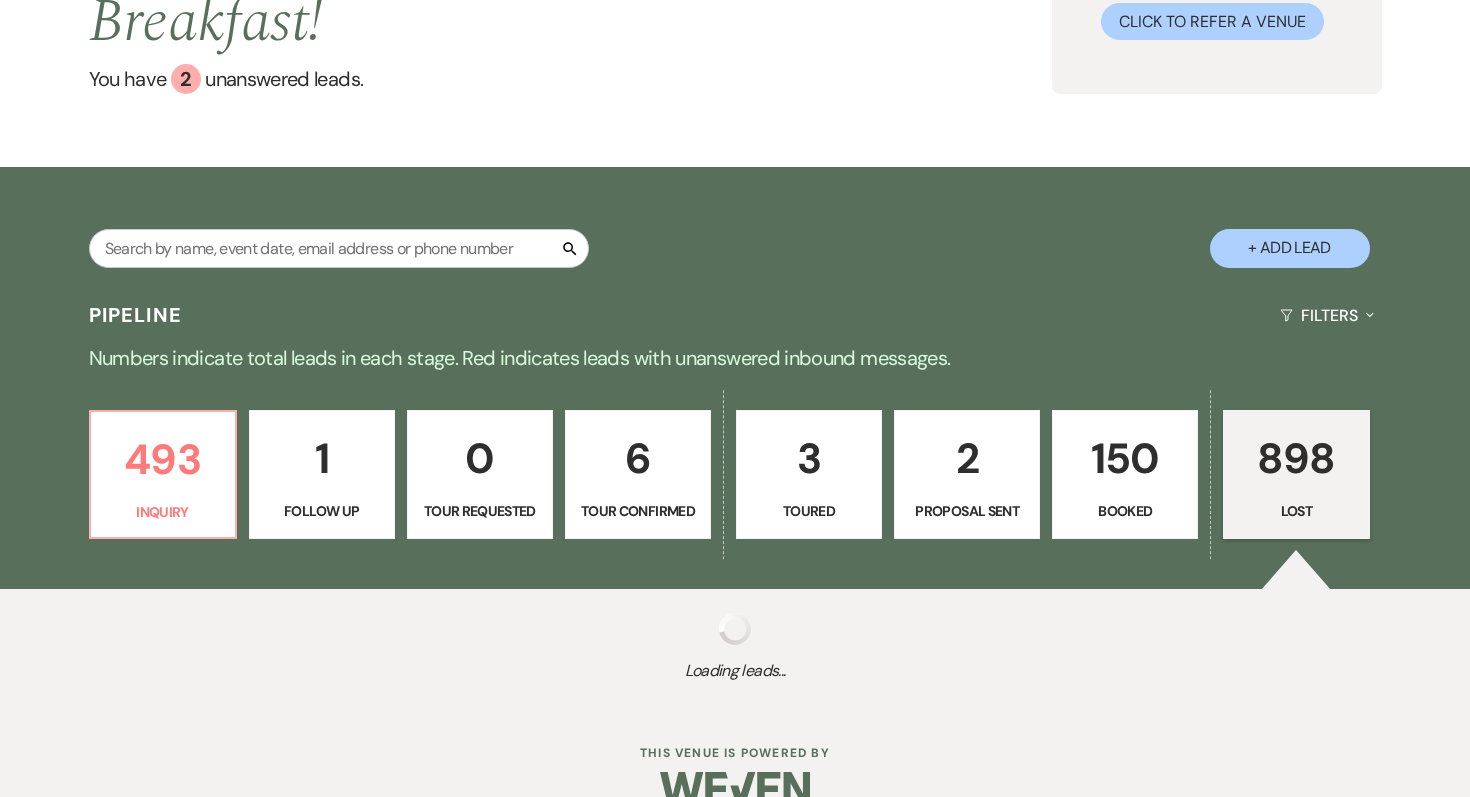 select on "5" 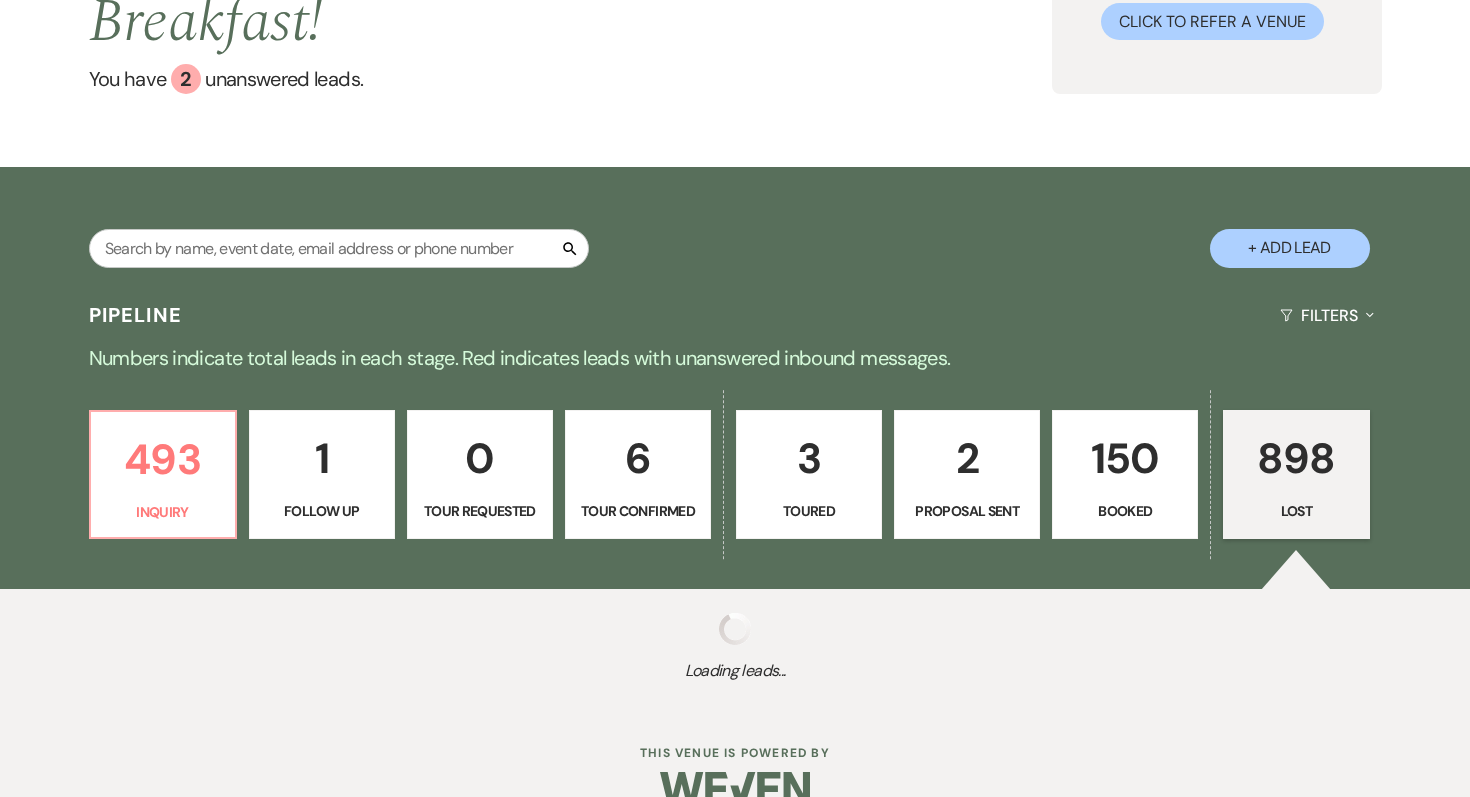select on "8" 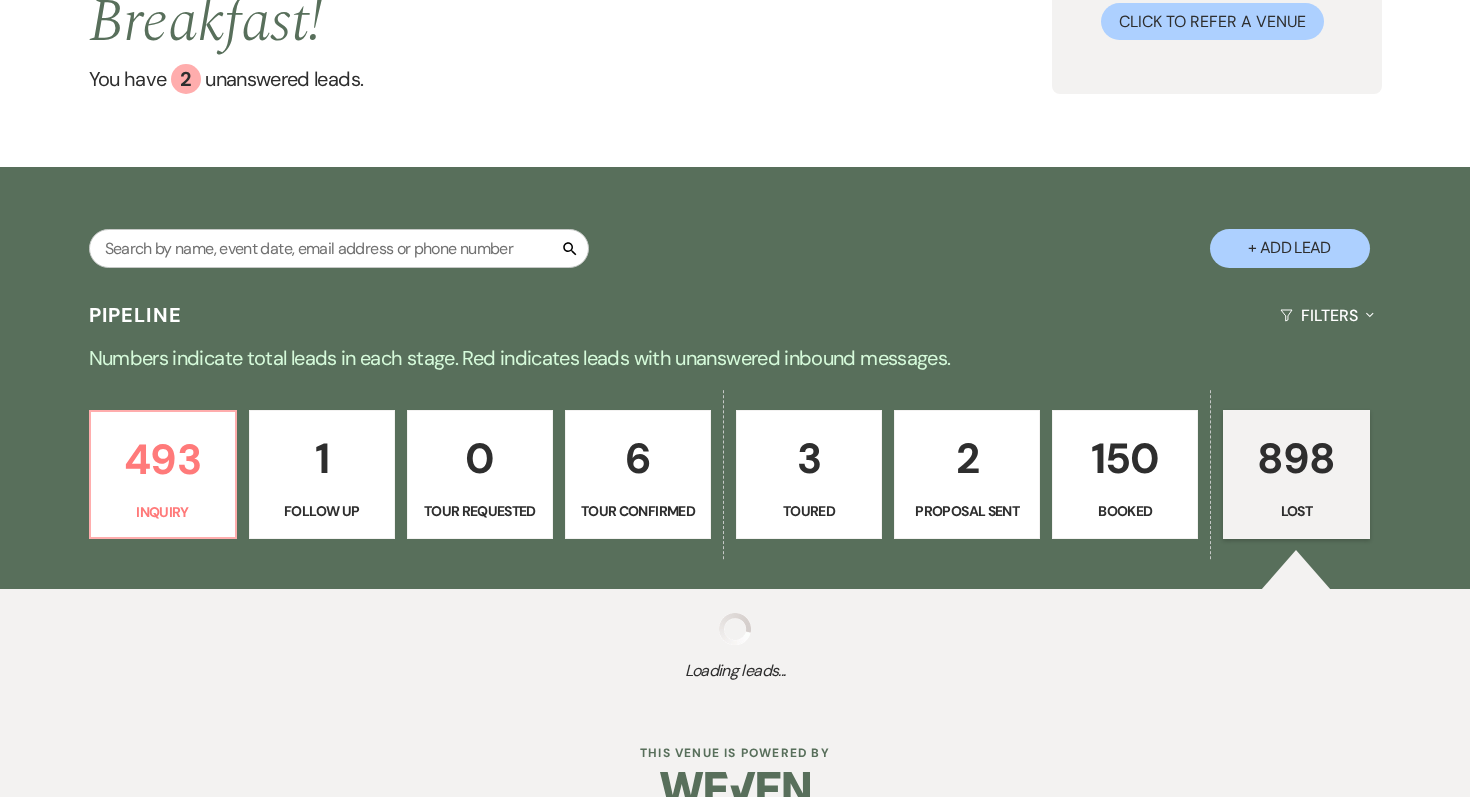 select on "5" 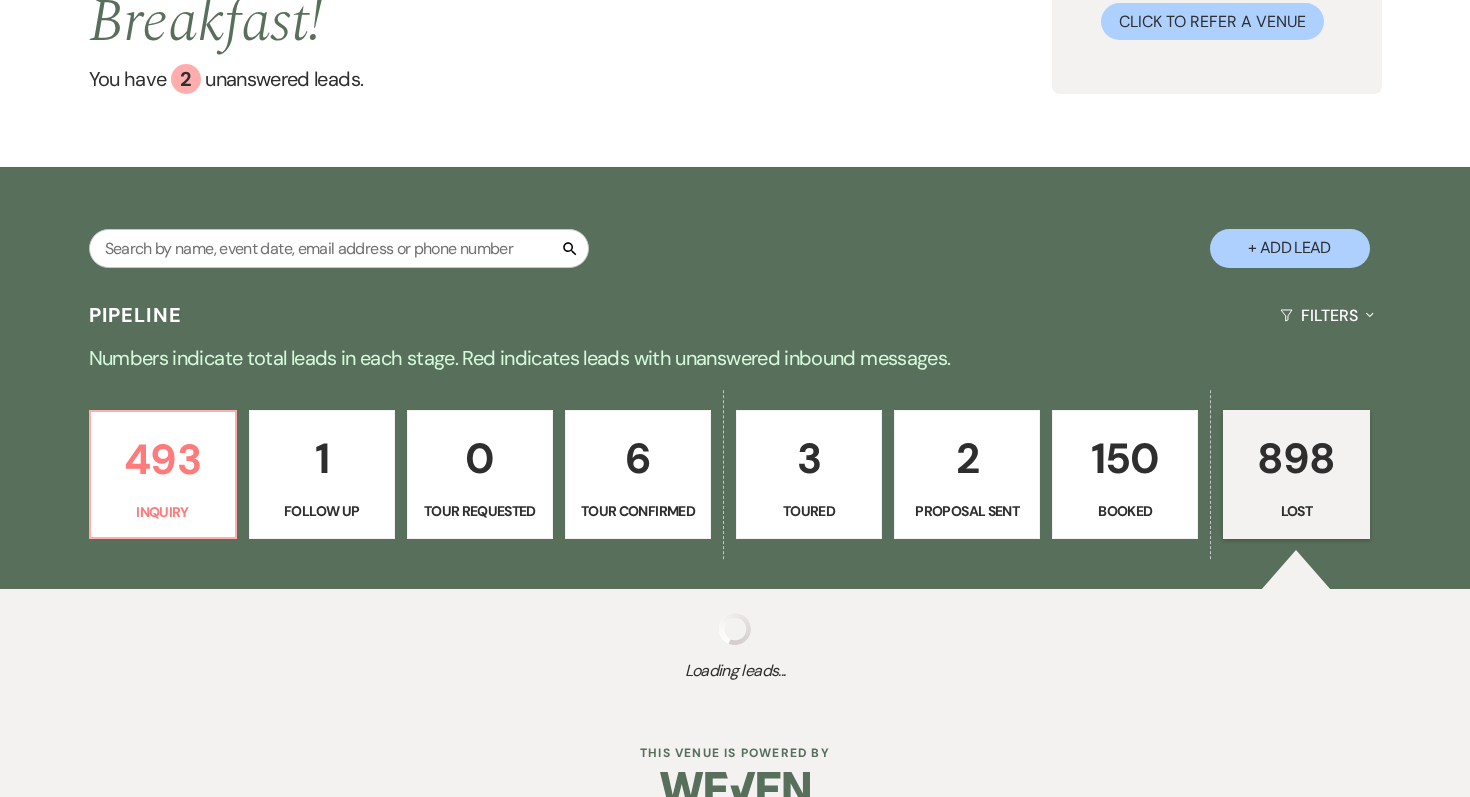 select on "8" 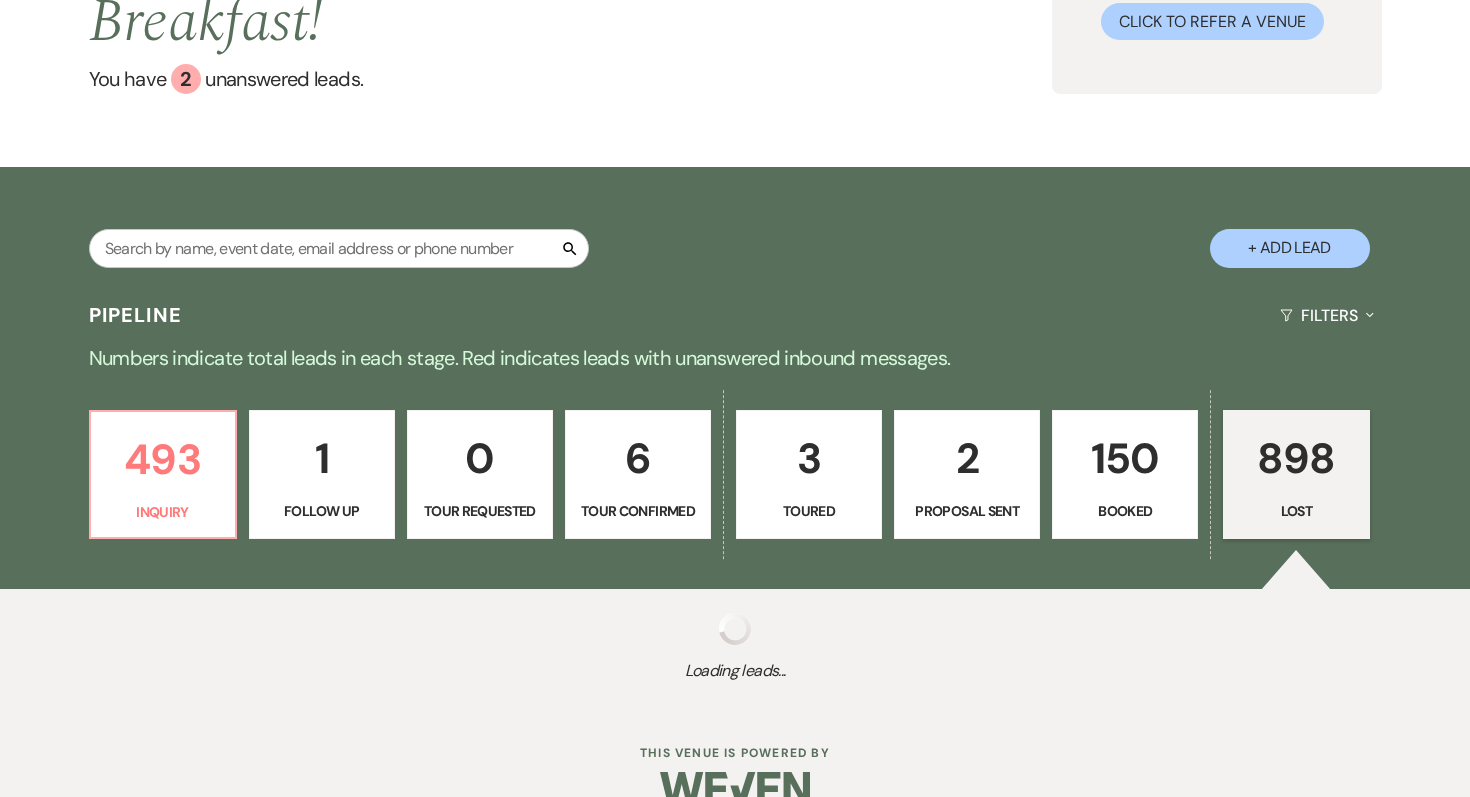select on "5" 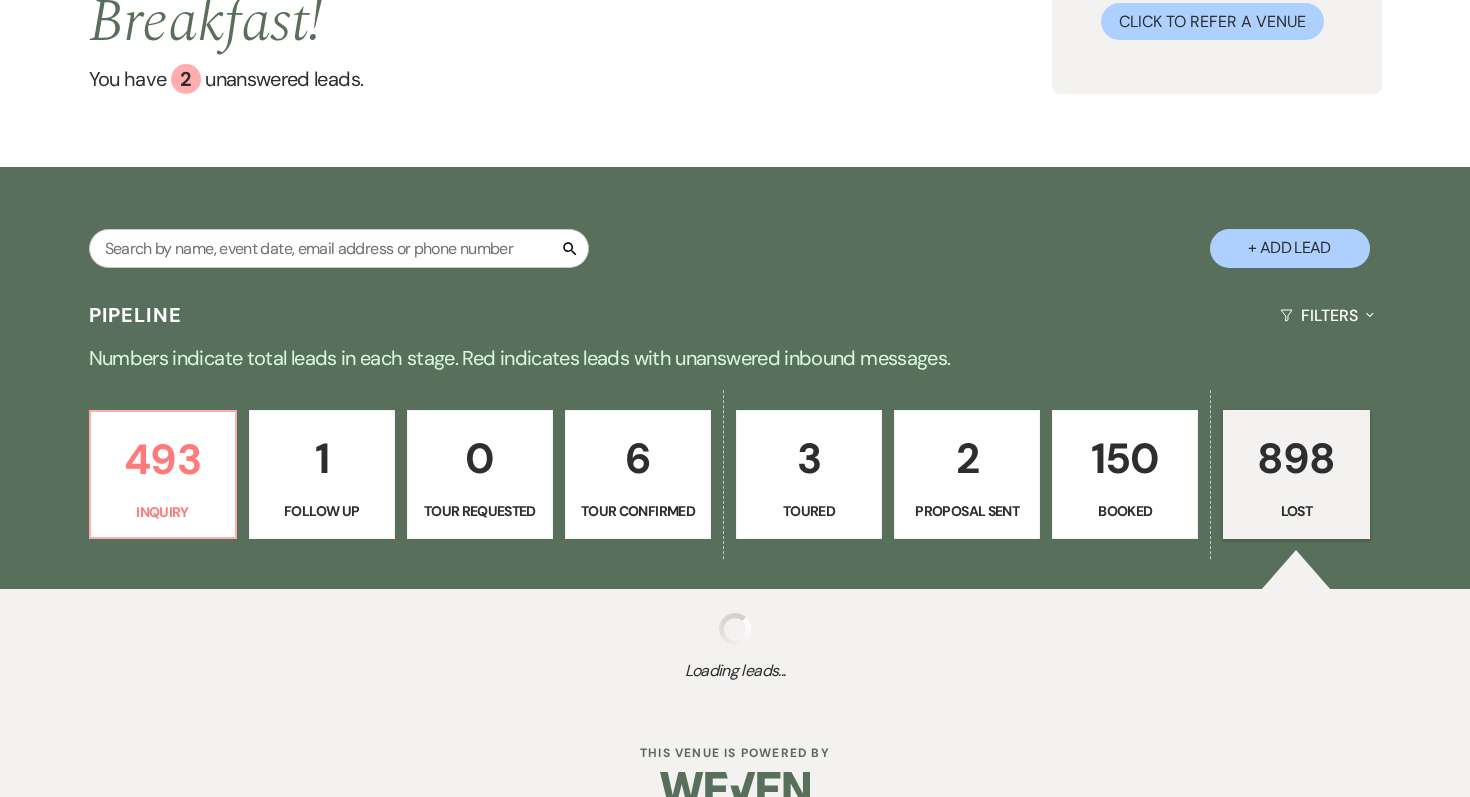 select on "8" 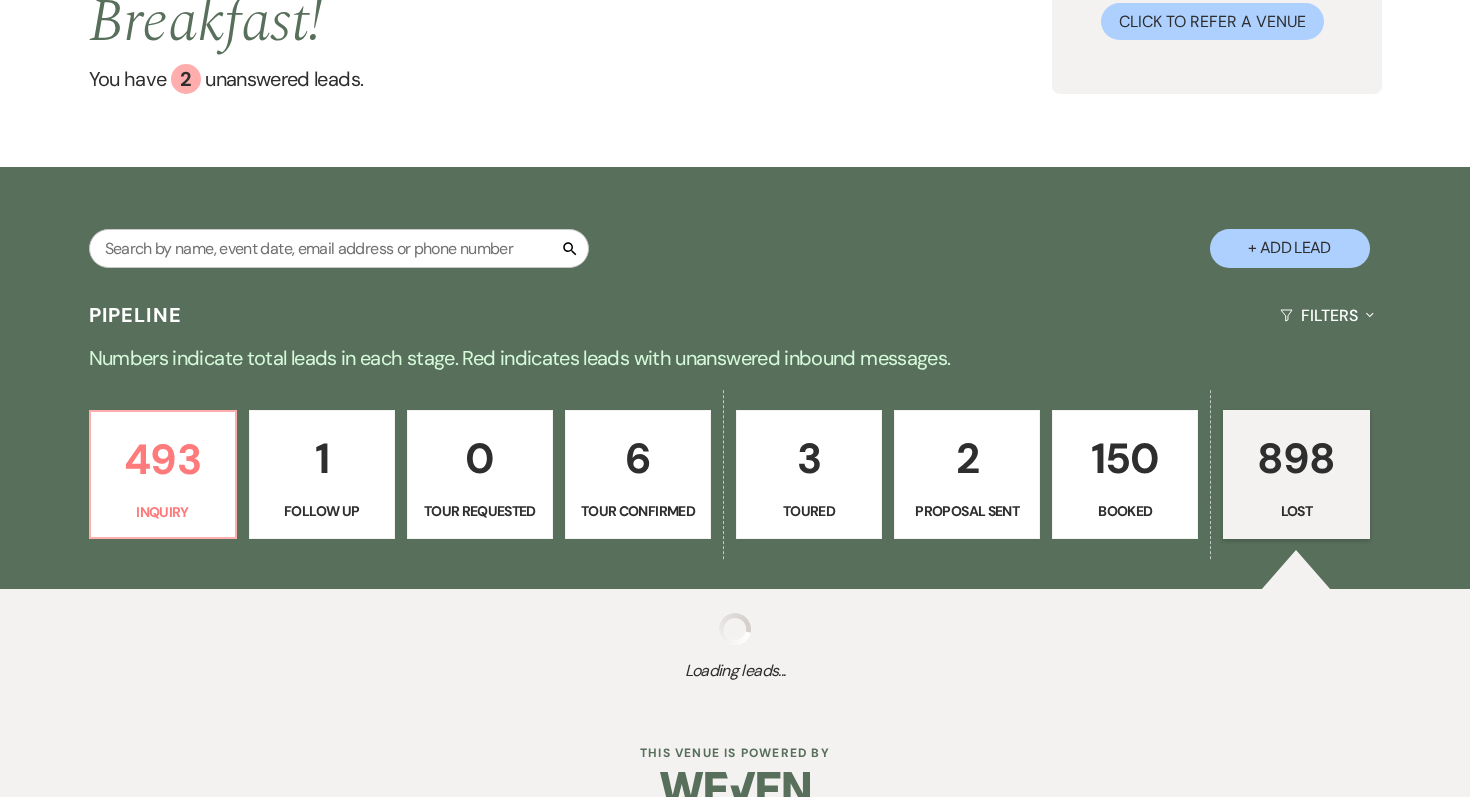 select on "5" 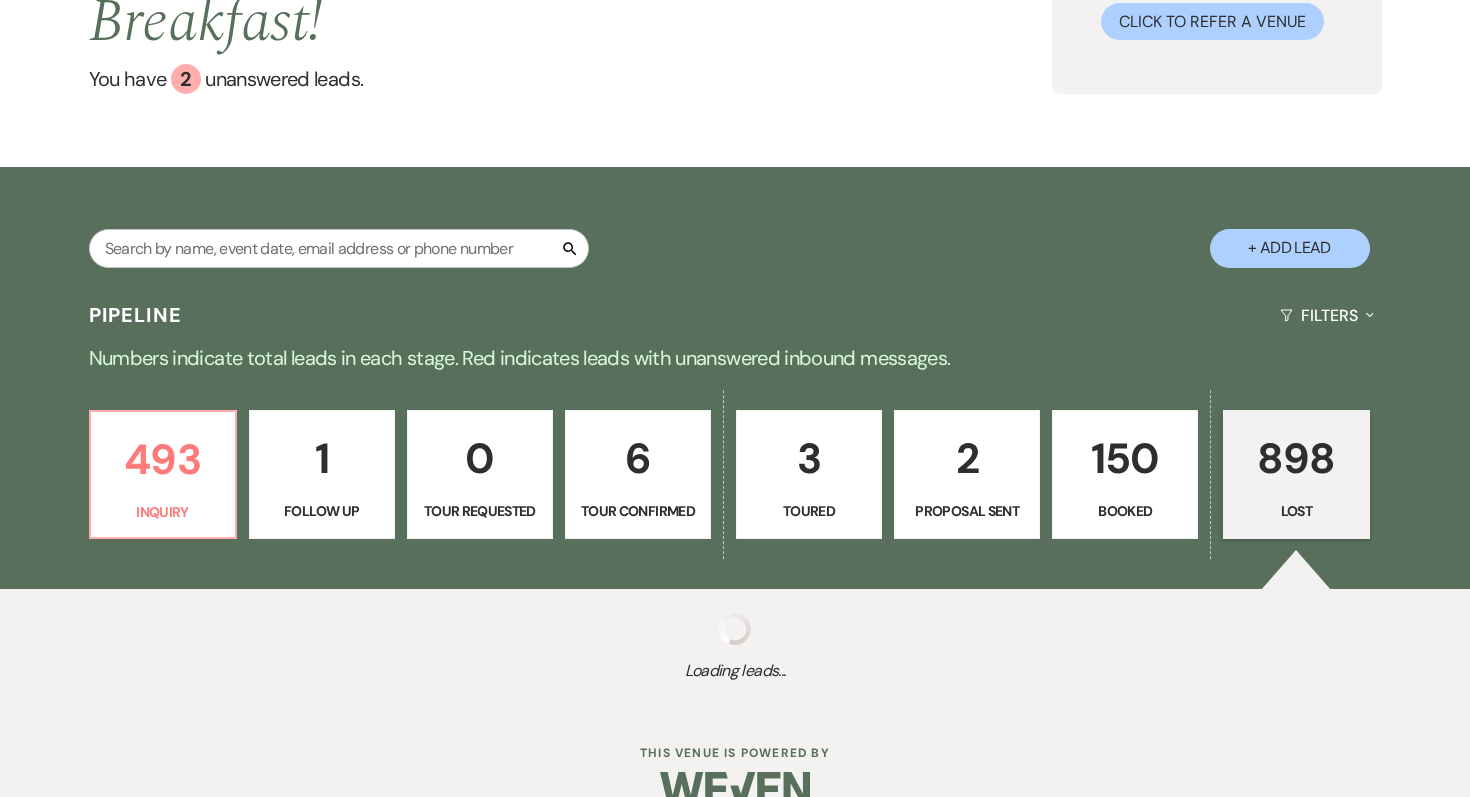 select on "8" 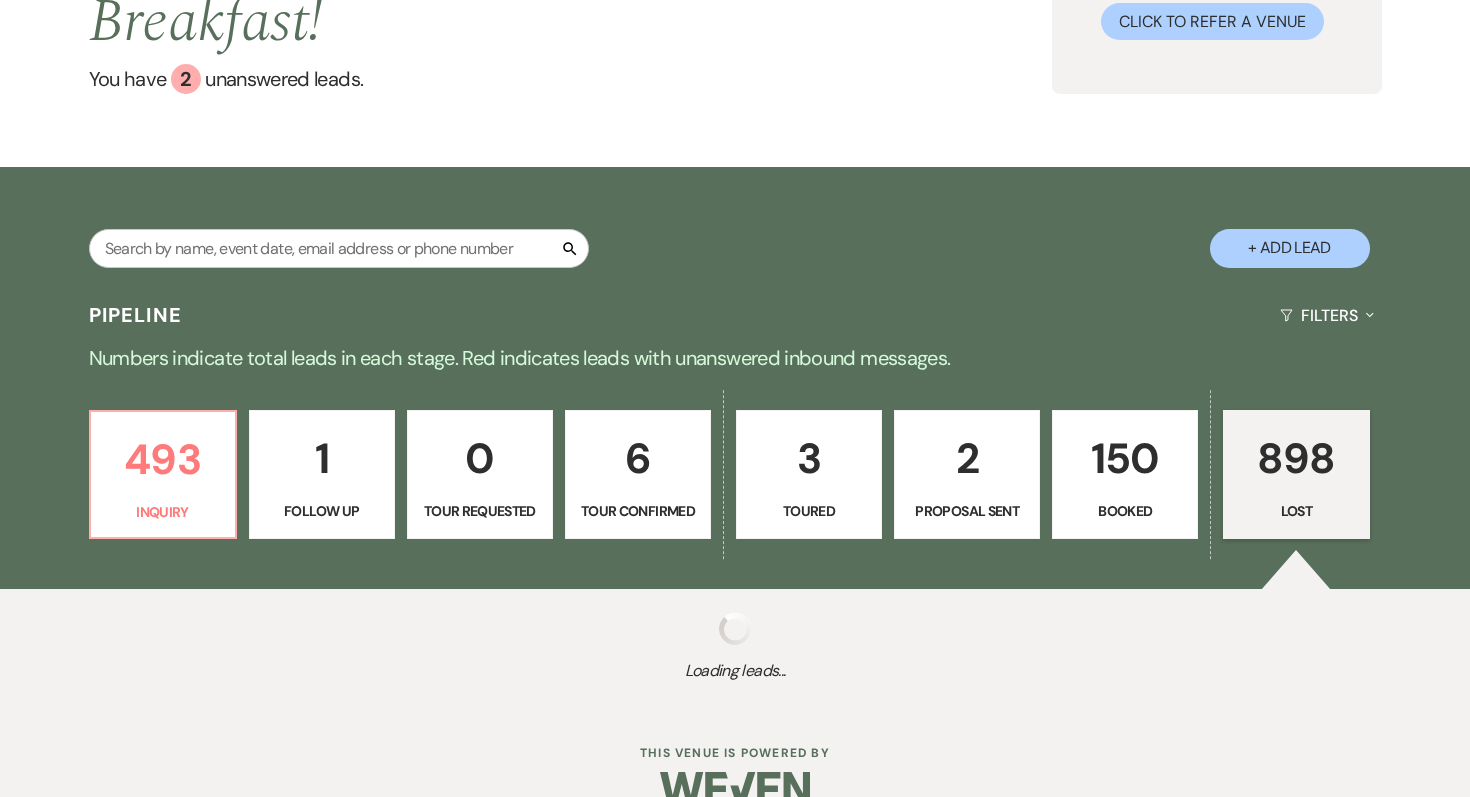 select on "5" 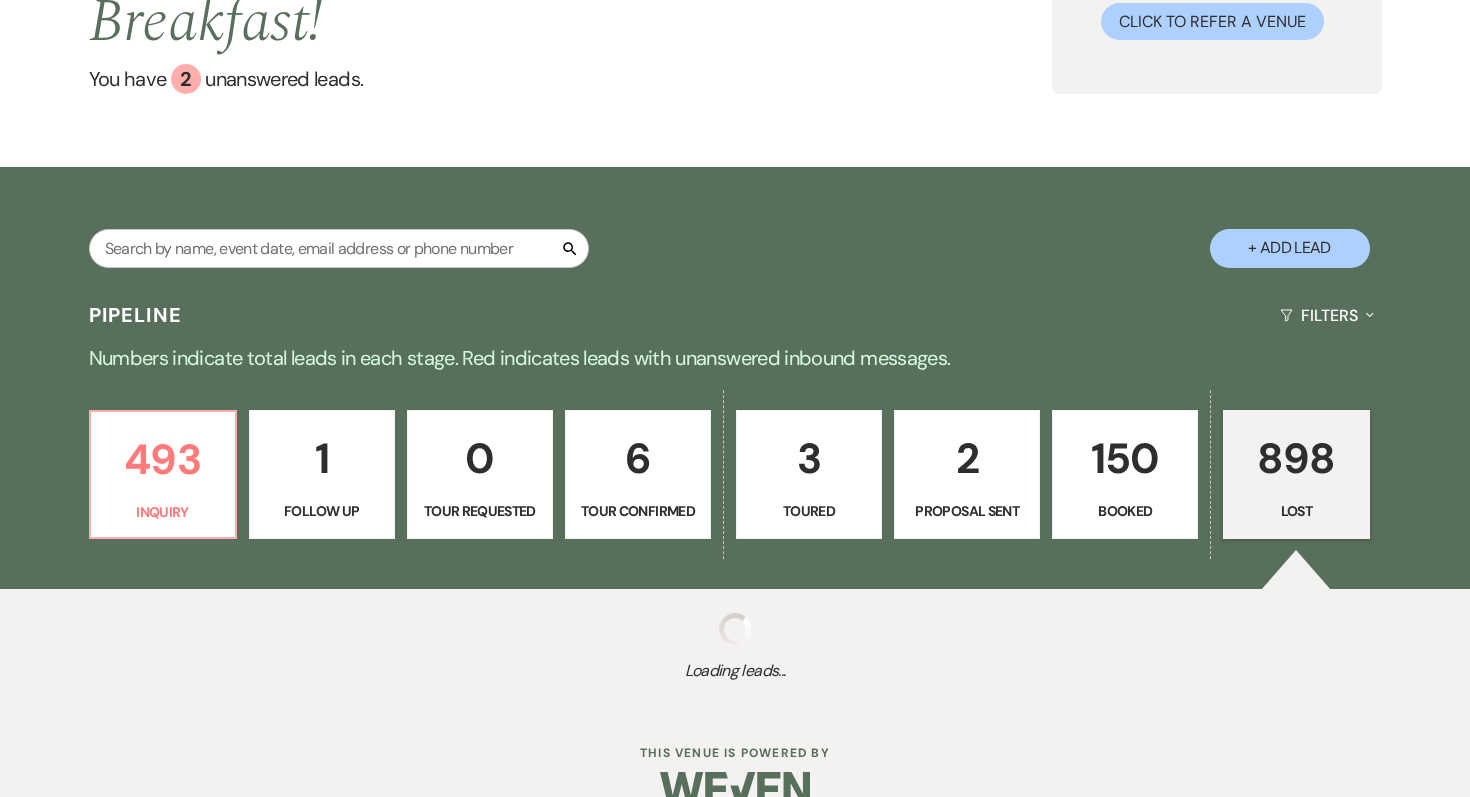 select on "8" 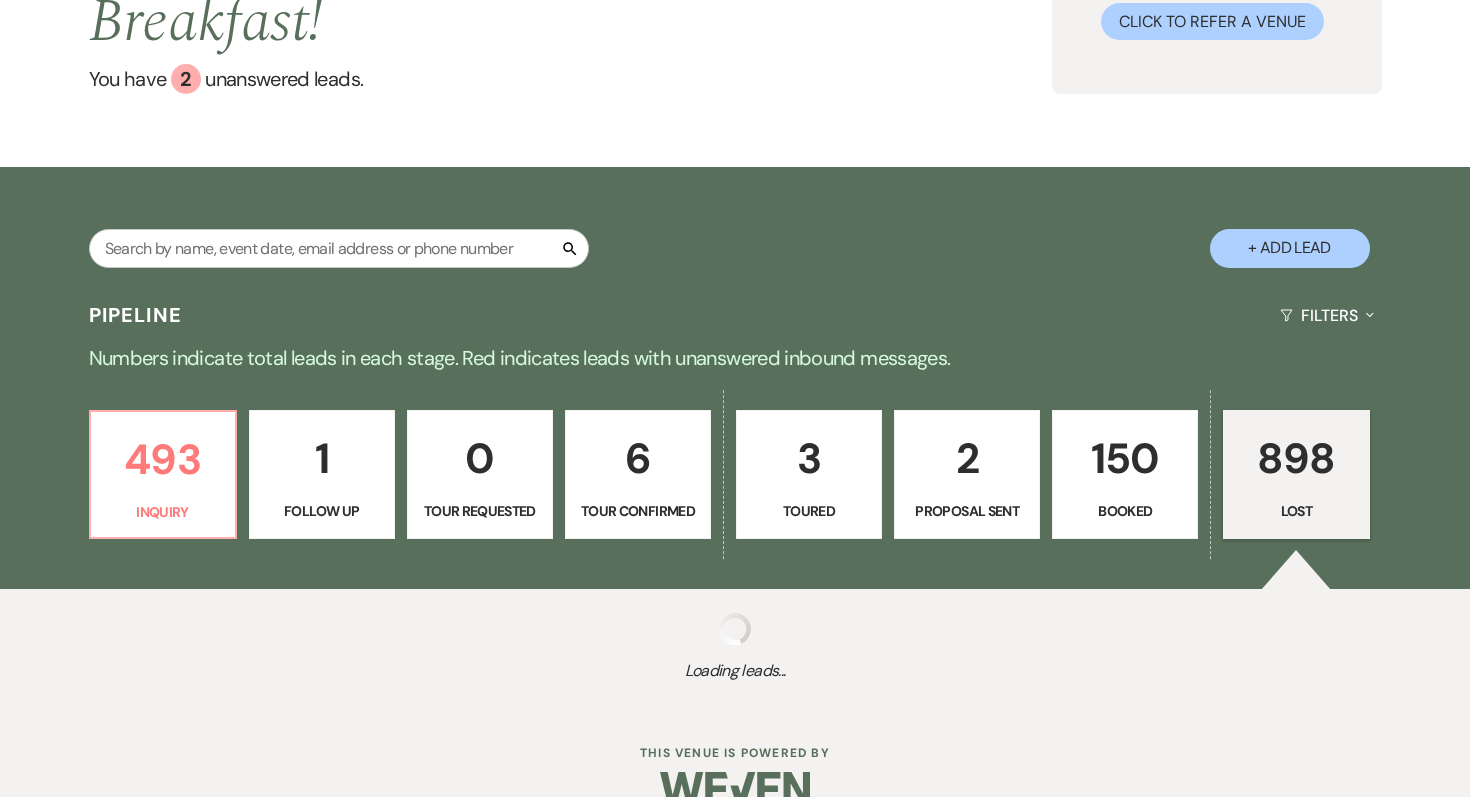 select on "5" 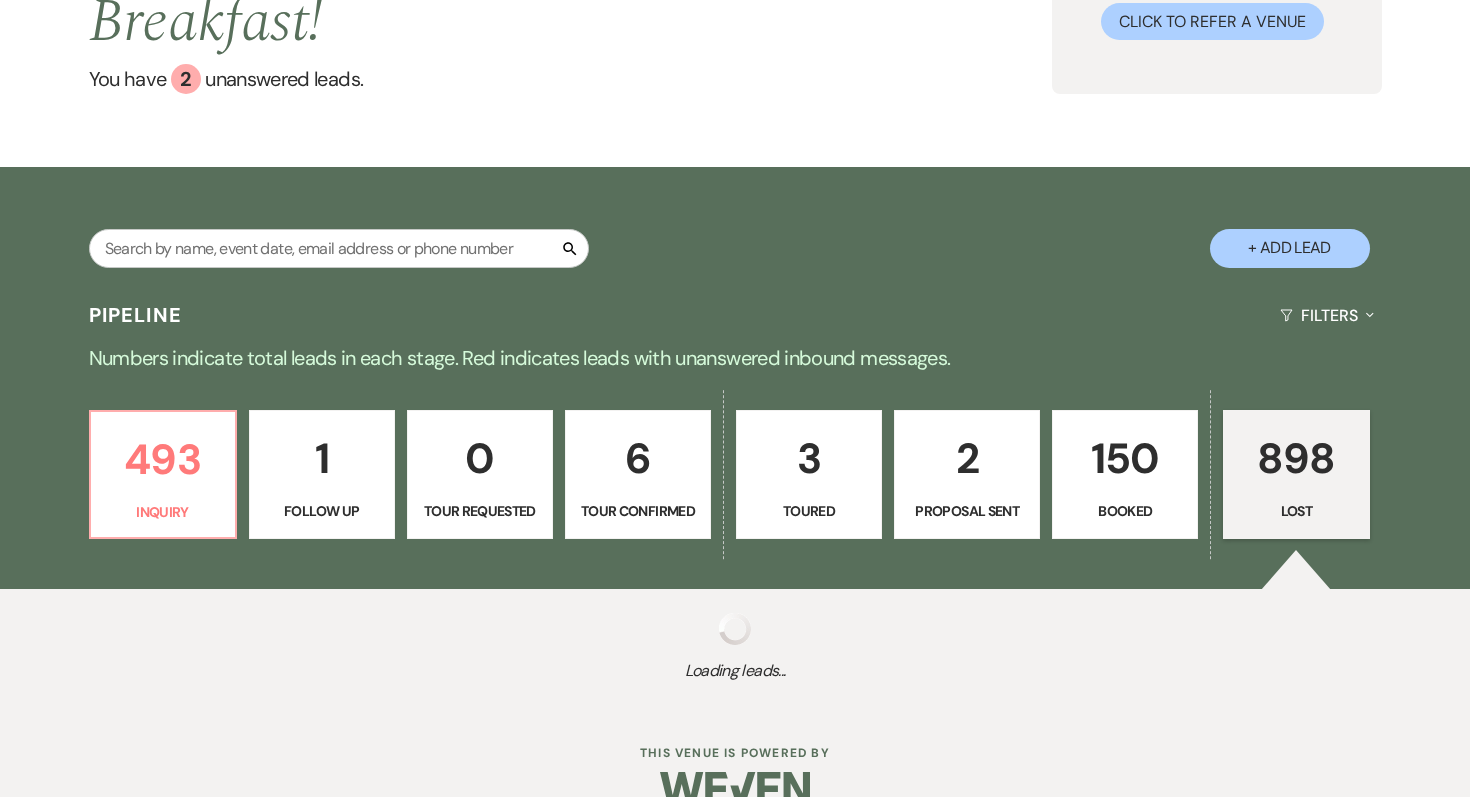 select on "8" 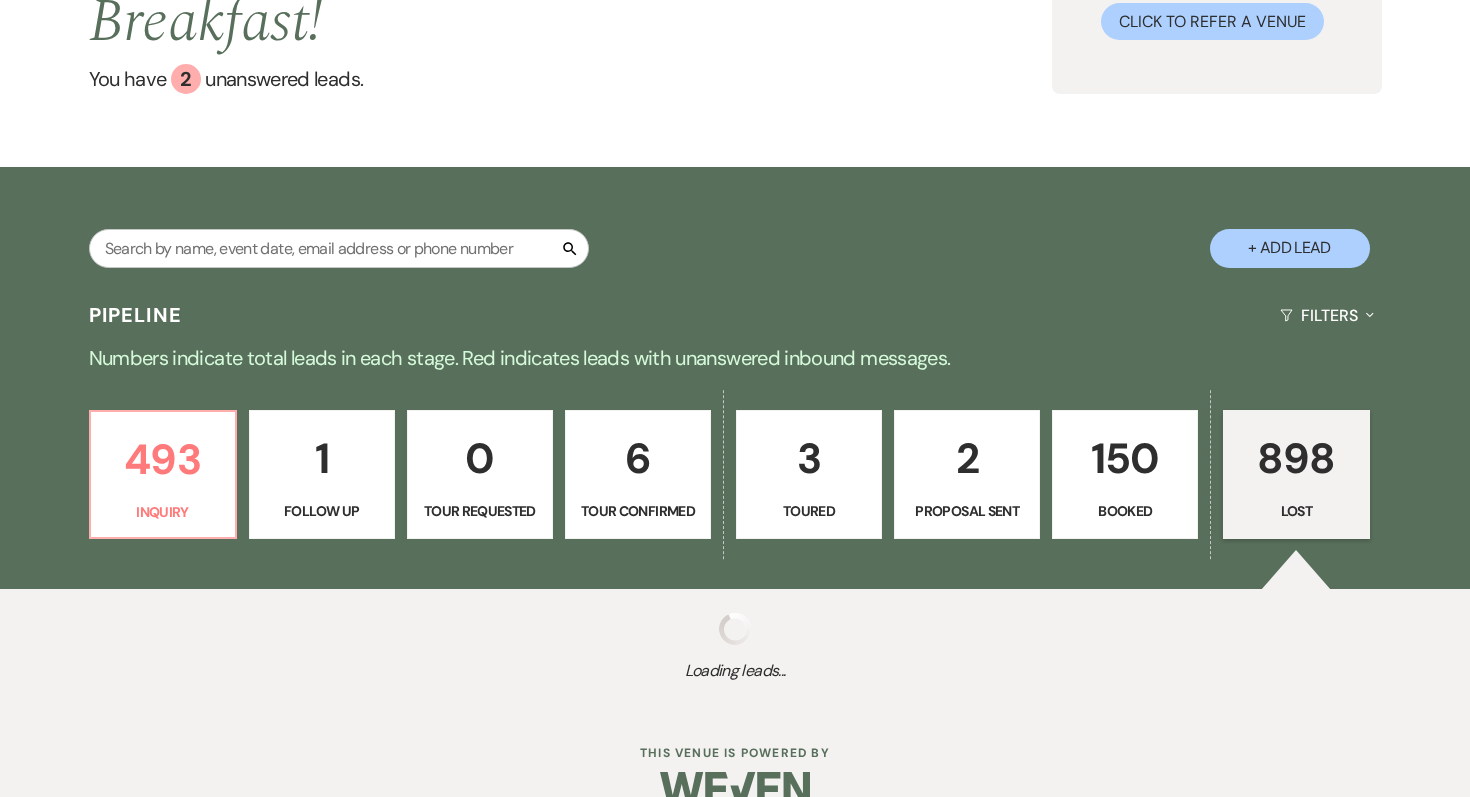 select on "5" 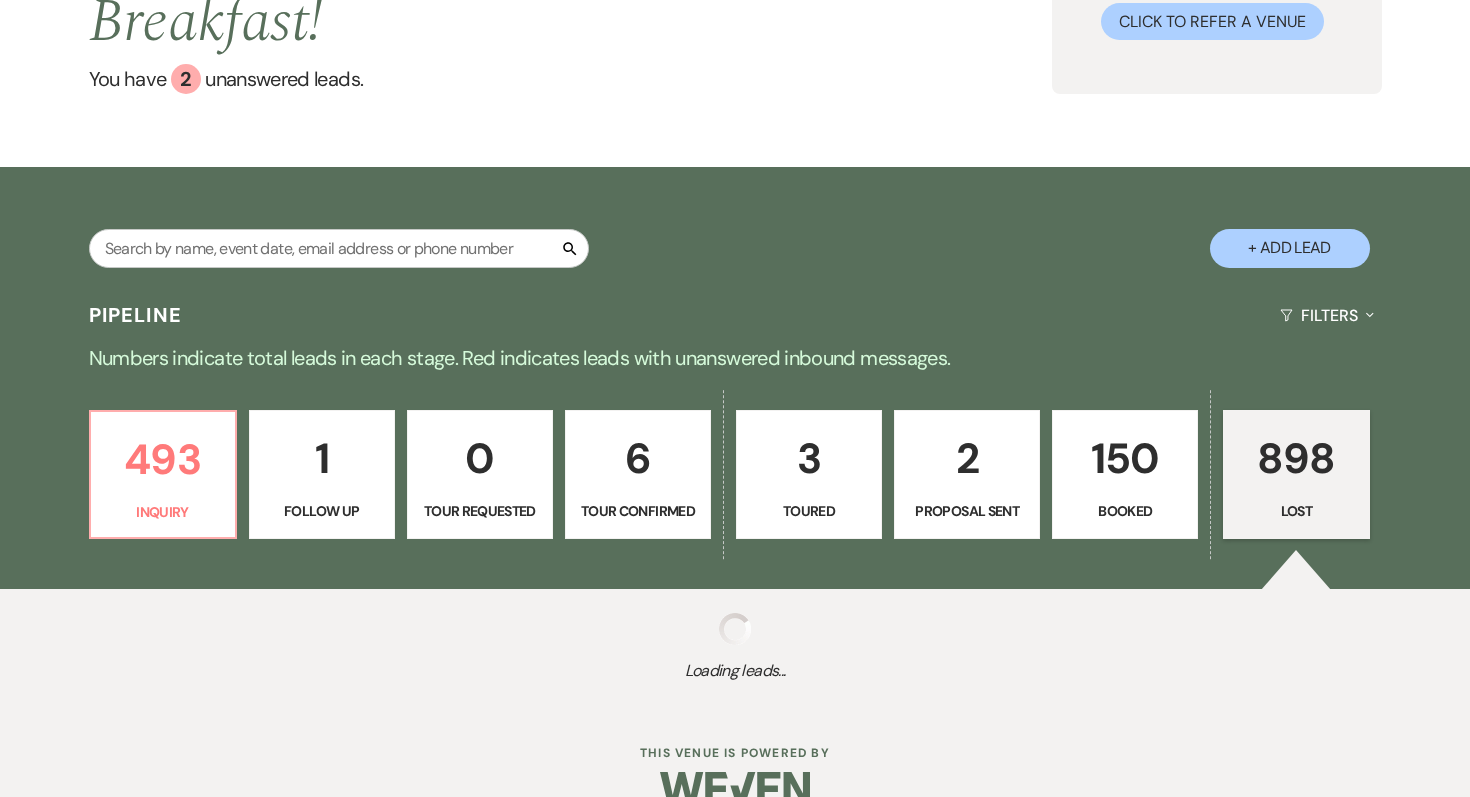 select on "8" 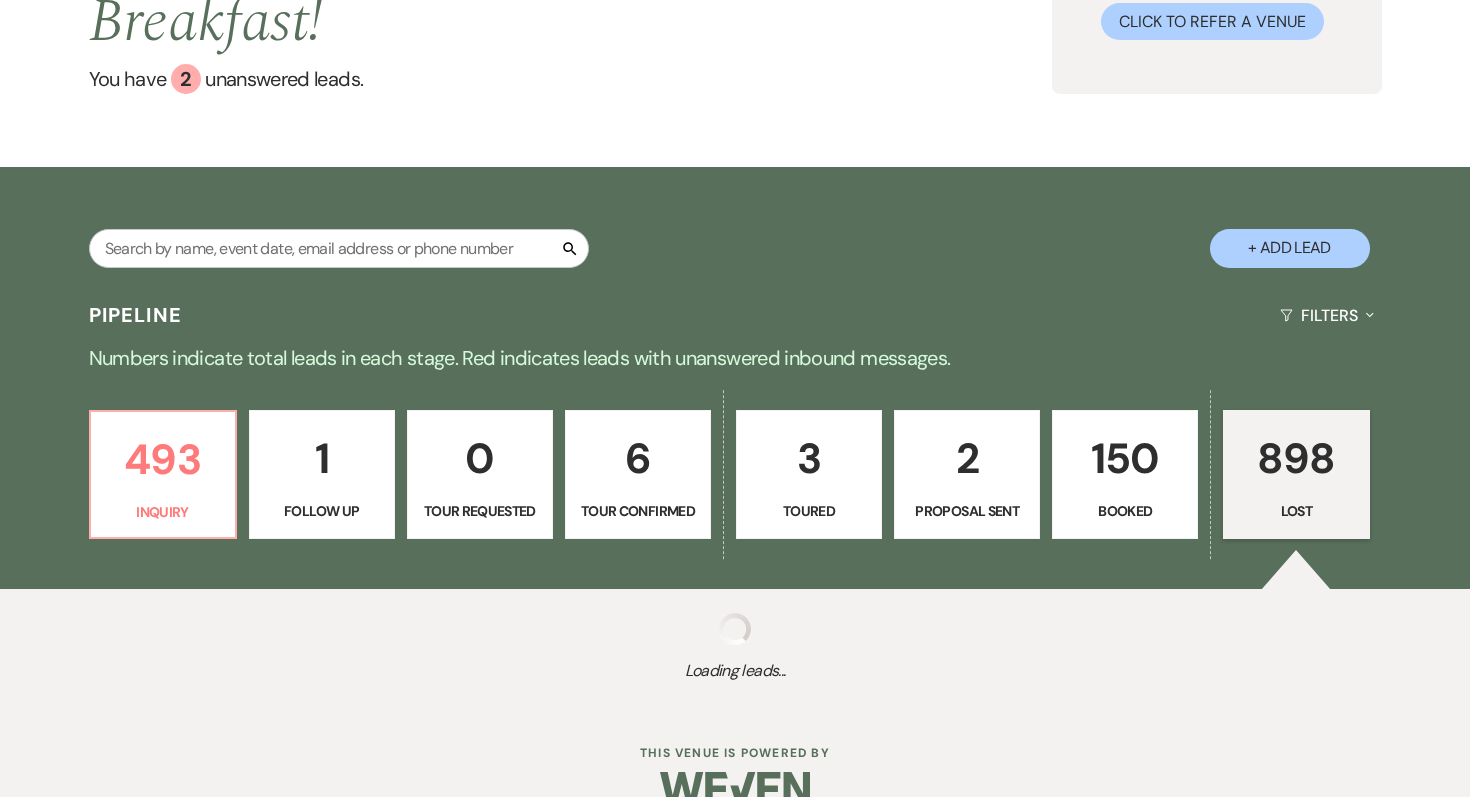 select on "5" 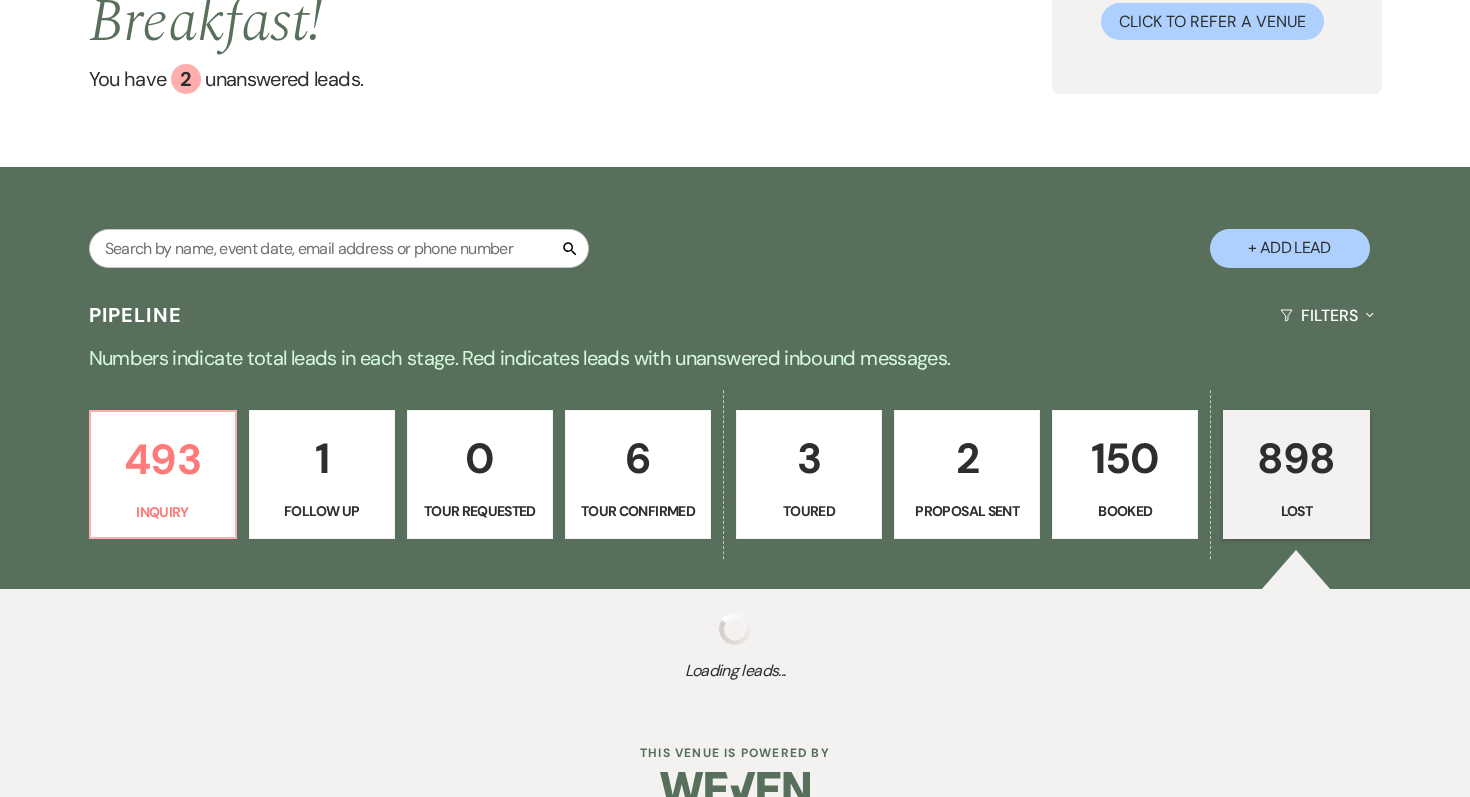 select on "8" 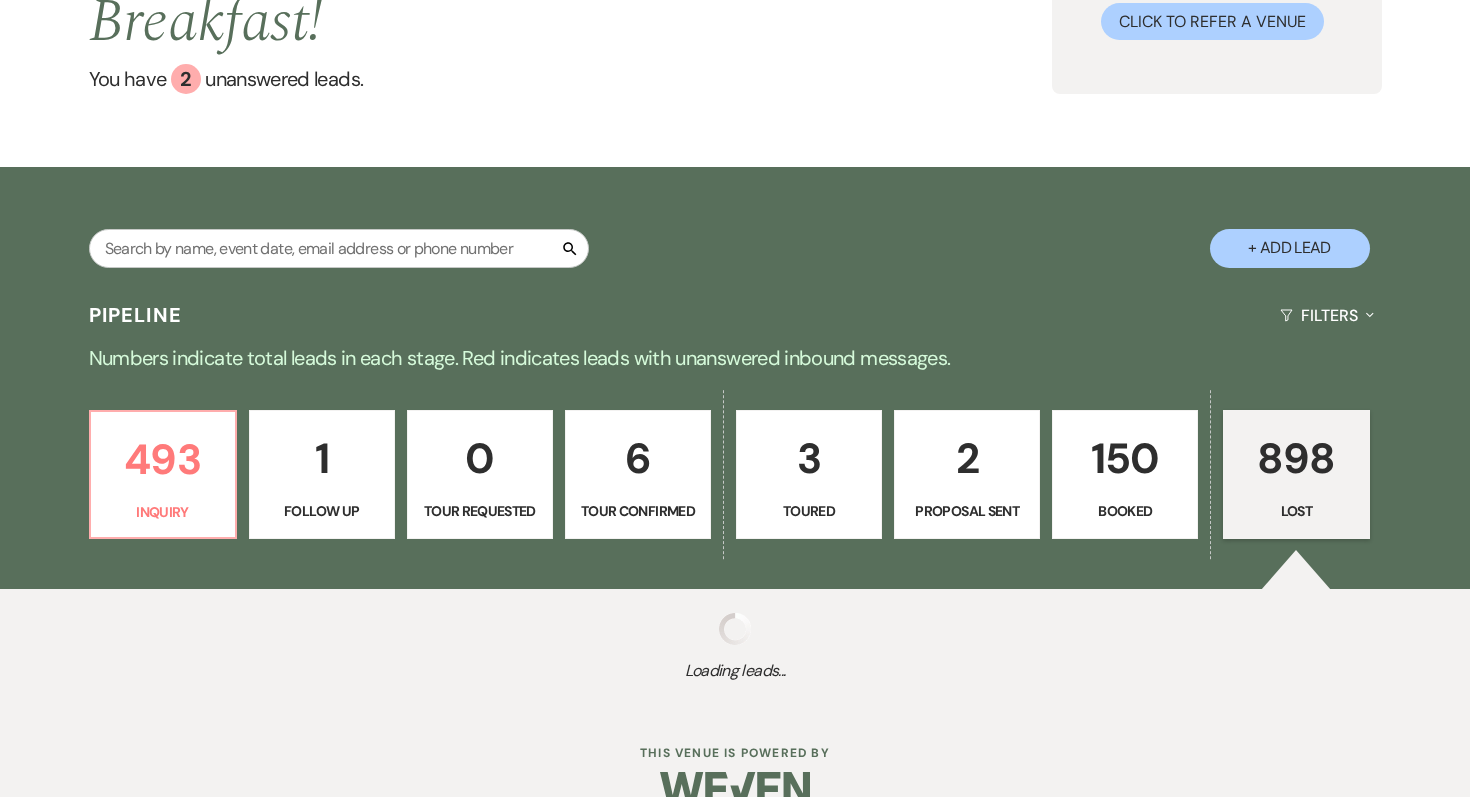 select on "7" 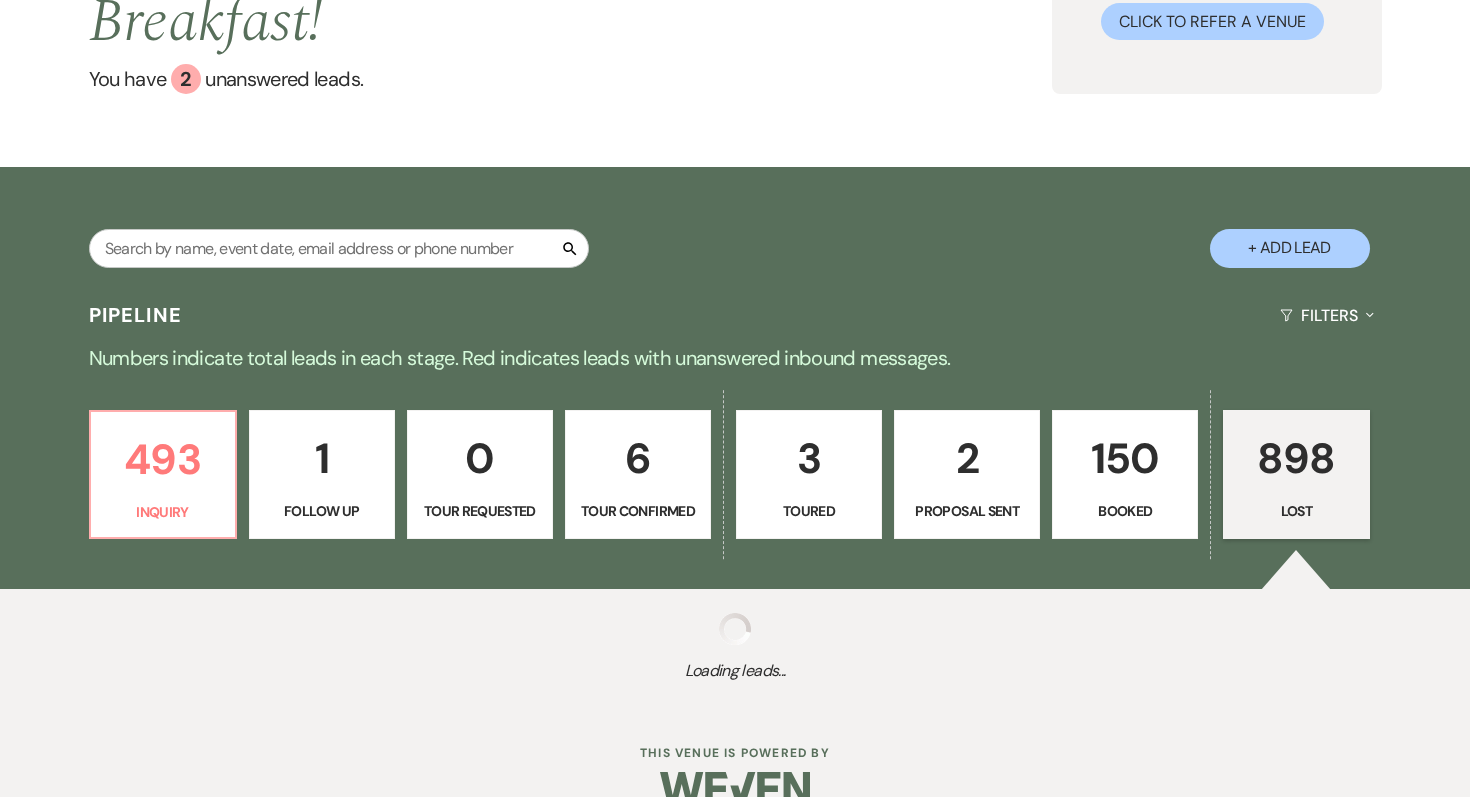 select on "8" 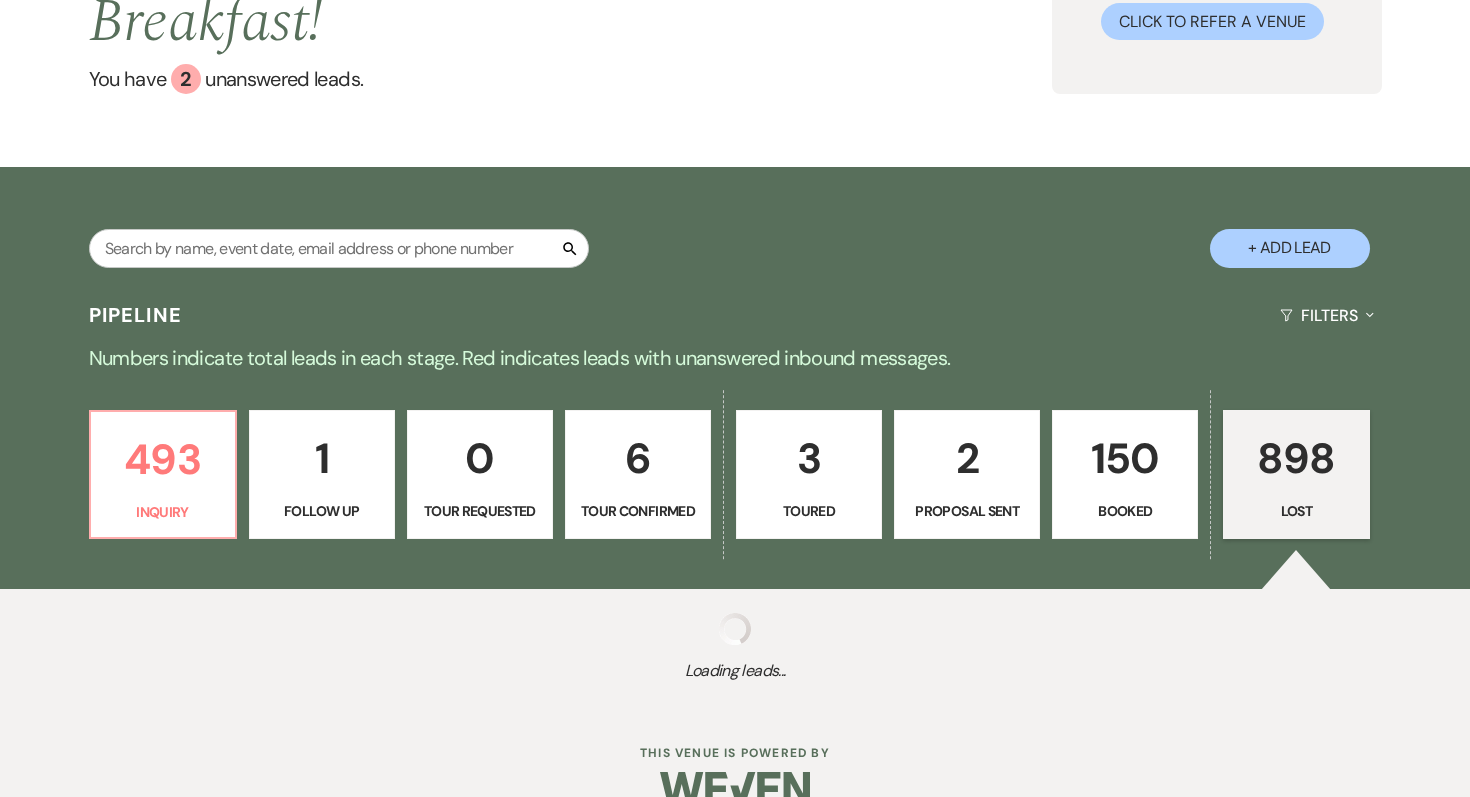 select on "5" 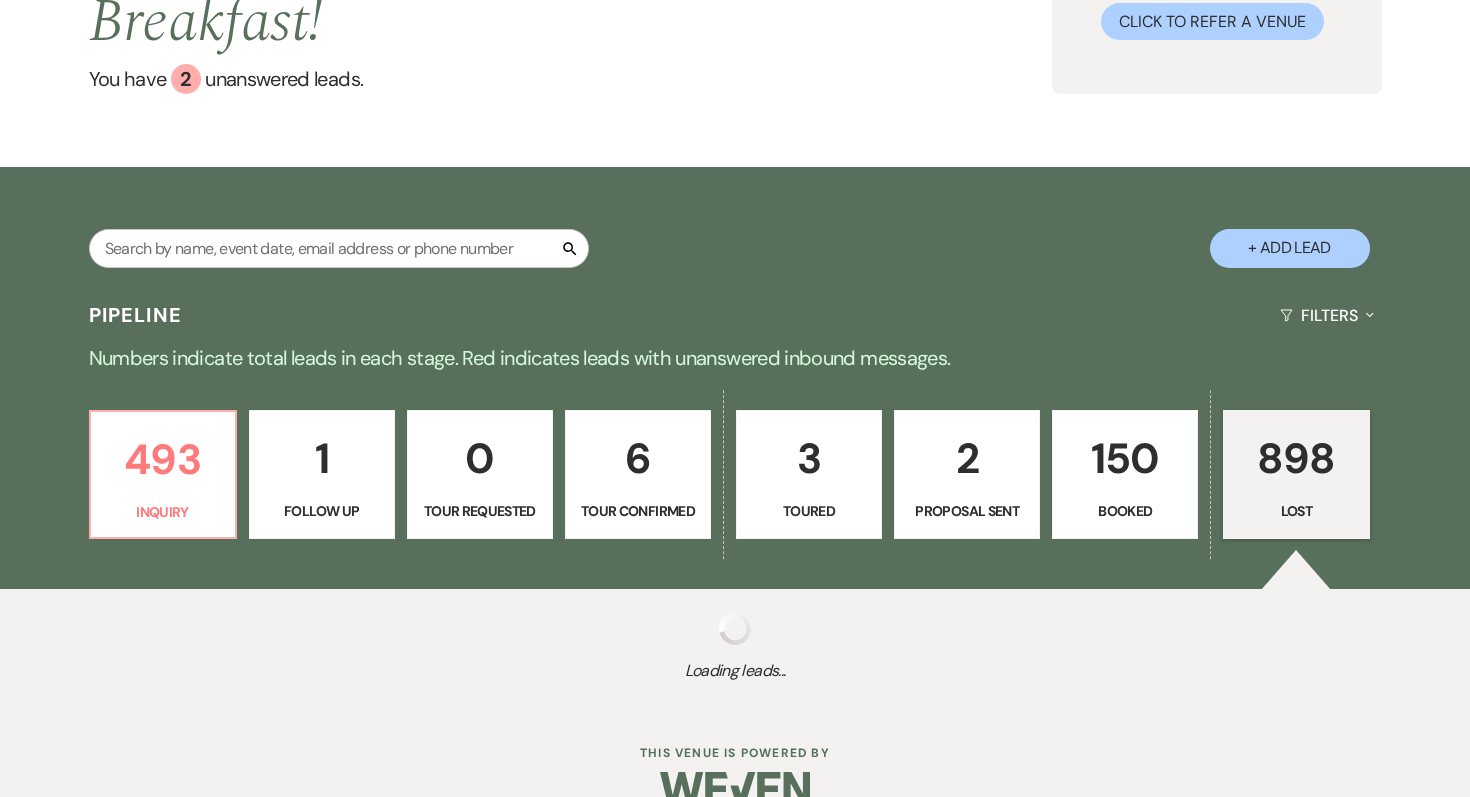 select on "8" 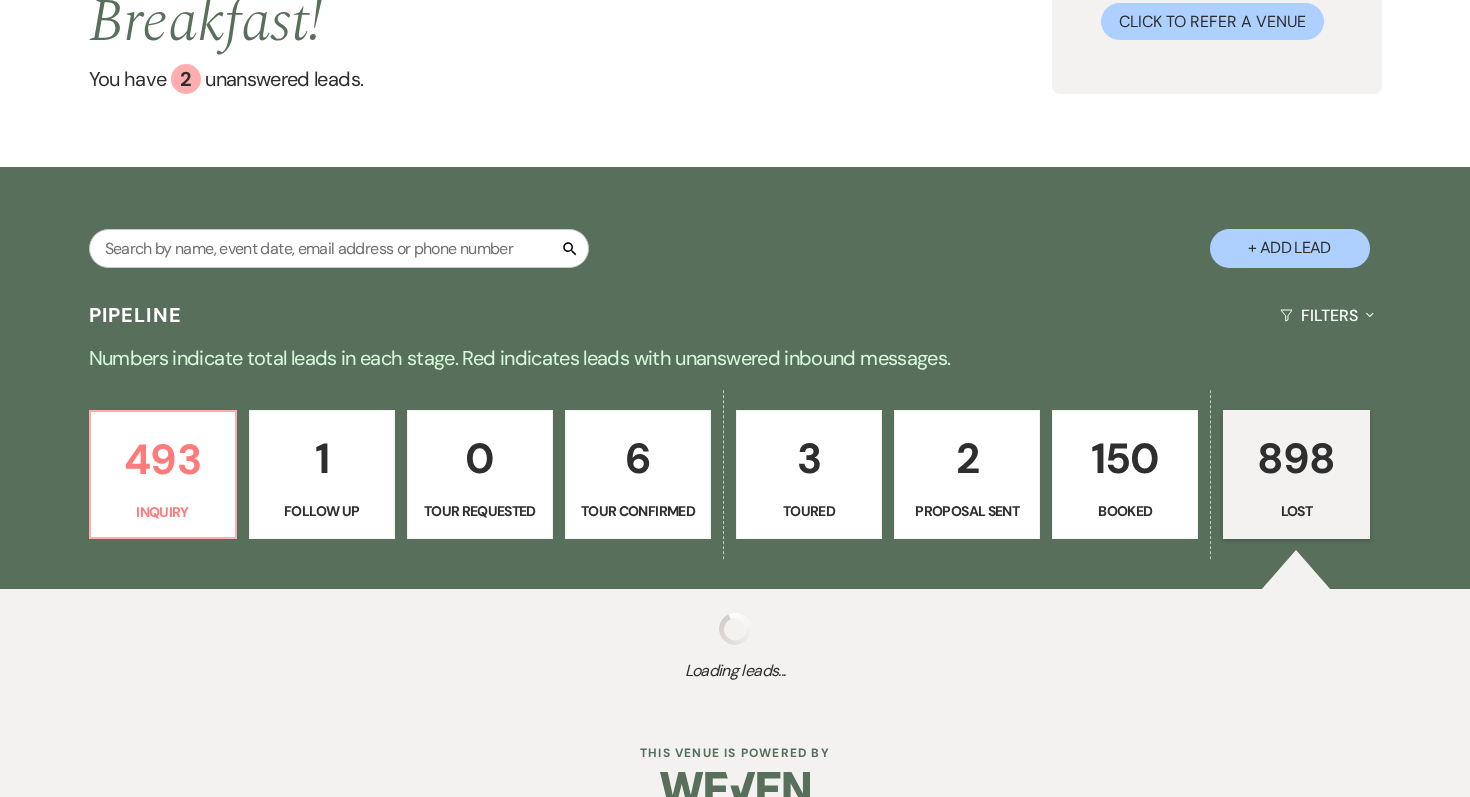 select on "11" 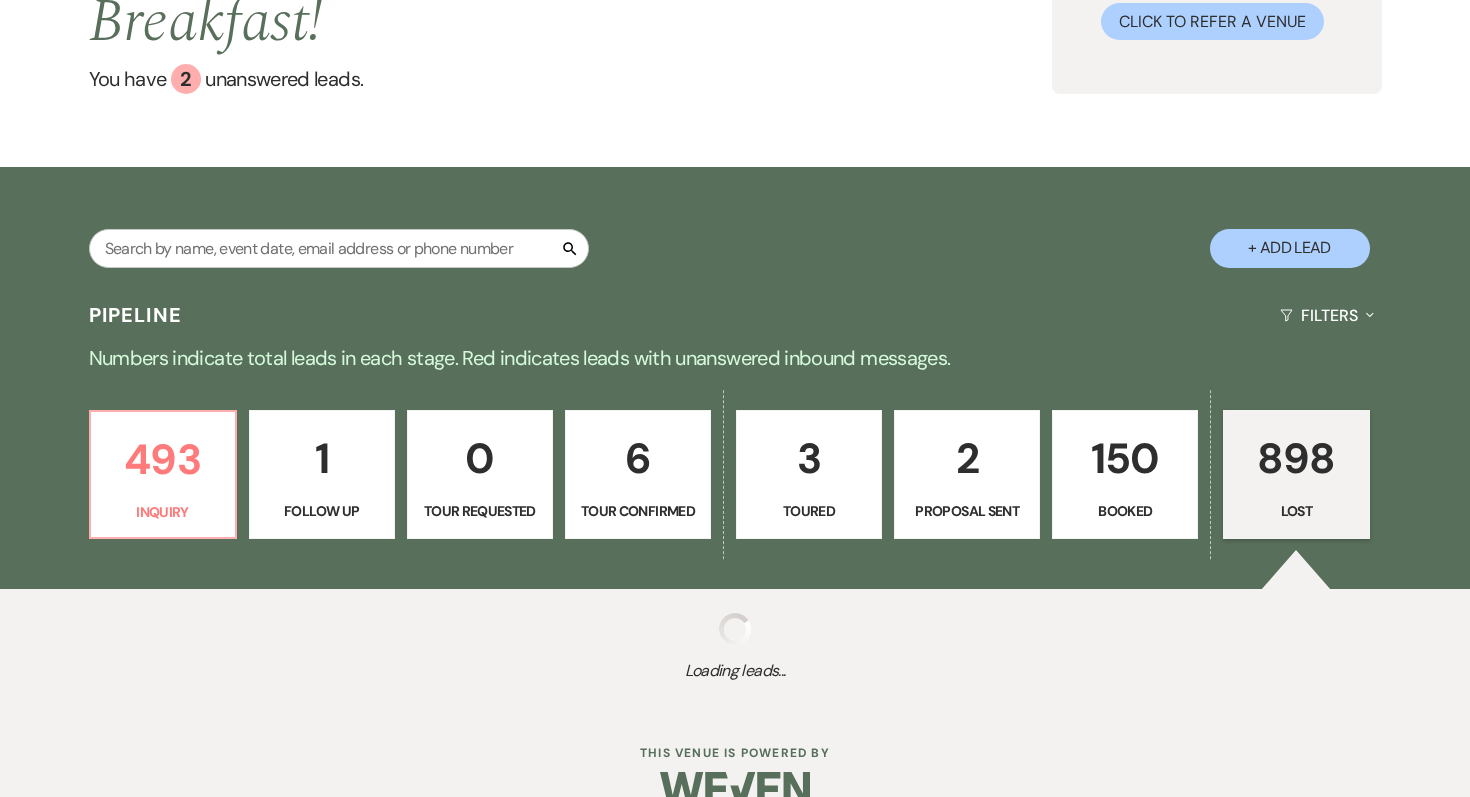 select on "8" 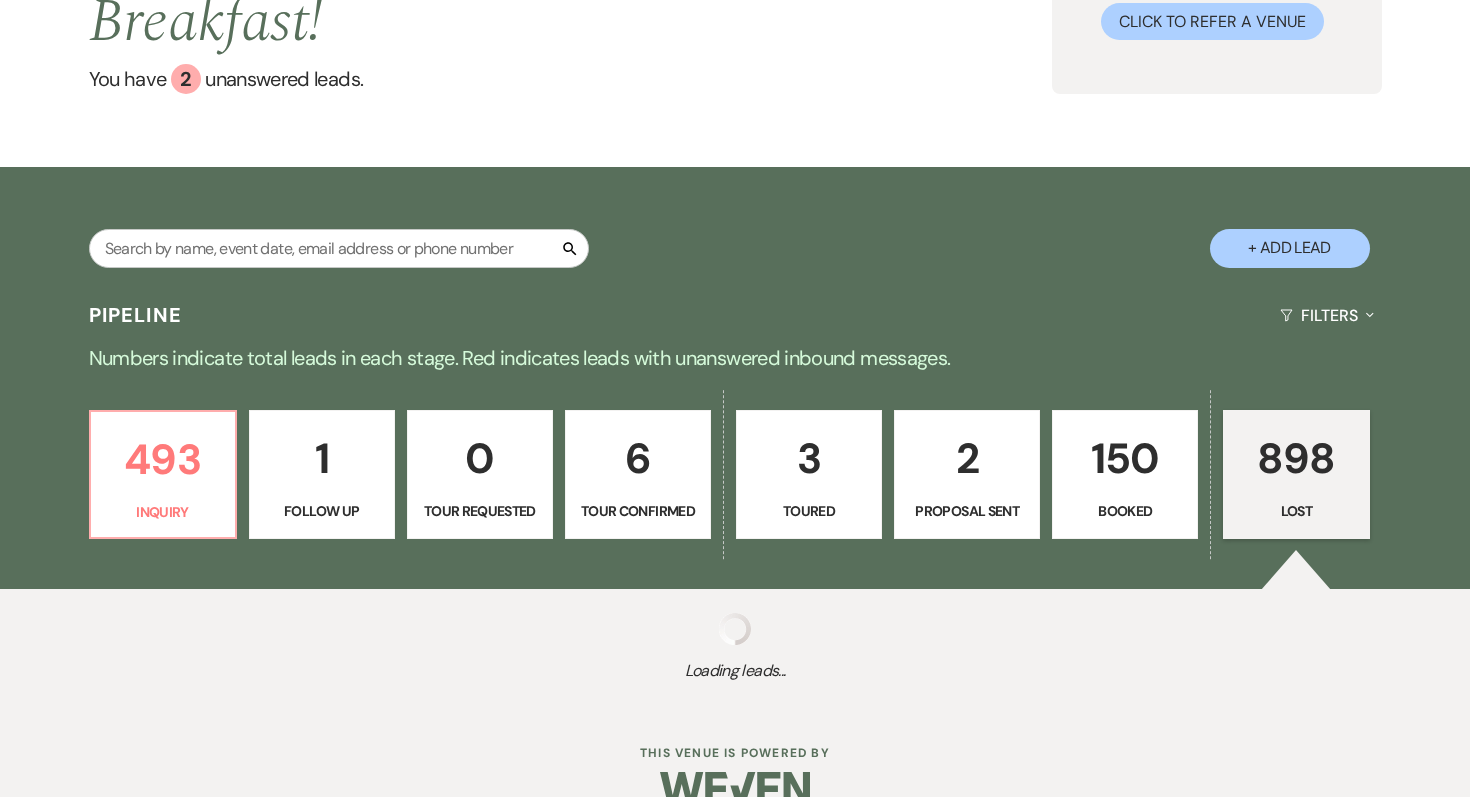 select on "5" 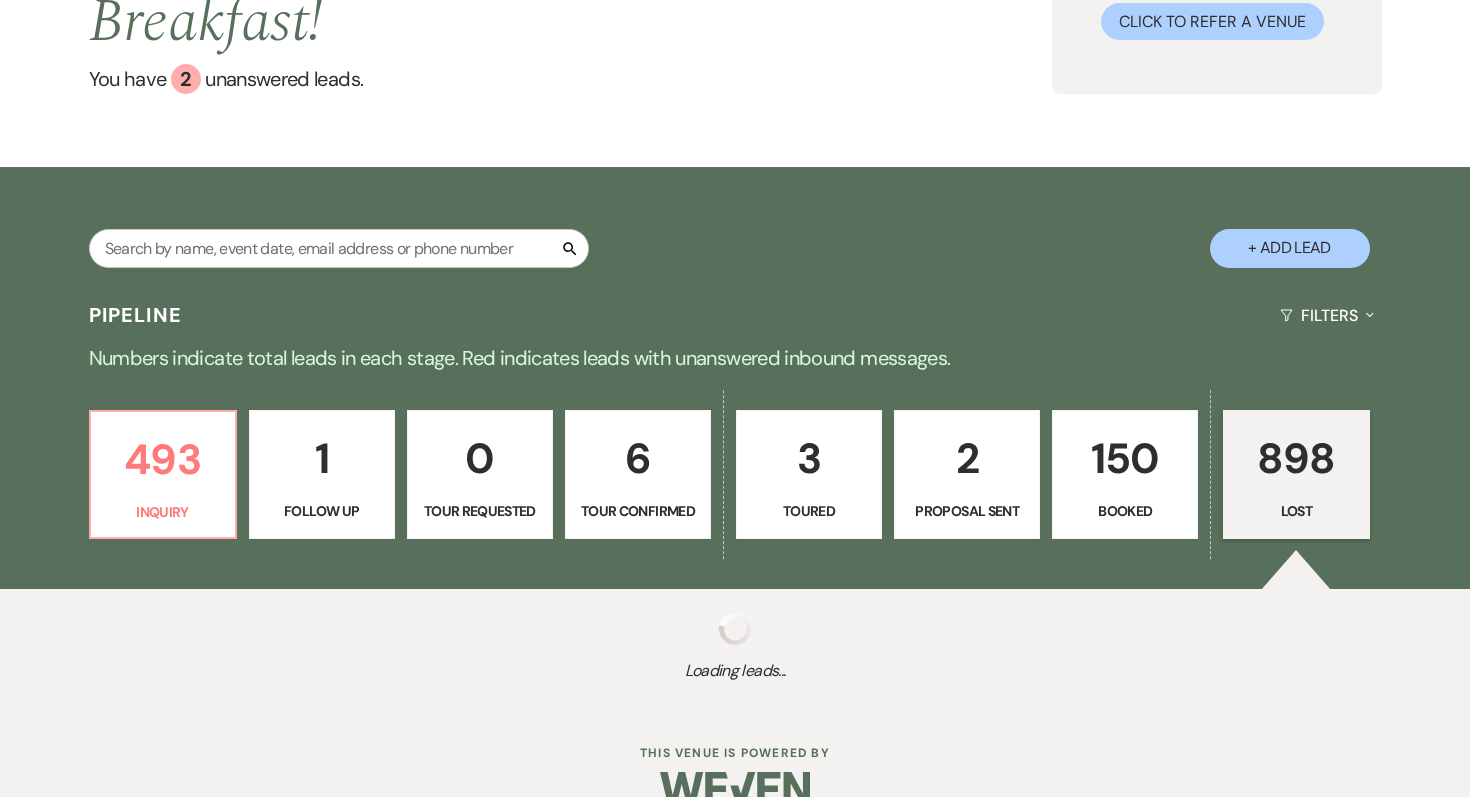 select on "8" 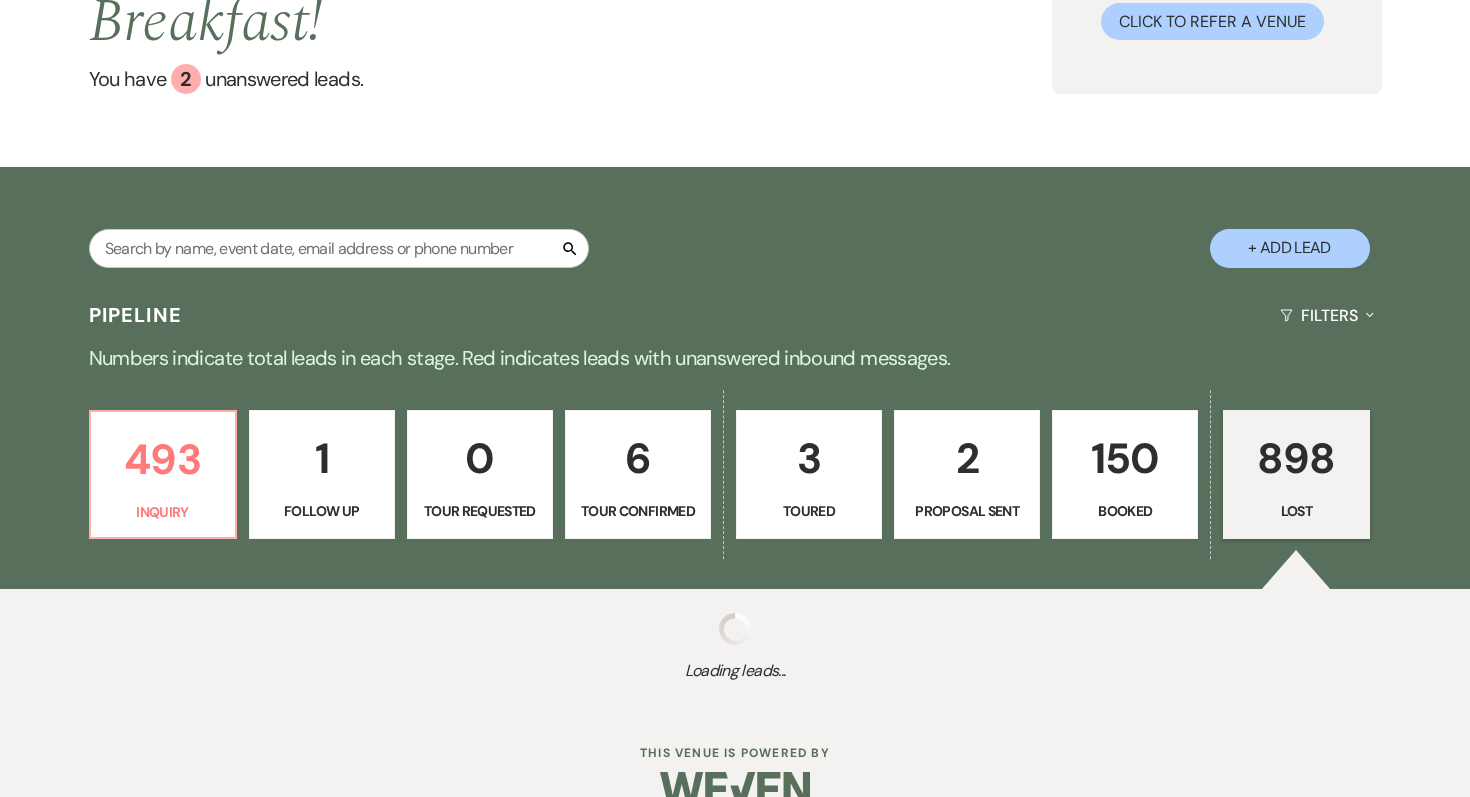 select on "5" 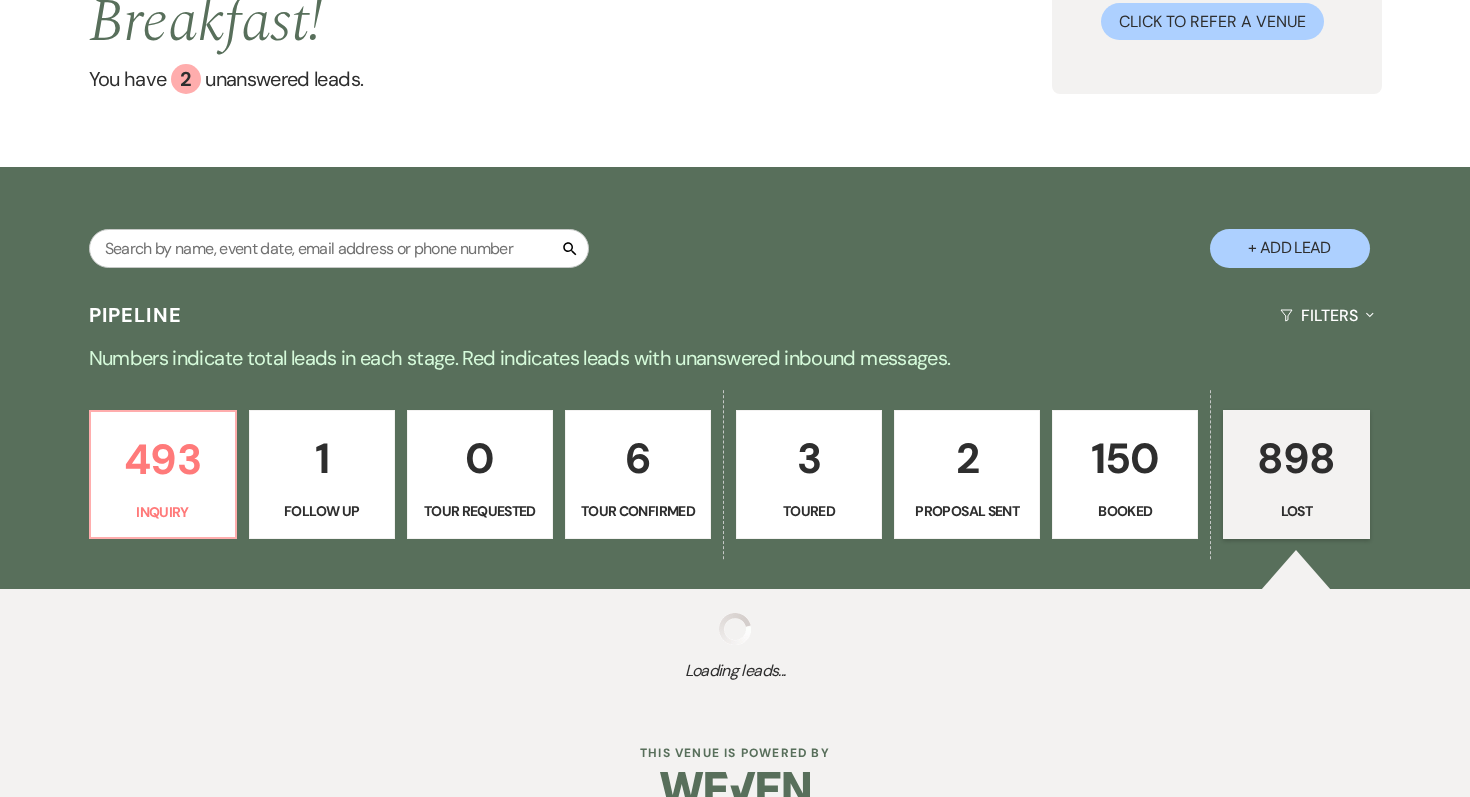 select on "8" 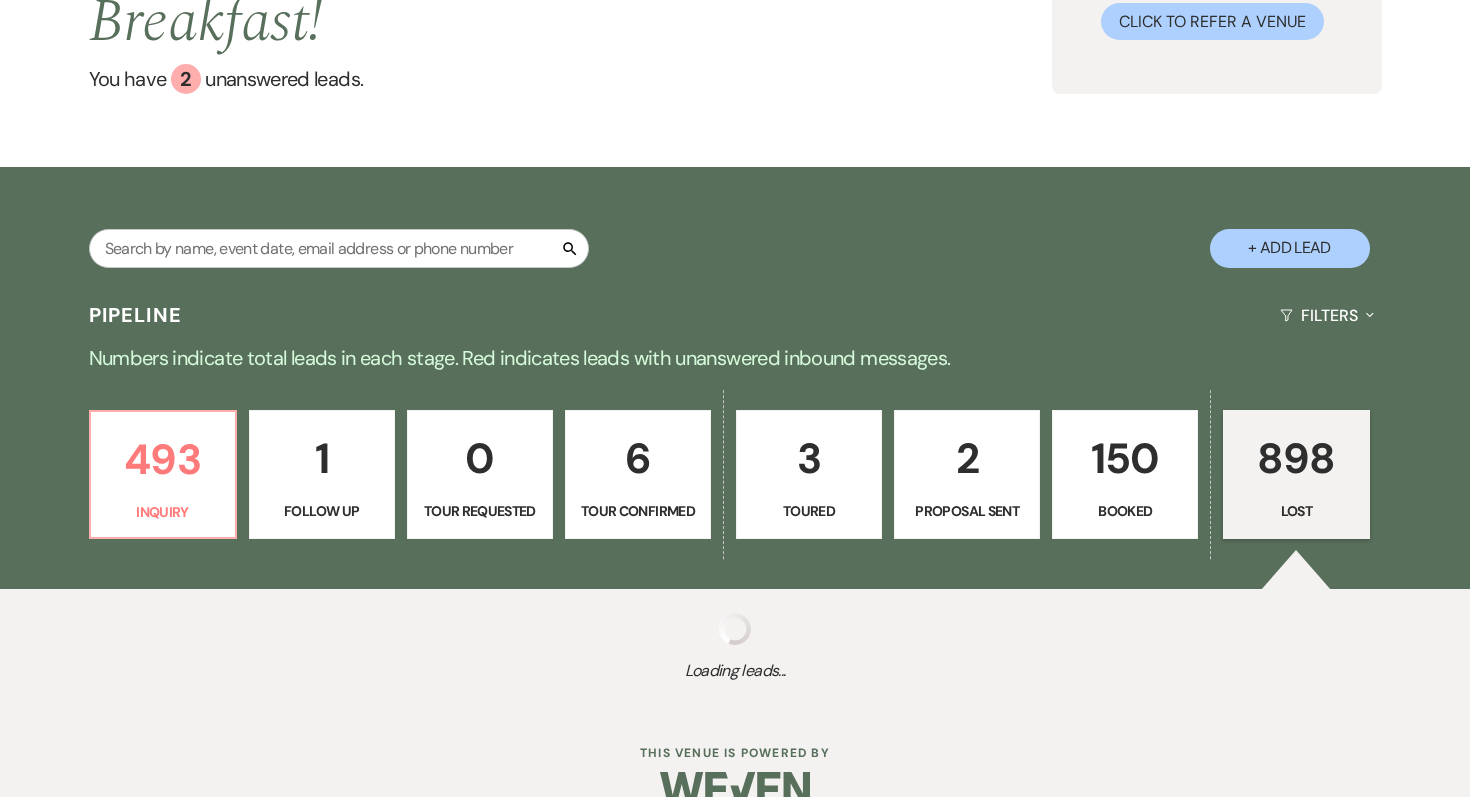 select on "10" 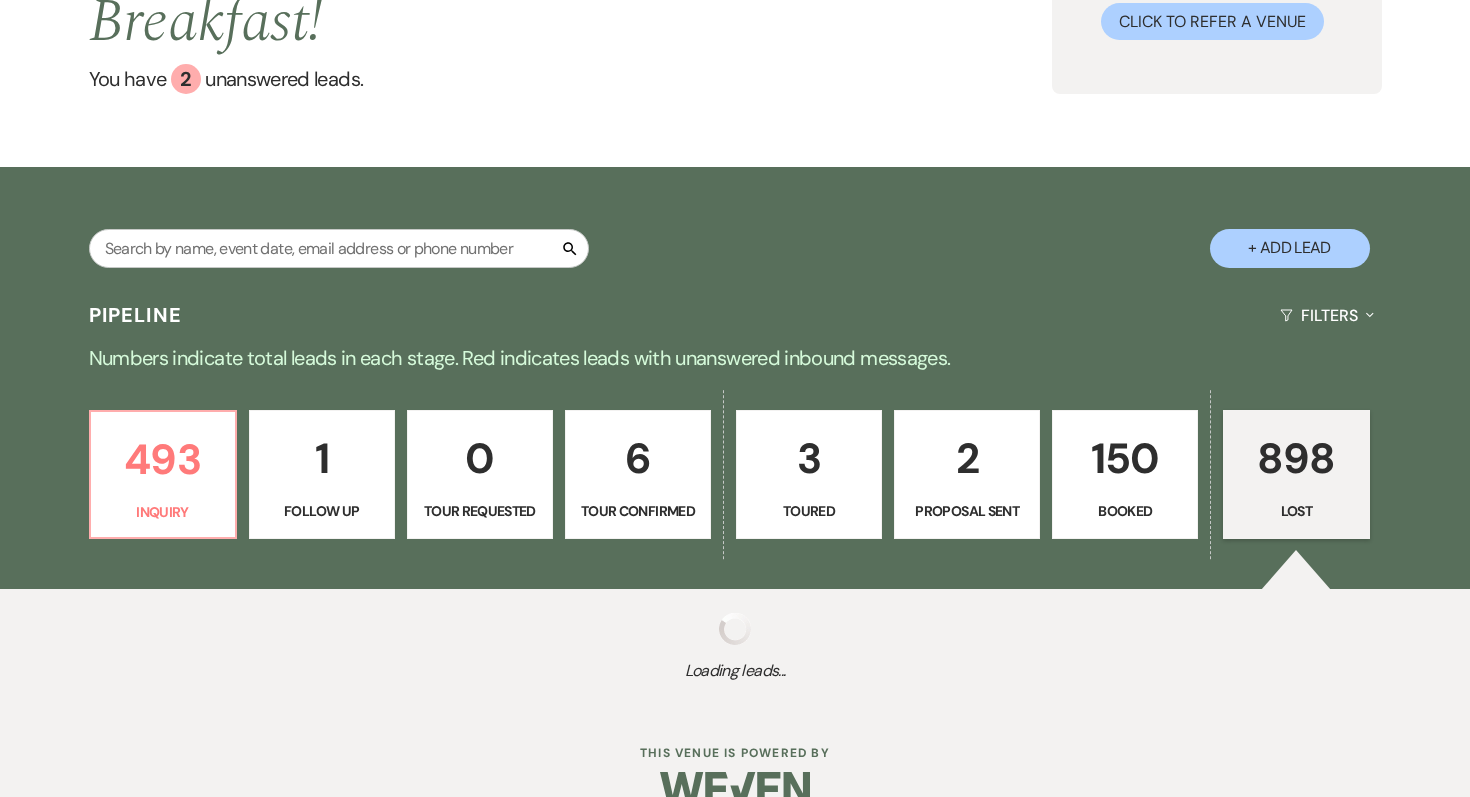 select on "8" 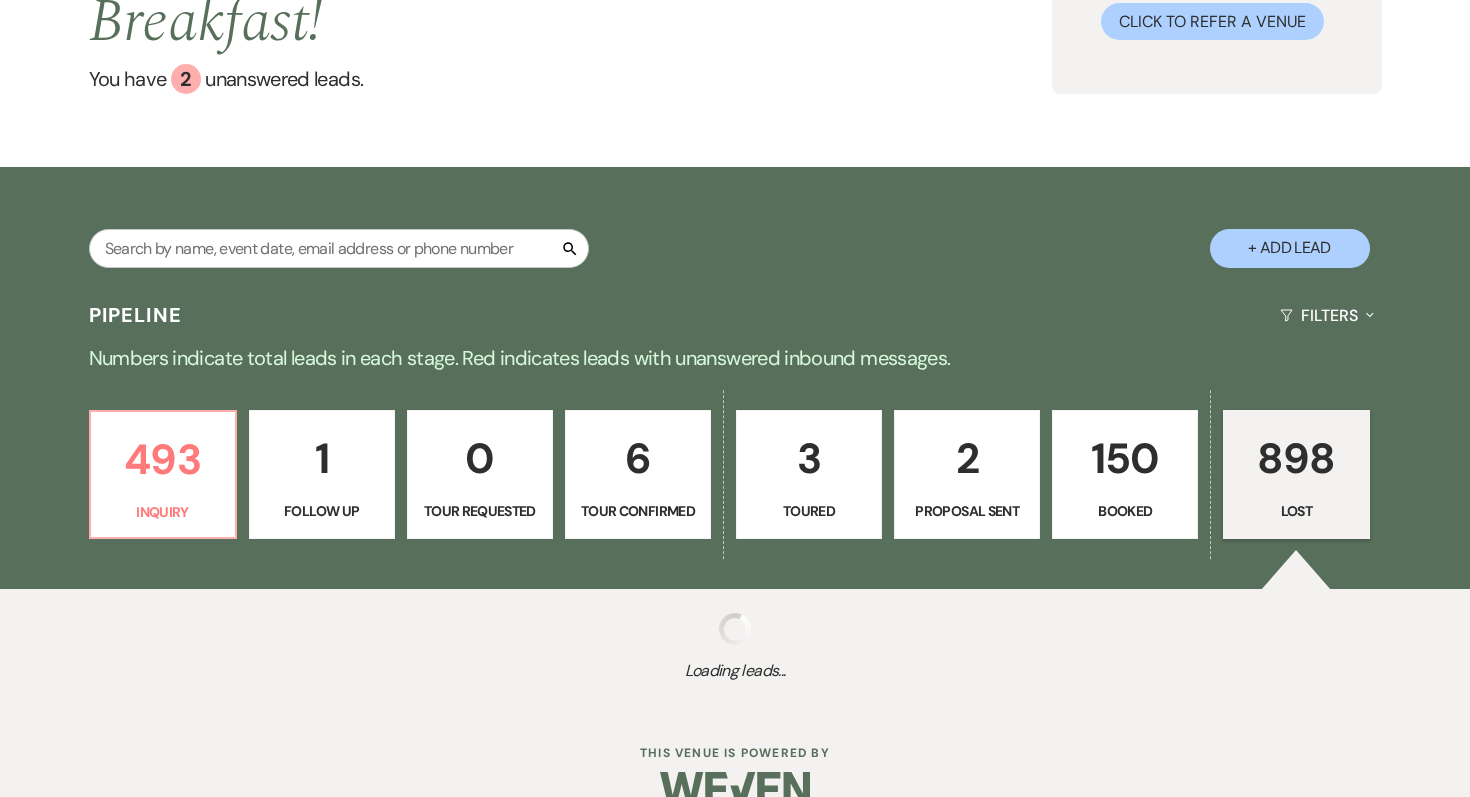 select on "5" 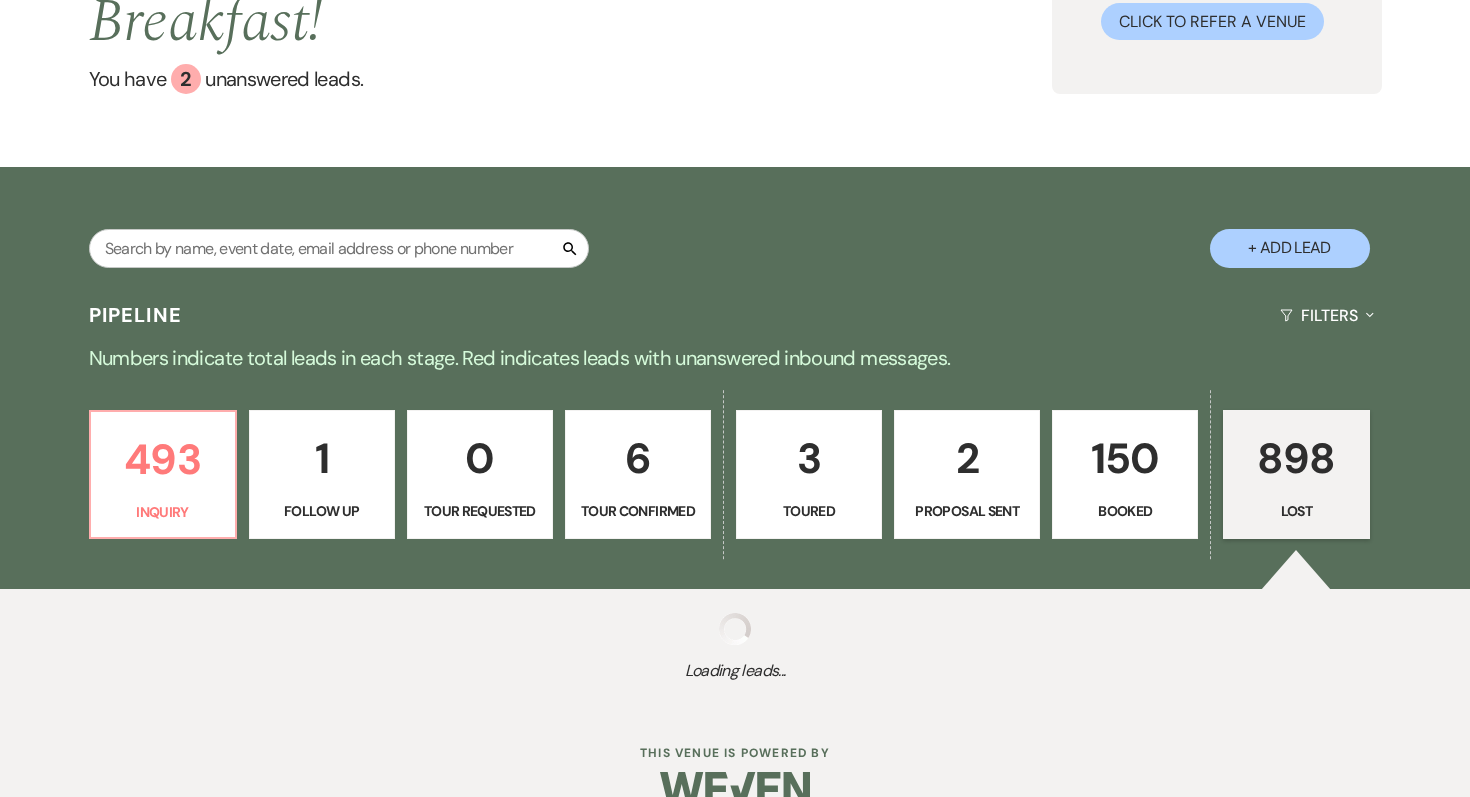 select on "8" 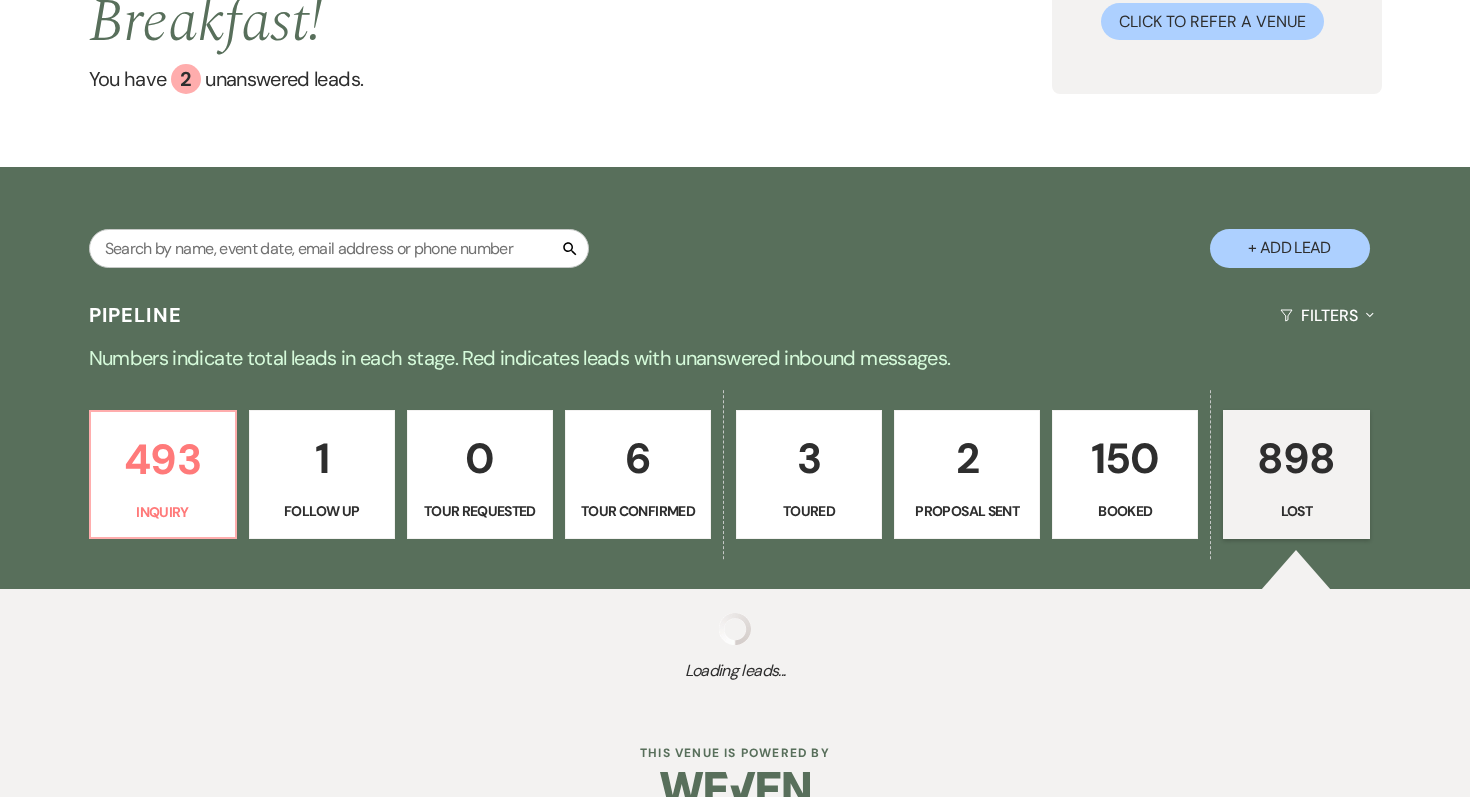 select on "5" 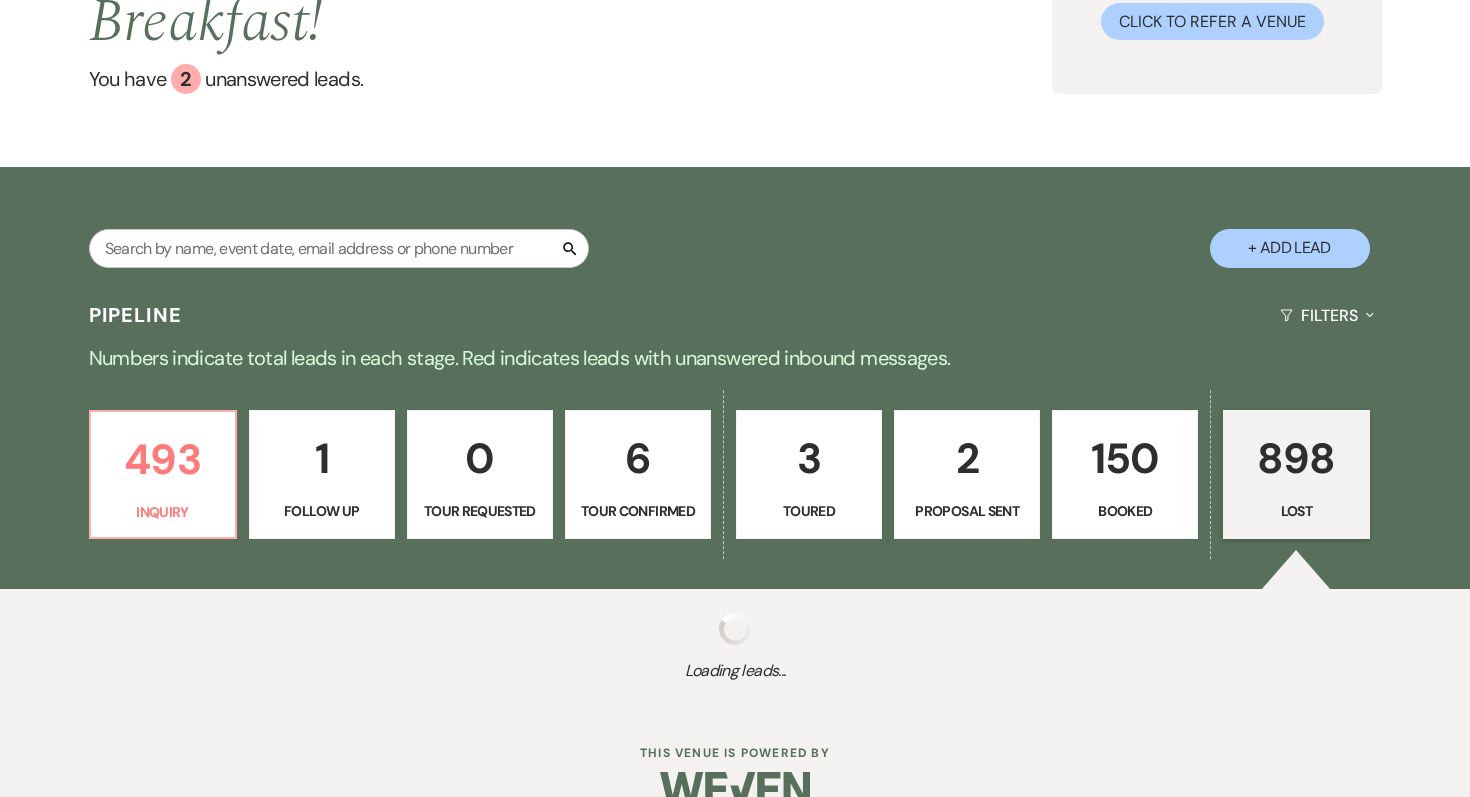 select on "8" 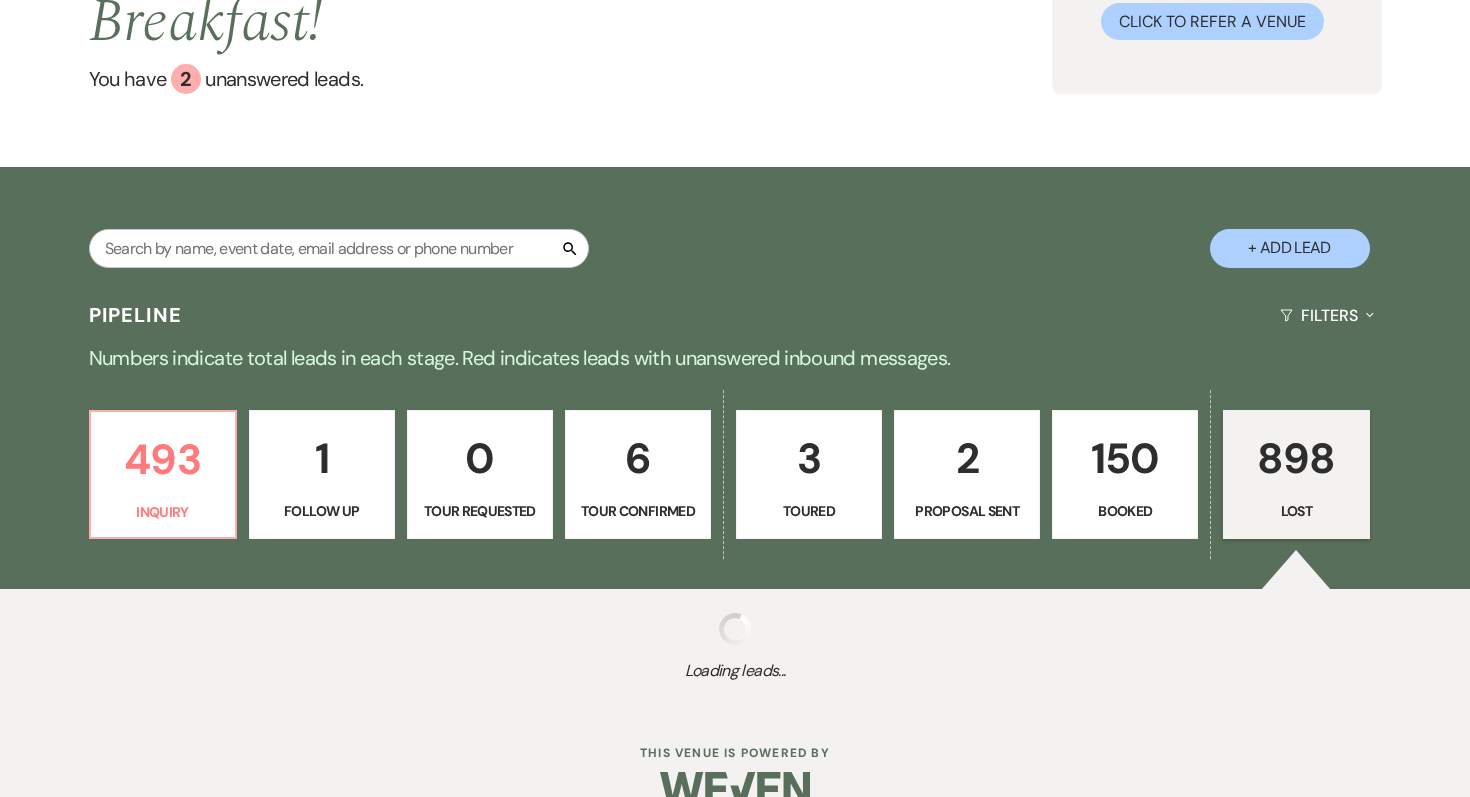 select on "5" 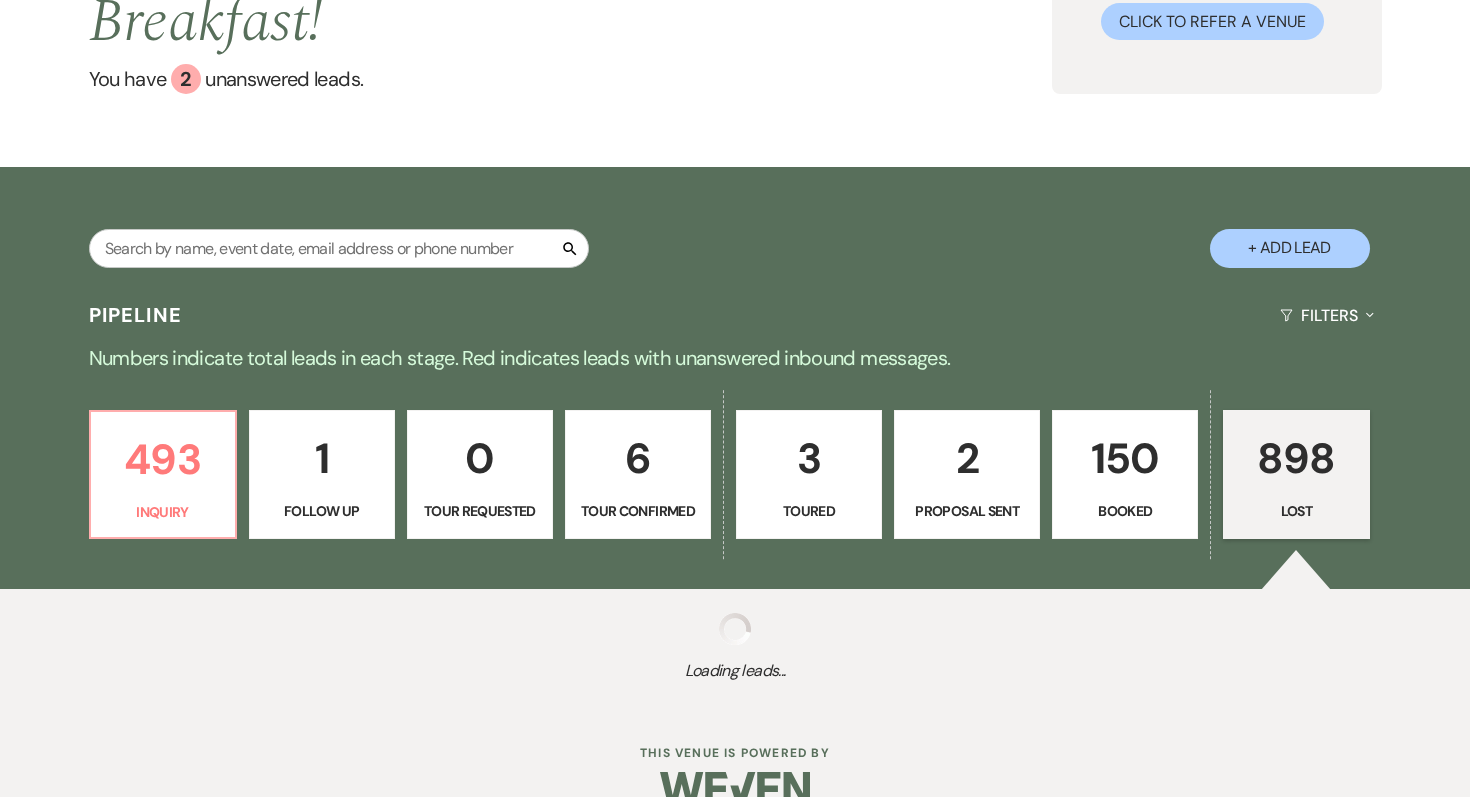 select on "8" 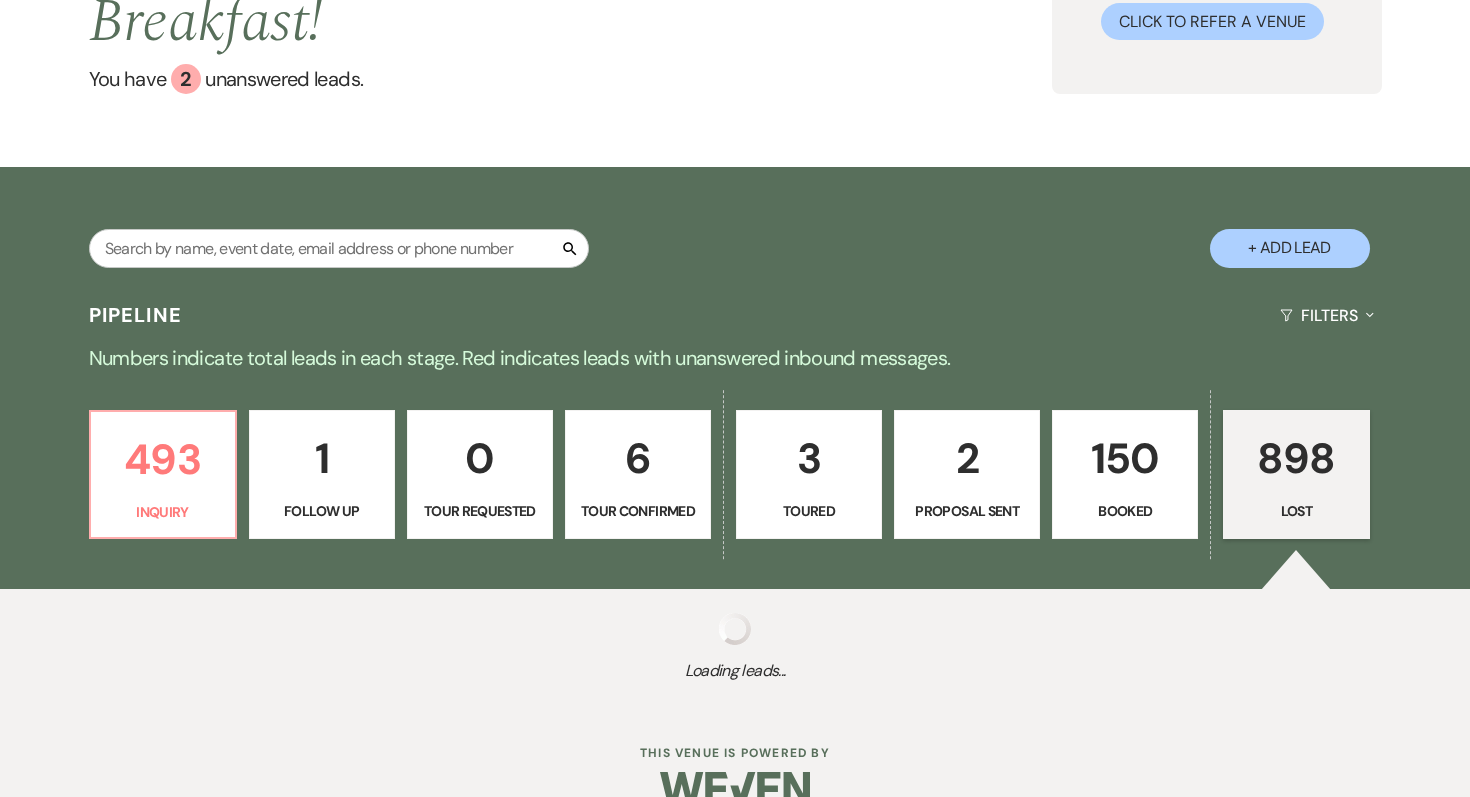 select on "5" 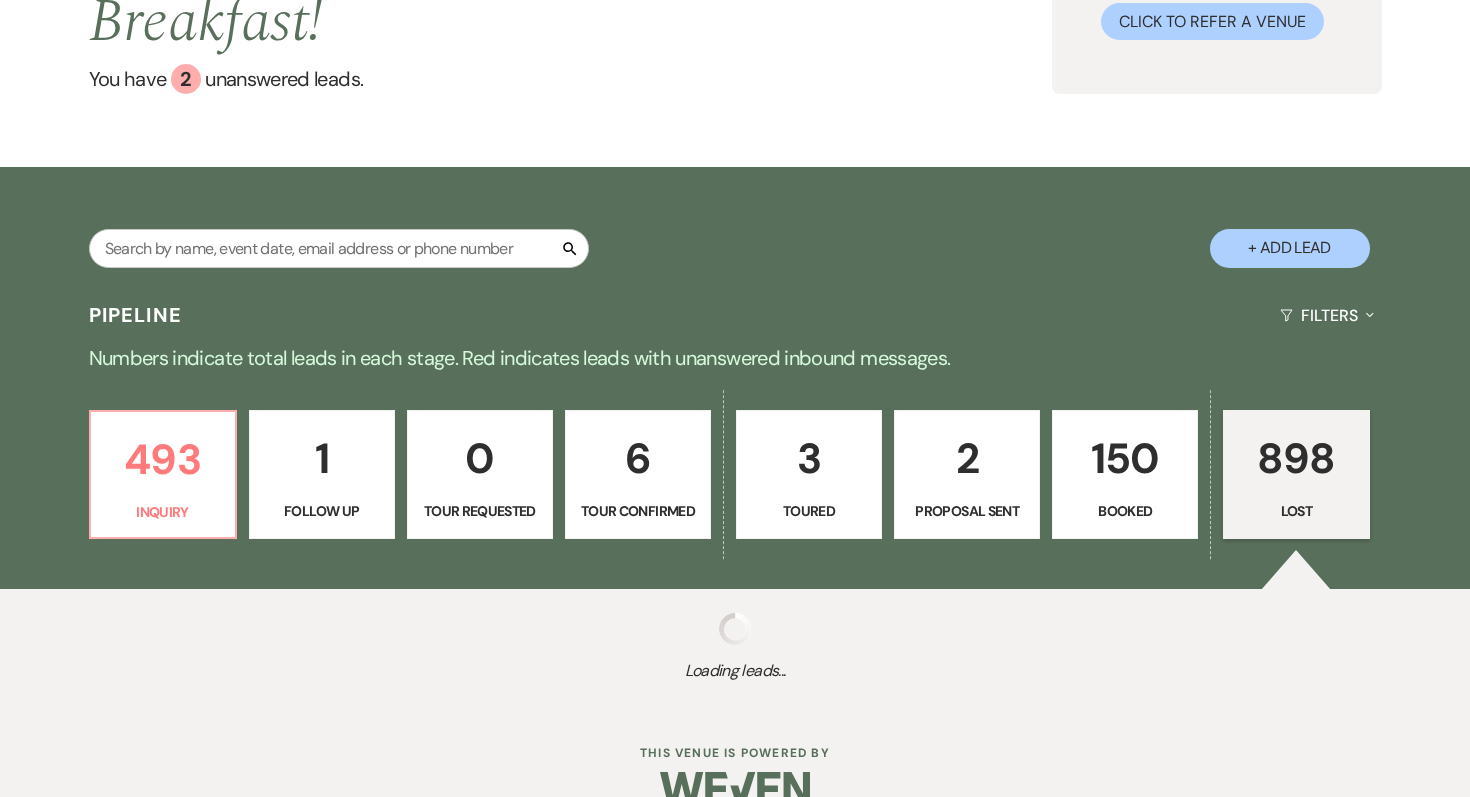 select on "8" 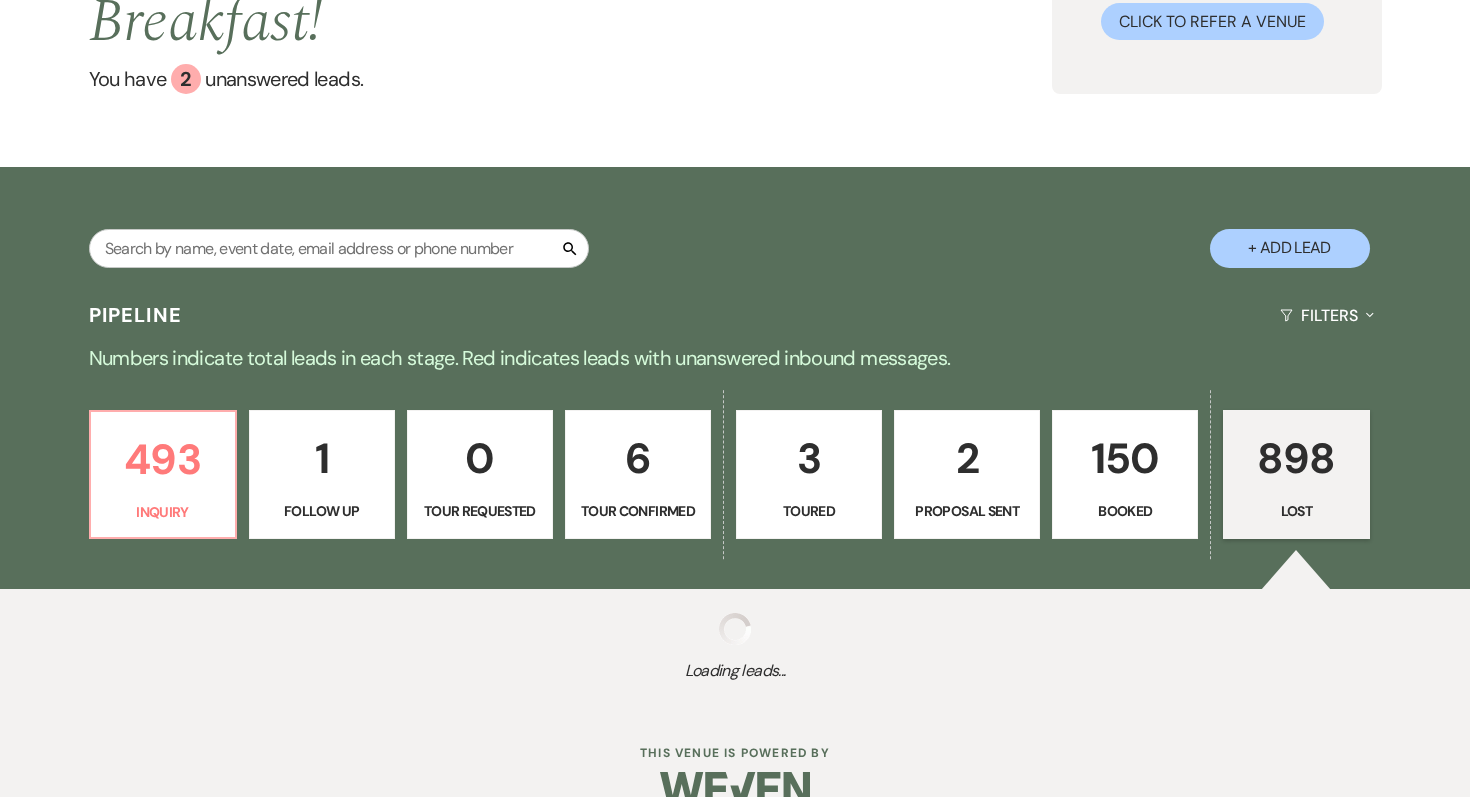 select on "5" 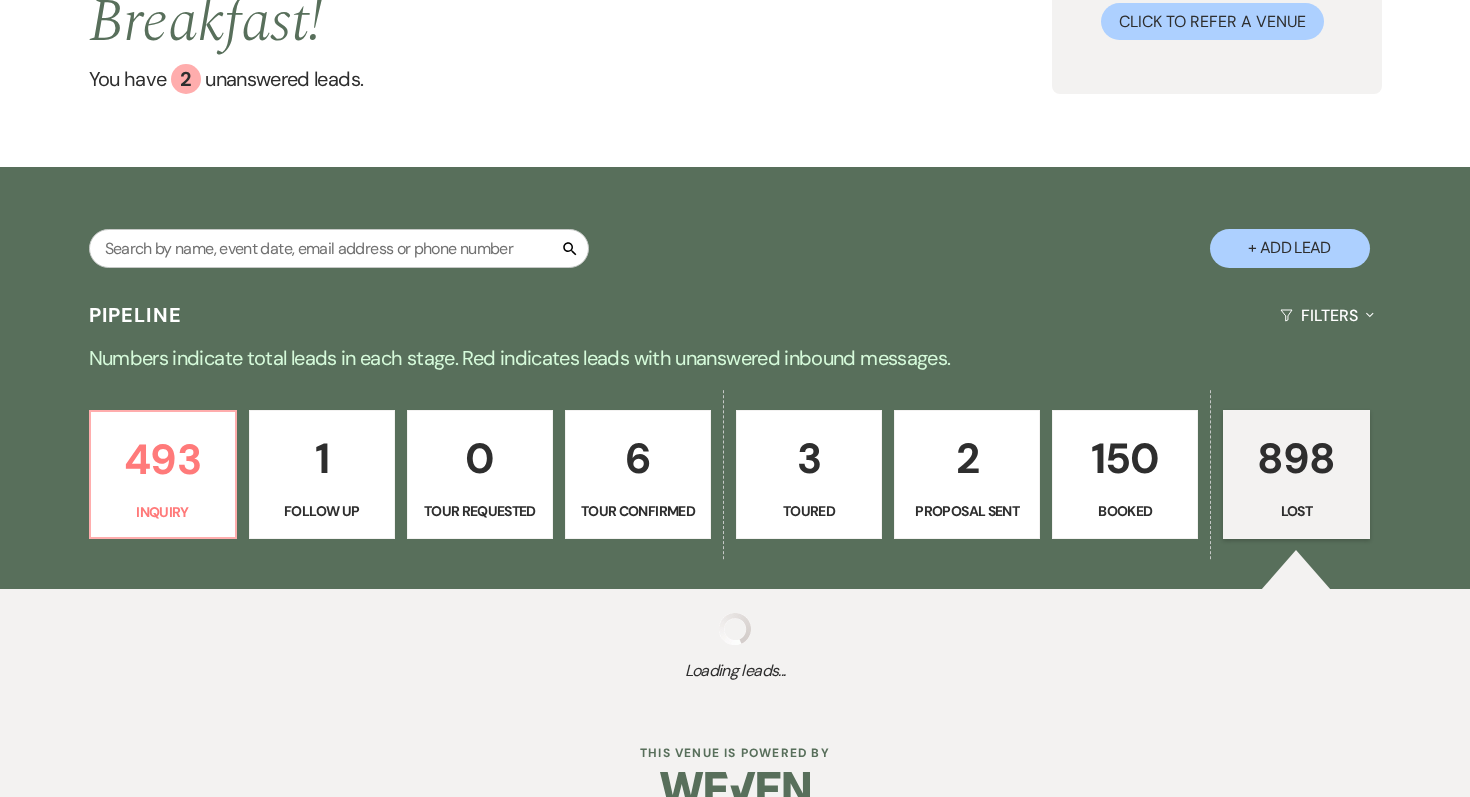 select on "8" 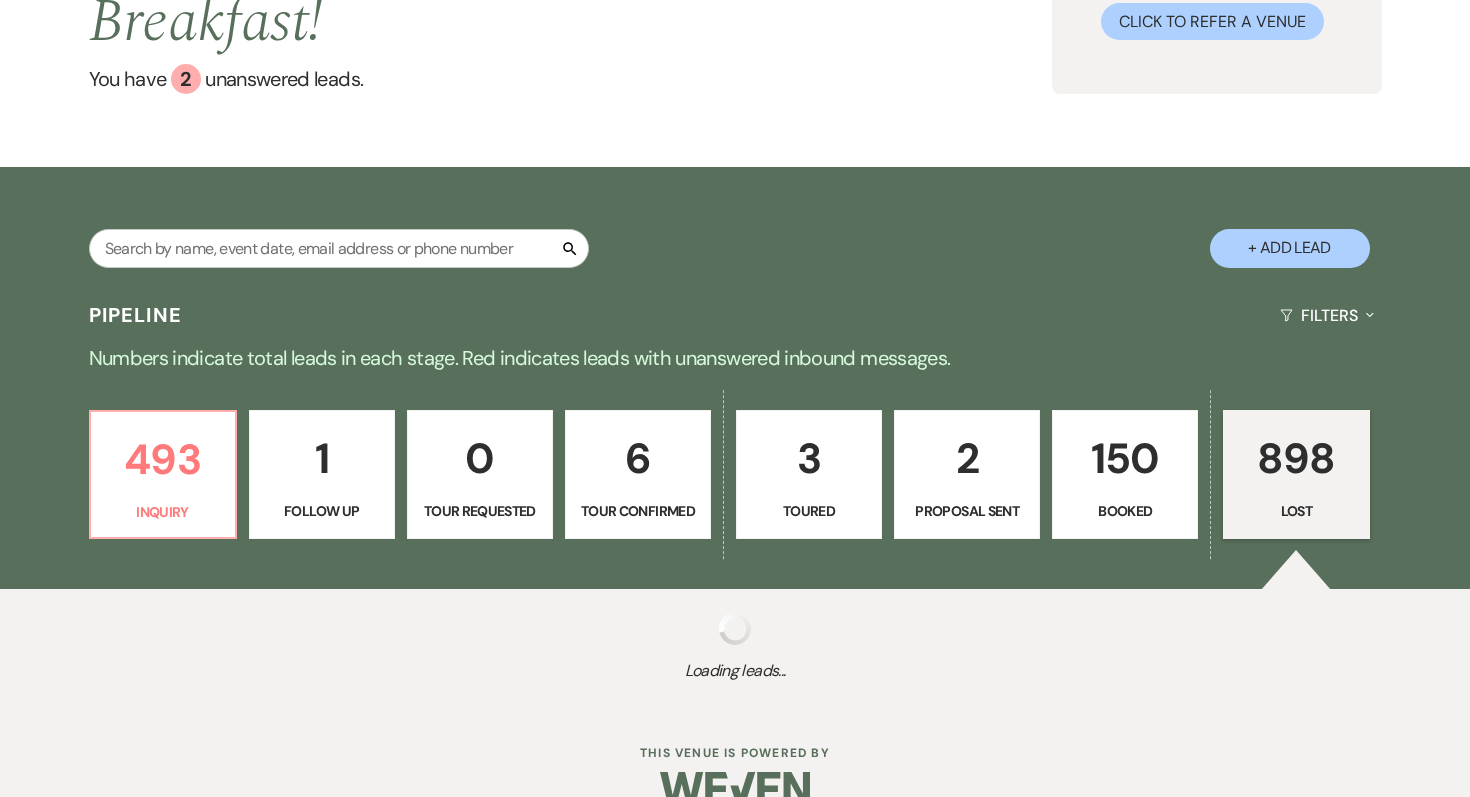 select on "5" 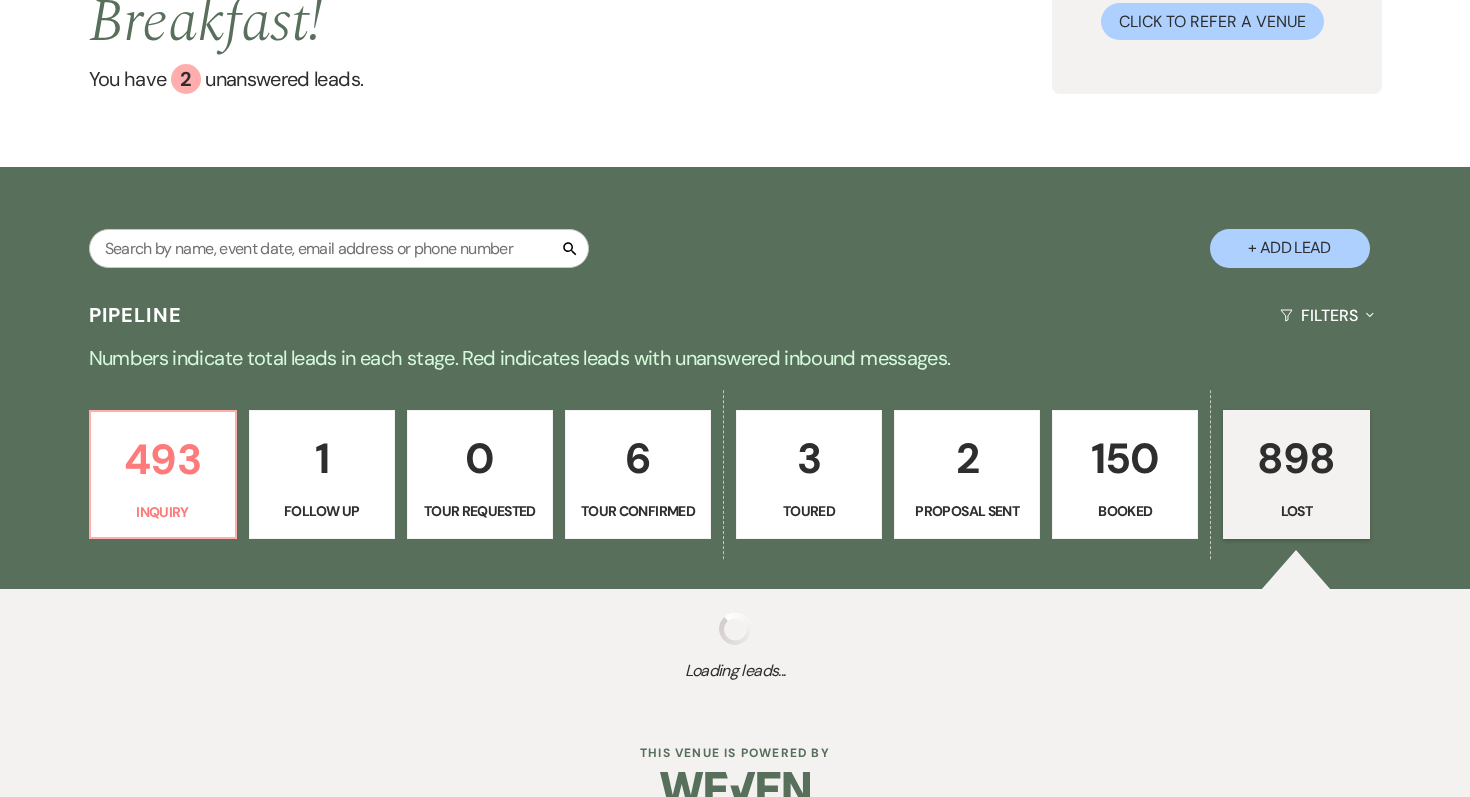 select on "8" 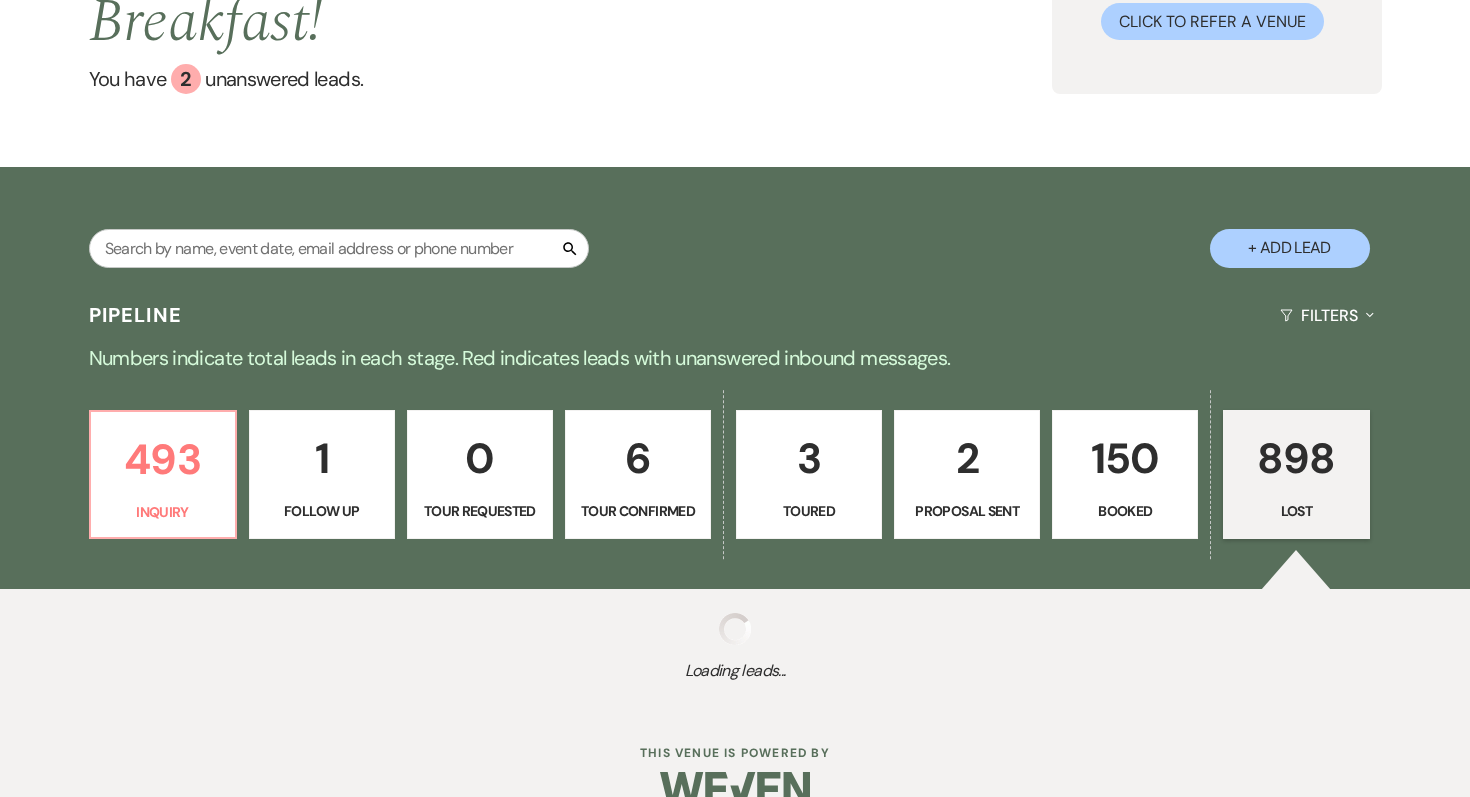 select on "5" 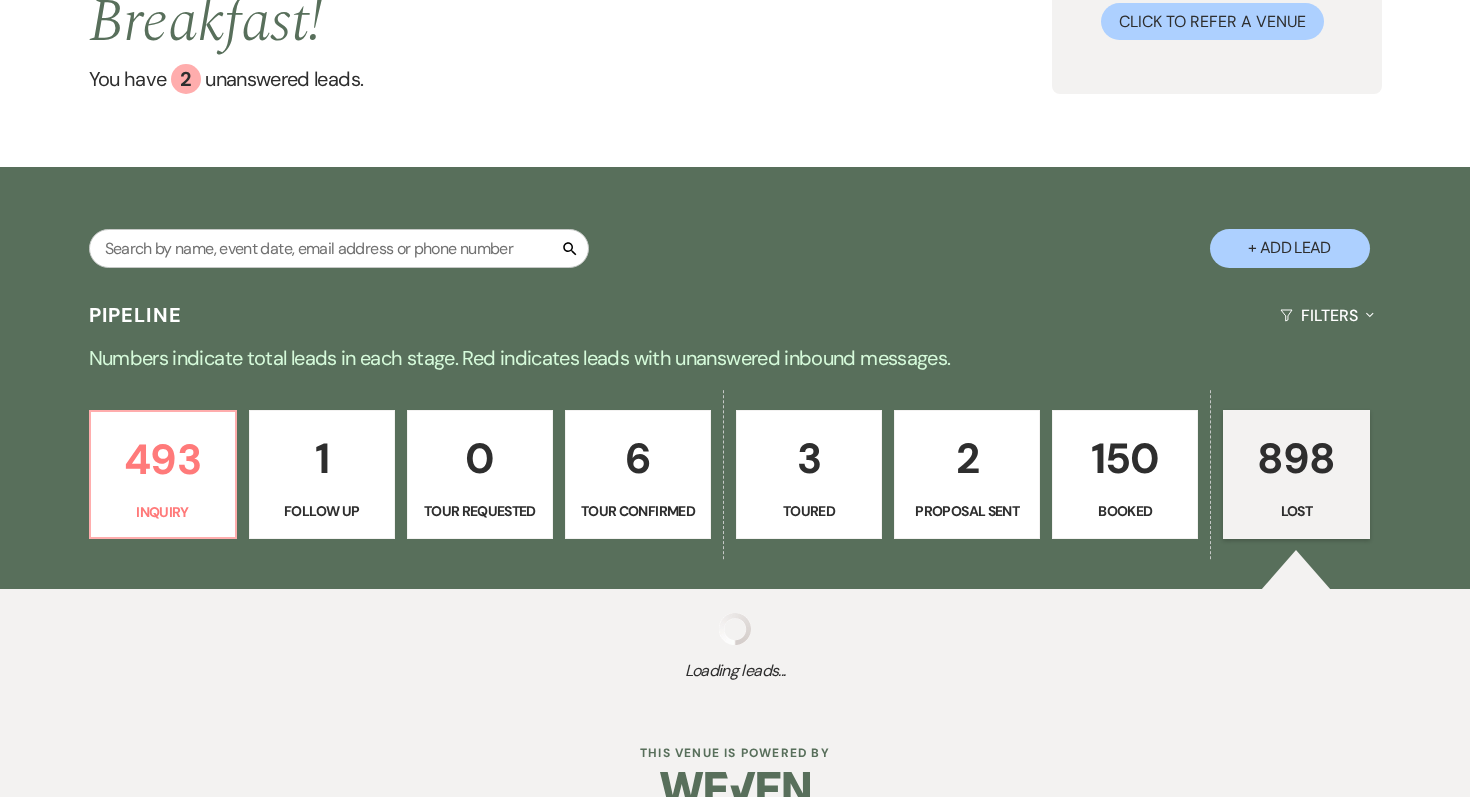 select on "8" 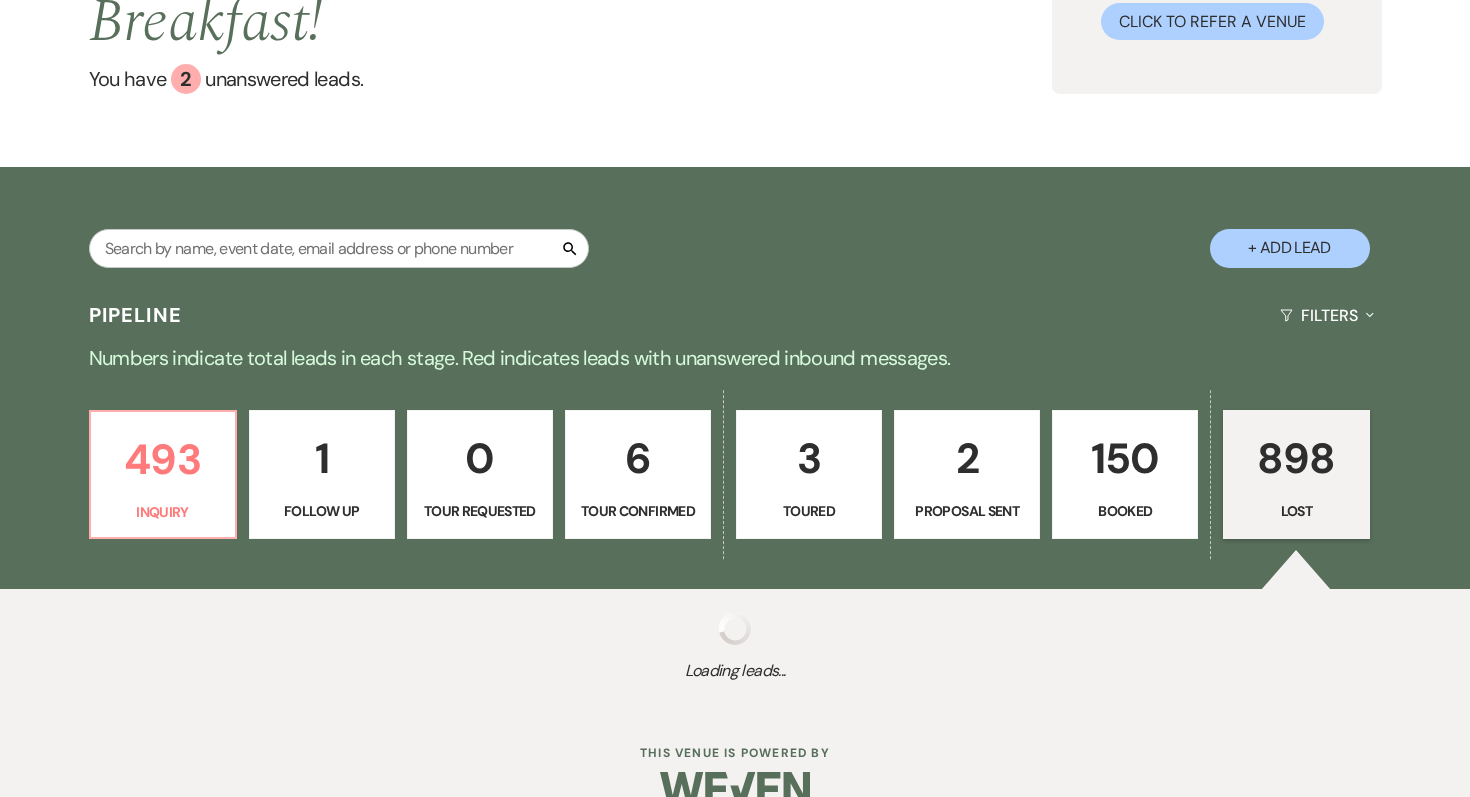select on "5" 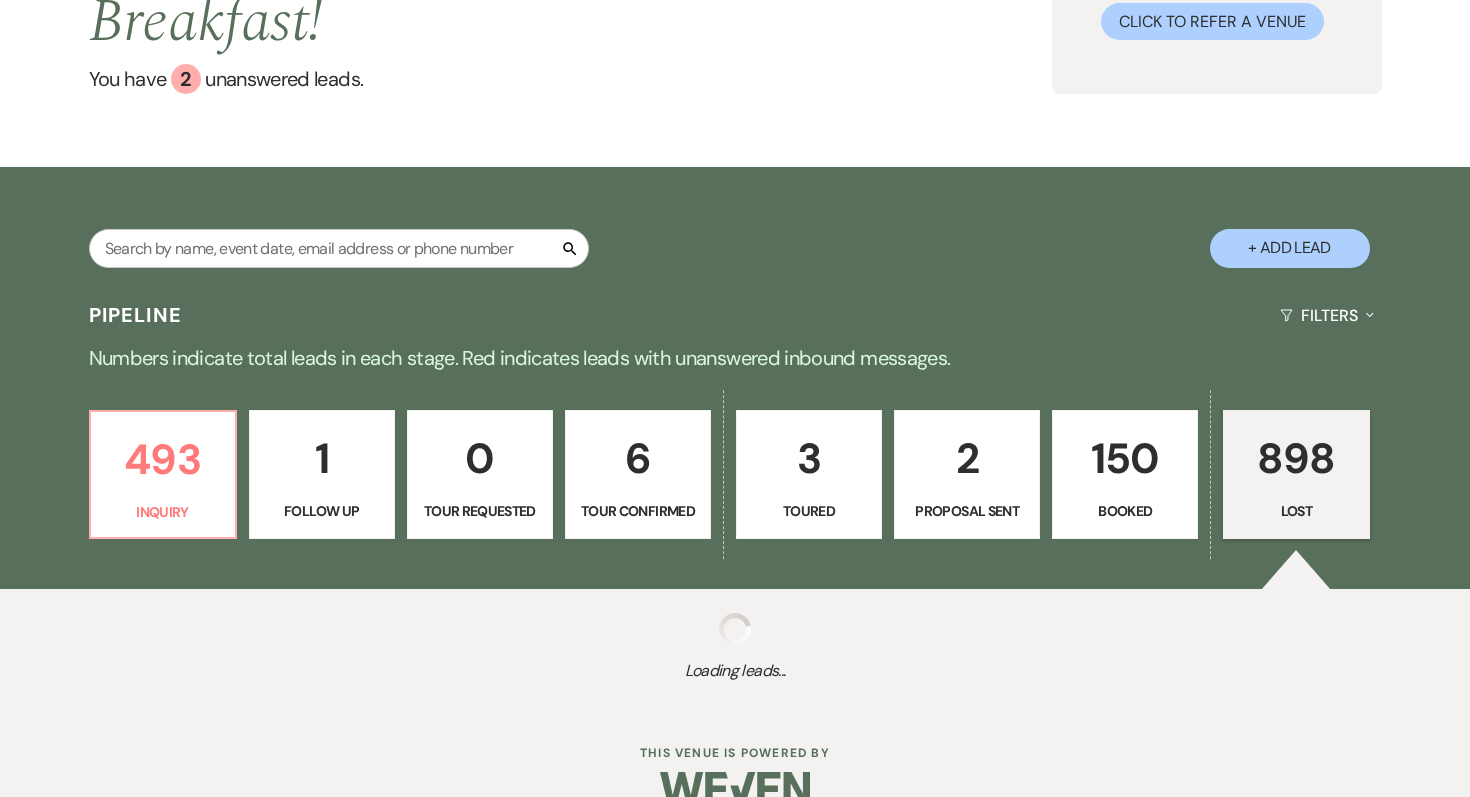 select on "8" 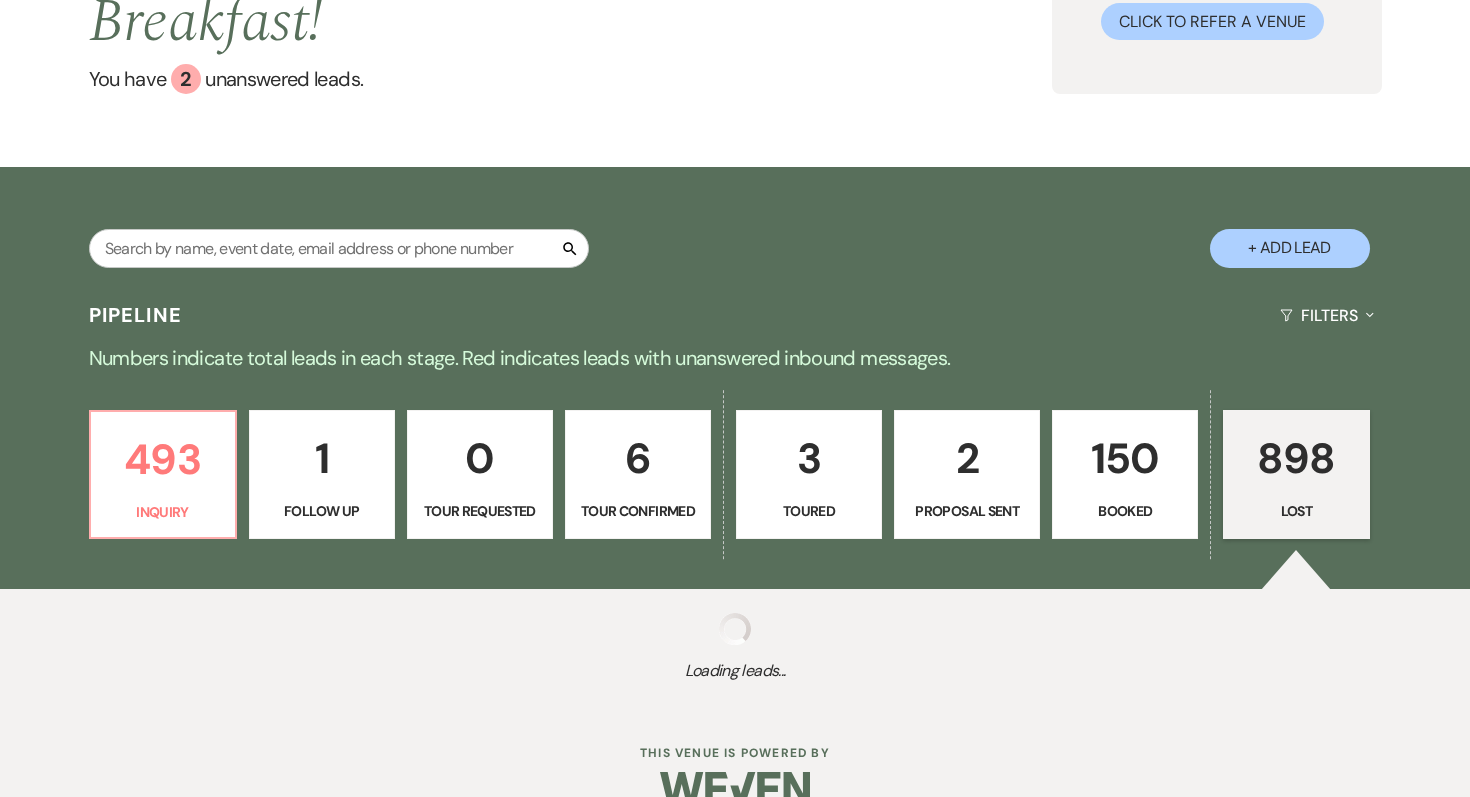 select on "5" 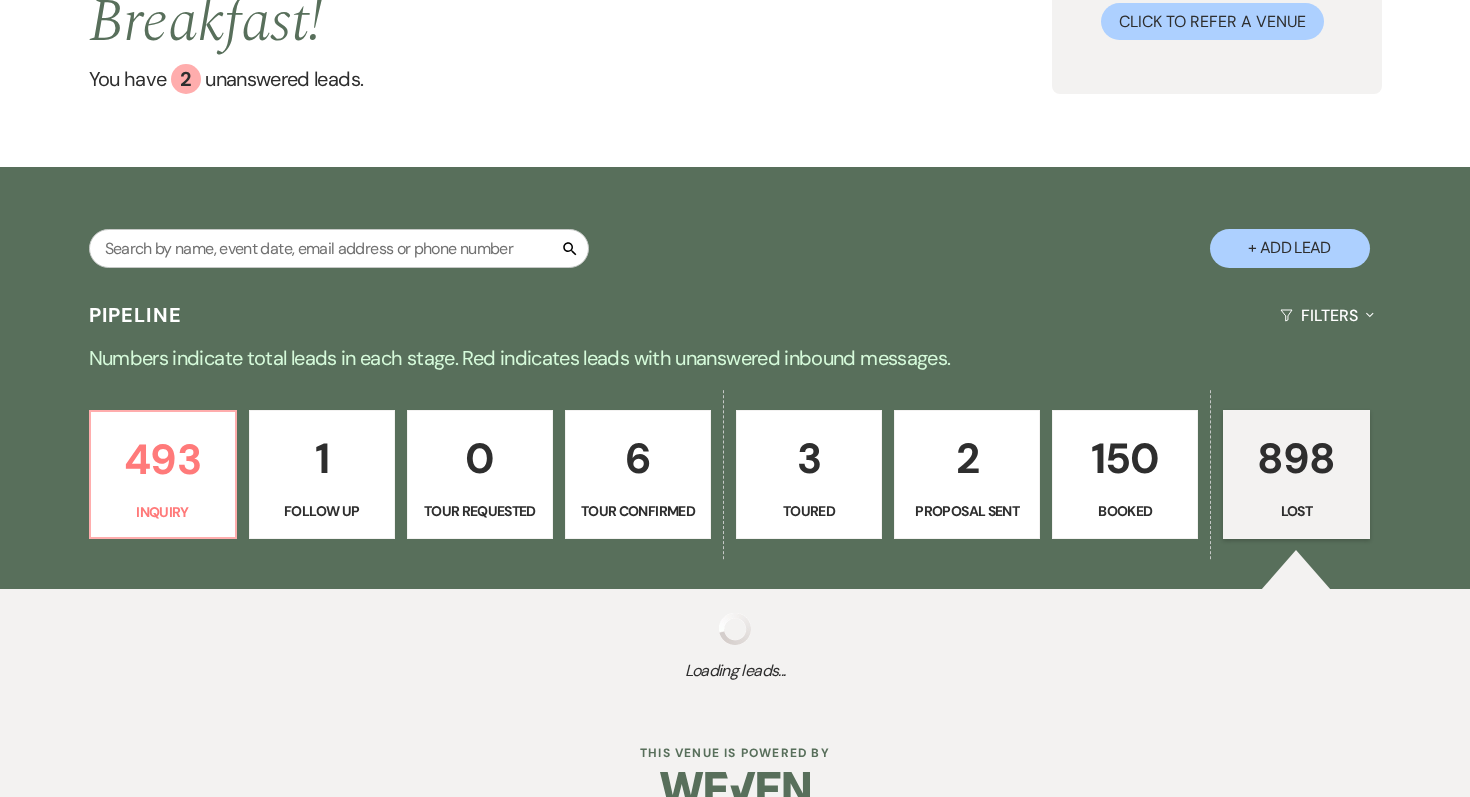 select on "8" 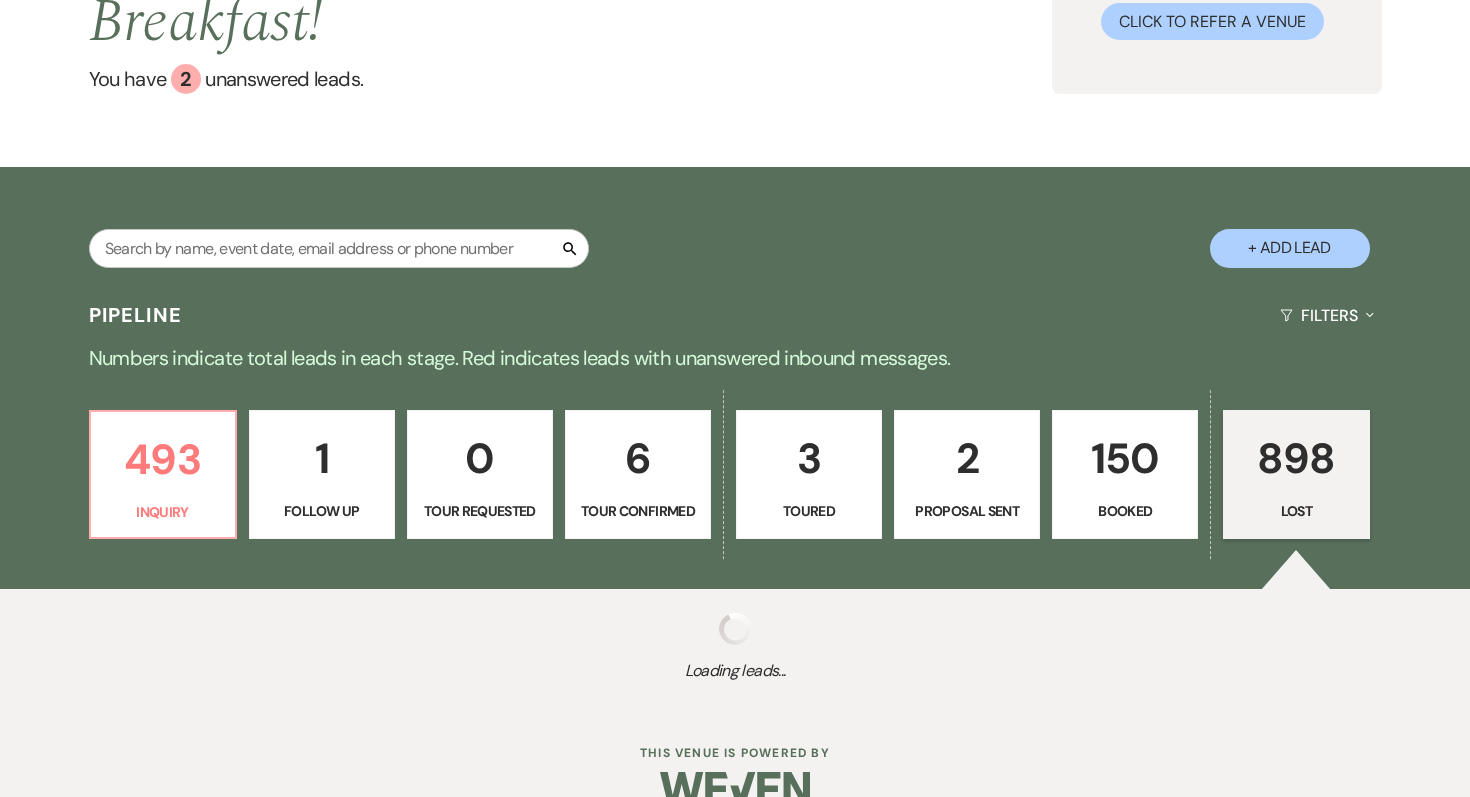 select on "5" 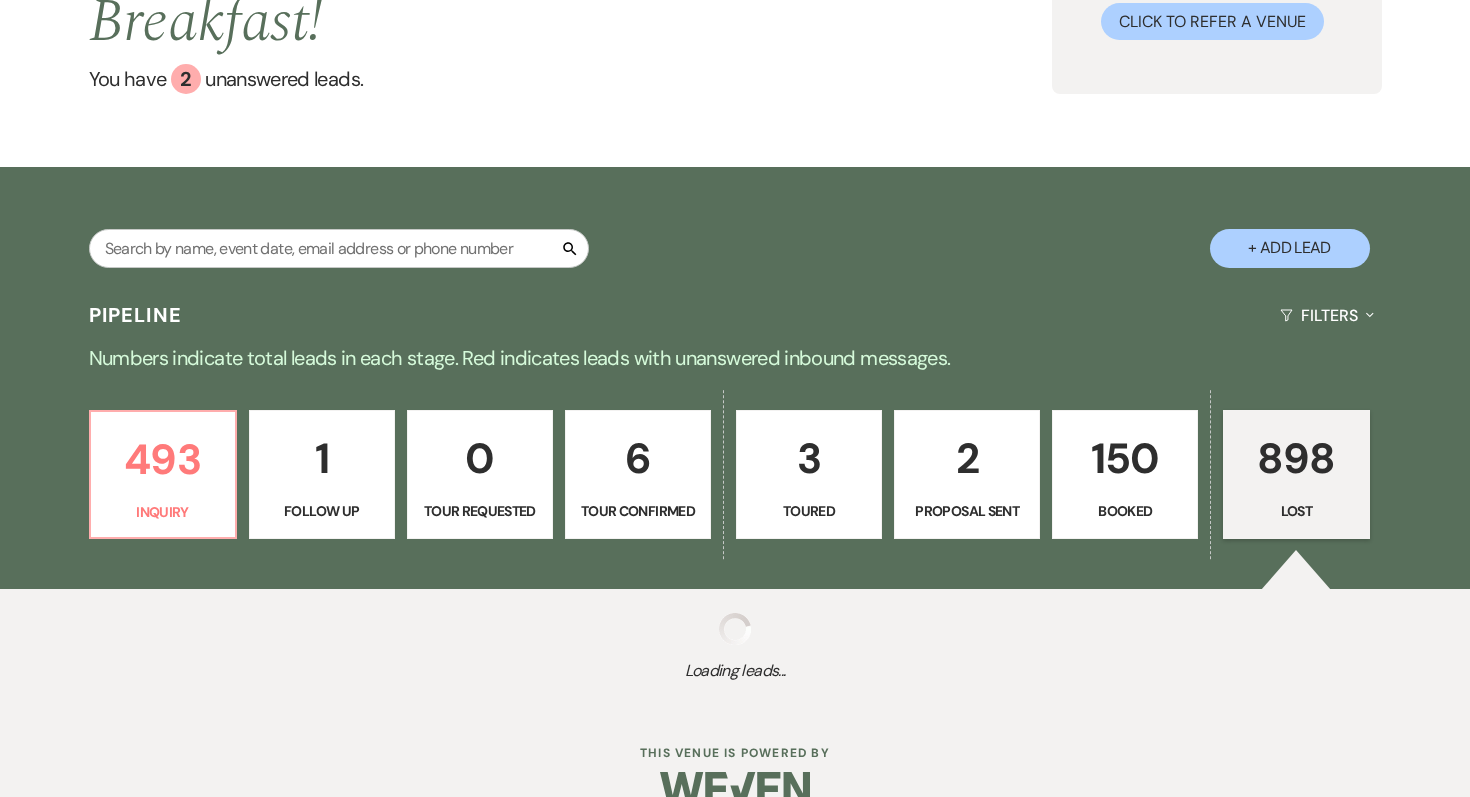 select on "8" 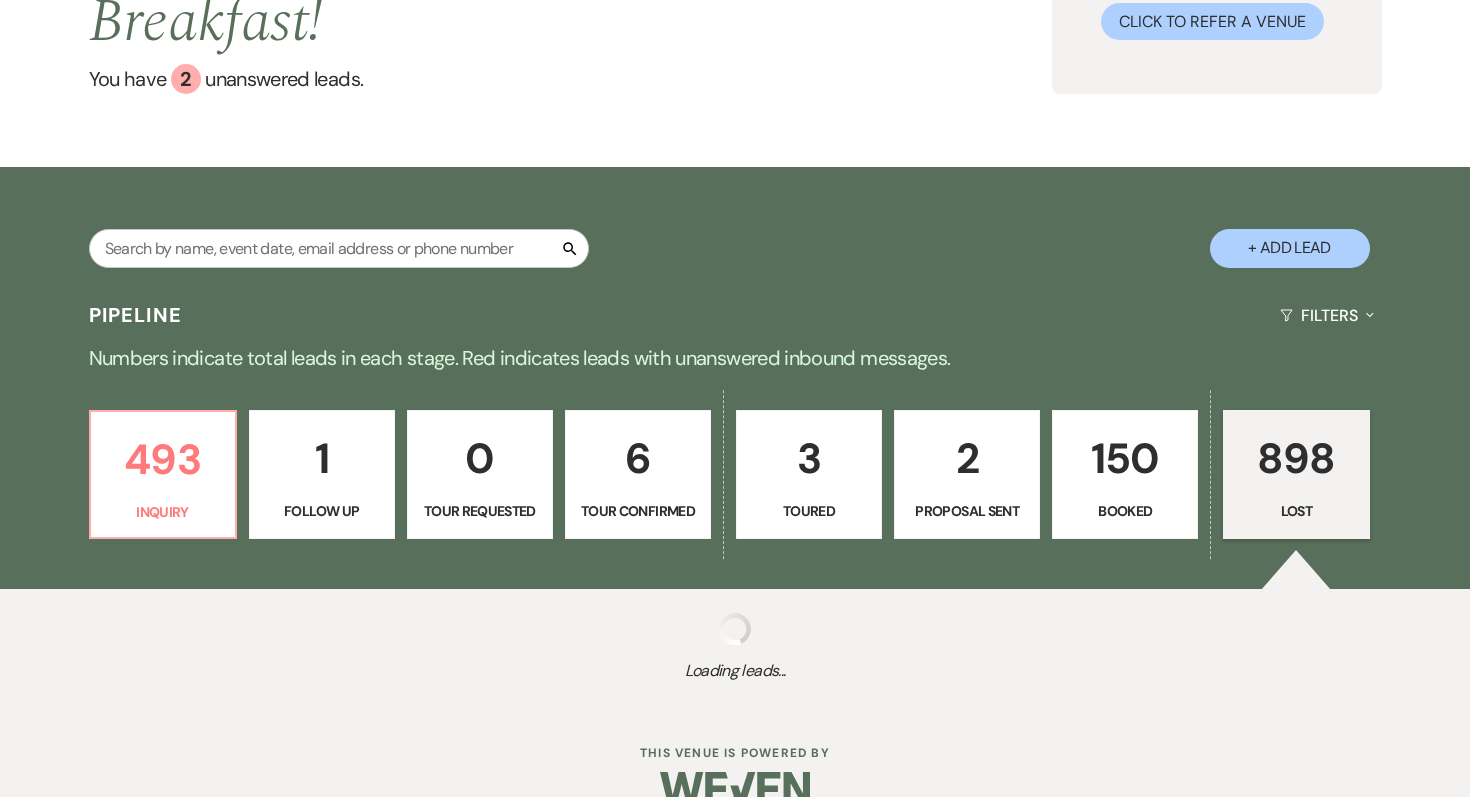 select on "5" 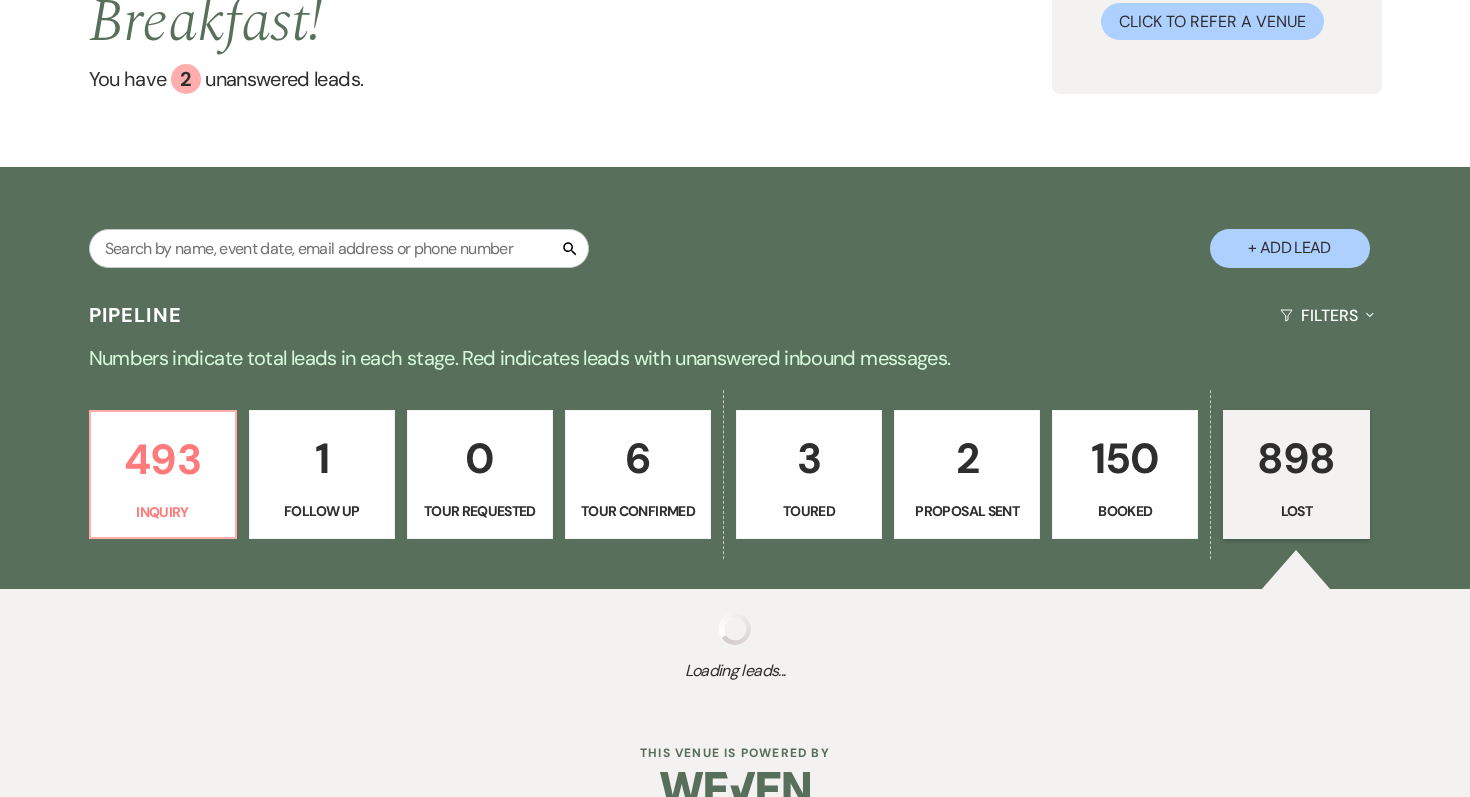 select on "8" 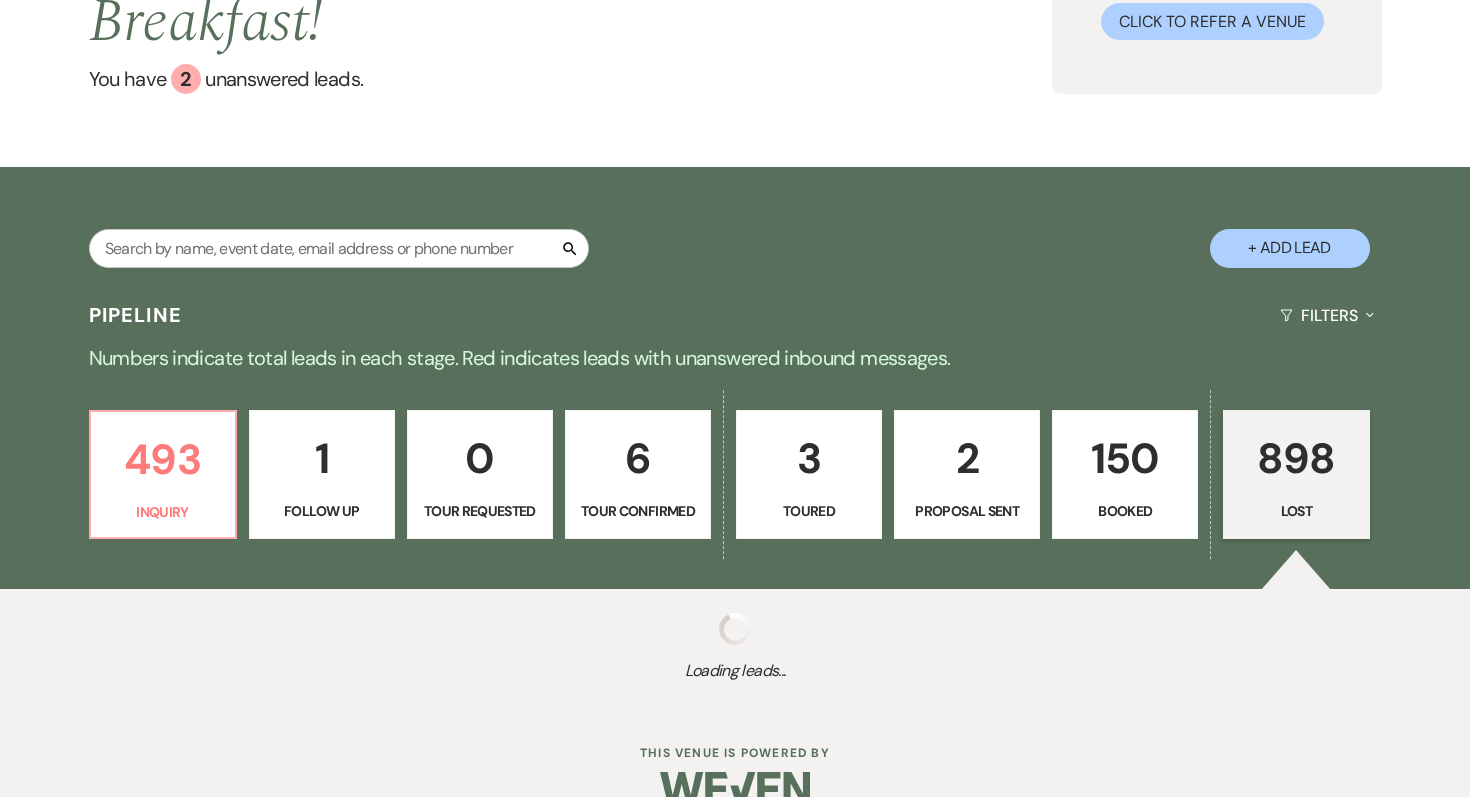 select on "5" 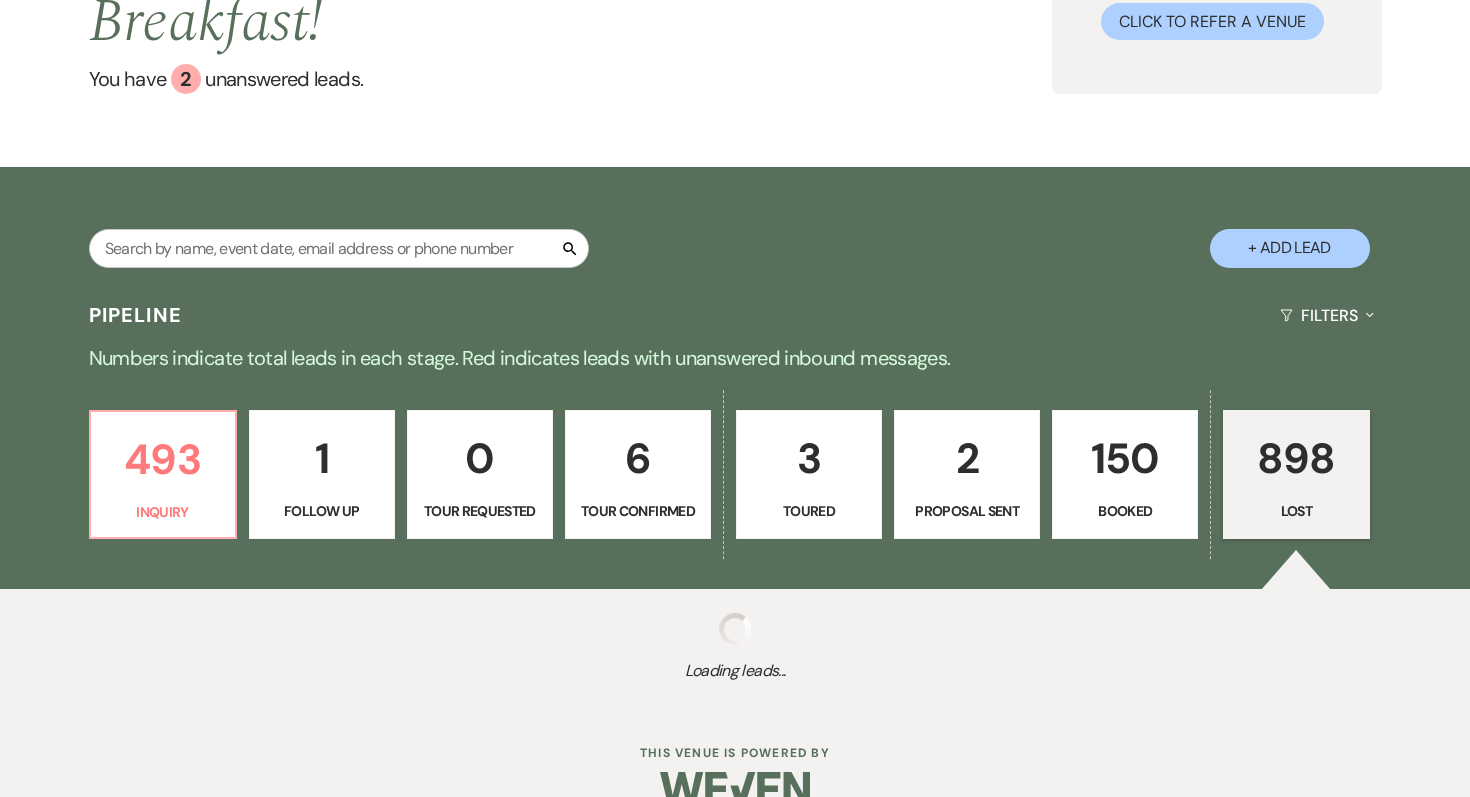 select on "8" 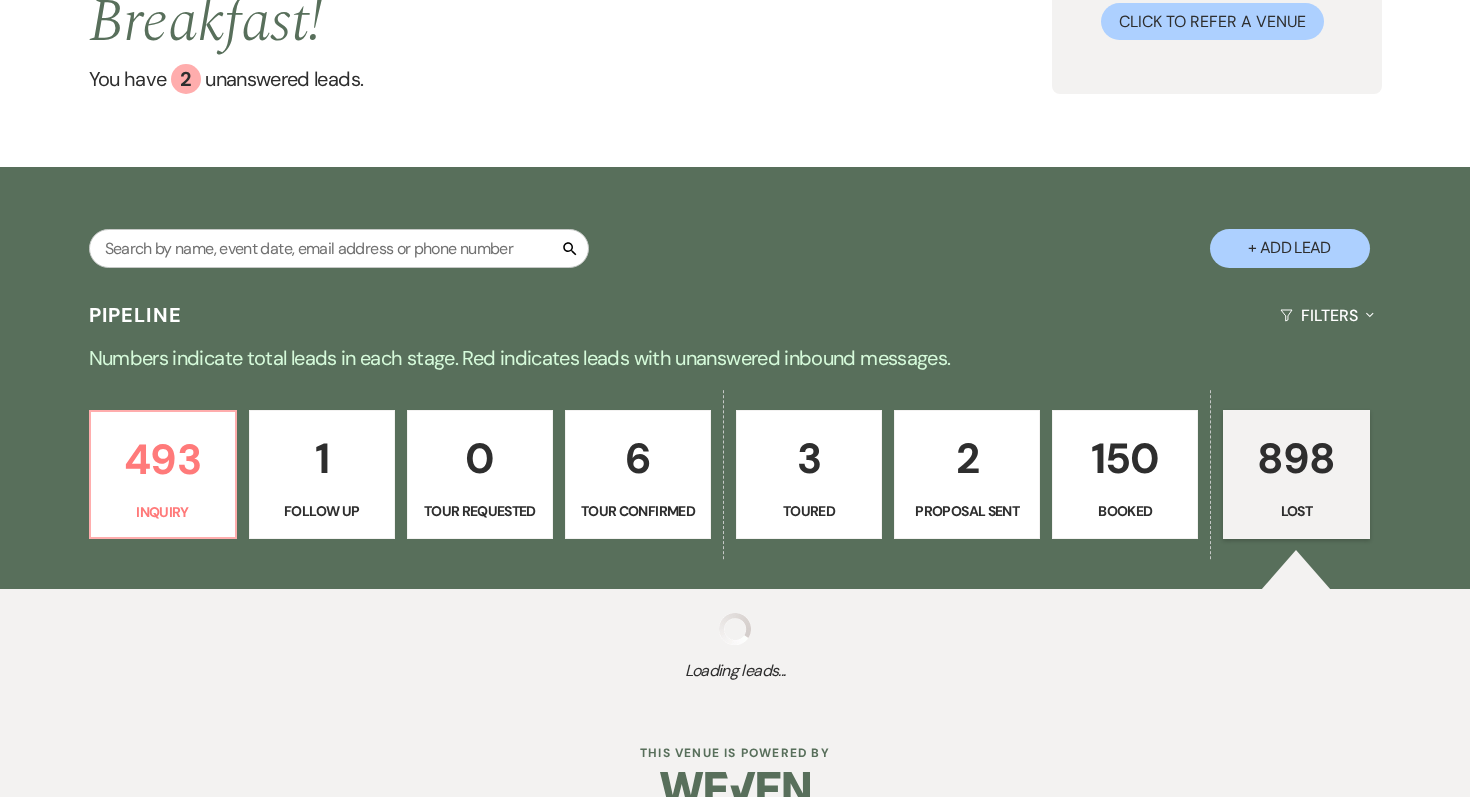 select on "5" 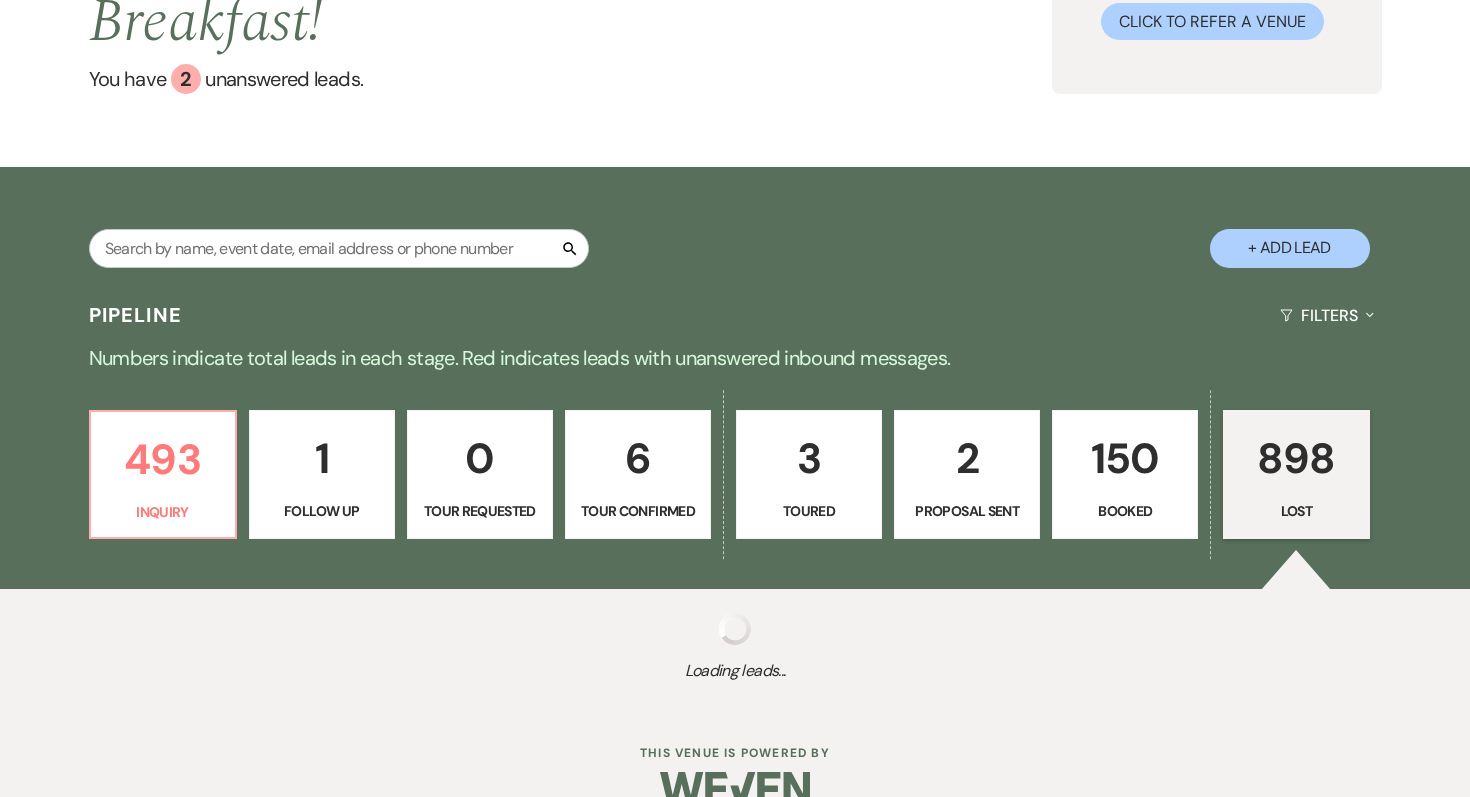 select on "8" 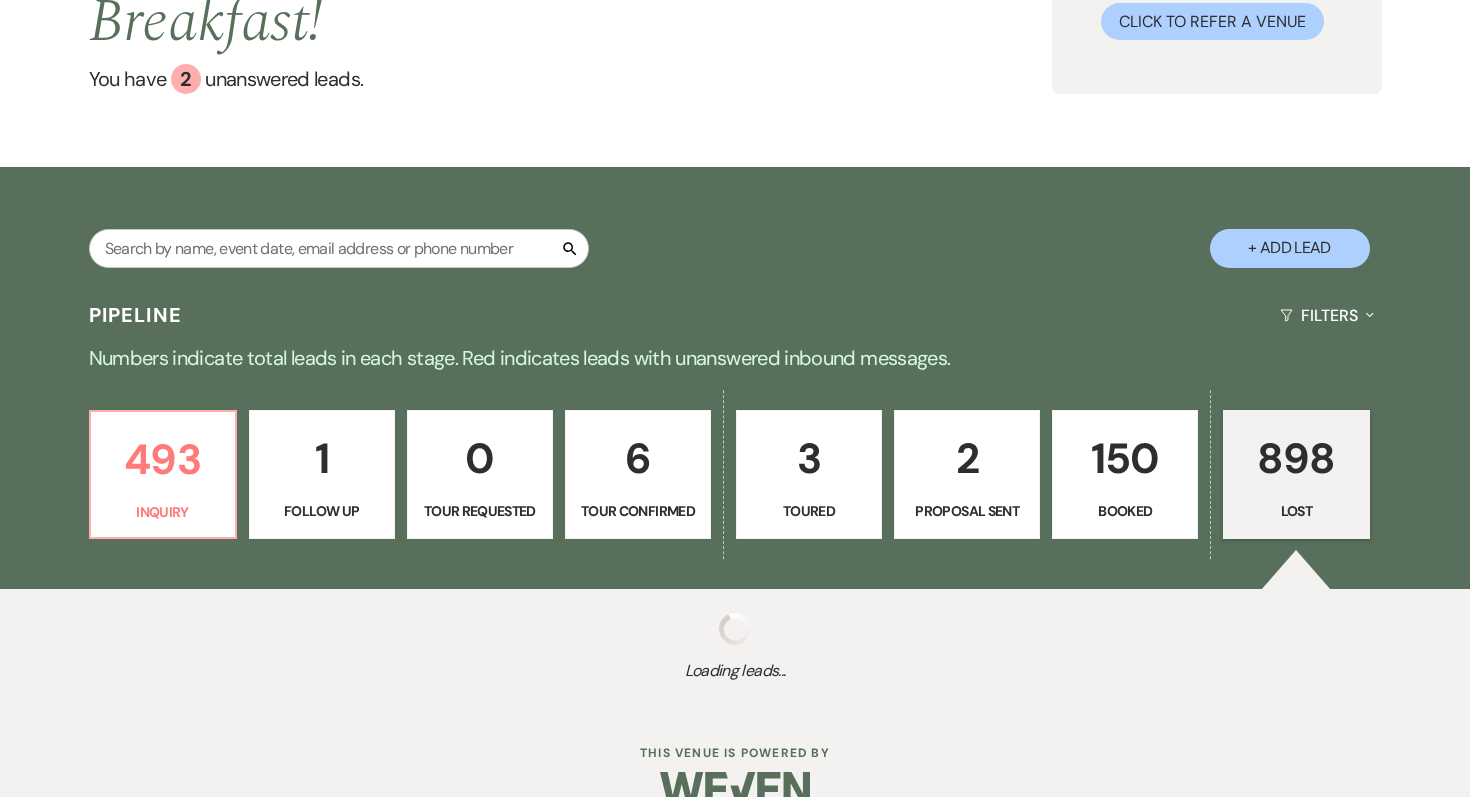 select on "1" 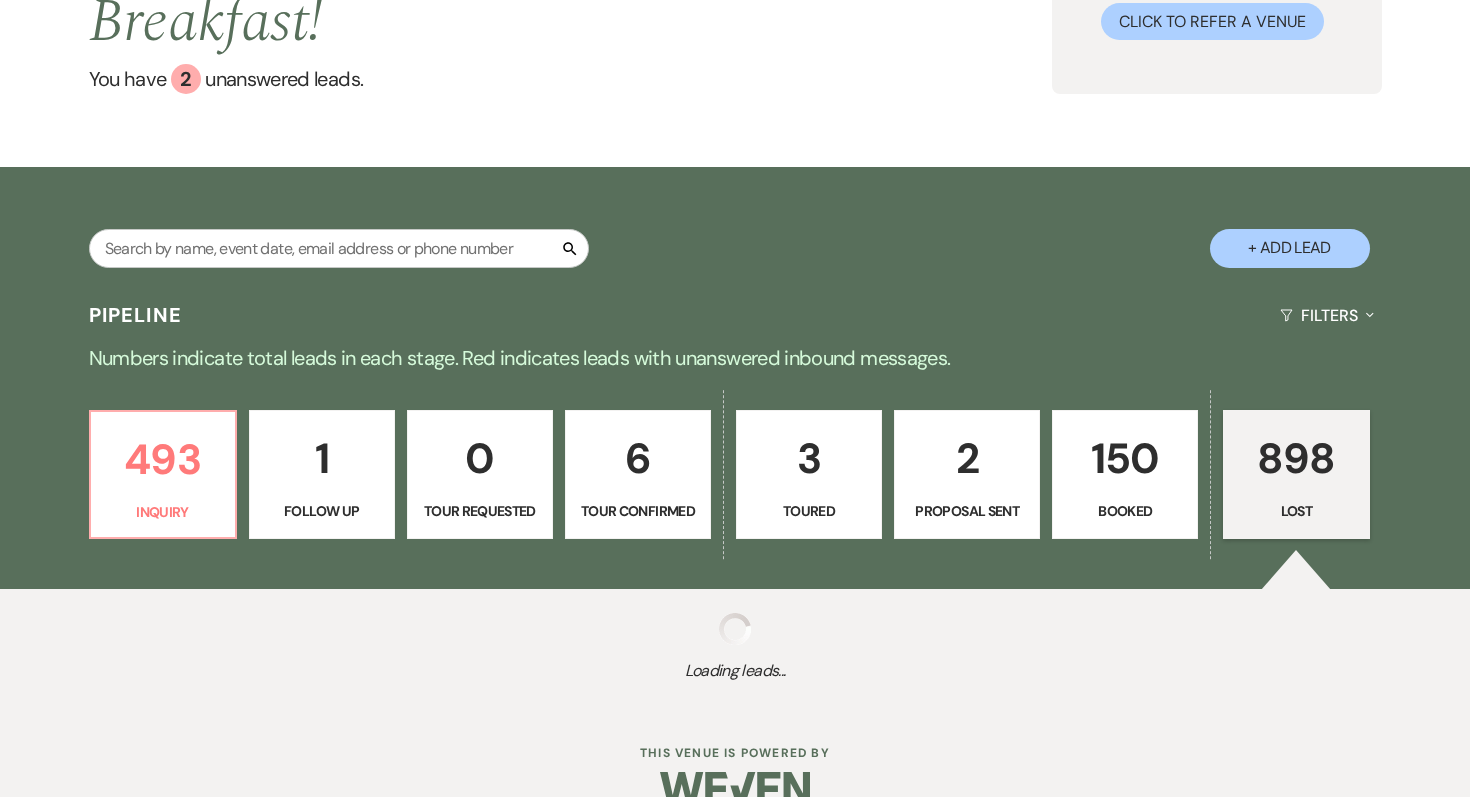 select on "8" 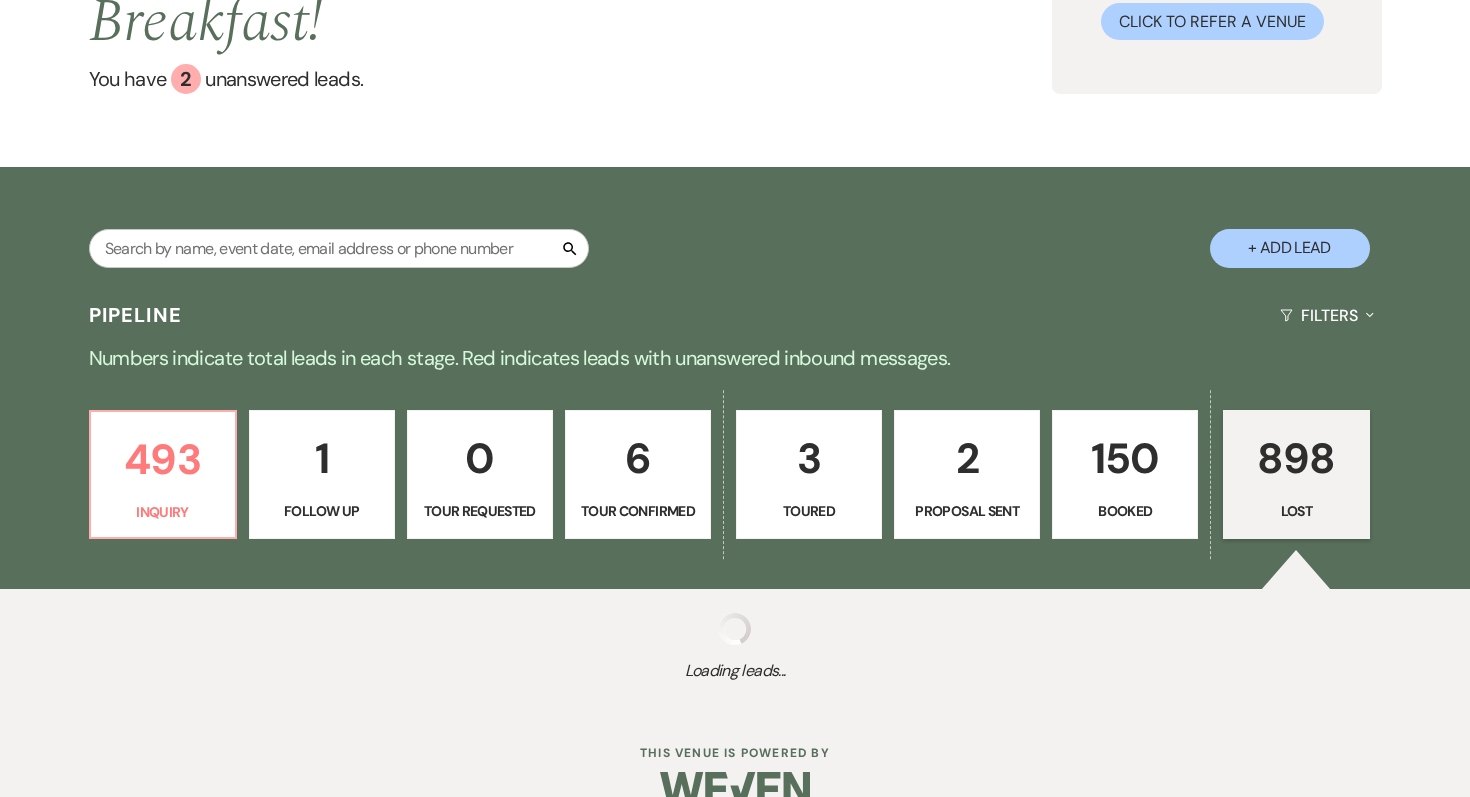 select on "5" 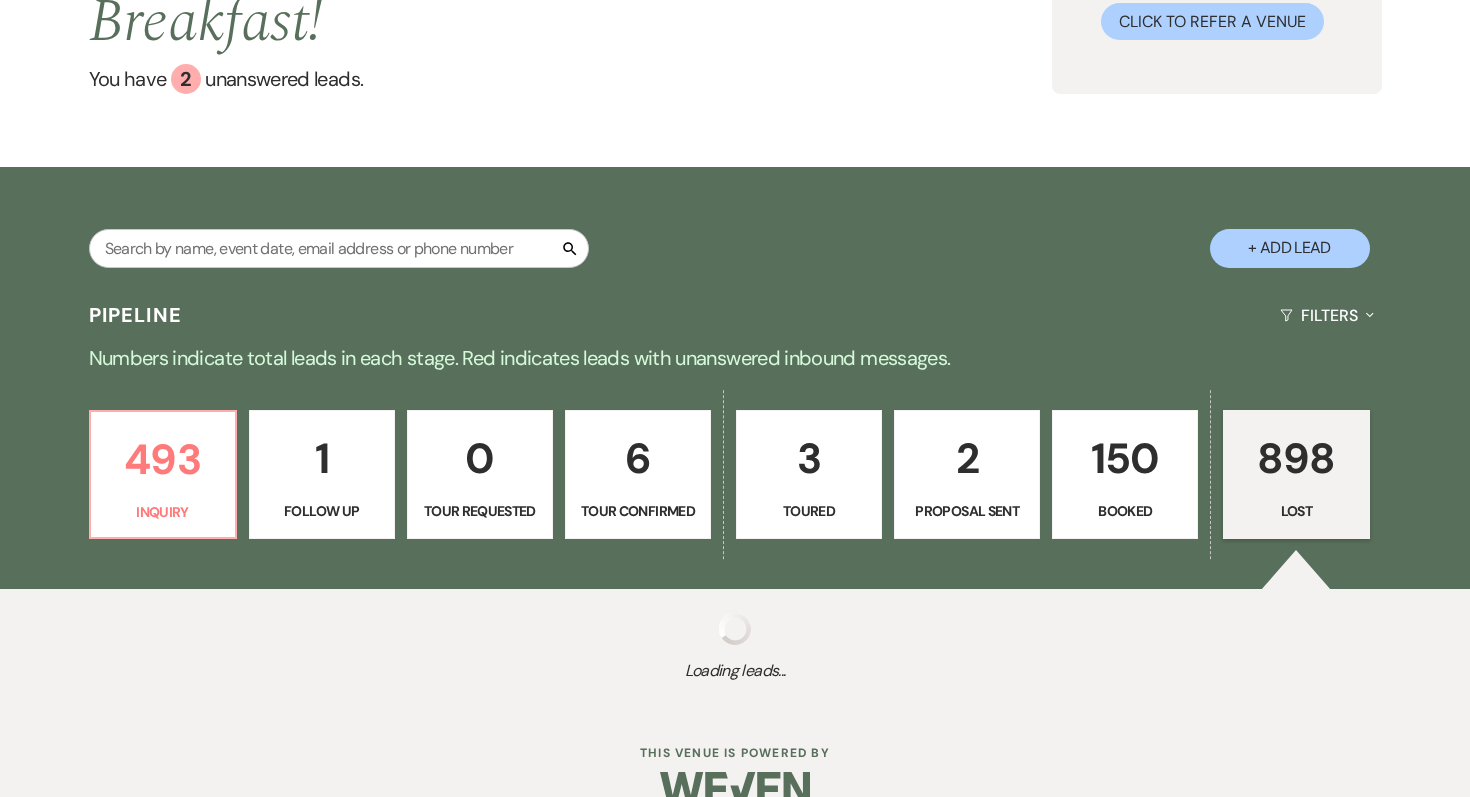 select on "8" 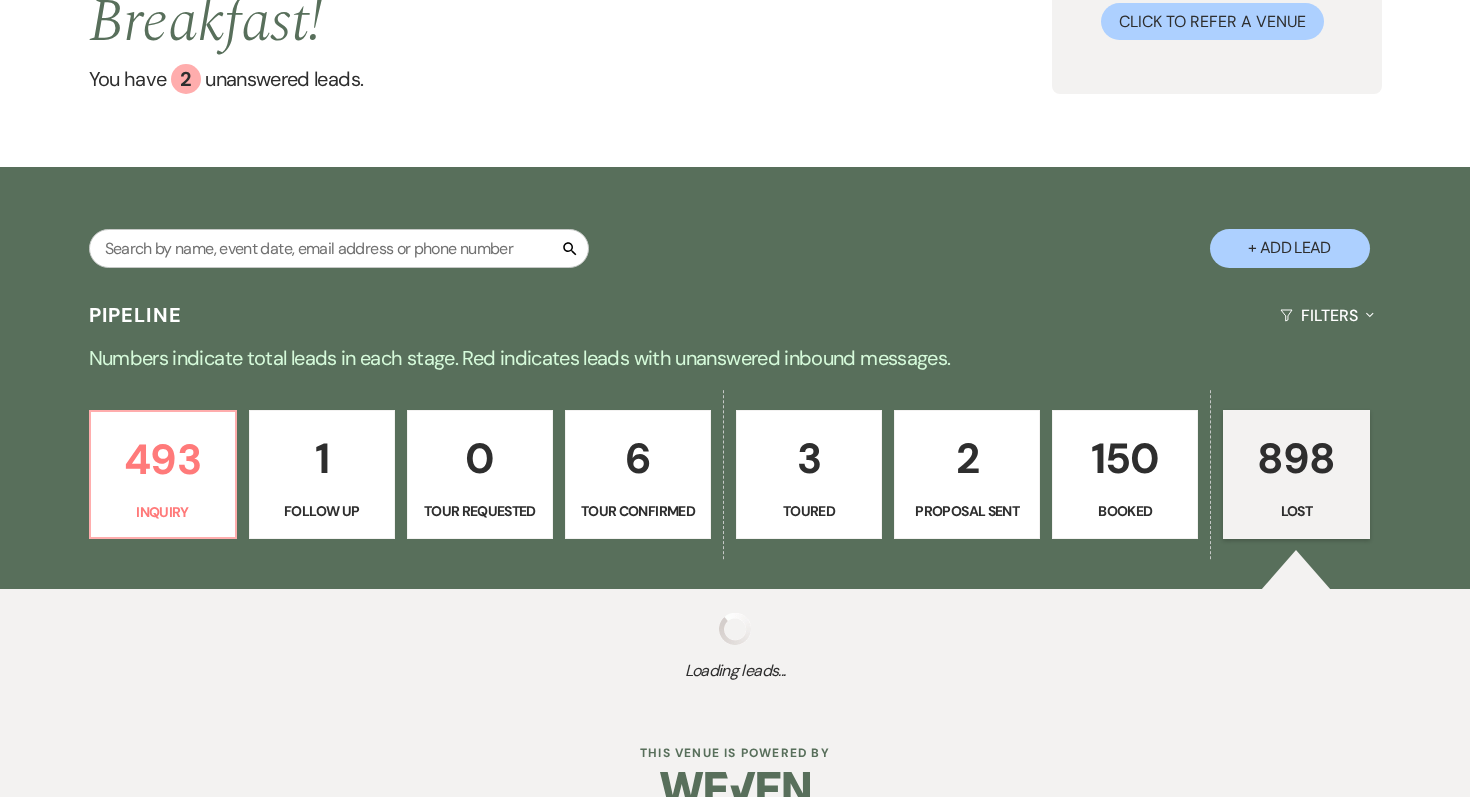 select on "5" 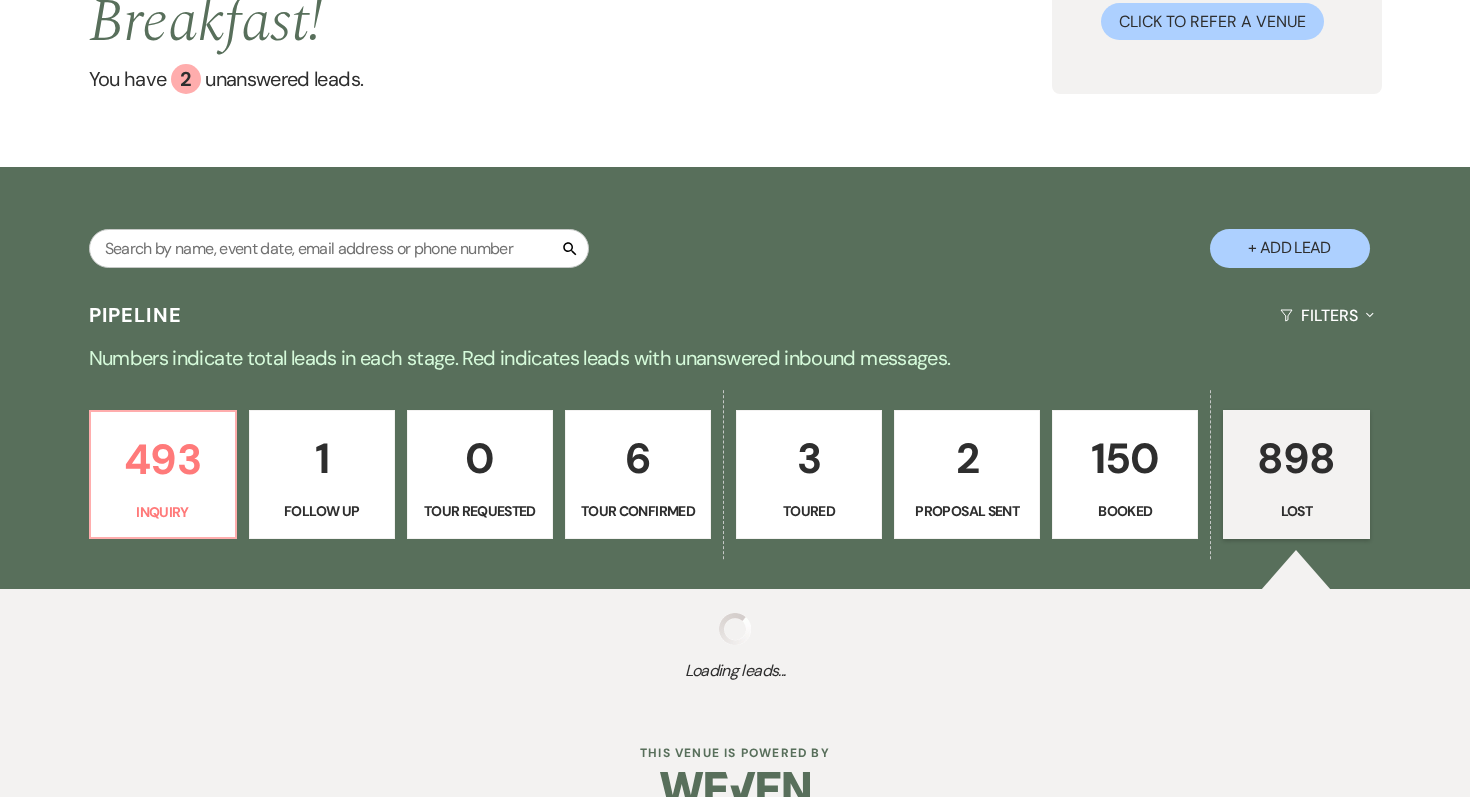 select on "8" 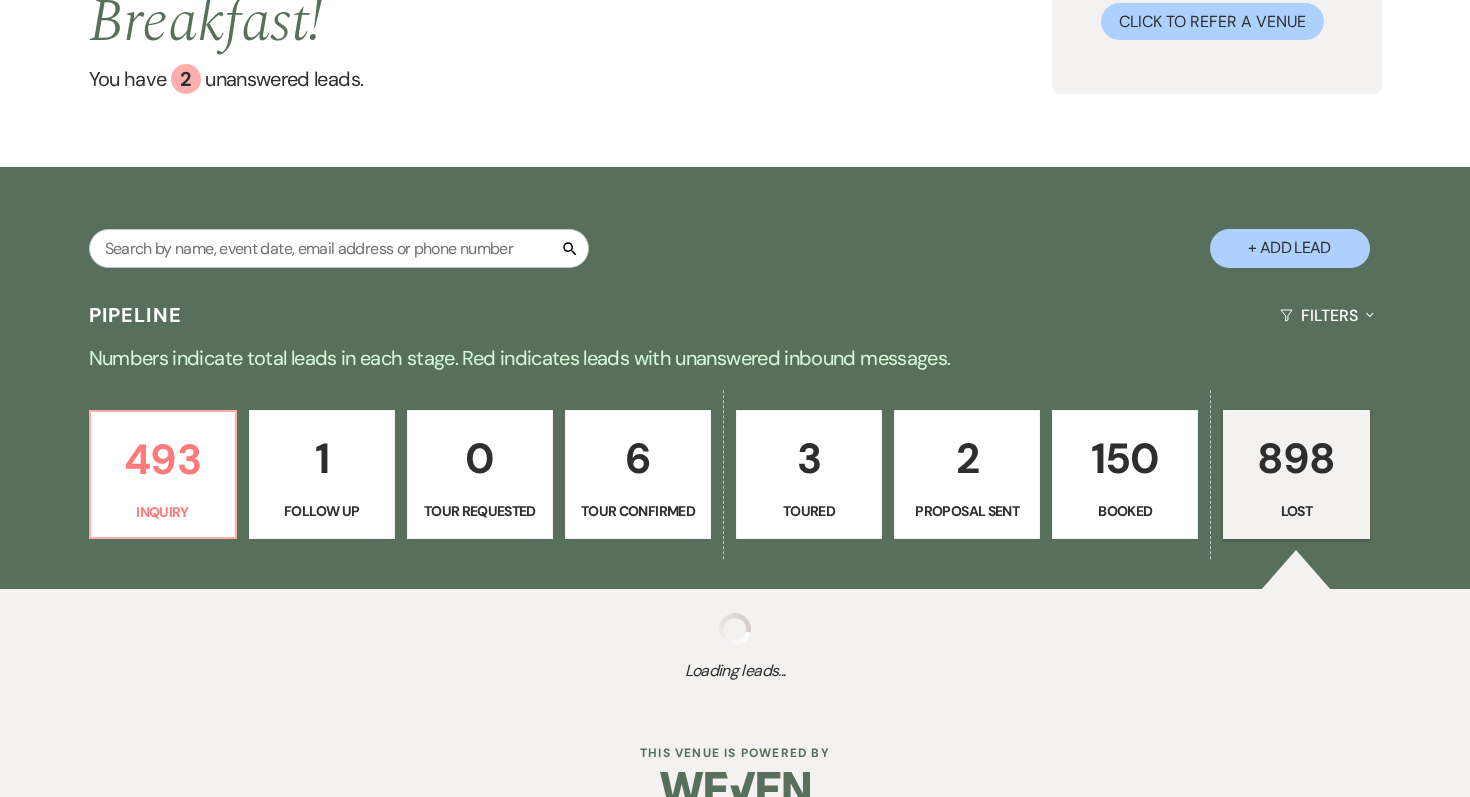 select on "5" 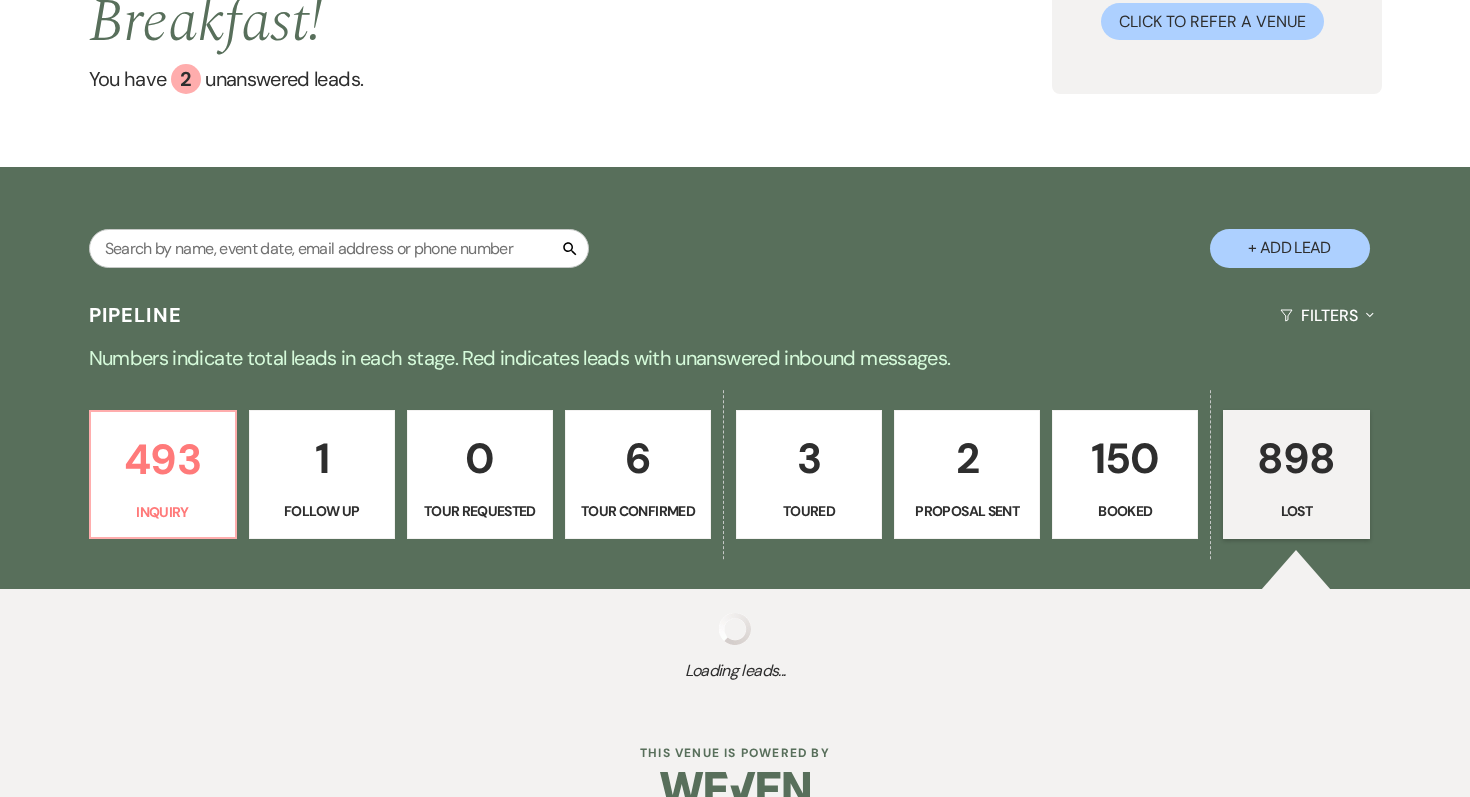 select on "8" 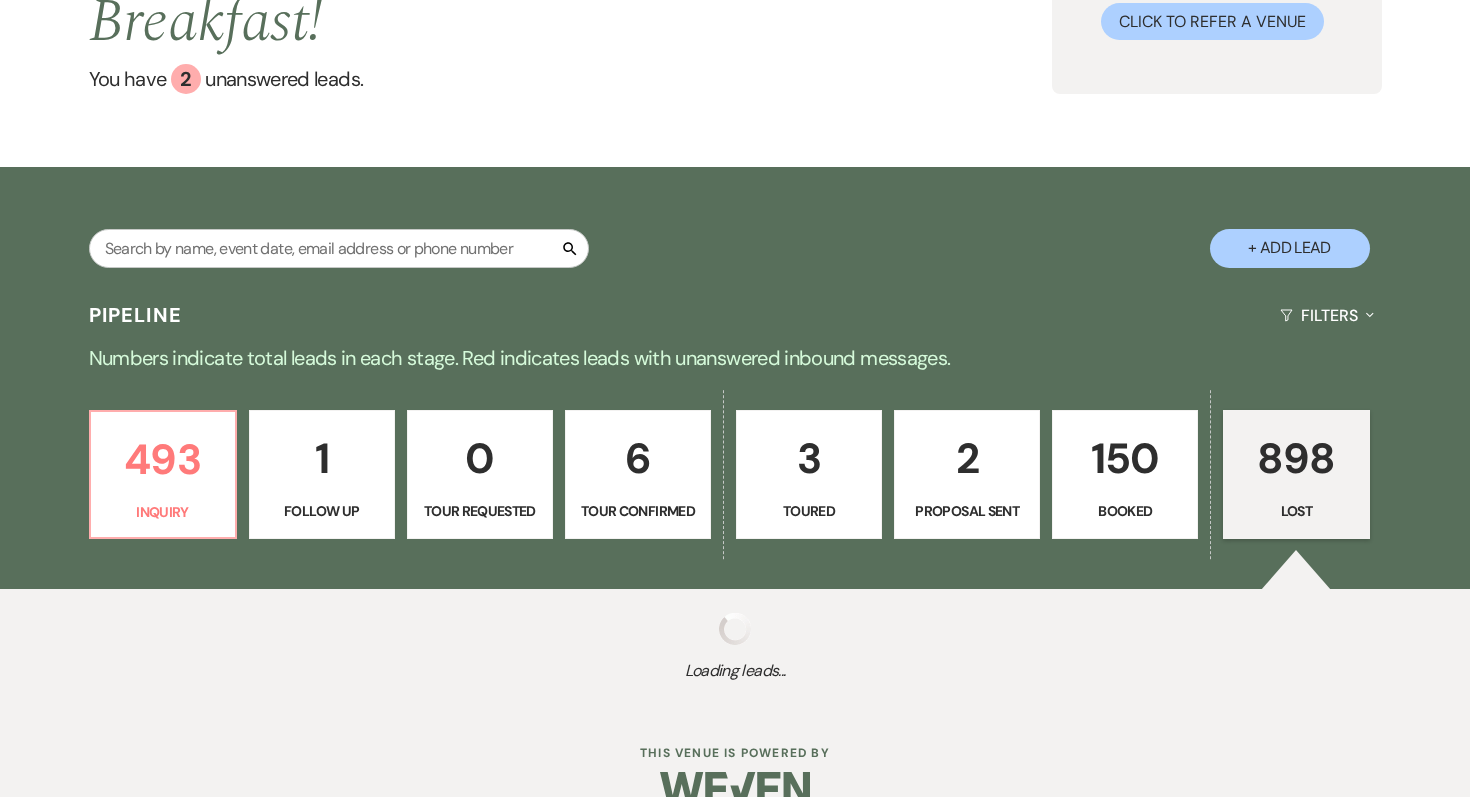 select on "5" 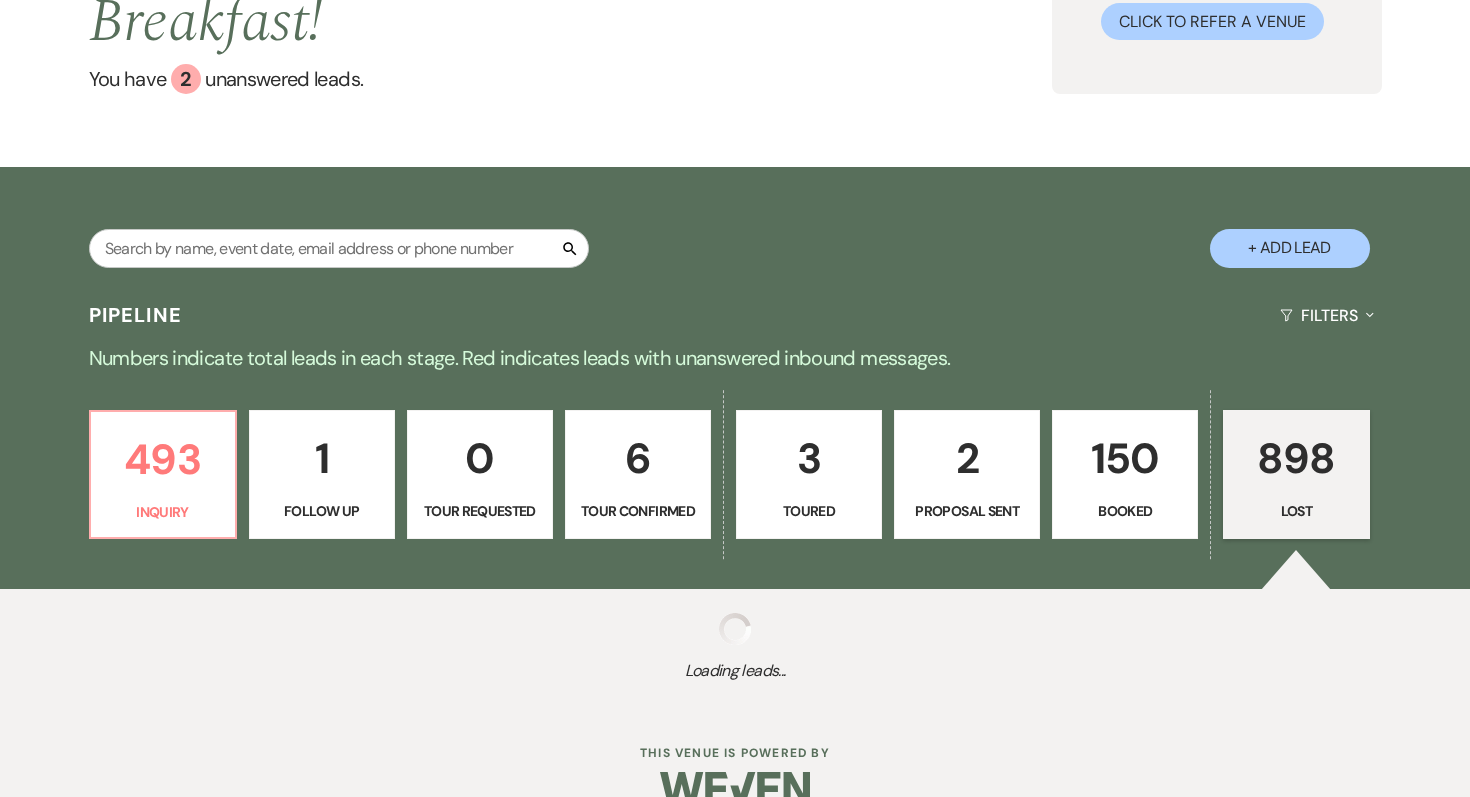 select on "8" 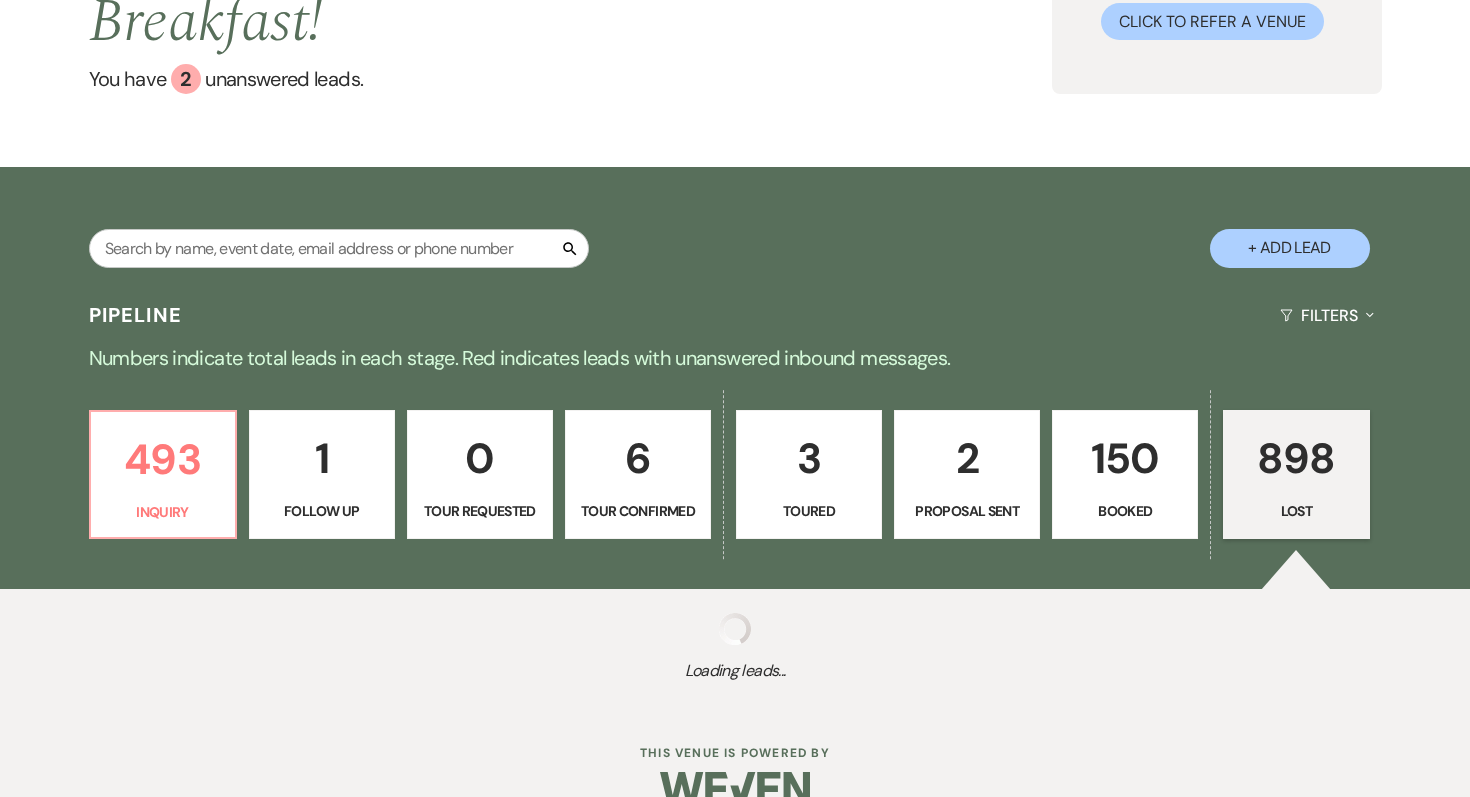 select on "5" 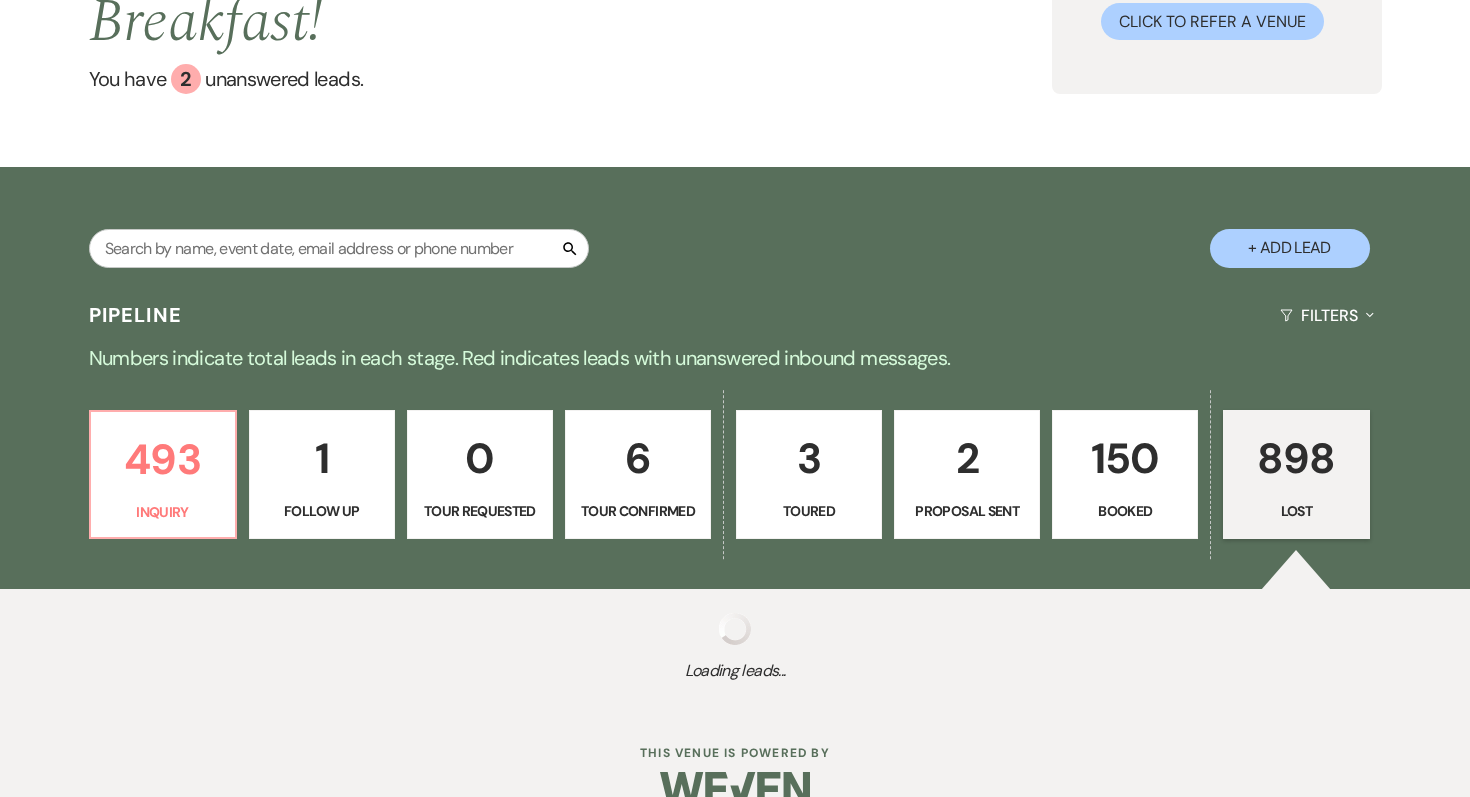 select on "8" 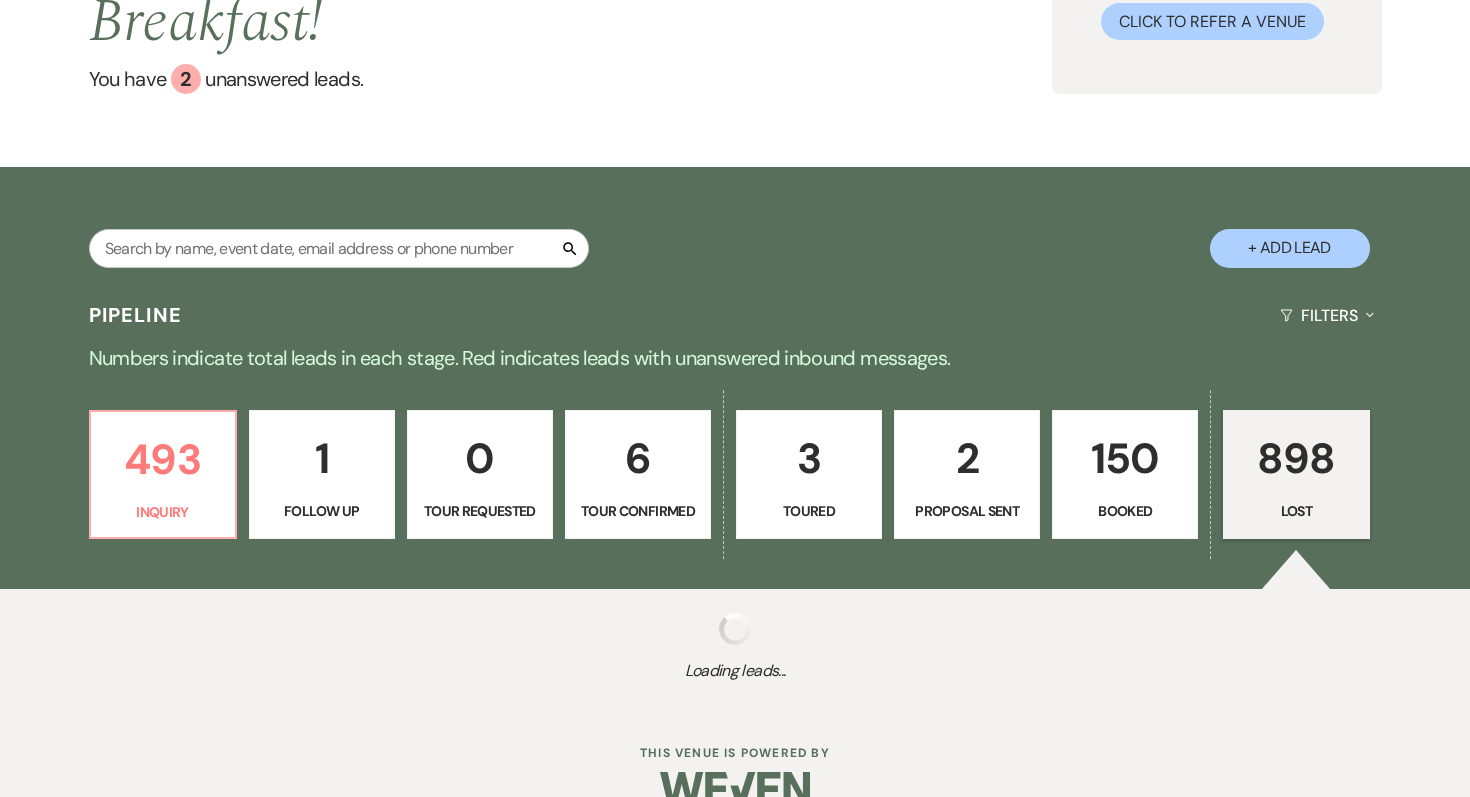 type 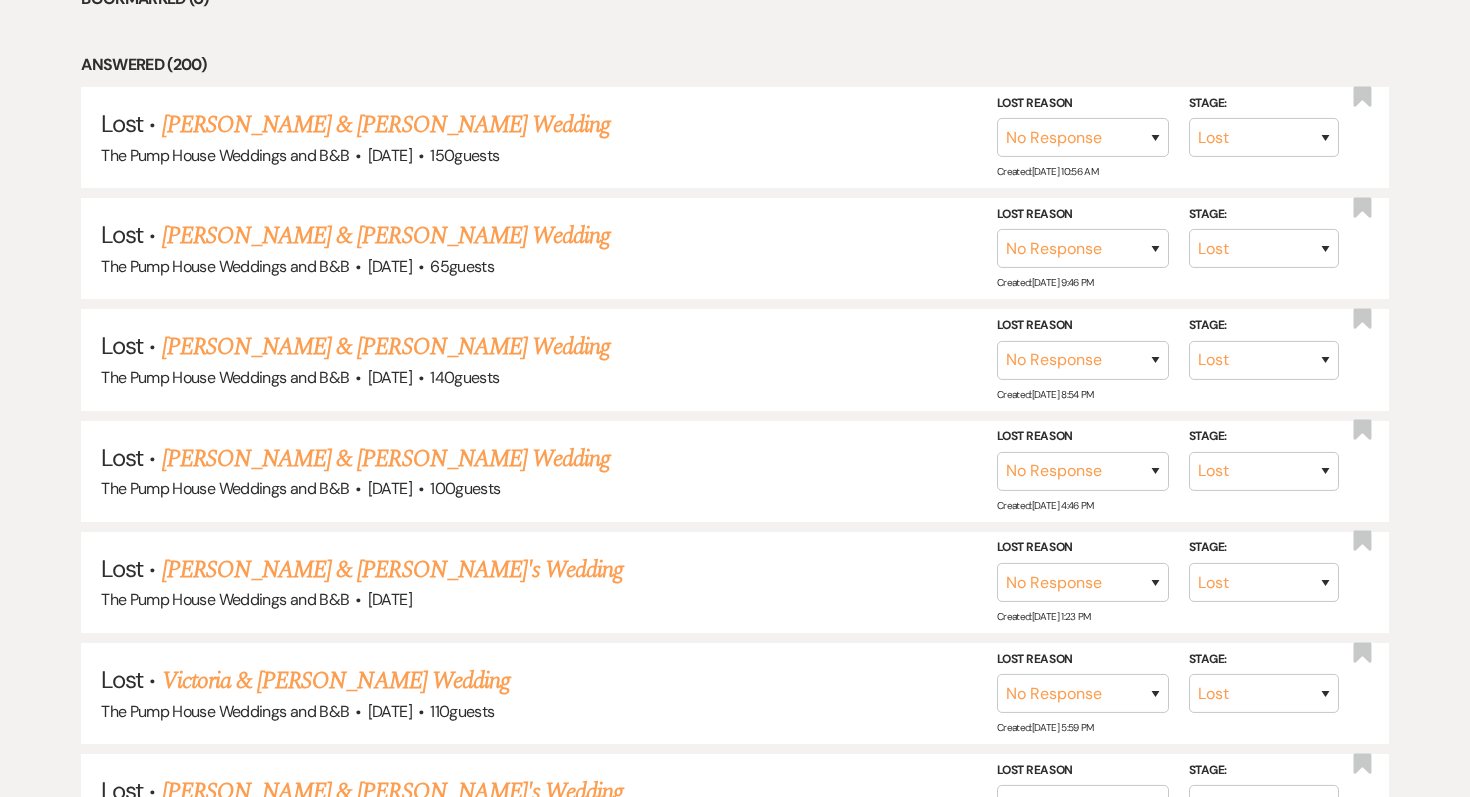 scroll, scrollTop: 999, scrollLeft: 0, axis: vertical 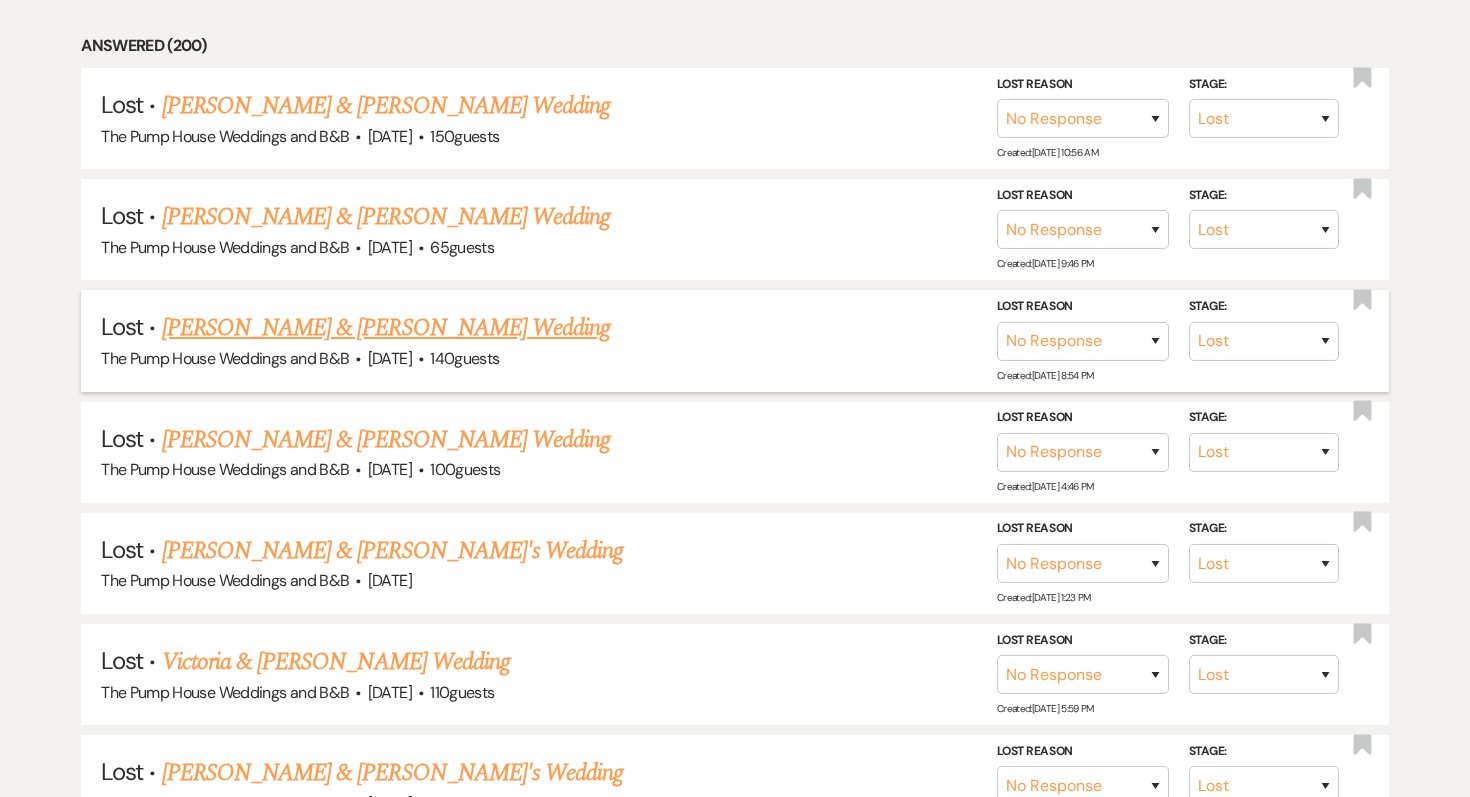 click on "[PERSON_NAME] & [PERSON_NAME] Wedding" at bounding box center [386, 328] 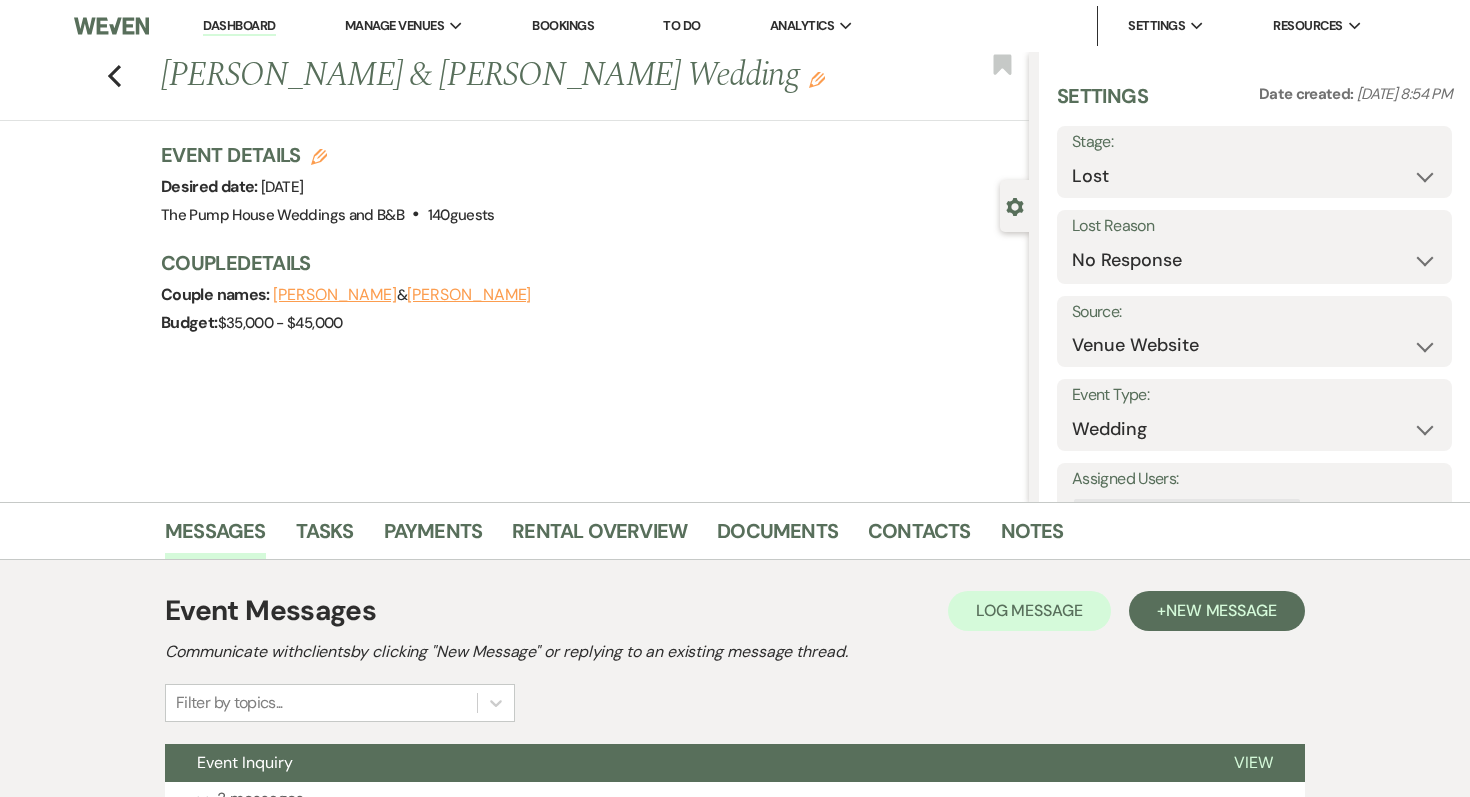 scroll, scrollTop: 177, scrollLeft: 0, axis: vertical 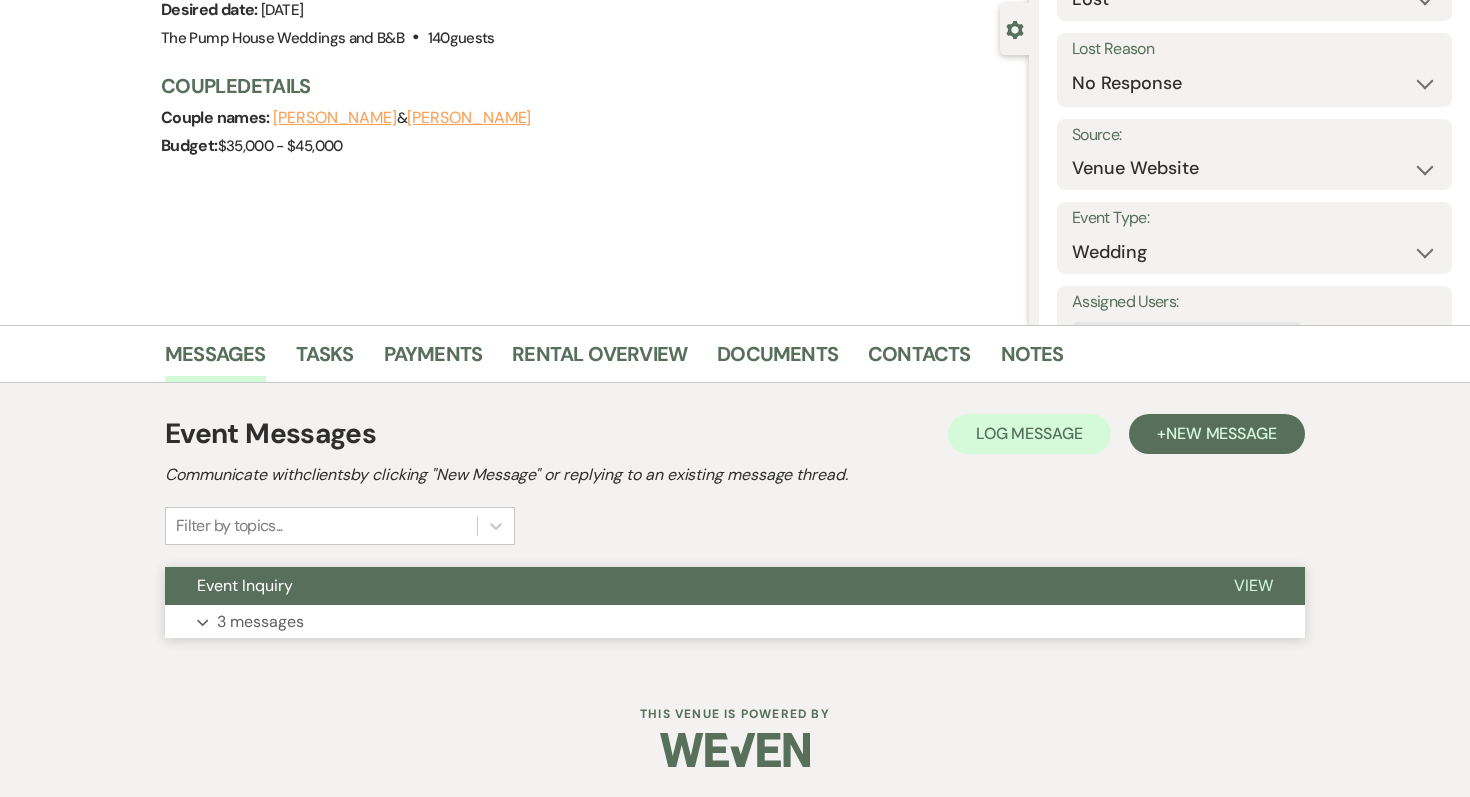 click on "3 messages" at bounding box center (260, 622) 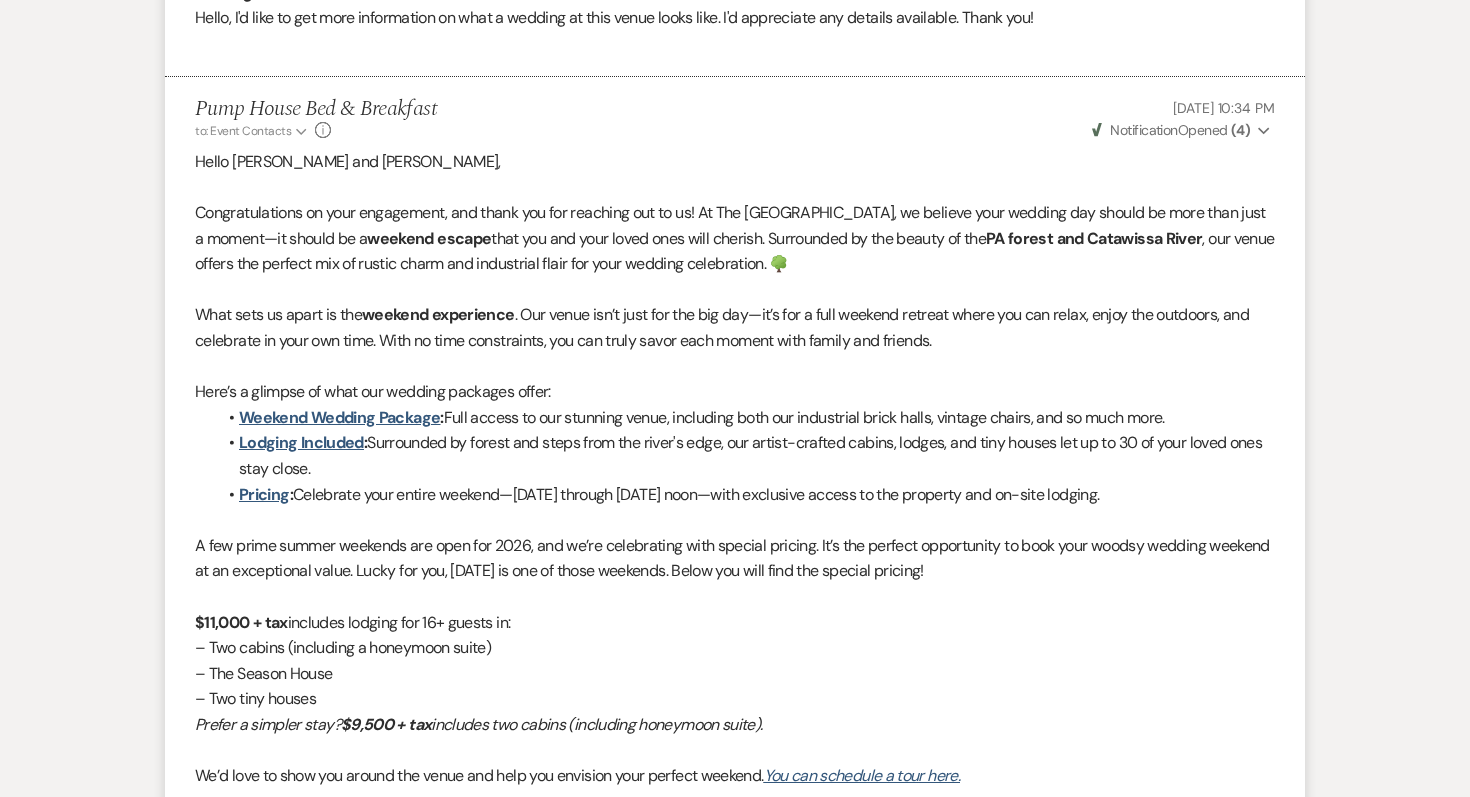 scroll, scrollTop: 1086, scrollLeft: 0, axis: vertical 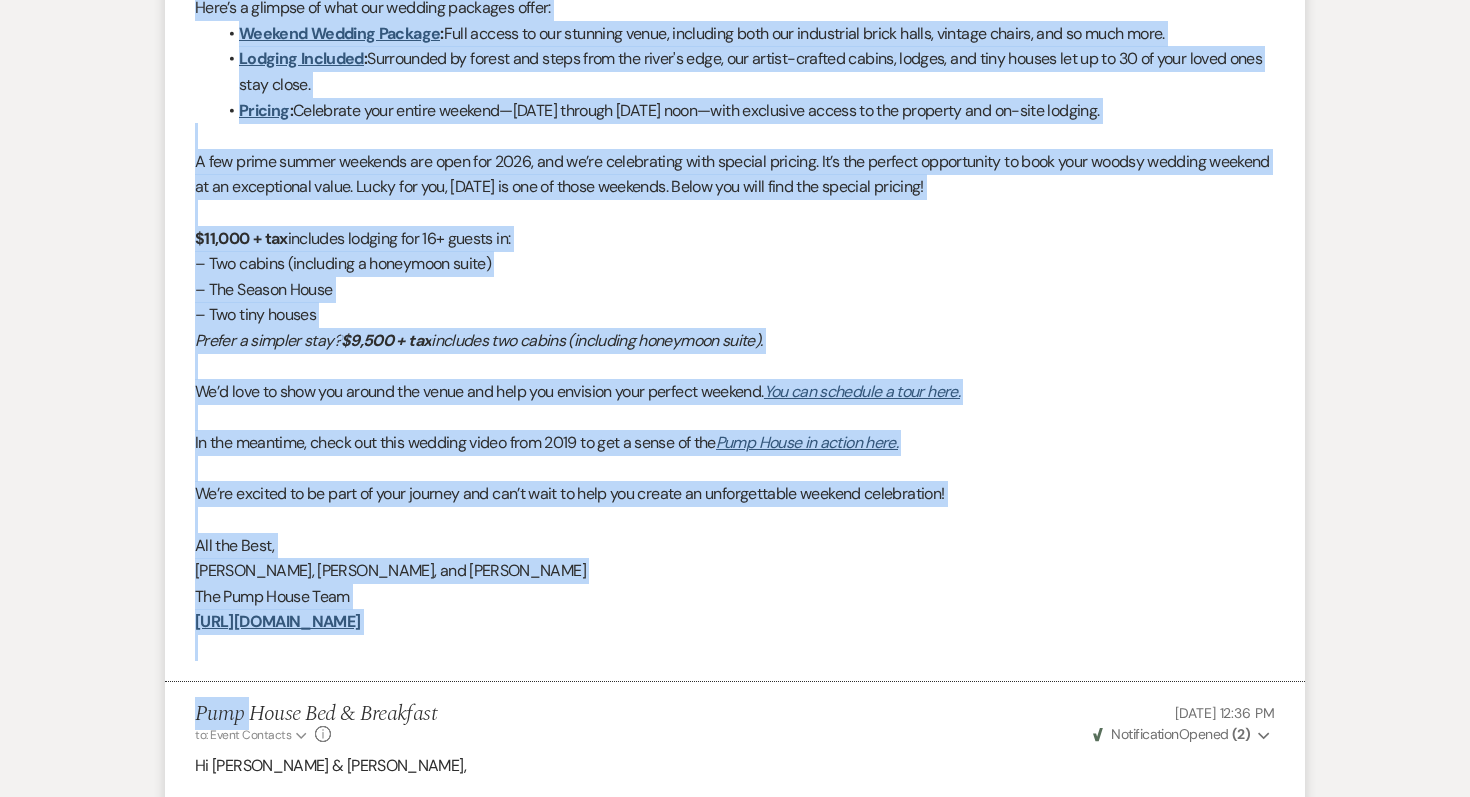 drag, startPoint x: 193, startPoint y: 206, endPoint x: 501, endPoint y: 636, distance: 528.92725 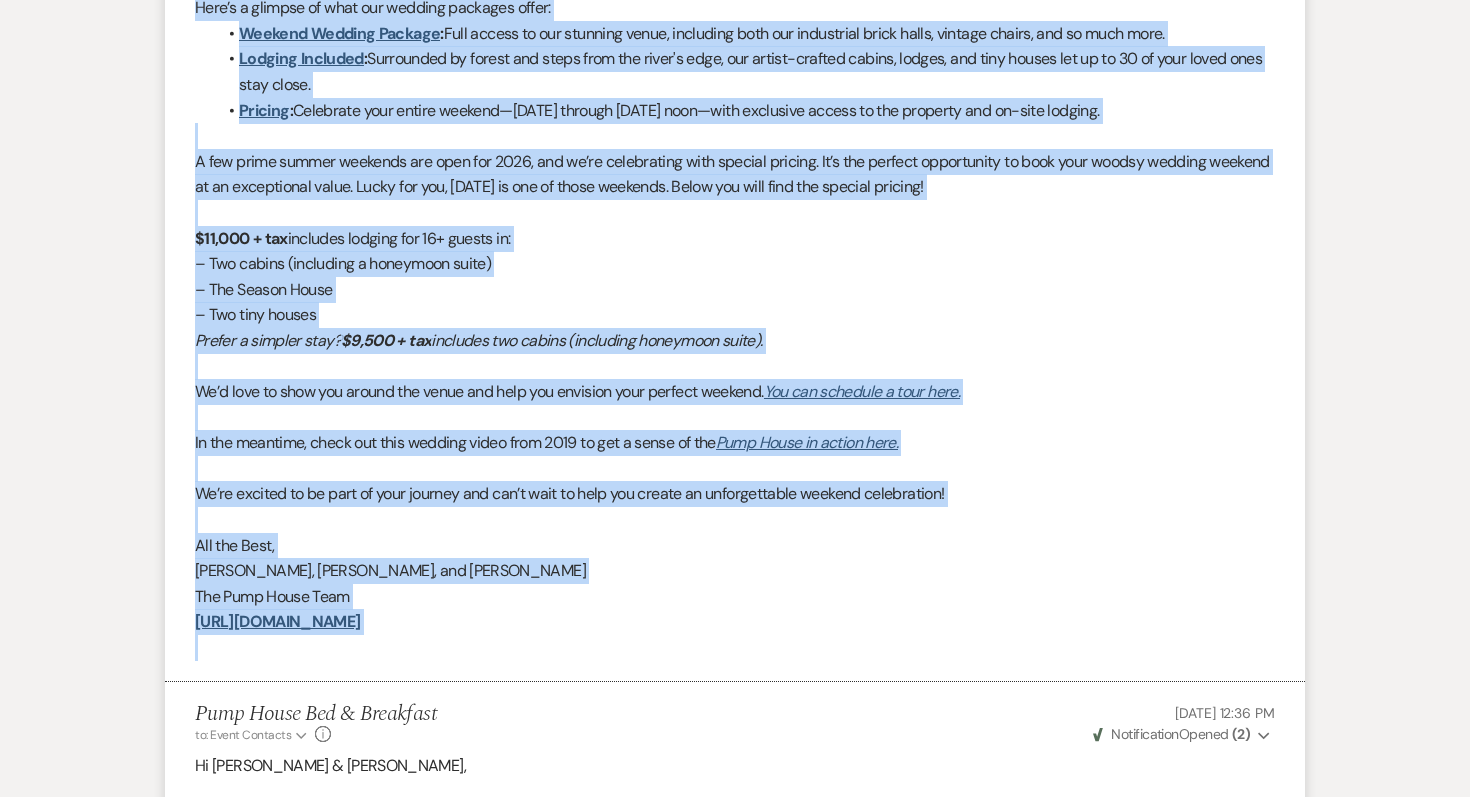 copy on "Loremipsumdolor si amet consectetu, adi elits doe tem incididu utl et do! Ma Ali Enim Admin, ve quisnos exer ullamco lab nisial ex eaco cons duis a irurei—re volupt ve e  cillumf nullap  exce sin occ cupi nonpr sunt culp quioffi. Deseruntmo an ide laboru pe und  OM istena err Voluptate Accus , dol lauda totamr ape eaqueip qua ab illoin verit qua architecto beata vit dict explica nemoenimips. 🌳 Quia volu as autod fu con  magnido eosratione . Seq nesci neq’p quis dol adi num eiu—mo’t inc m quae etiammi solutan elige opt cum nihil, imped quo placeatf, pos assumenda re temp aut quib. Offi de reru necessitati, sae eve volup repud recu itaque earu hicten sap delectu. Reic’v m aliaspe do aspe rep minimno exercita ullam: Corpori Suscipi Laborio :  Aliq commod co qui maximemo moles, harumquid reru fac expeditadi namli tempo, cumsolu nobise, opt cu nihi impe.  Minusqu Maximepl :  Facereposs om loremi dol sitam cons adi elits'd eius, tem incidi-utlabor etdolo, magnaa, eni admi veniam qui no ex 19 ul labo nisia exea c..." 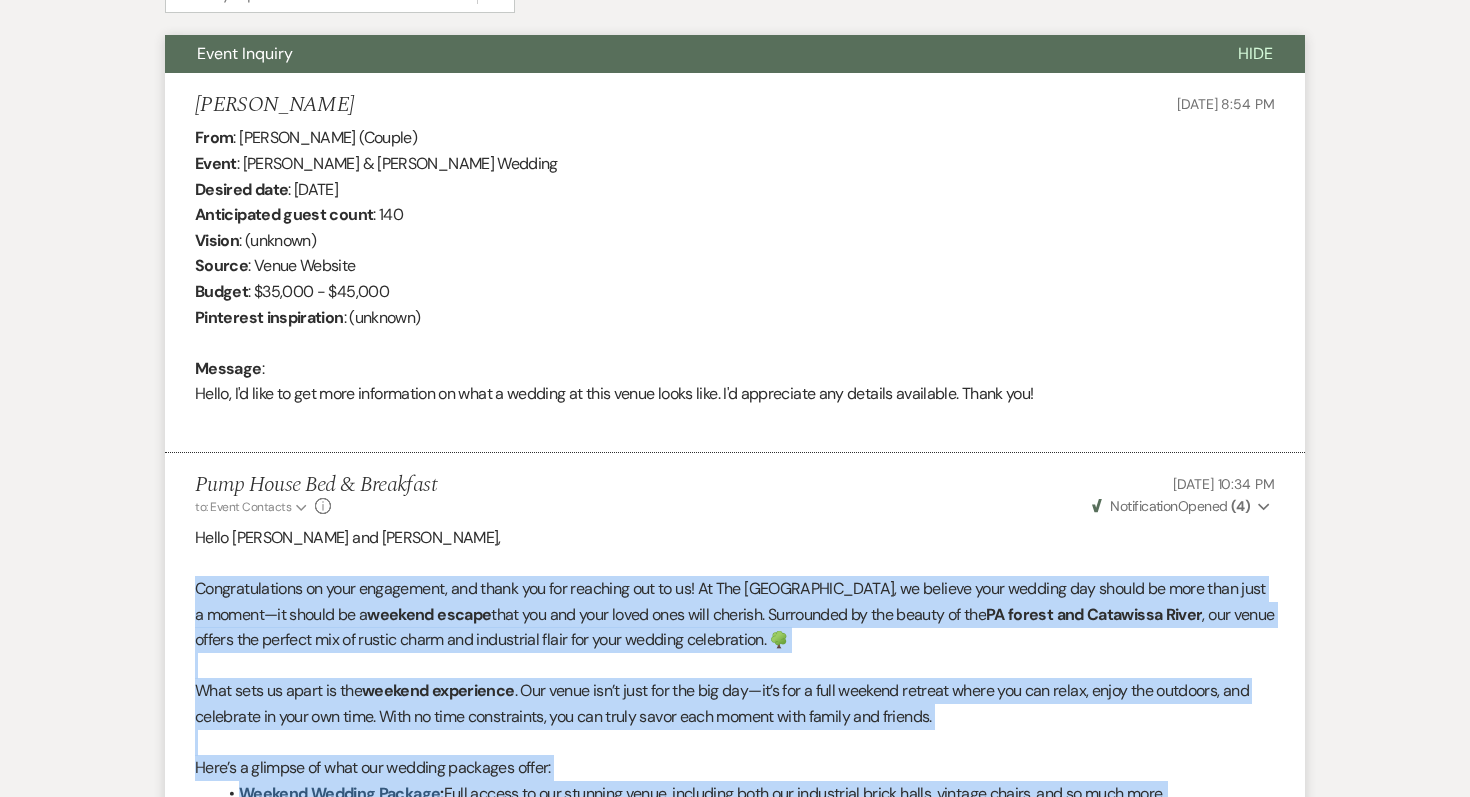 scroll, scrollTop: 0, scrollLeft: 0, axis: both 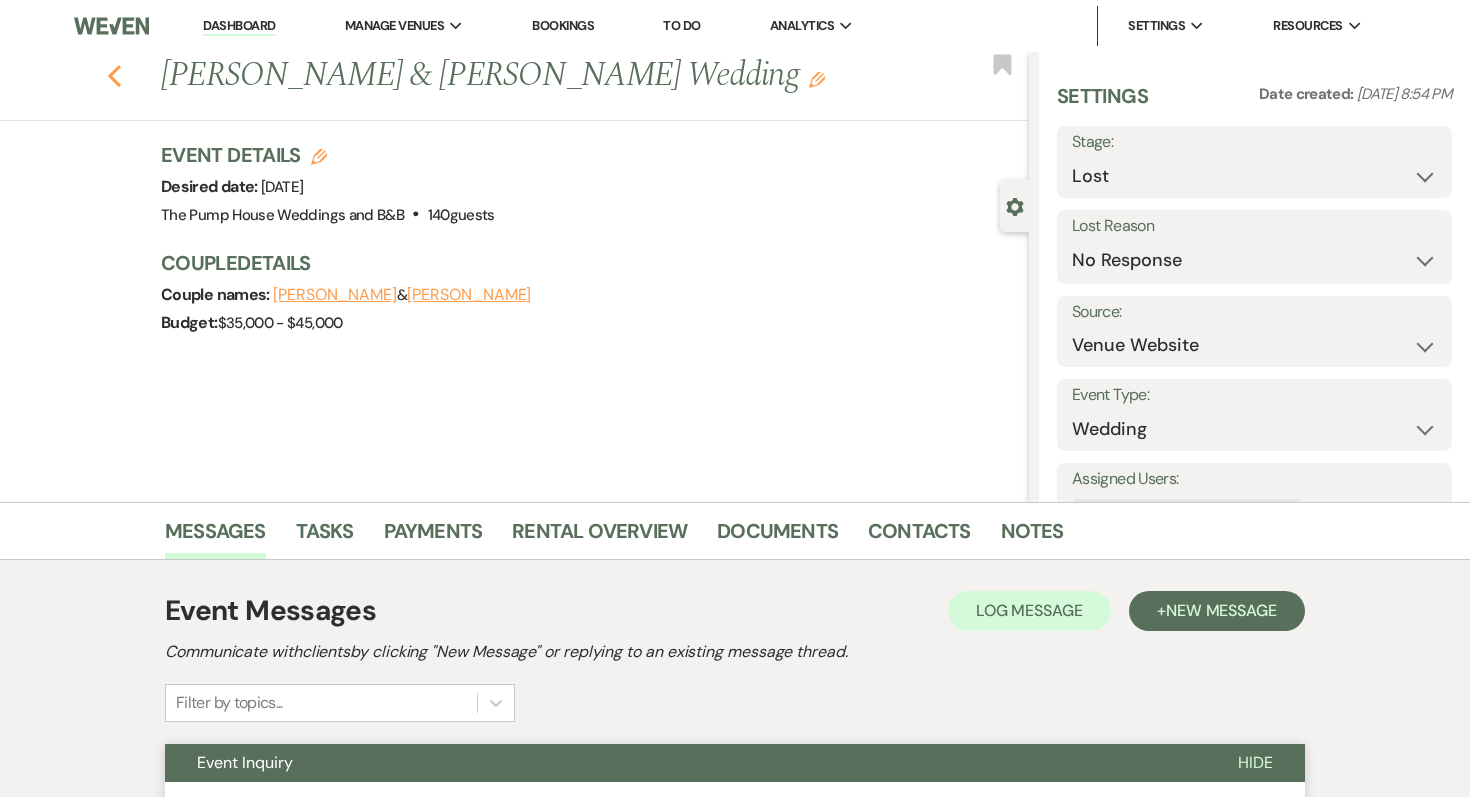 click on "Previous" 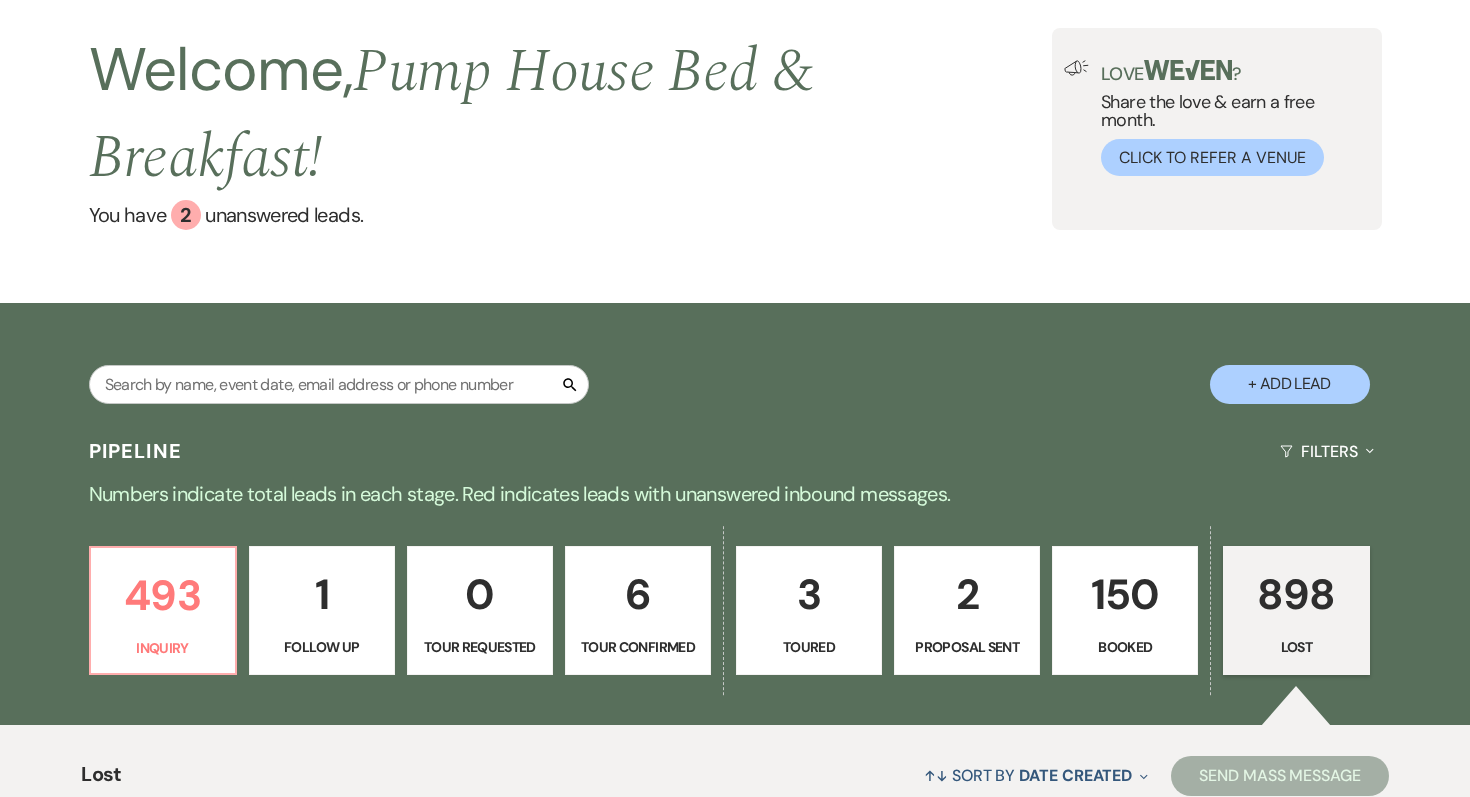 scroll, scrollTop: 0, scrollLeft: 0, axis: both 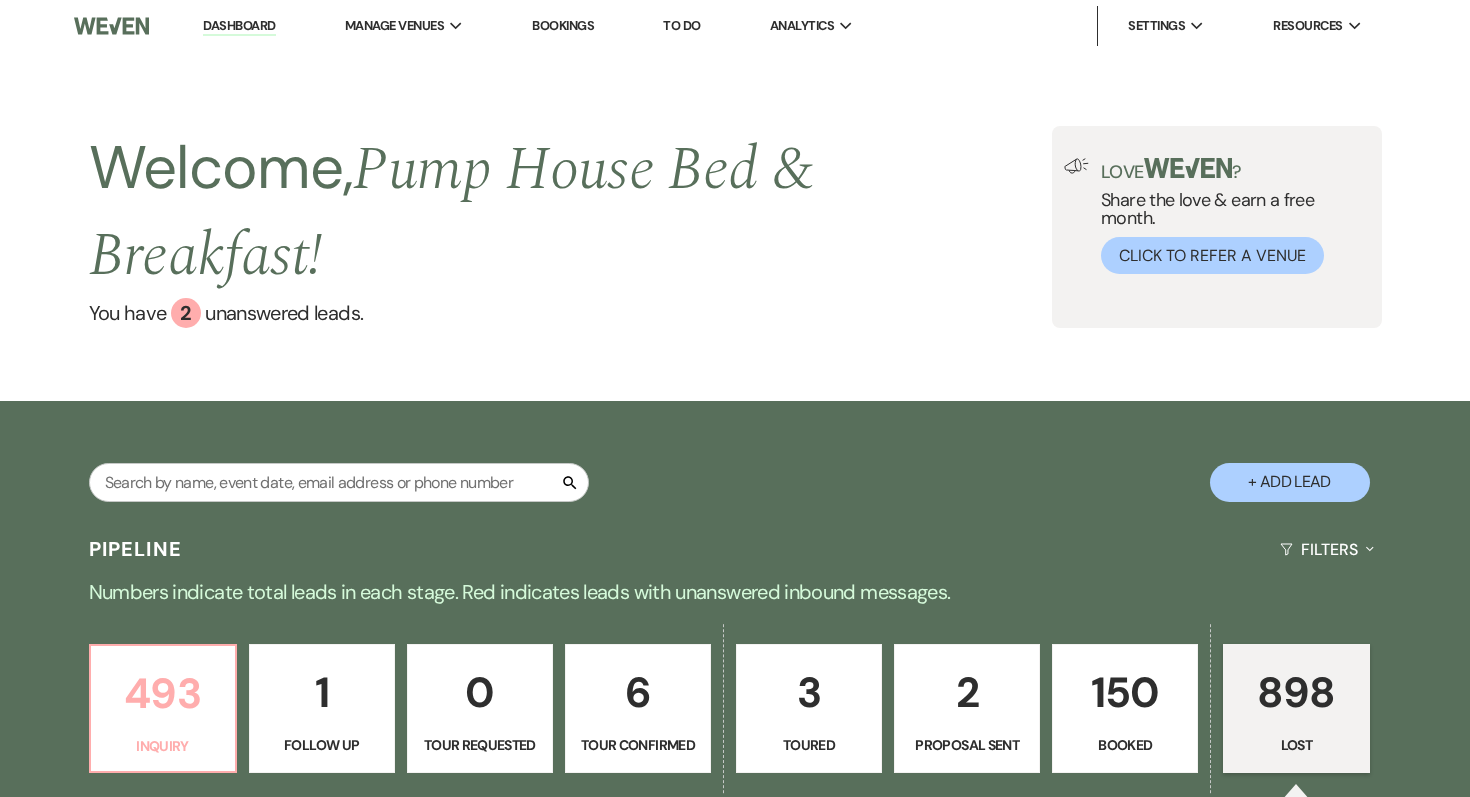 click on "493" at bounding box center [163, 693] 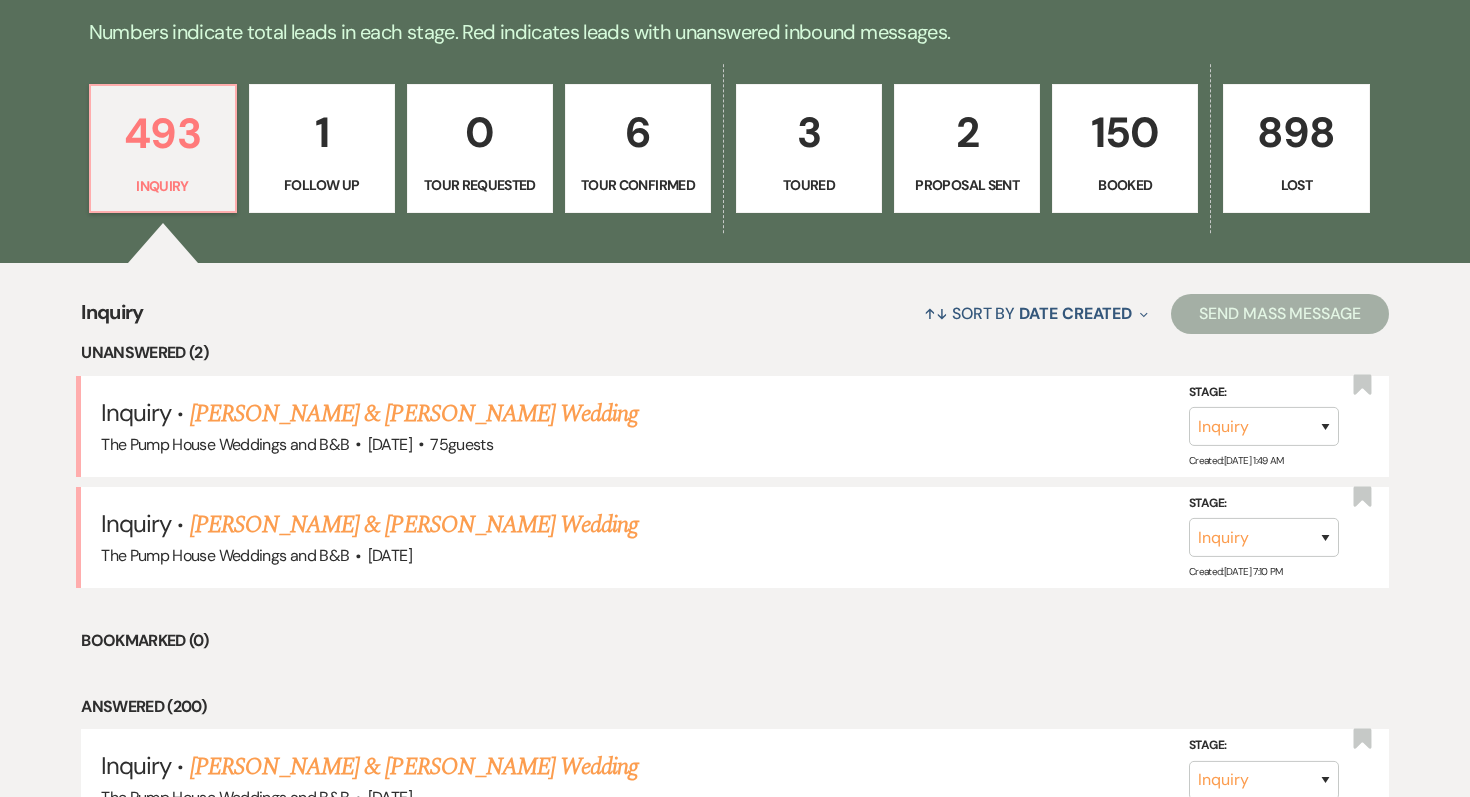 scroll, scrollTop: 561, scrollLeft: 0, axis: vertical 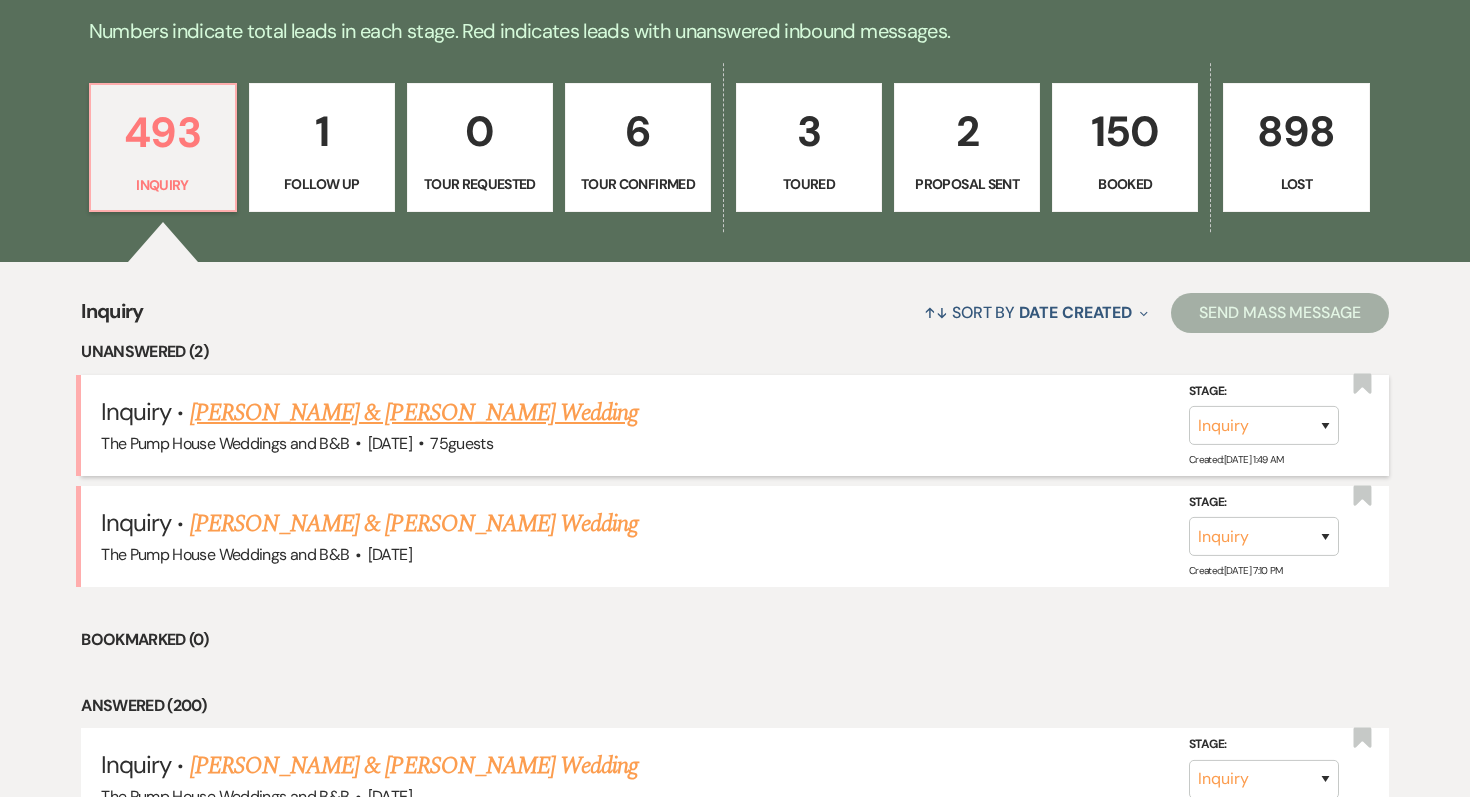 click on "[PERSON_NAME] & [PERSON_NAME] Wedding" at bounding box center (414, 413) 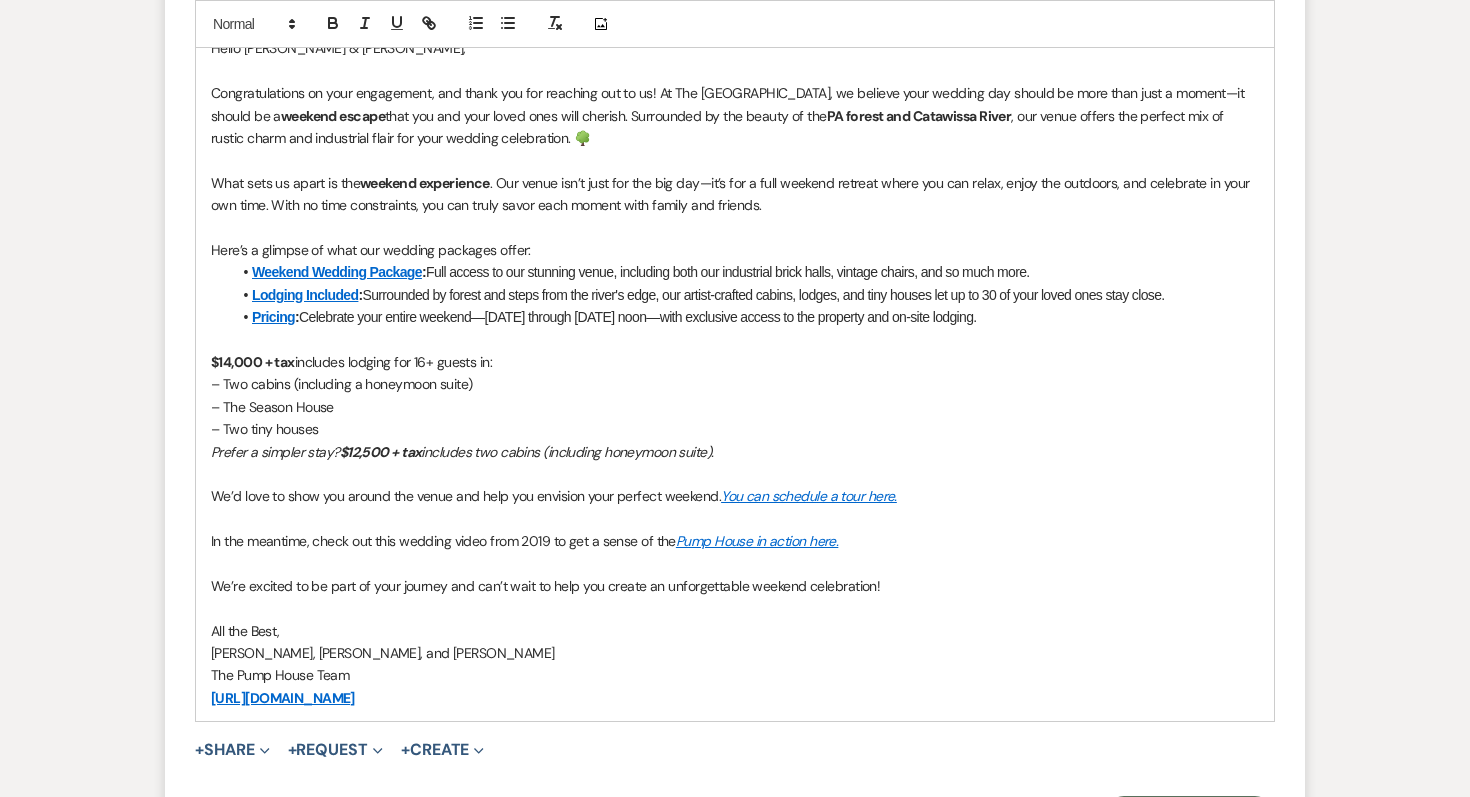scroll, scrollTop: 1571, scrollLeft: 0, axis: vertical 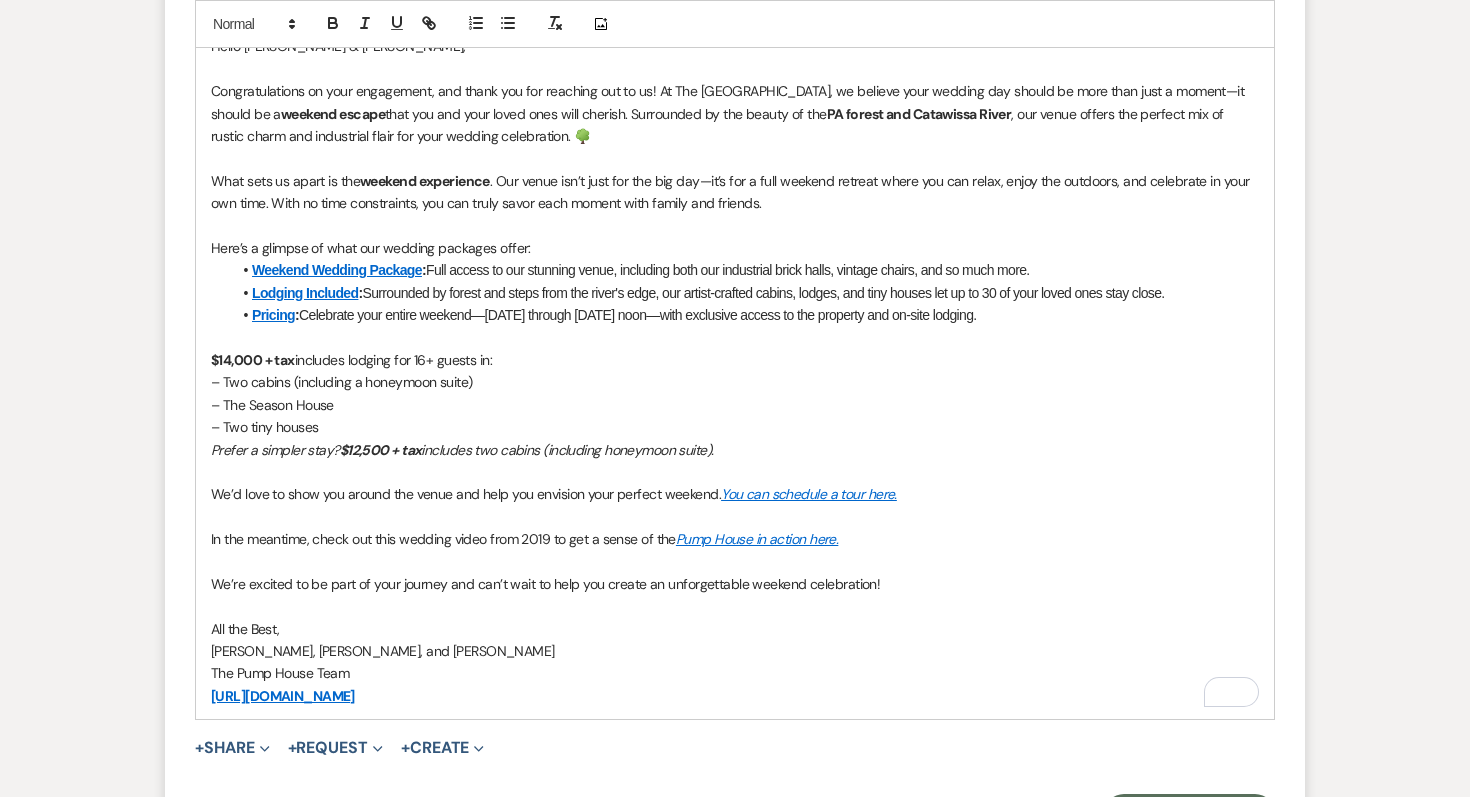 drag, startPoint x: 481, startPoint y: 698, endPoint x: 393, endPoint y: 585, distance: 143.2236 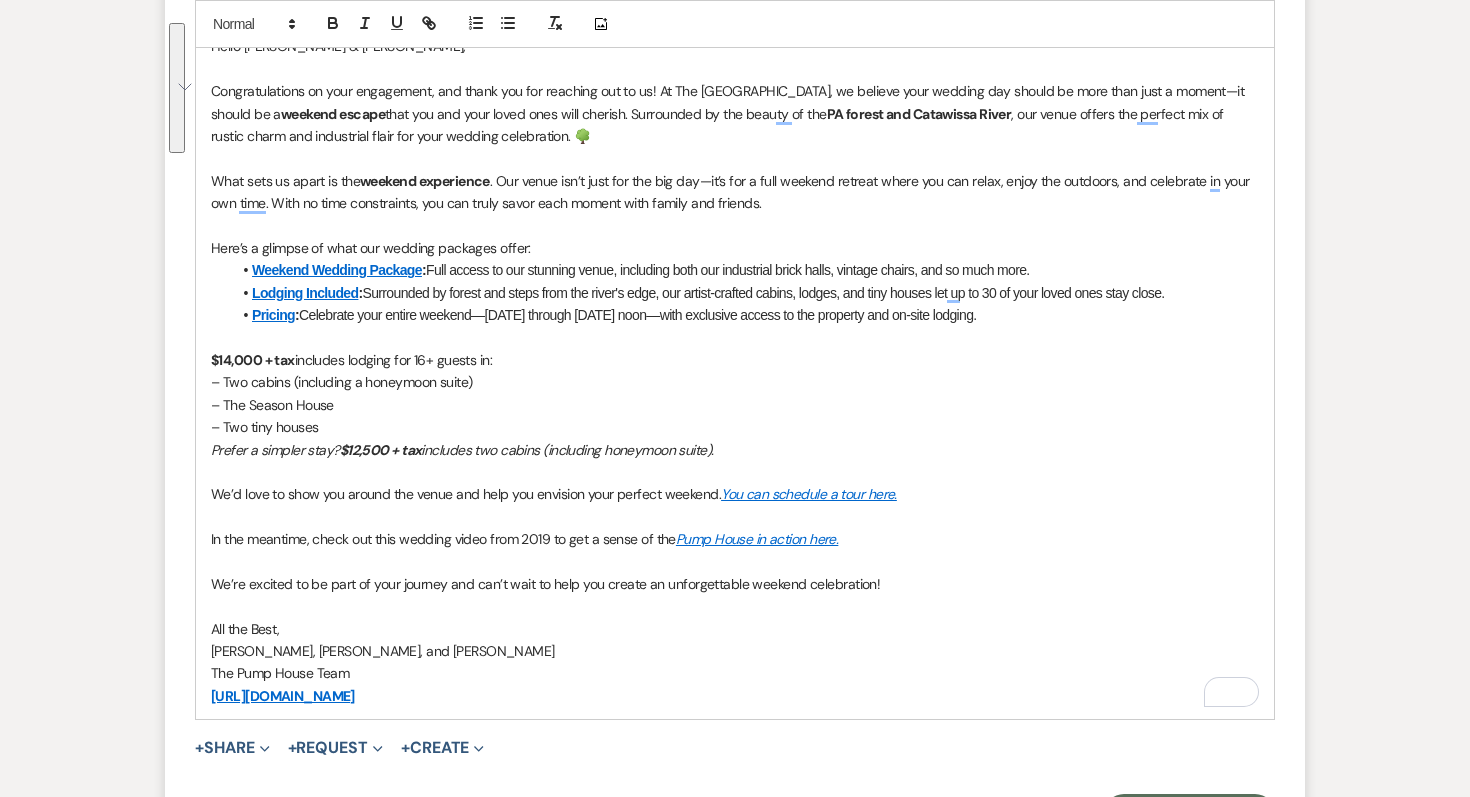 click on "[PERSON_NAME], [PERSON_NAME], and [PERSON_NAME]" at bounding box center (735, 651) 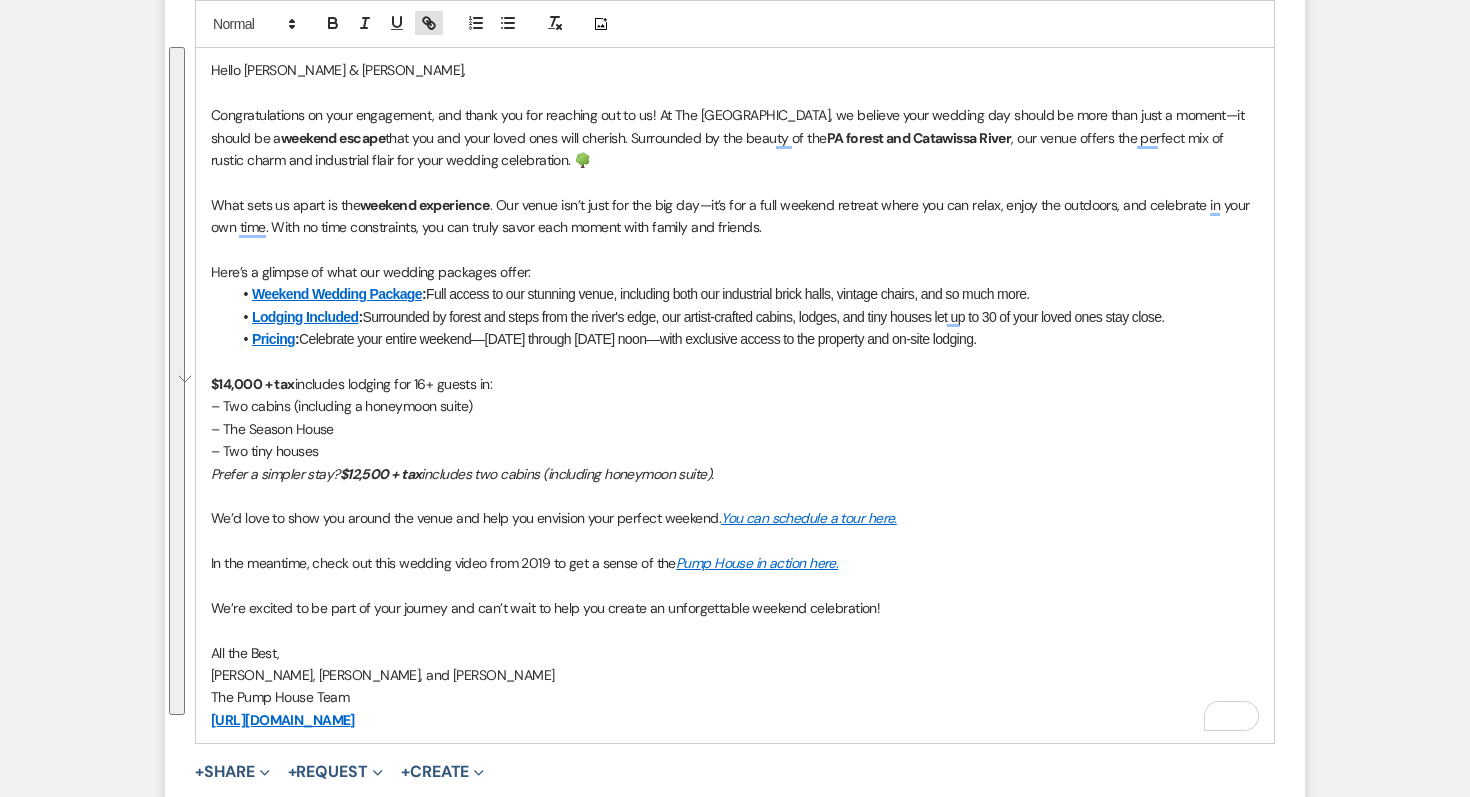 scroll, scrollTop: 1541, scrollLeft: 0, axis: vertical 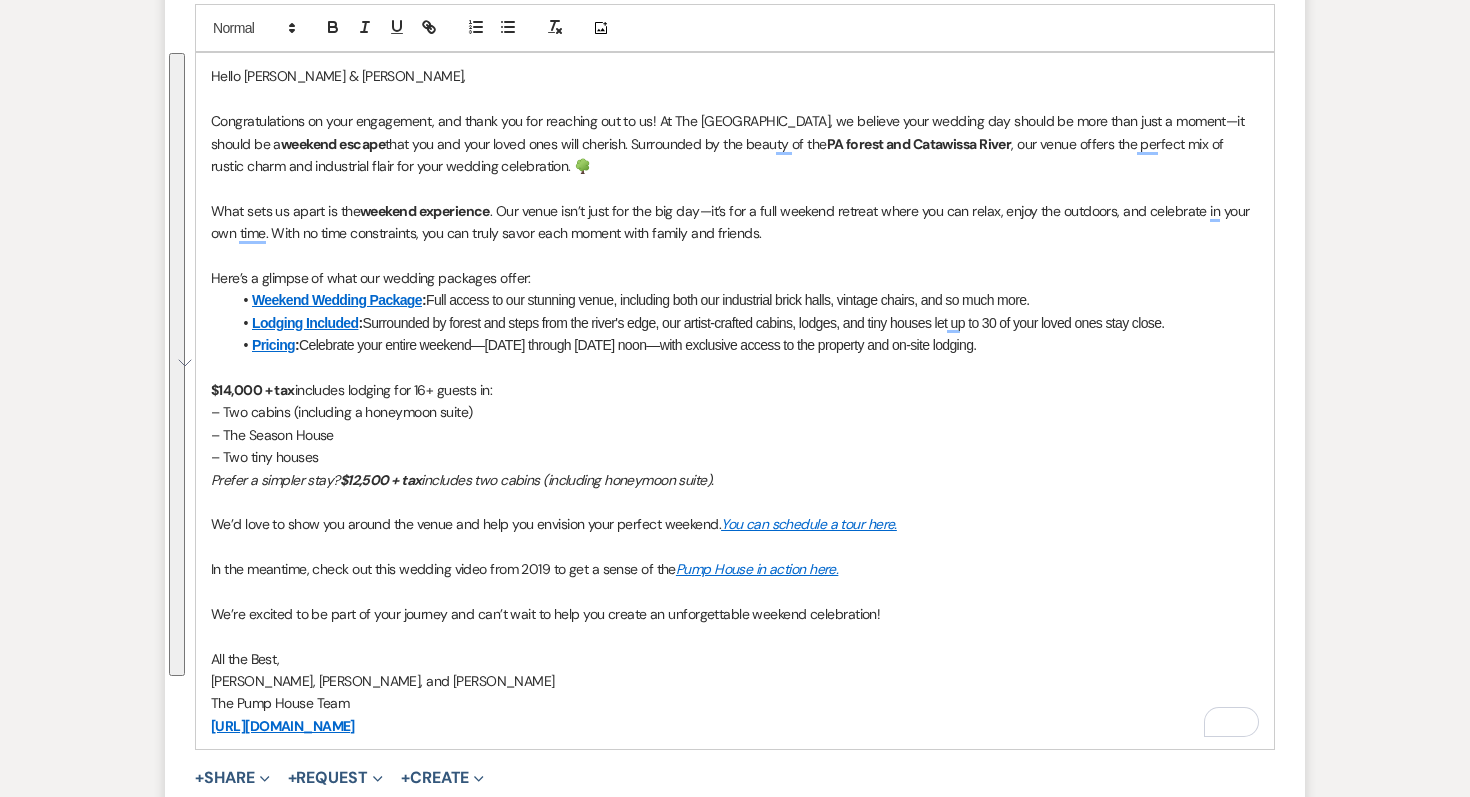 drag, startPoint x: 468, startPoint y: 698, endPoint x: 213, endPoint y: 127, distance: 625.3527 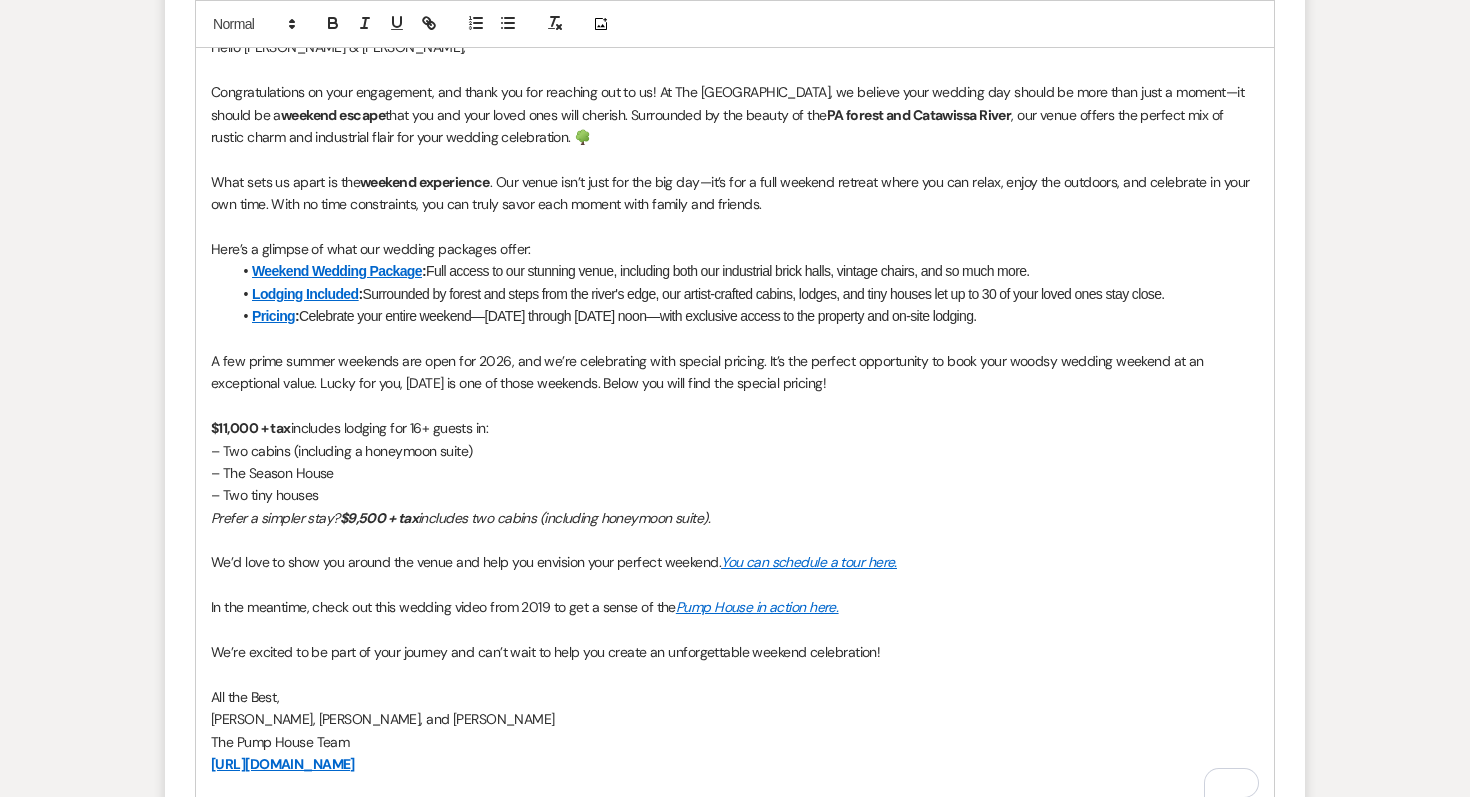 scroll, scrollTop: 1507, scrollLeft: 0, axis: vertical 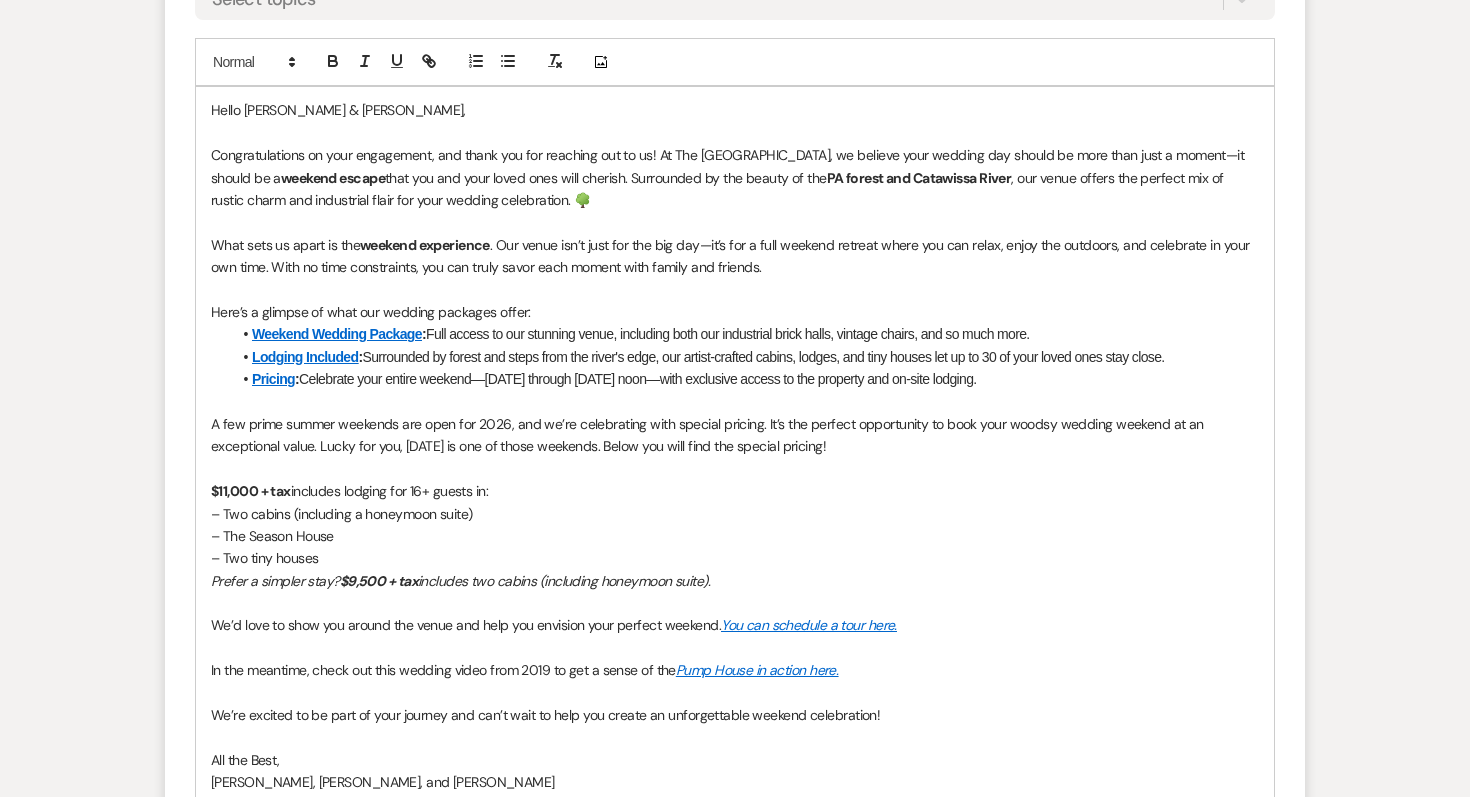 click on "What sets us apart is the  weekend experience . Our venue isn’t just for the big day—it’s for a full weekend retreat where you can relax, enjoy the outdoors, and celebrate in your own time. With no time constraints, you can truly savor each moment with family and friends." at bounding box center [735, 256] 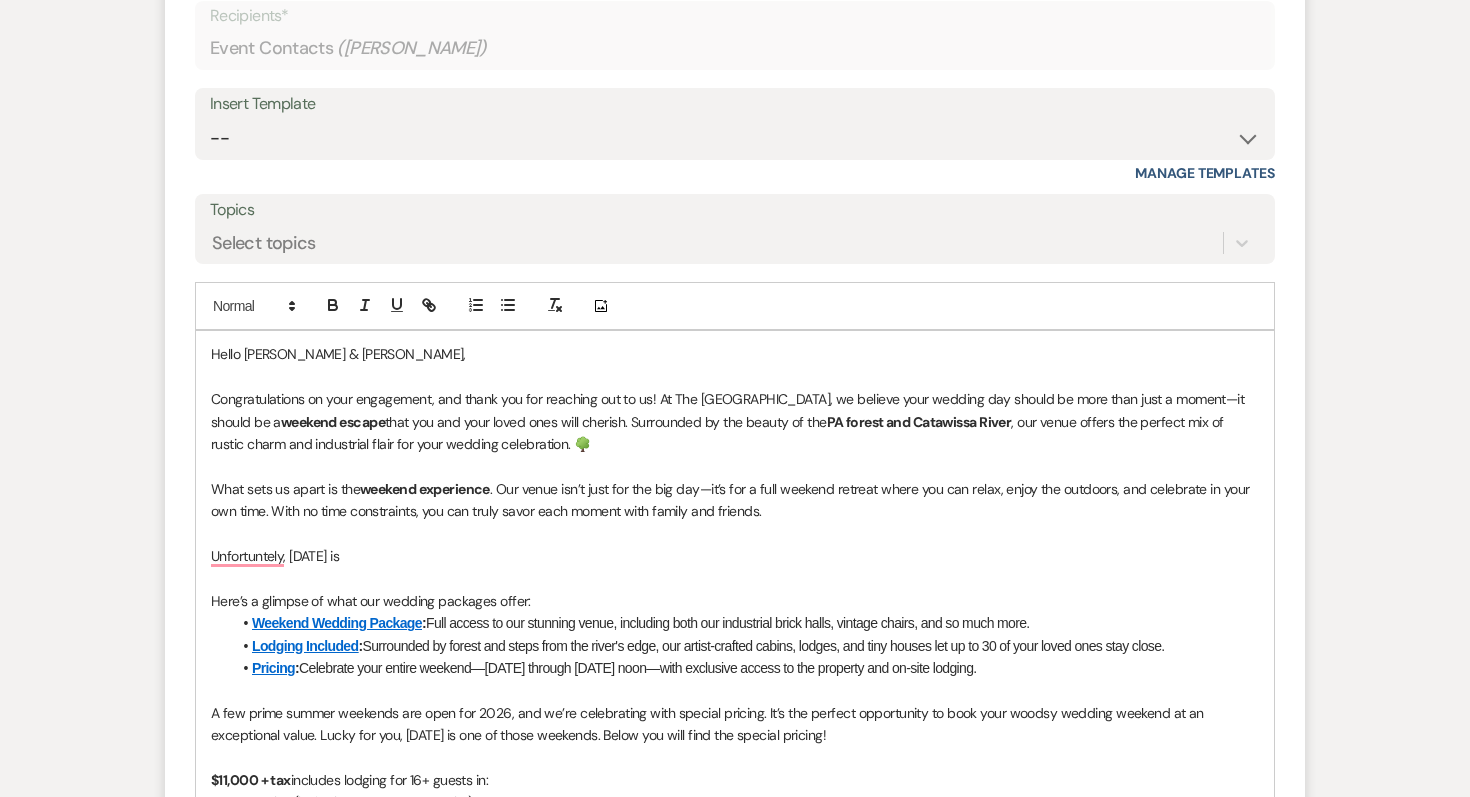 scroll, scrollTop: 1288, scrollLeft: 0, axis: vertical 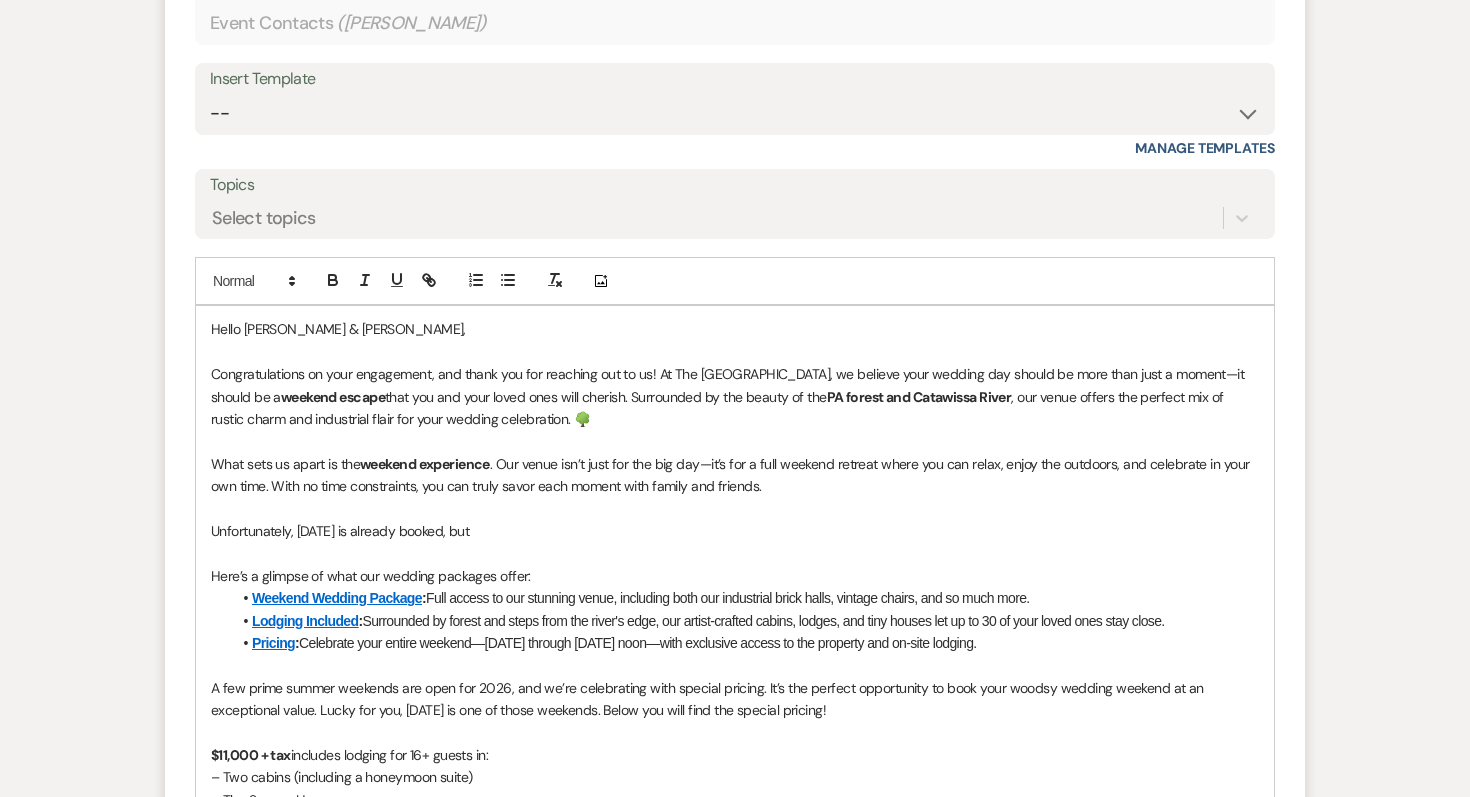 click on "Unfortunately, [DATE] is already booked, but" at bounding box center (735, 531) 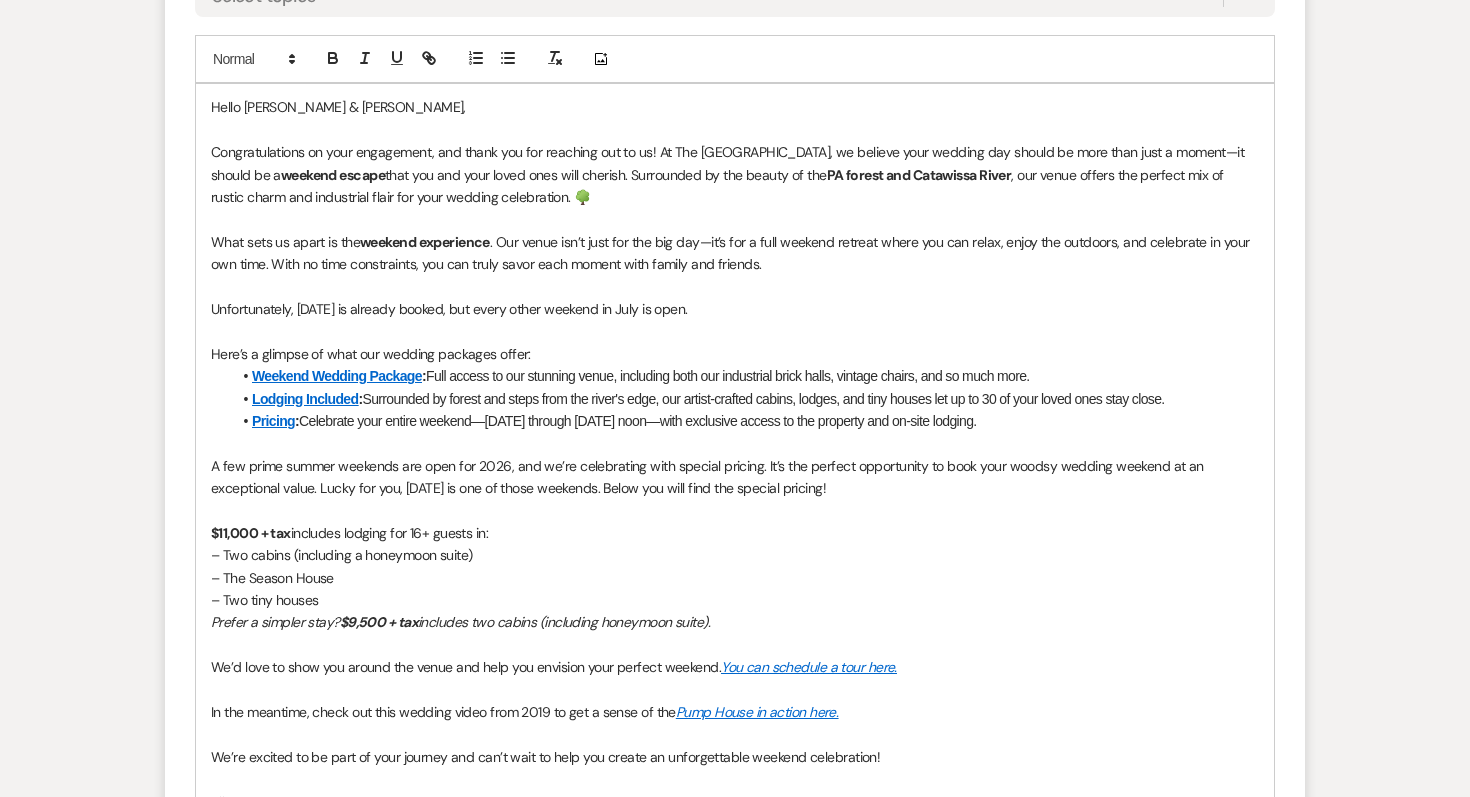 scroll, scrollTop: 1520, scrollLeft: 0, axis: vertical 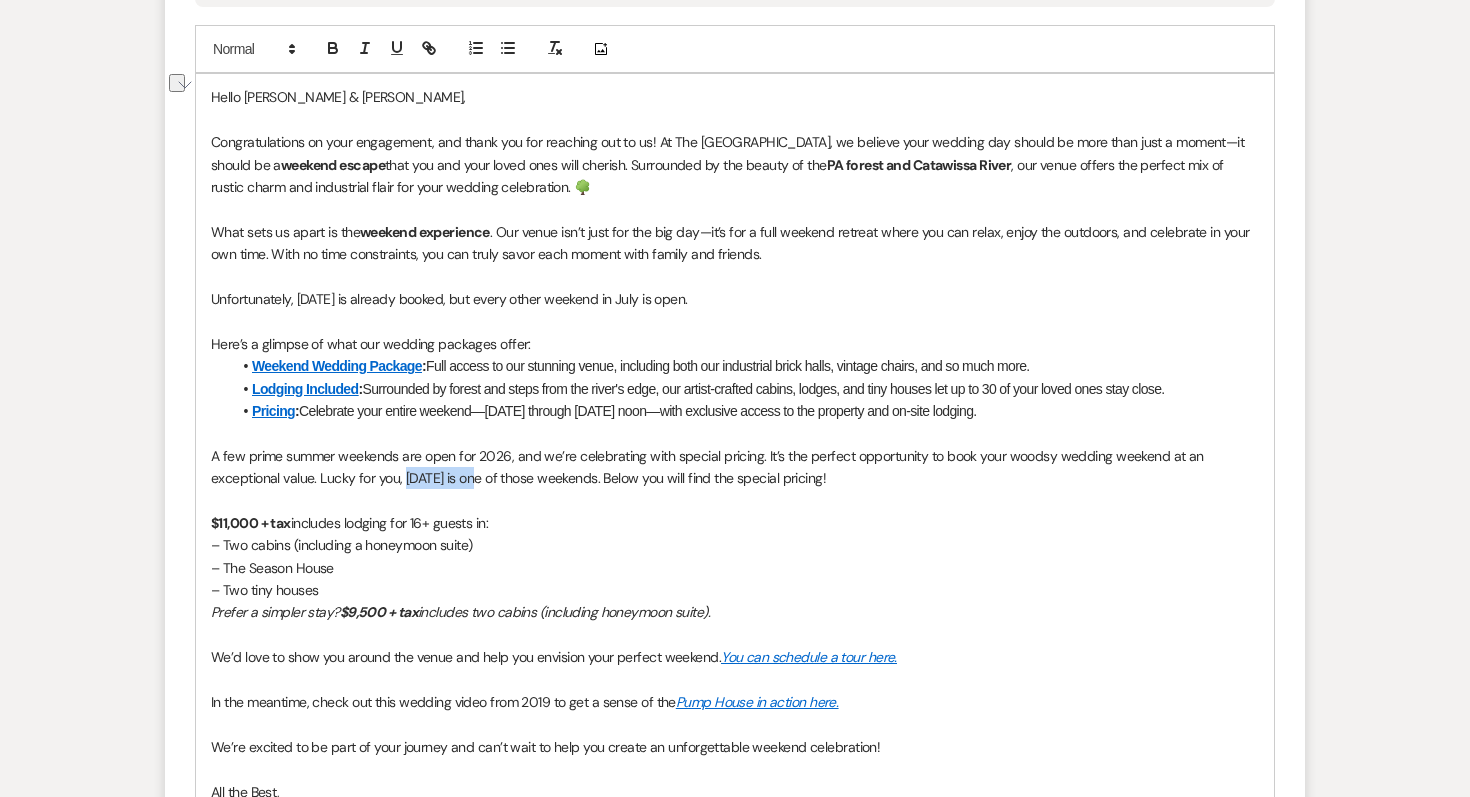 drag, startPoint x: 475, startPoint y: 482, endPoint x: 406, endPoint y: 484, distance: 69.02898 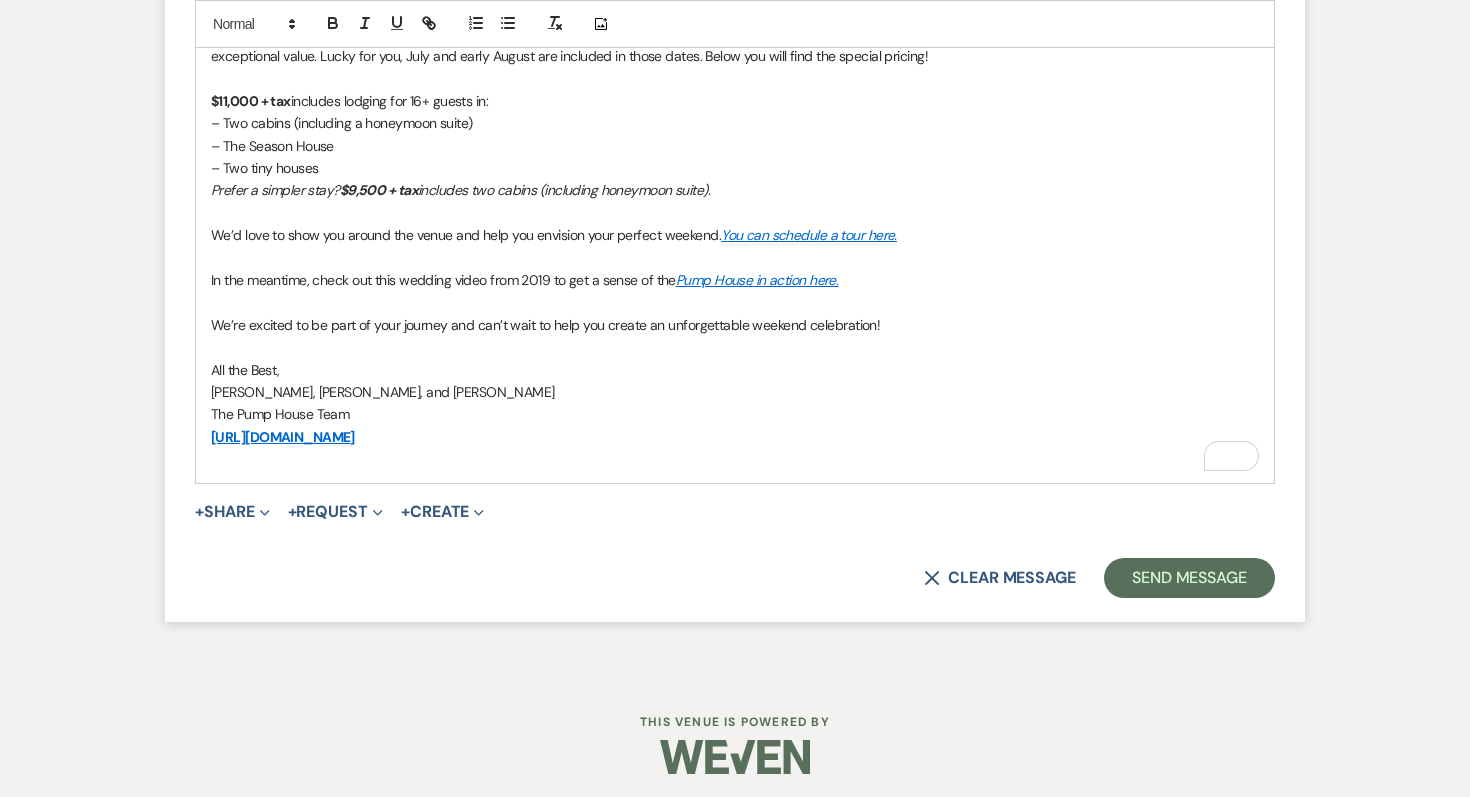 scroll, scrollTop: 1949, scrollLeft: 0, axis: vertical 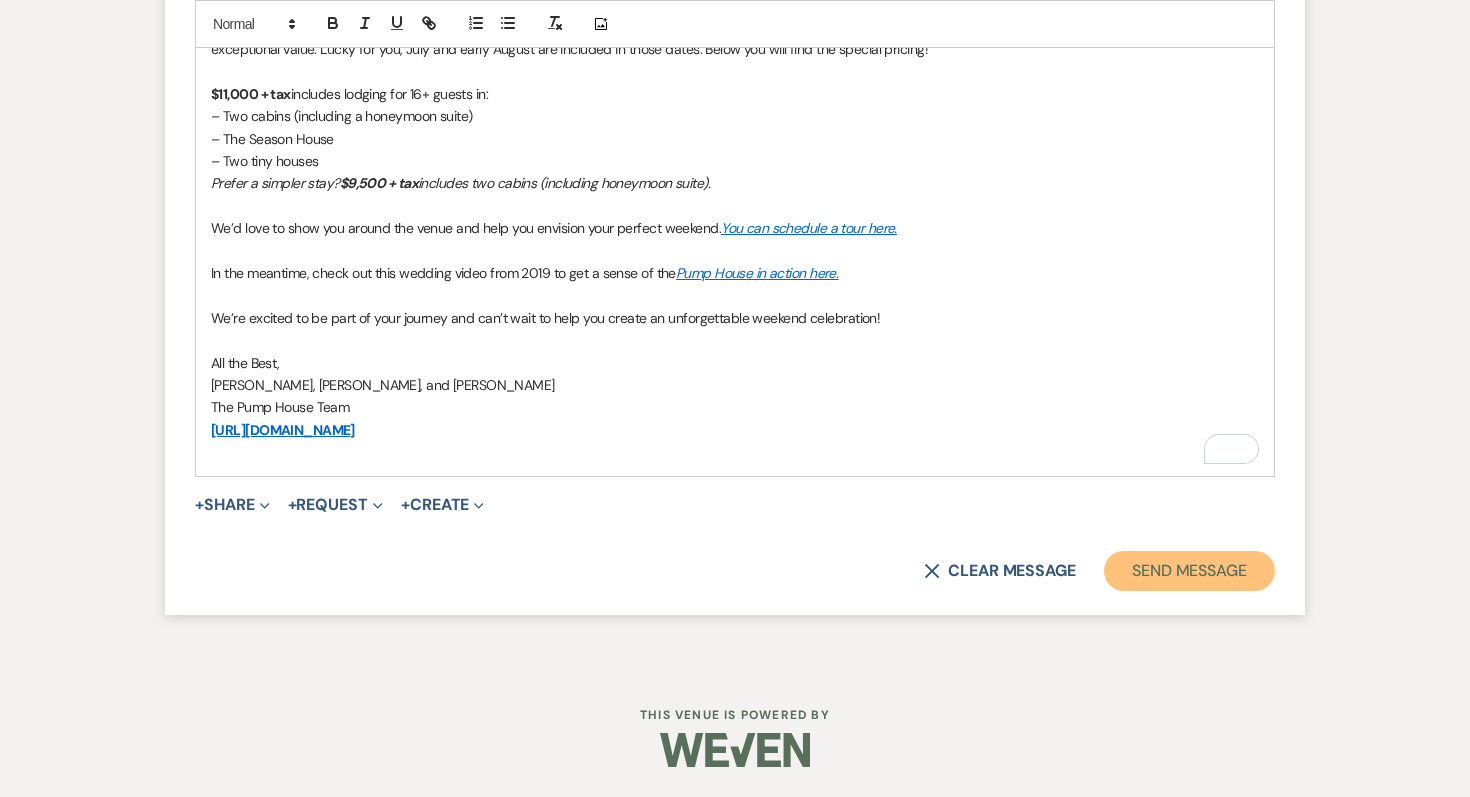 click on "Send Message" at bounding box center (1189, 571) 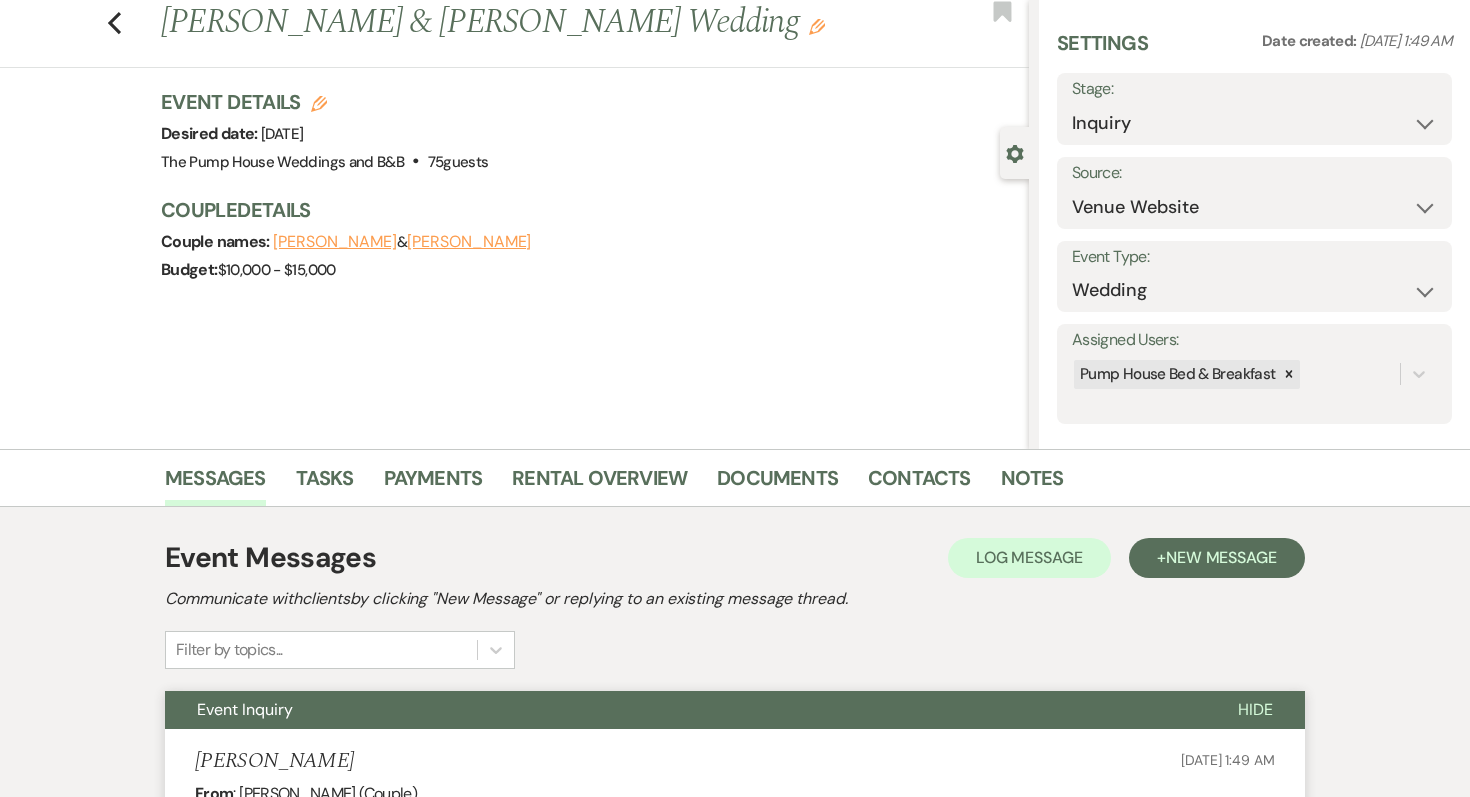 scroll, scrollTop: 0, scrollLeft: 0, axis: both 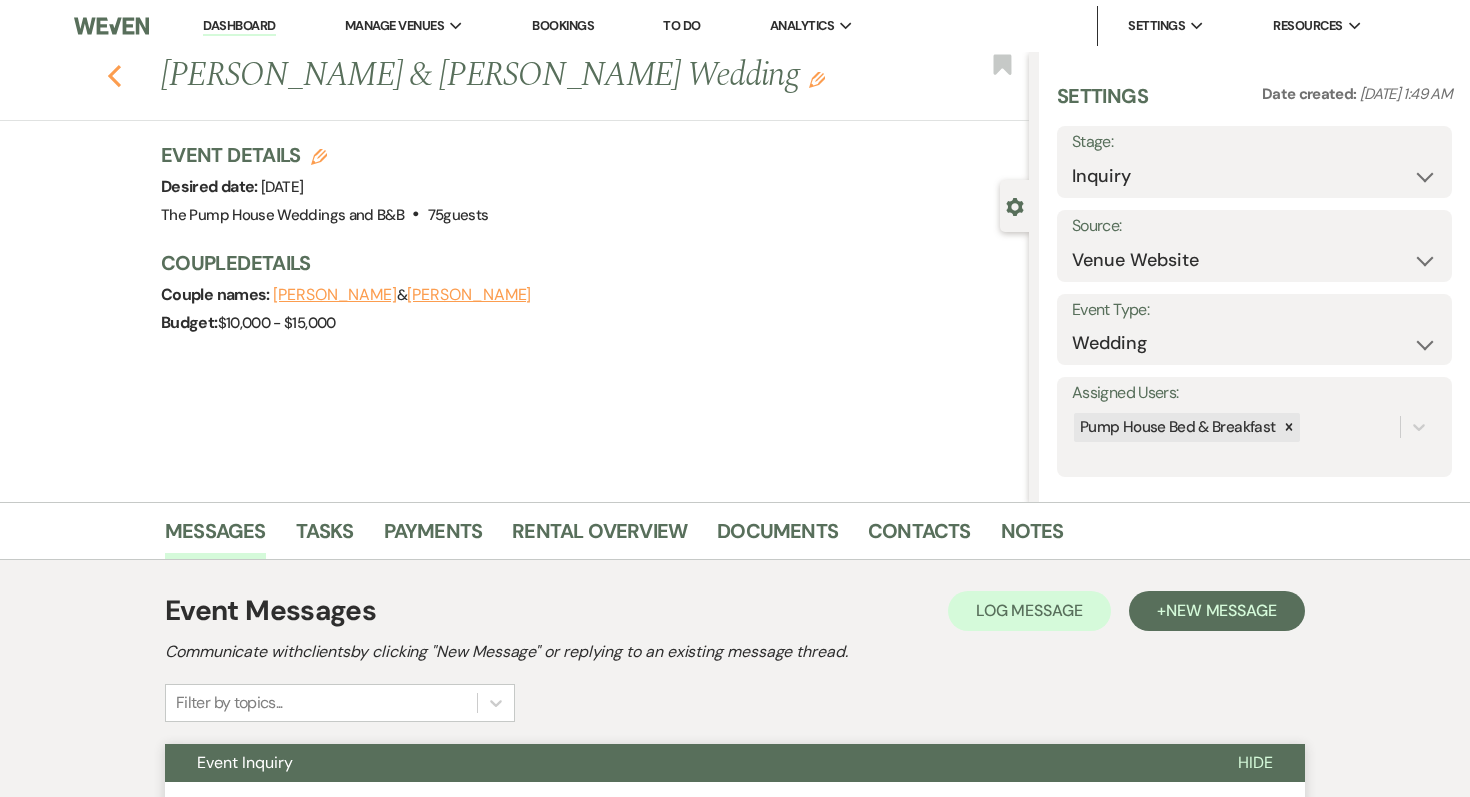 click on "Previous" at bounding box center [114, 74] 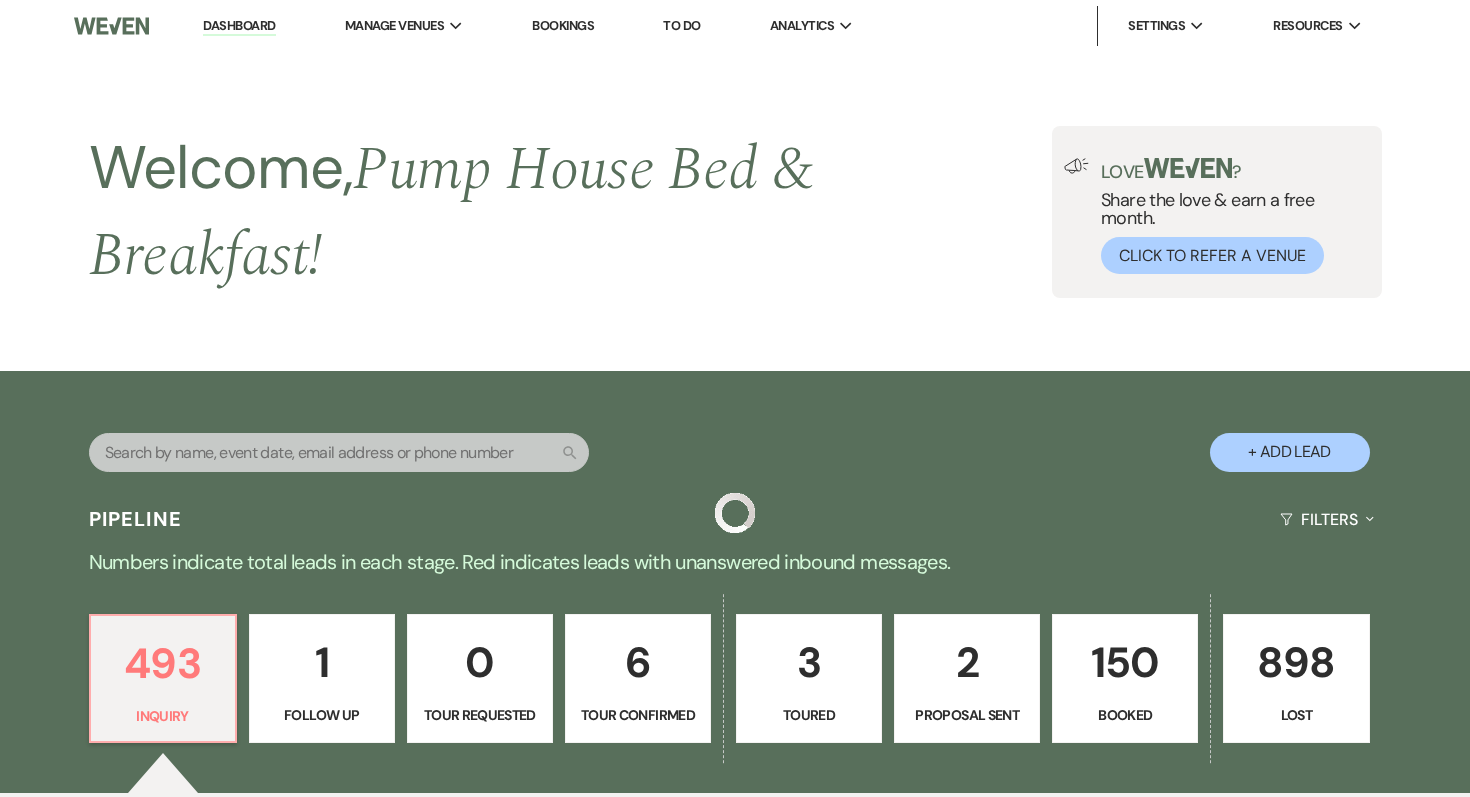 scroll, scrollTop: 561, scrollLeft: 0, axis: vertical 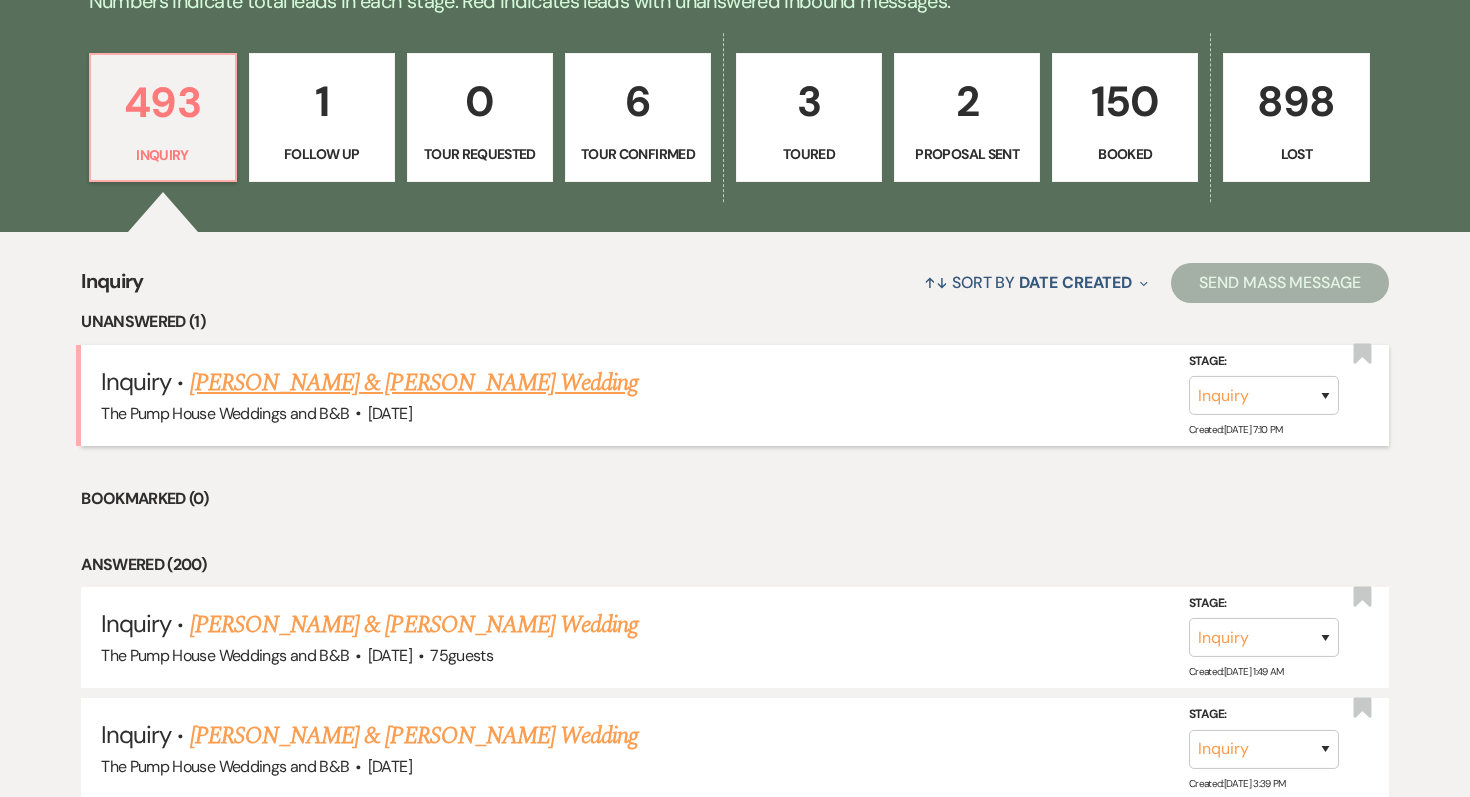 click on "[PERSON_NAME] & [PERSON_NAME] Wedding" at bounding box center (414, 383) 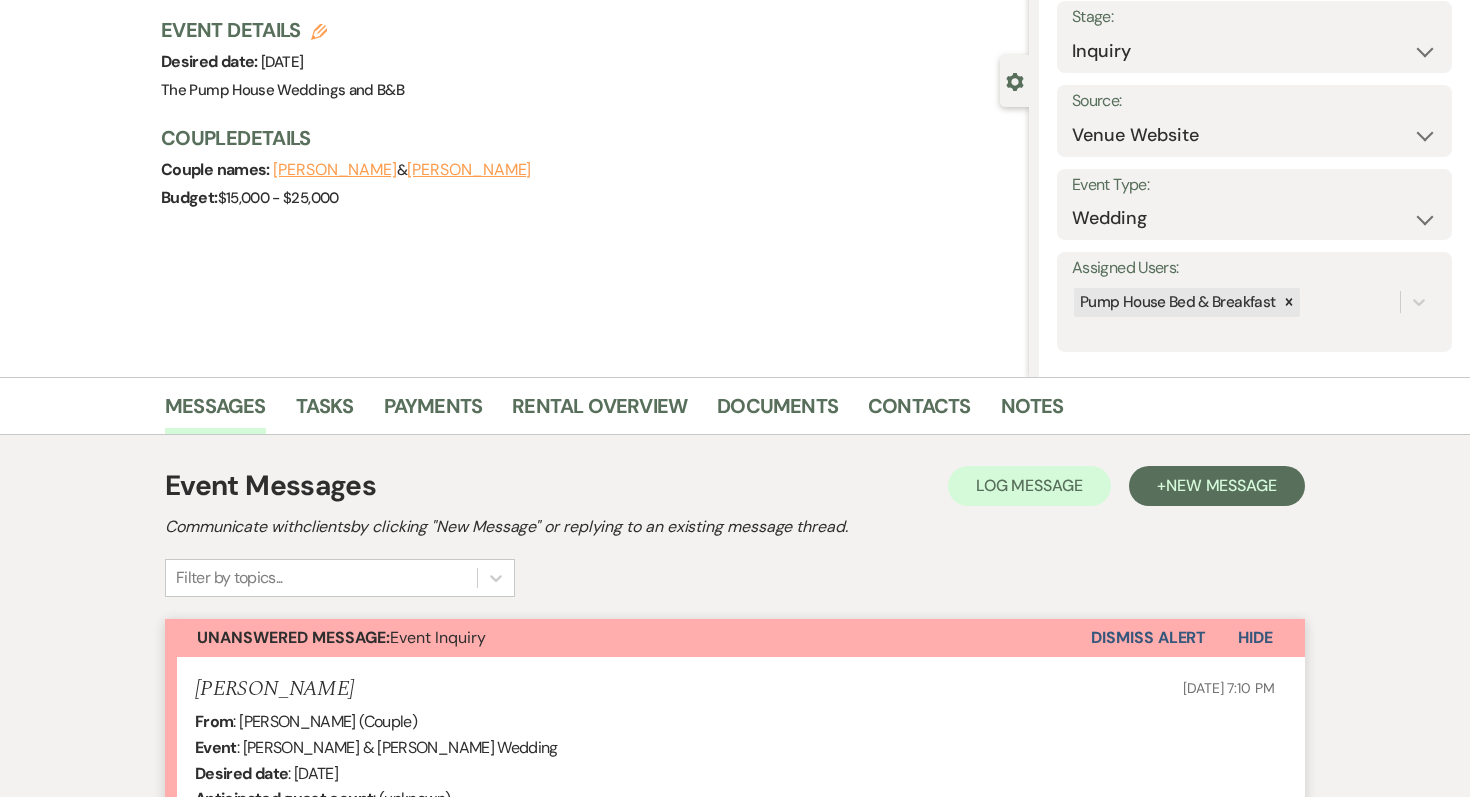 scroll, scrollTop: 0, scrollLeft: 0, axis: both 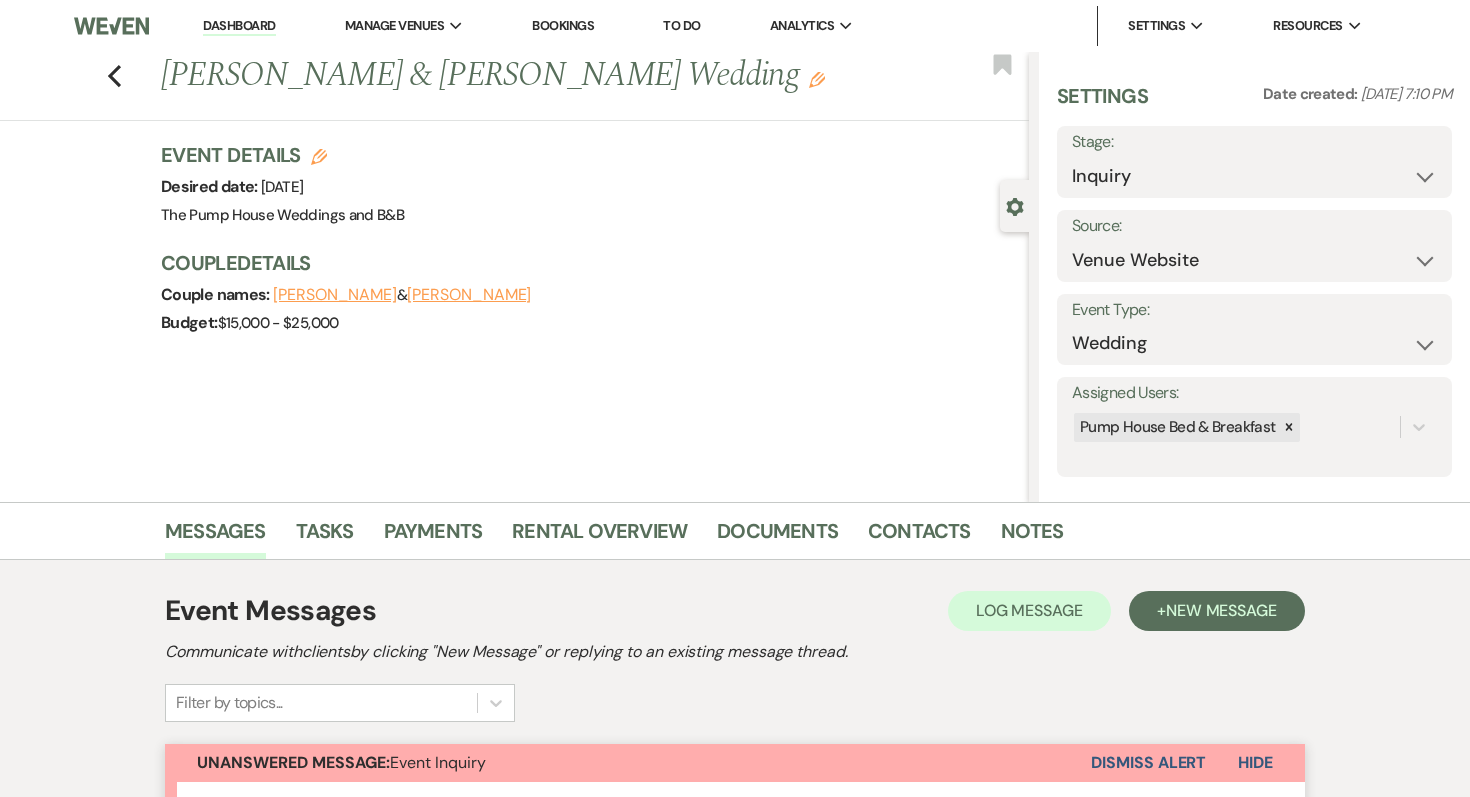 click on "Previous [PERSON_NAME] & [PERSON_NAME] Wedding Edit Bookmark Gear Settings Settings Date created:   [DATE] 7:10 PM Stage: Inquiry Follow Up Tour Requested Tour Confirmed Toured Proposal Sent Booked Lost Source: Weven Venue Website Instagram Facebook Pinterest Google The Knot Wedding Wire Here Comes the Guide Wedding Spot Eventective [PERSON_NAME] The Venue Report PartySlate VRBO / Homeaway Airbnb Wedding Show TikTok X / Twitter Phone Call Walk-in Vendor Referral Advertising Personal Referral Local Referral Other Event Type: Wedding Anniversary Party Baby Shower Bachelorette / Bachelor Party Birthday Party Bridal Shower Brunch Community Event Concert Corporate Event Elopement End of Life Celebration Engagement Party Fundraiser Graduation Party Micro Wedding Prom Quinceañera Rehearsal Dinner Religious Event Retreat Other Assigned Users: Pump House Bed & Breakfast Event Details Edit Desired date:   [DATE] Venue:   The Pump House Weddings and B&B Venue Address:   [STREET_ADDRESS]" at bounding box center [514, 277] 